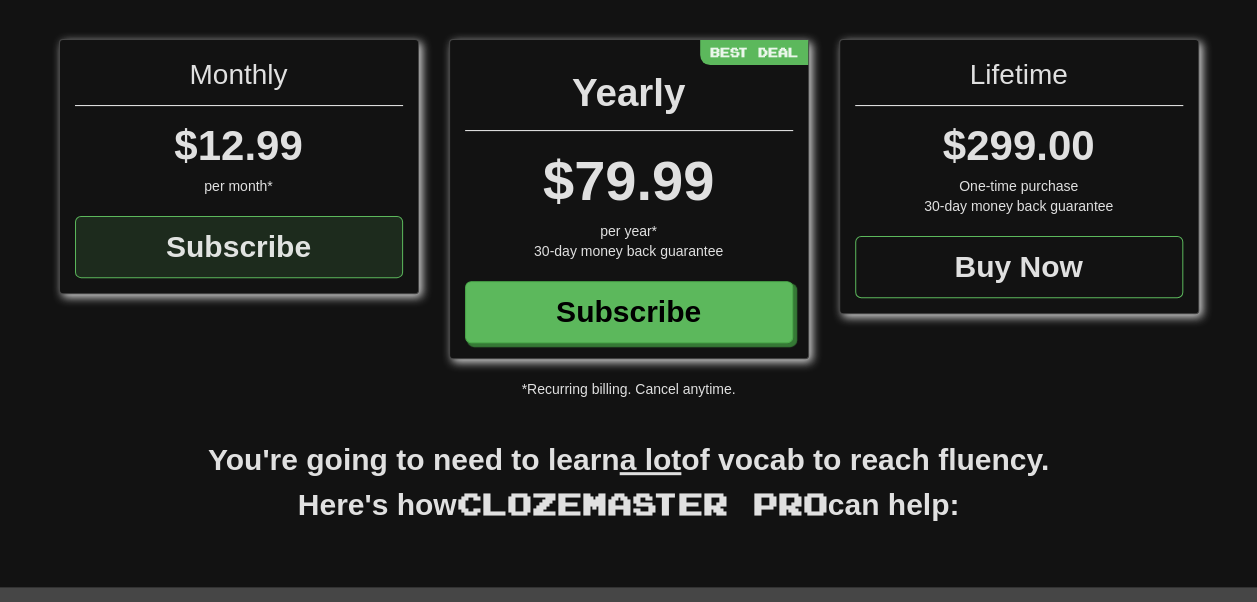 scroll, scrollTop: 220, scrollLeft: 0, axis: vertical 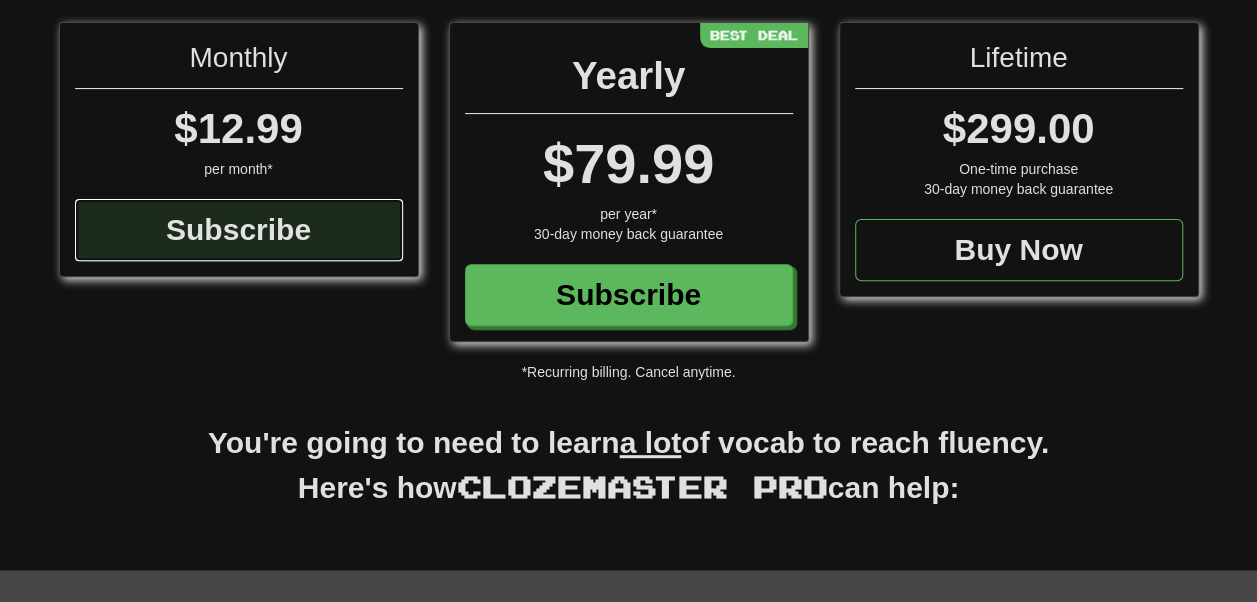 click on "Subscribe" at bounding box center (239, 230) 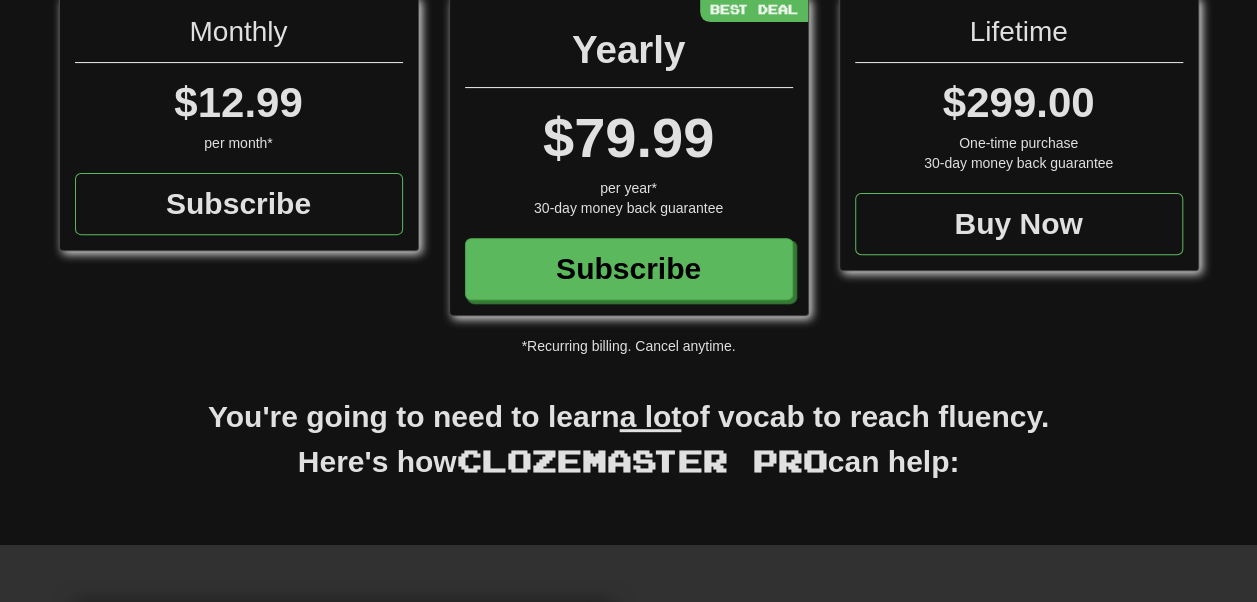 scroll, scrollTop: 332, scrollLeft: 0, axis: vertical 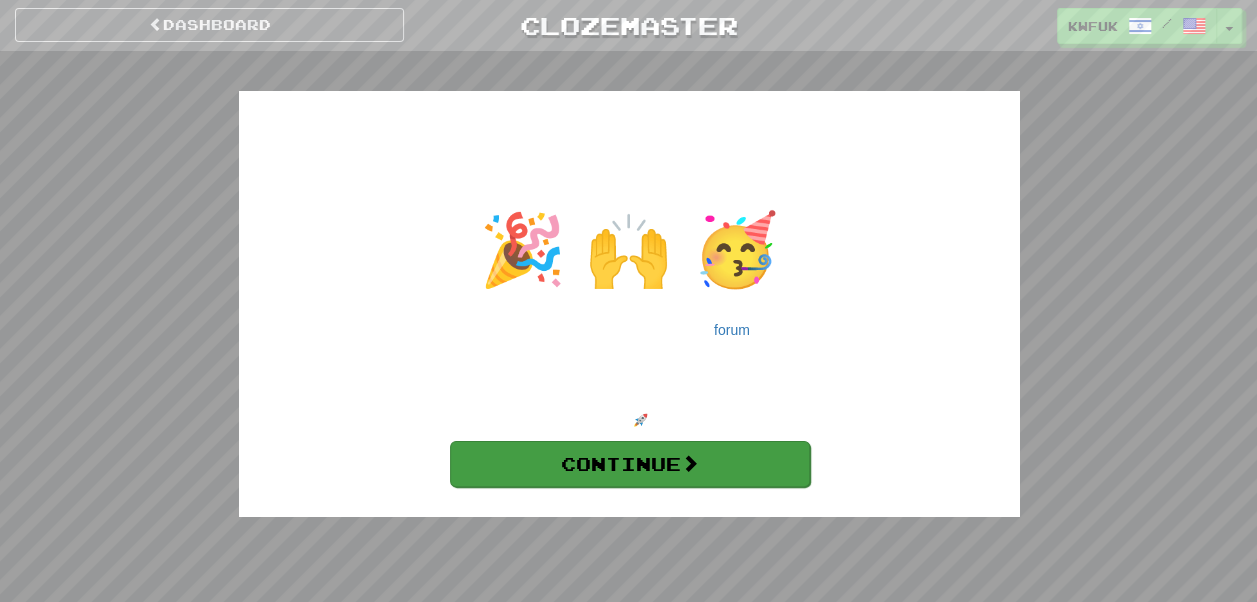 drag, startPoint x: 634, startPoint y: 493, endPoint x: 624, endPoint y: 478, distance: 18.027756 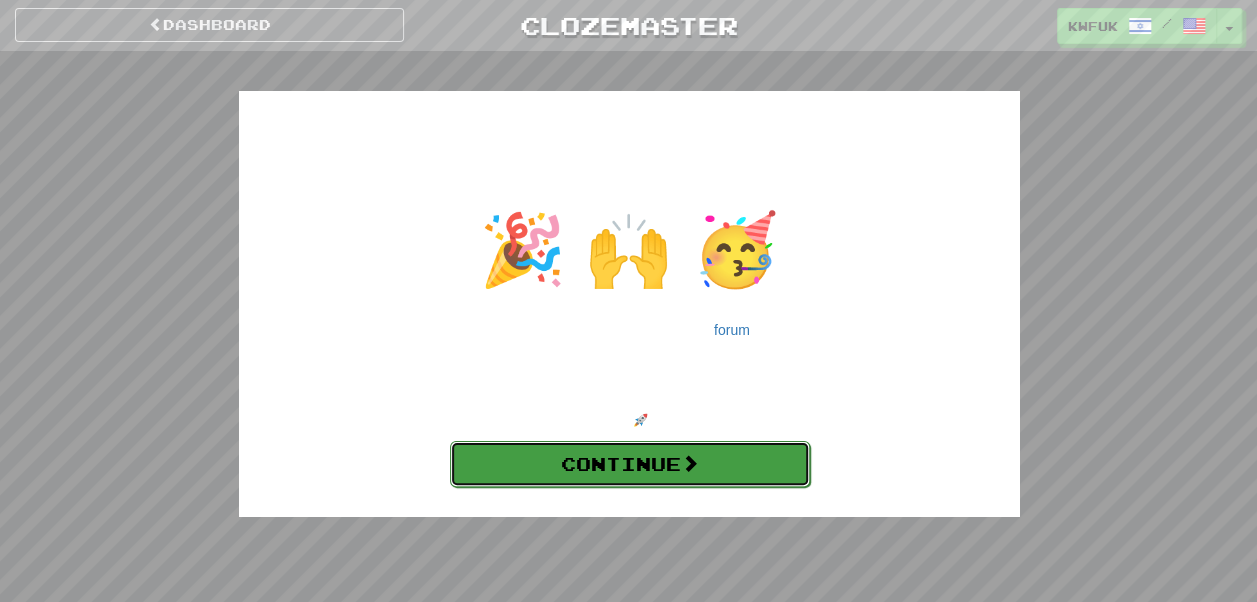 click on "Continue" at bounding box center (630, 464) 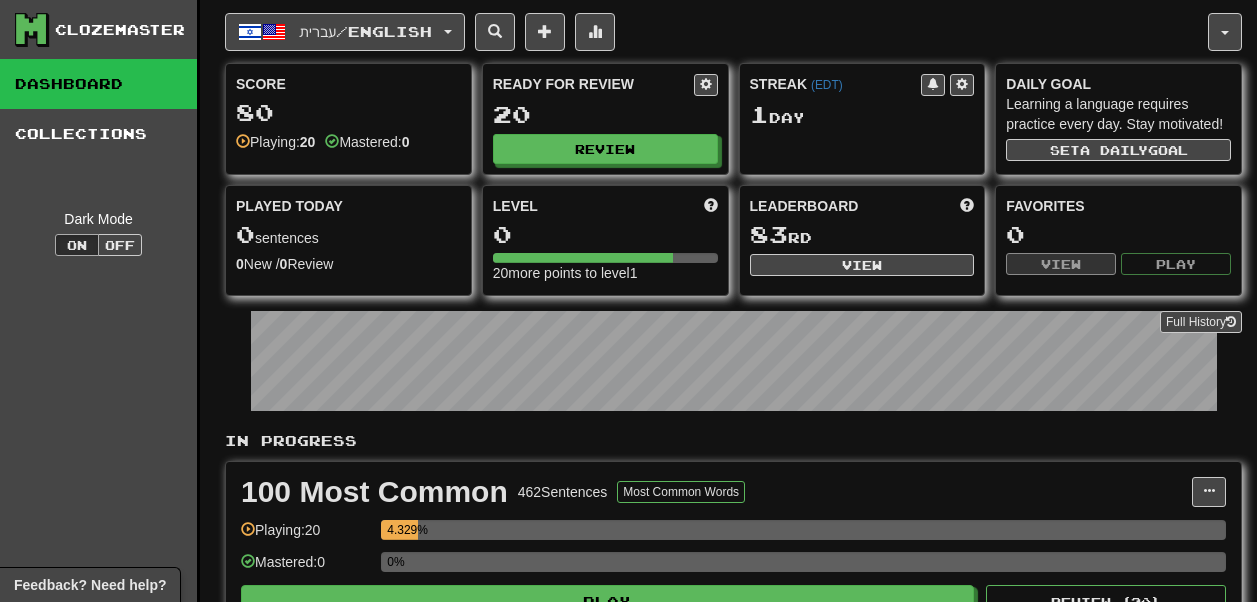 scroll, scrollTop: 0, scrollLeft: 0, axis: both 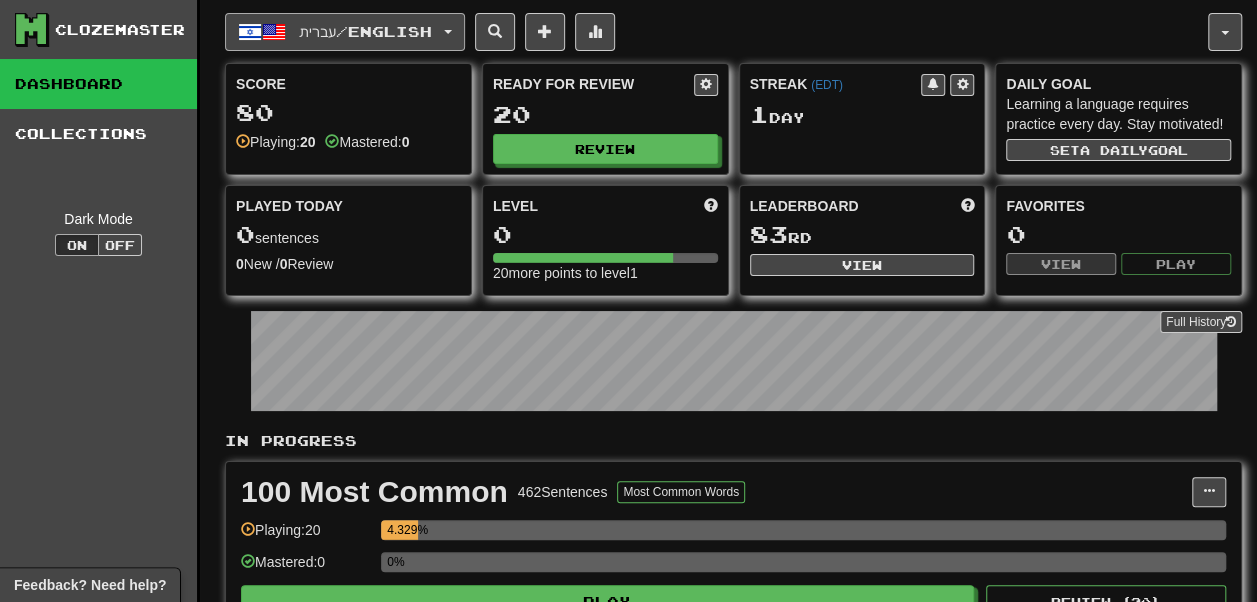 click on "עברית  /  English" at bounding box center (345, 32) 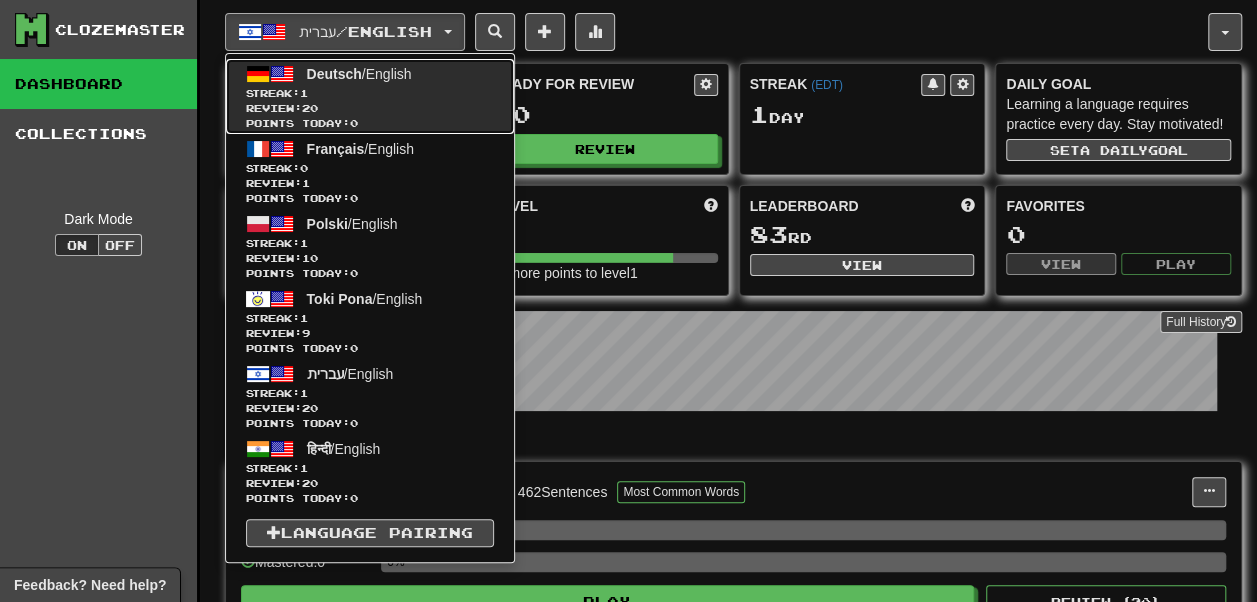 click on "Streak:  1" at bounding box center (370, 93) 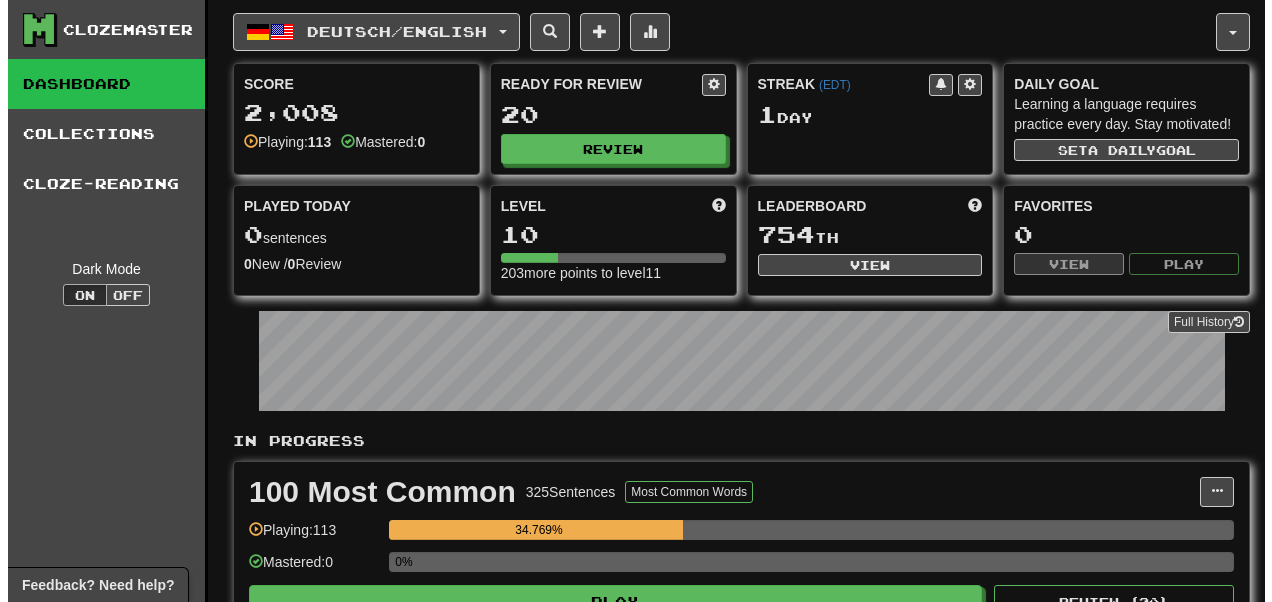 scroll, scrollTop: 0, scrollLeft: 0, axis: both 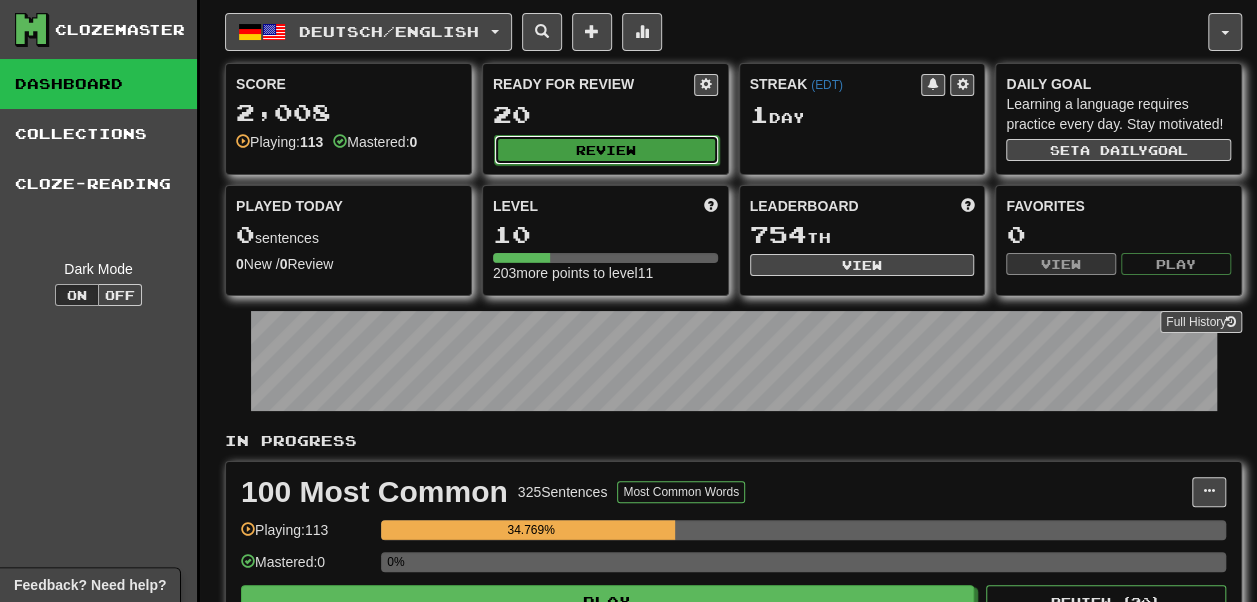 click on "Review" at bounding box center (606, 150) 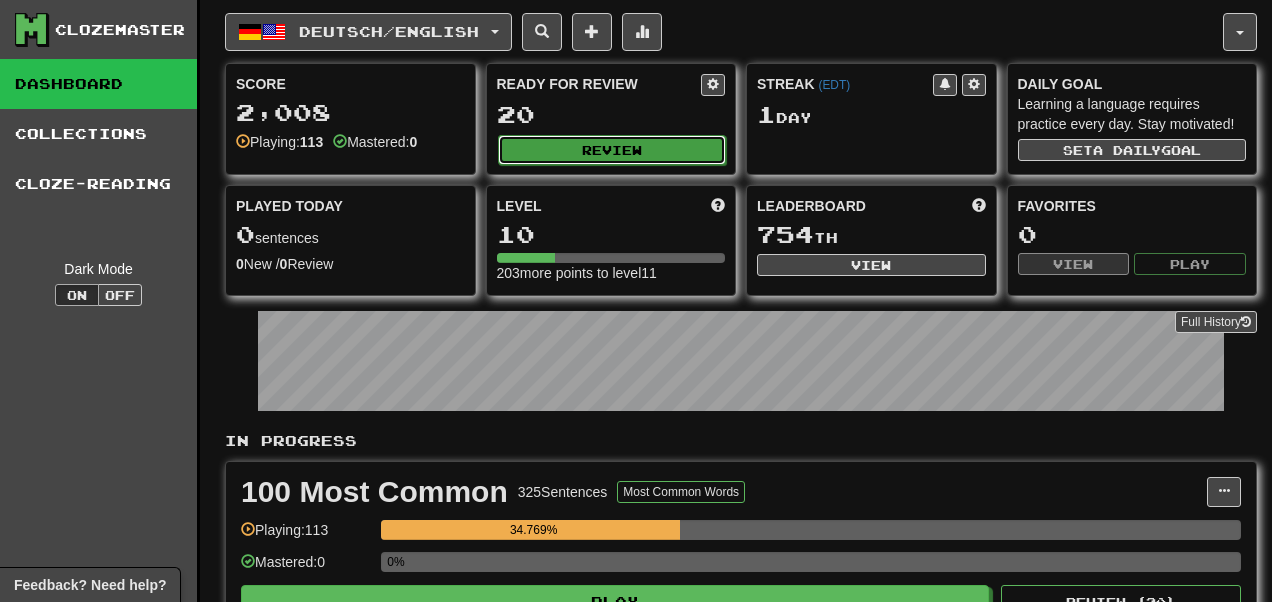 select on "**" 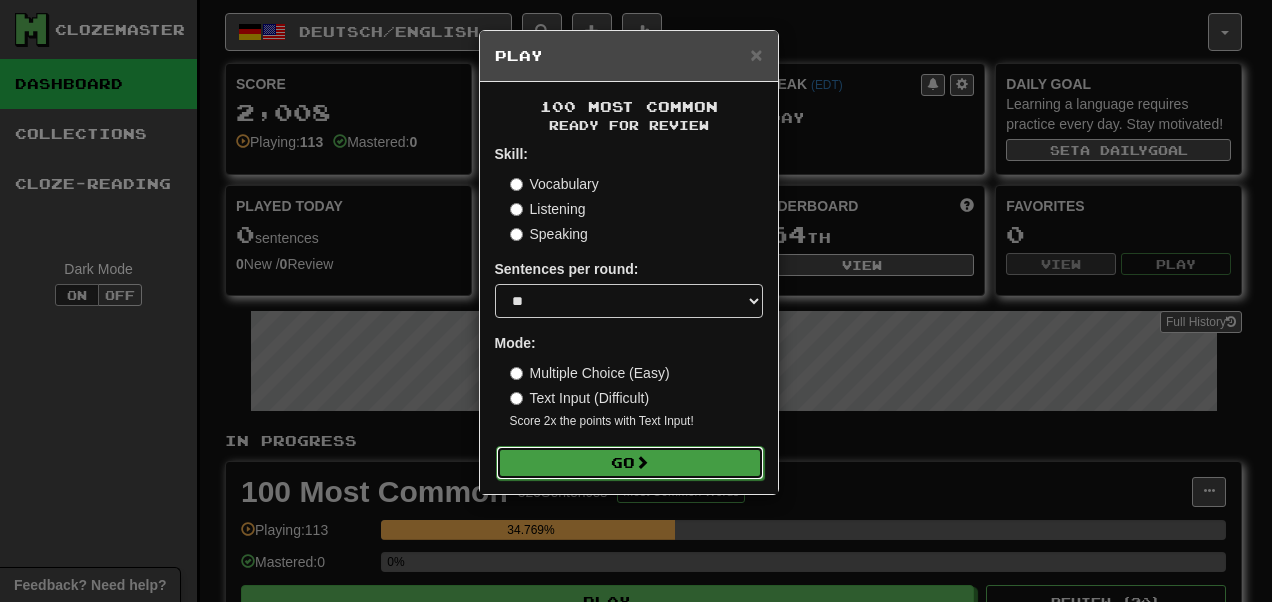 click on "Go" at bounding box center (630, 463) 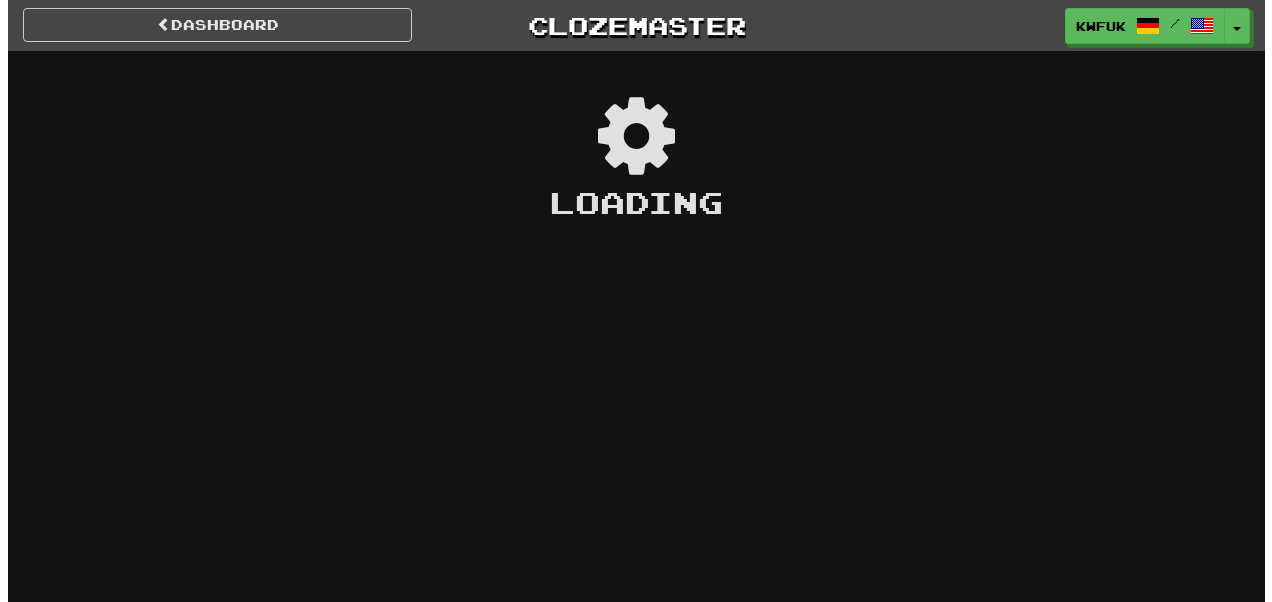 scroll, scrollTop: 0, scrollLeft: 0, axis: both 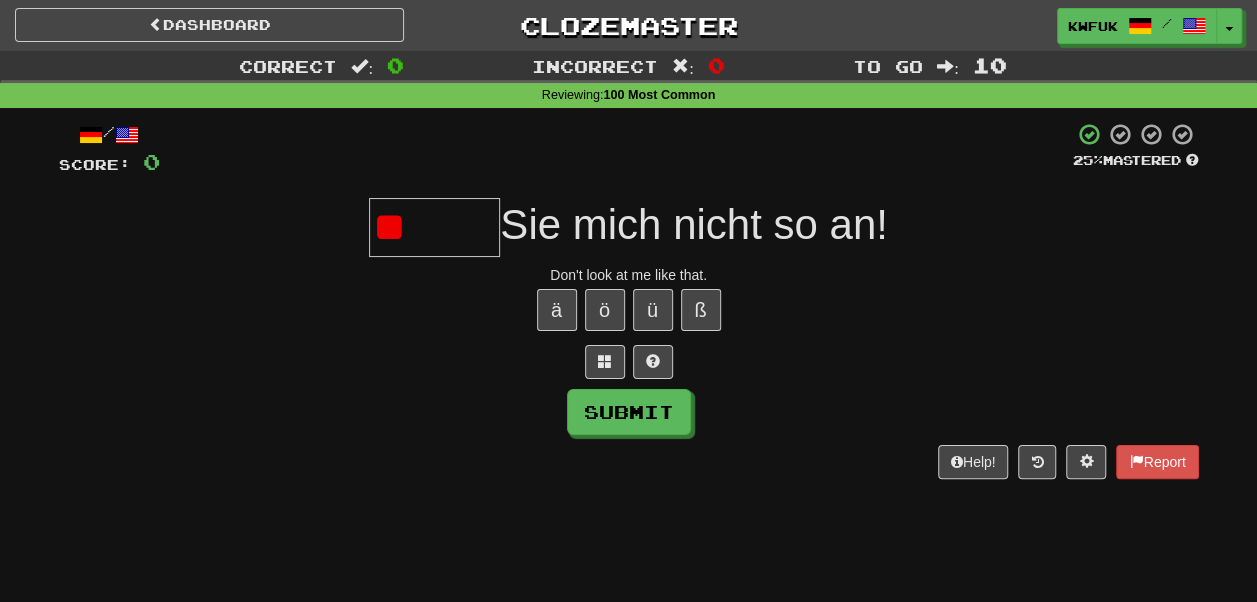 type on "*" 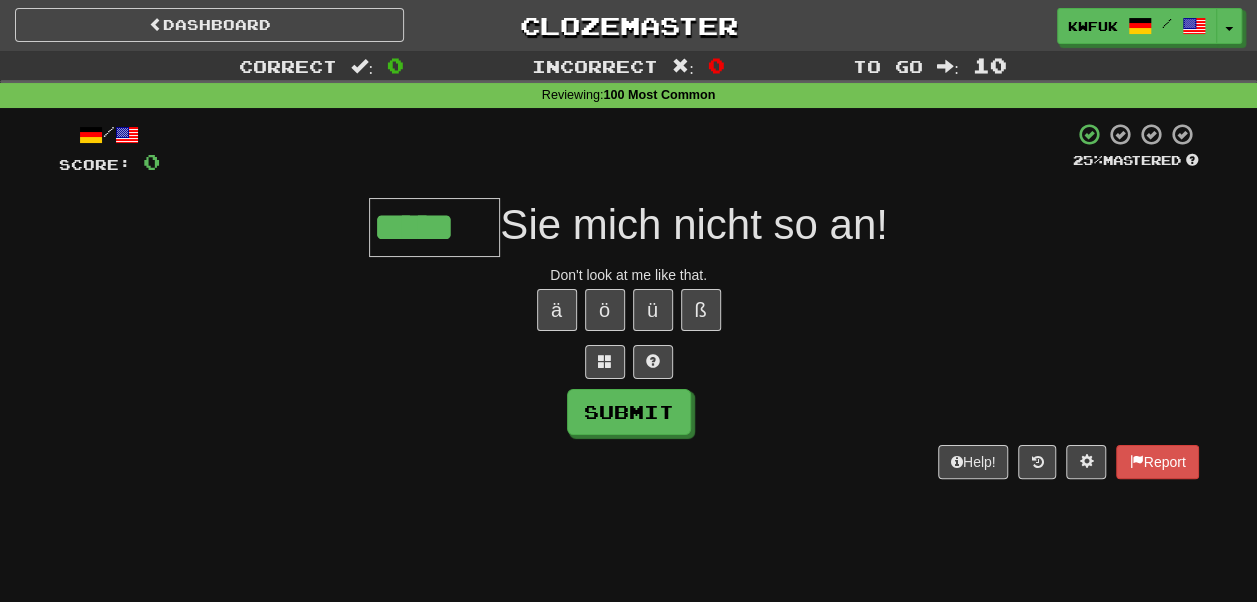 type on "*****" 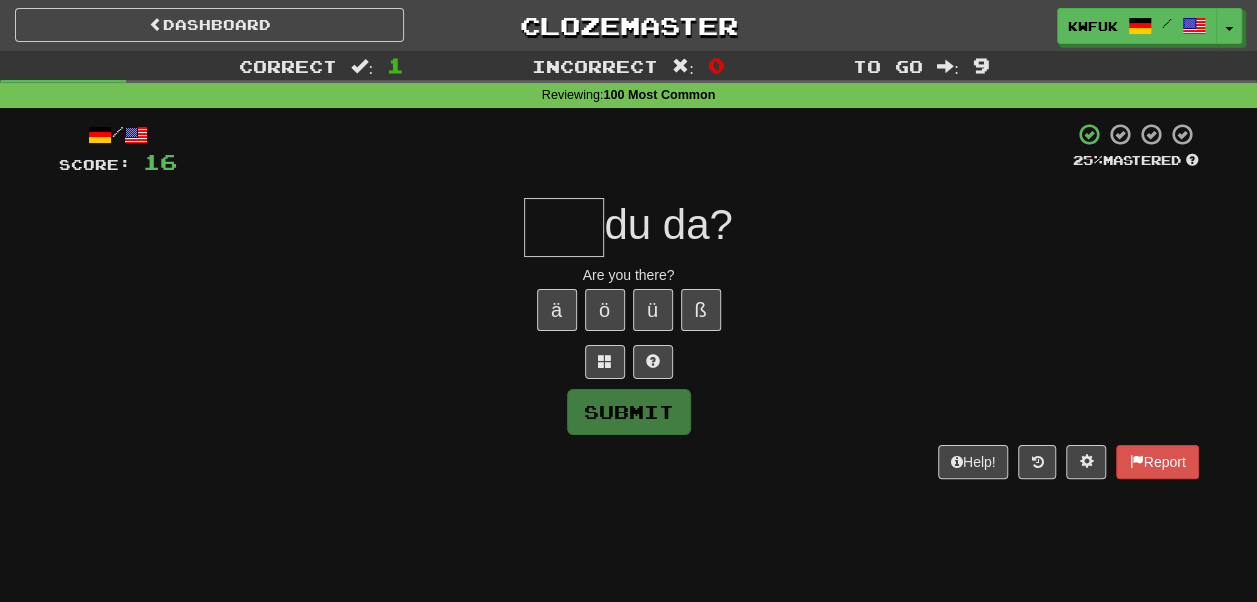 click on "du da?" at bounding box center (629, 227) 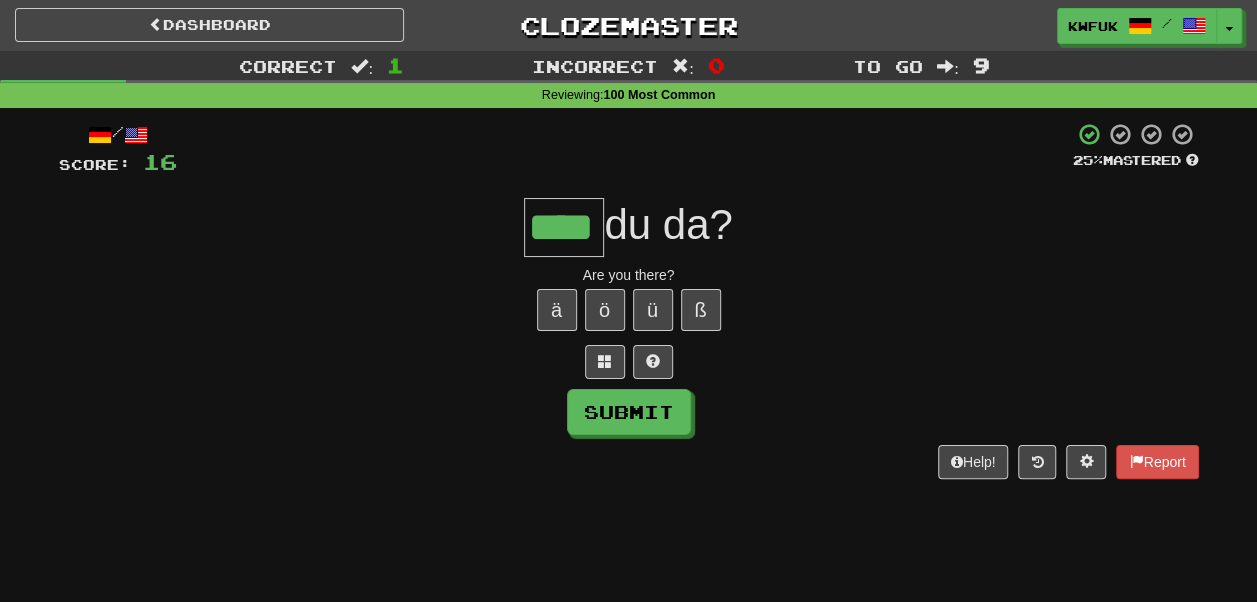 type on "****" 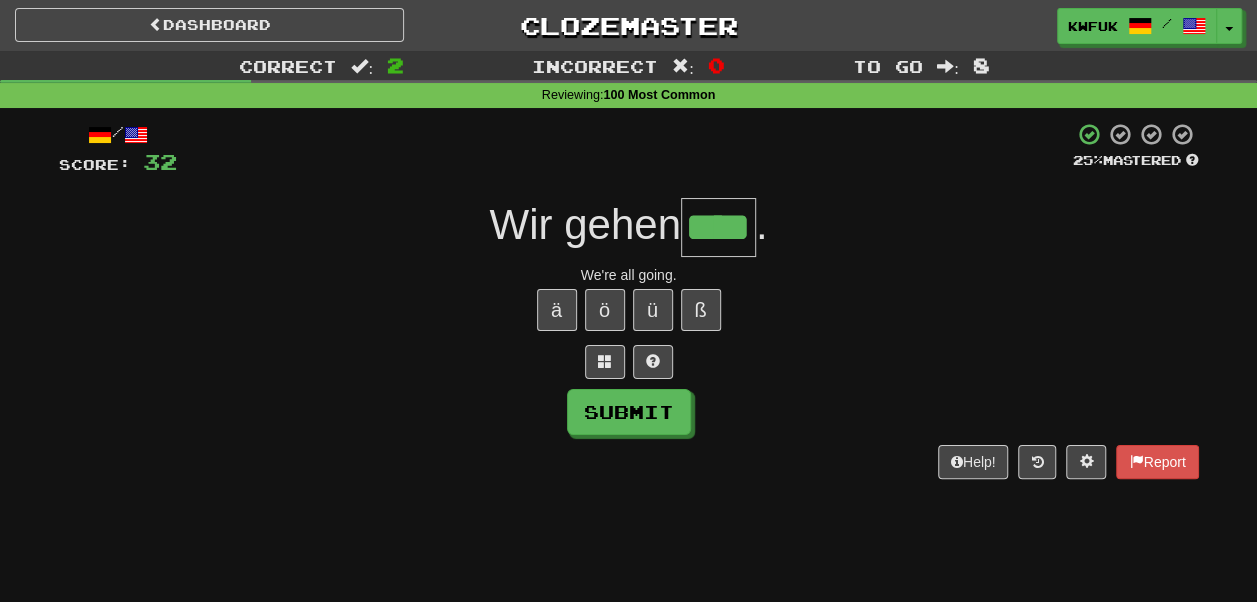 type on "****" 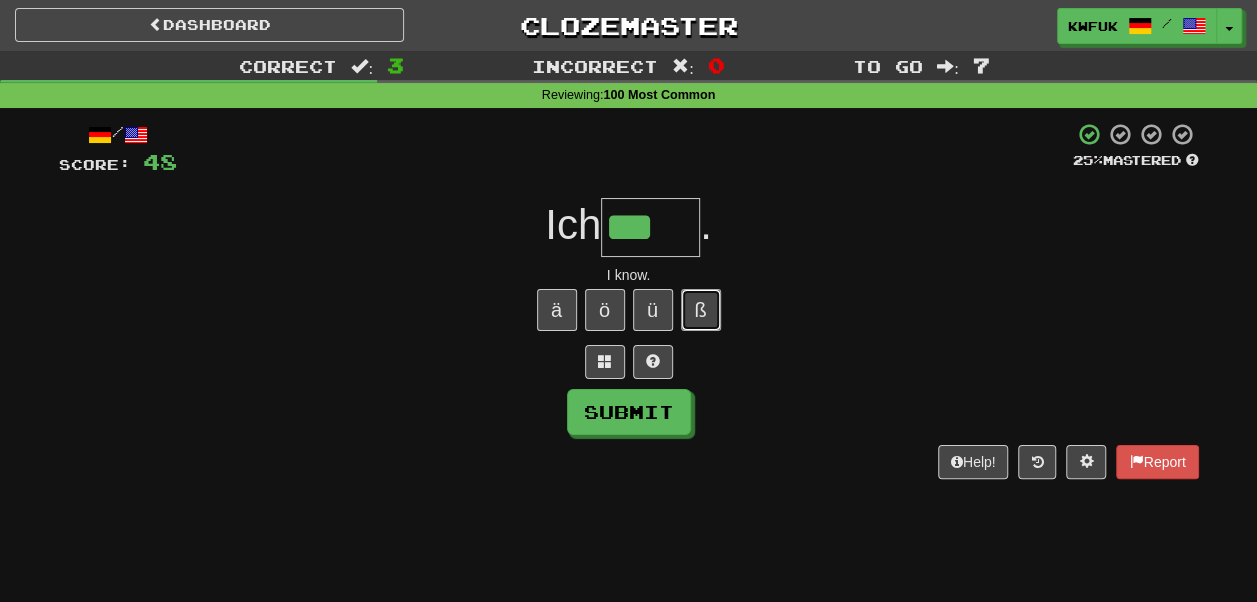 click on "ß" at bounding box center (701, 310) 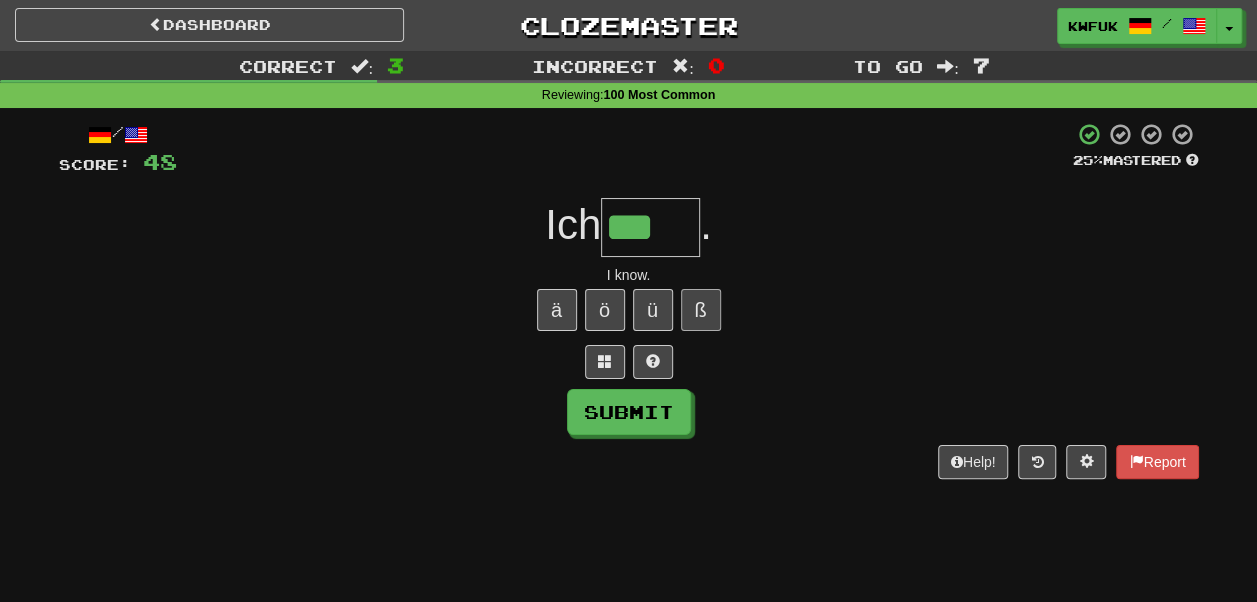 type on "****" 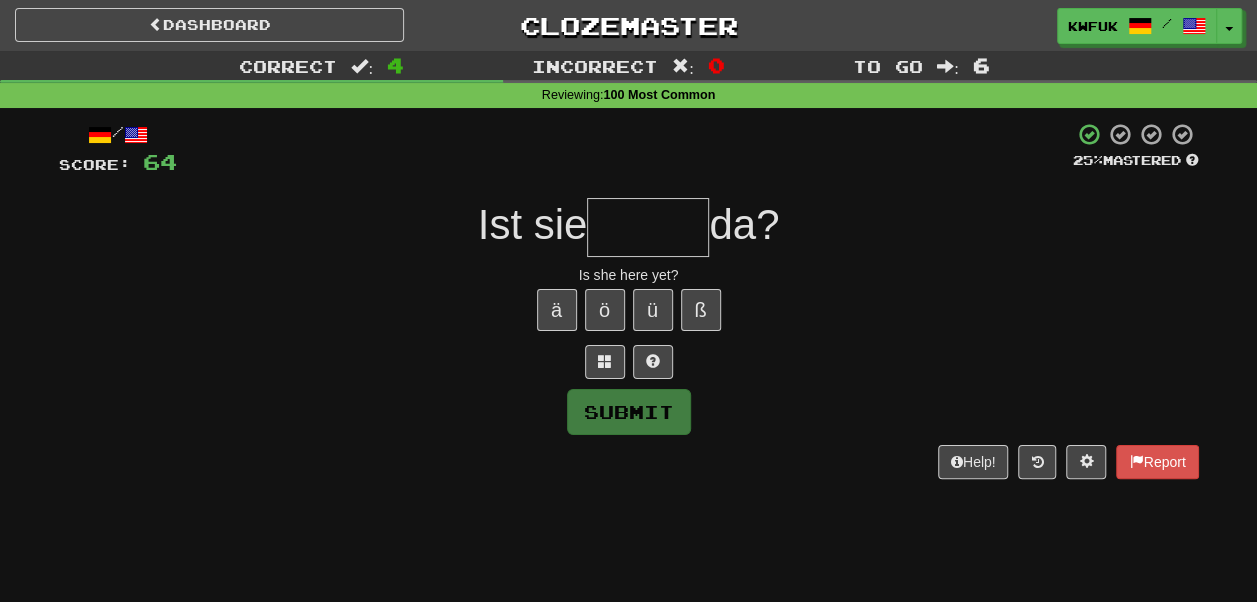 type on "*" 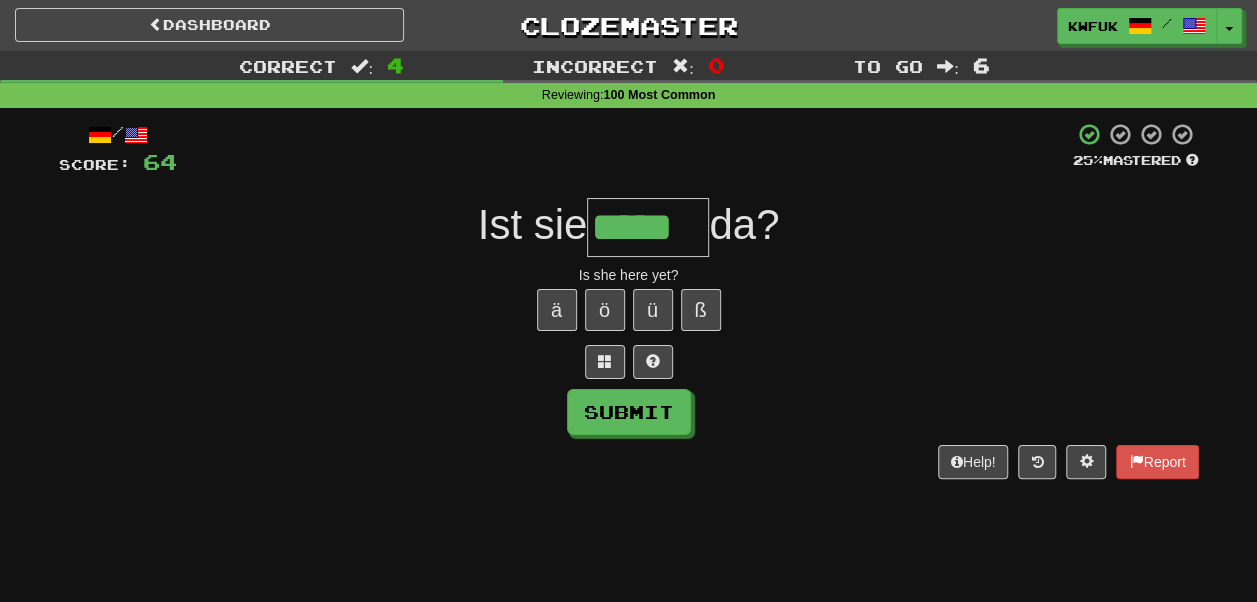 type on "*****" 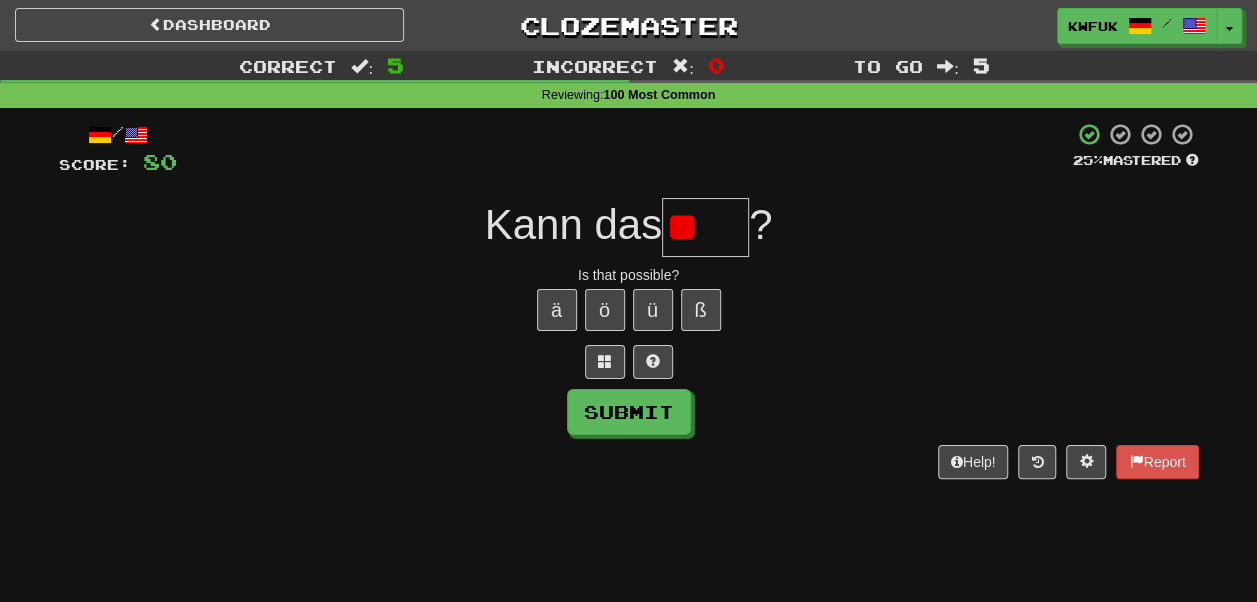 type on "*" 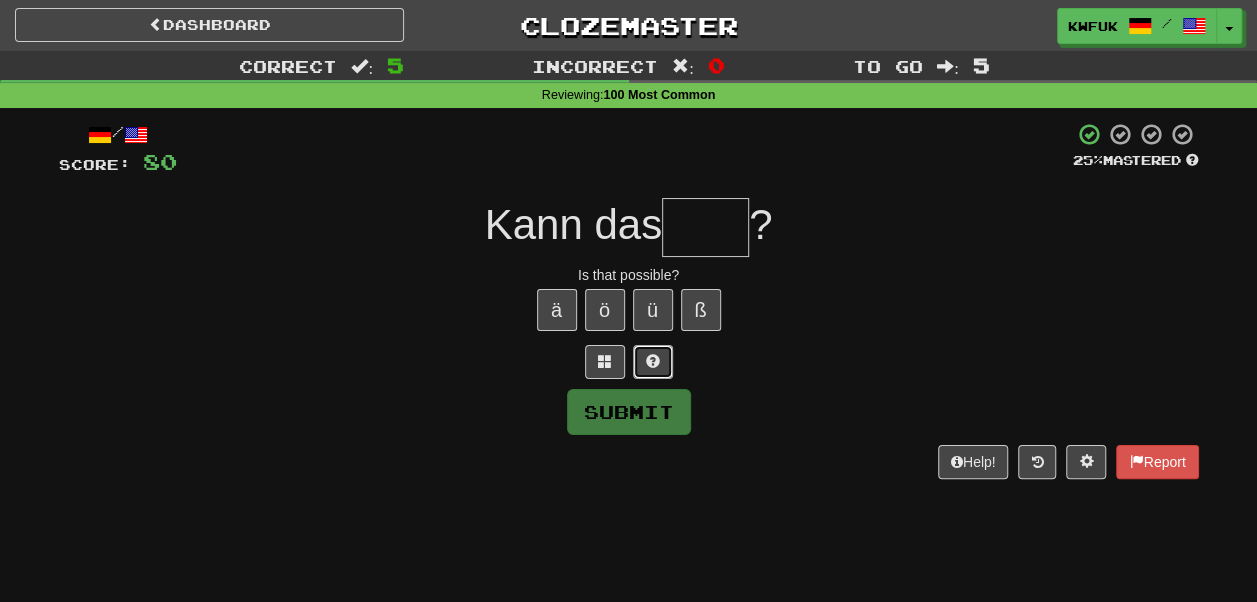 click at bounding box center [653, 362] 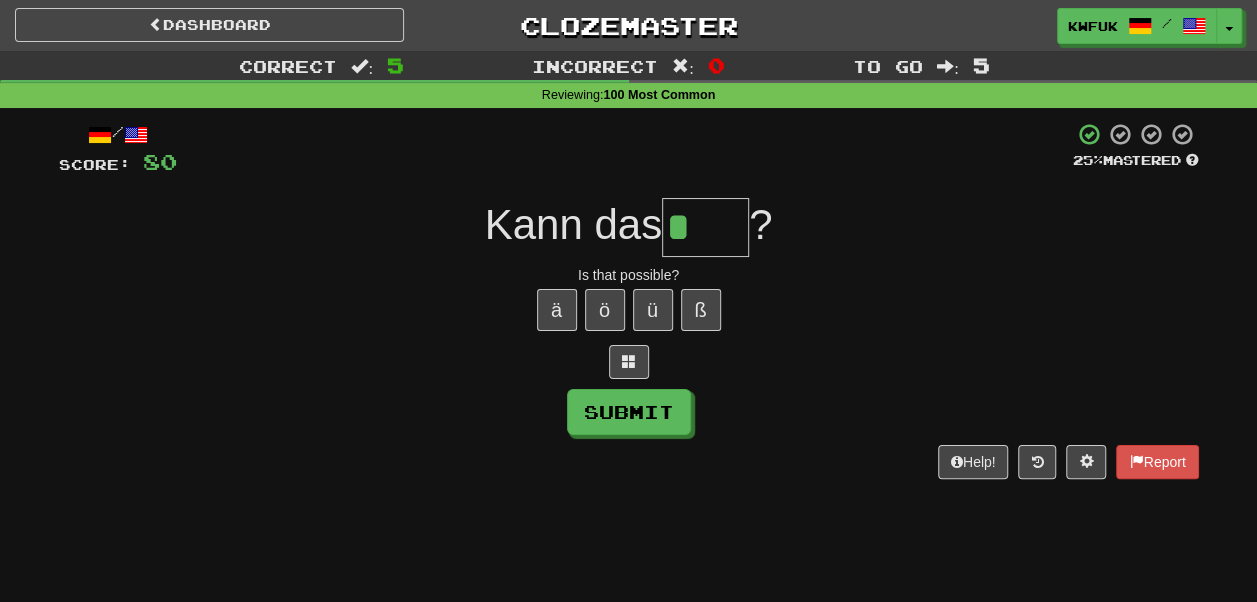 click on "*" at bounding box center (705, 227) 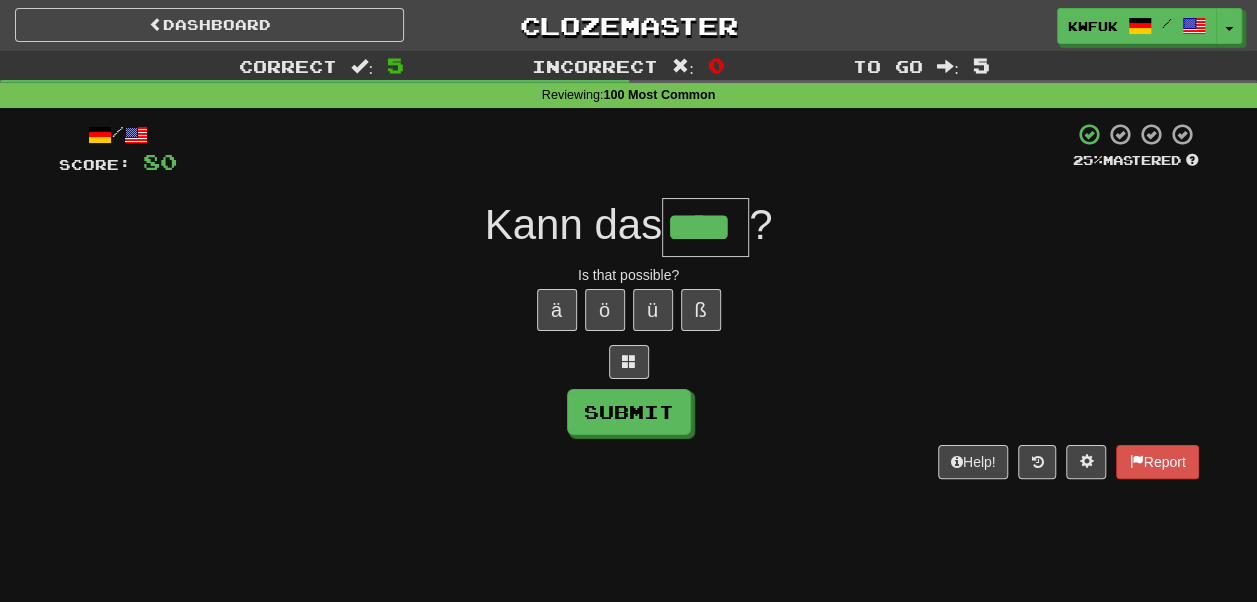 type on "****" 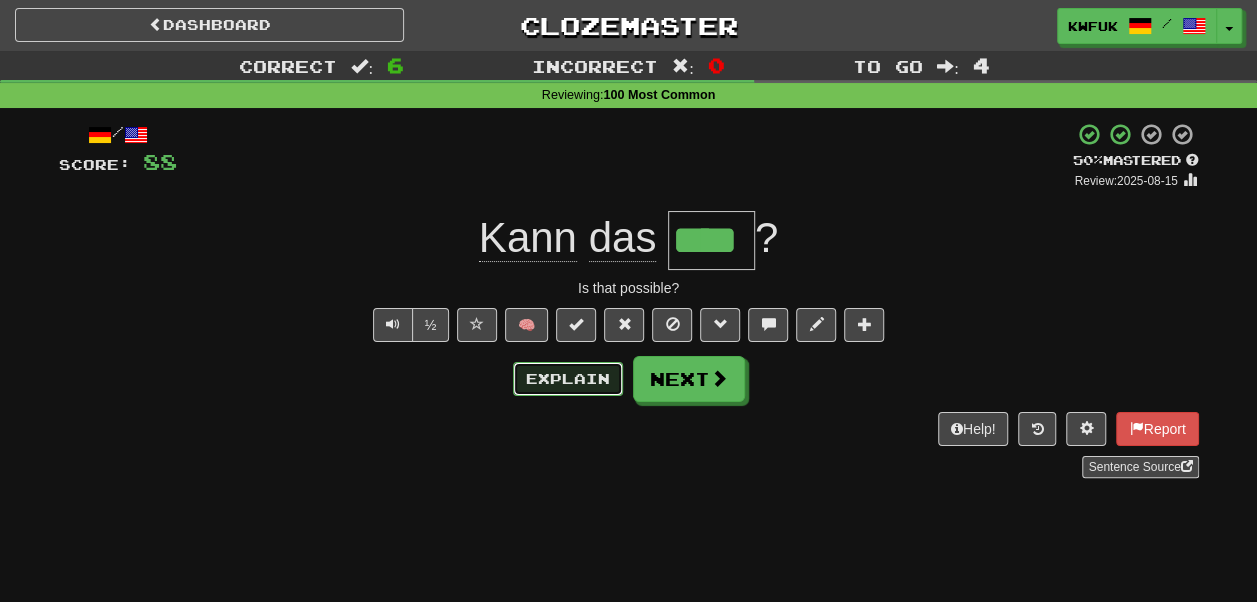 click on "Explain" at bounding box center [568, 379] 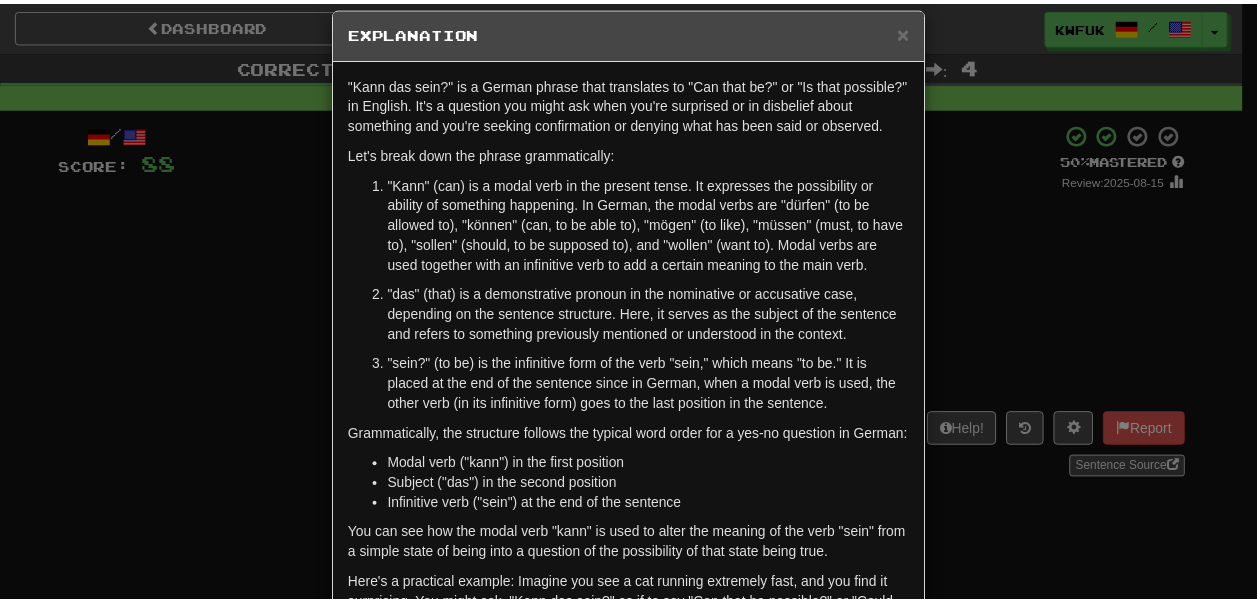 scroll, scrollTop: 22, scrollLeft: 0, axis: vertical 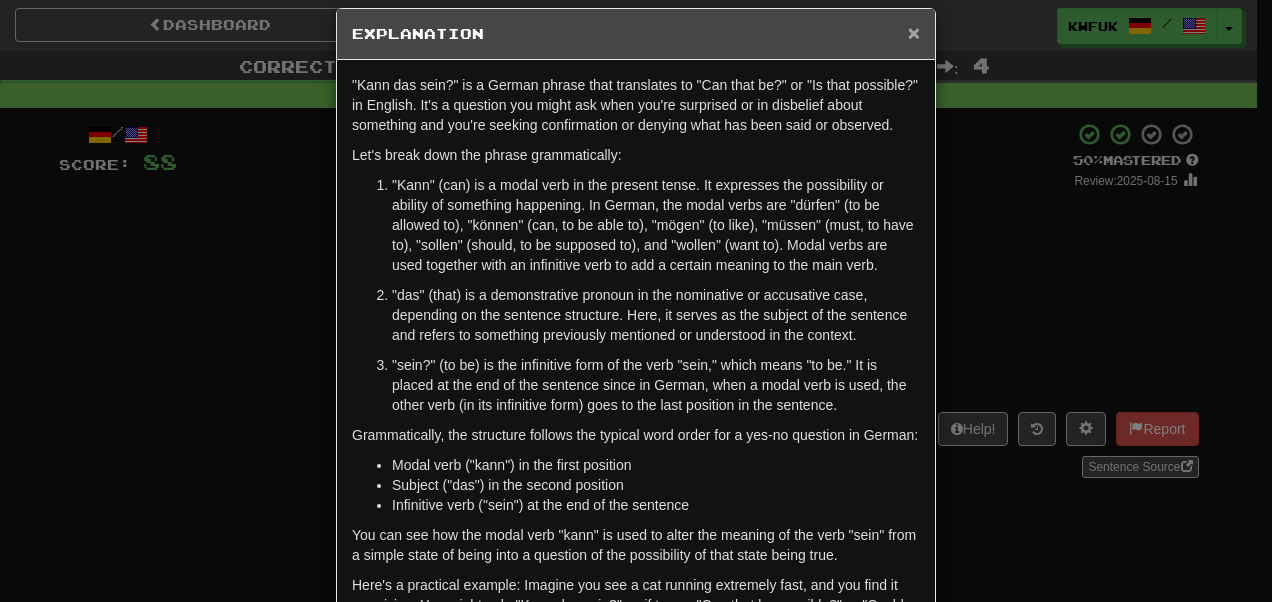 click on "×" at bounding box center (914, 32) 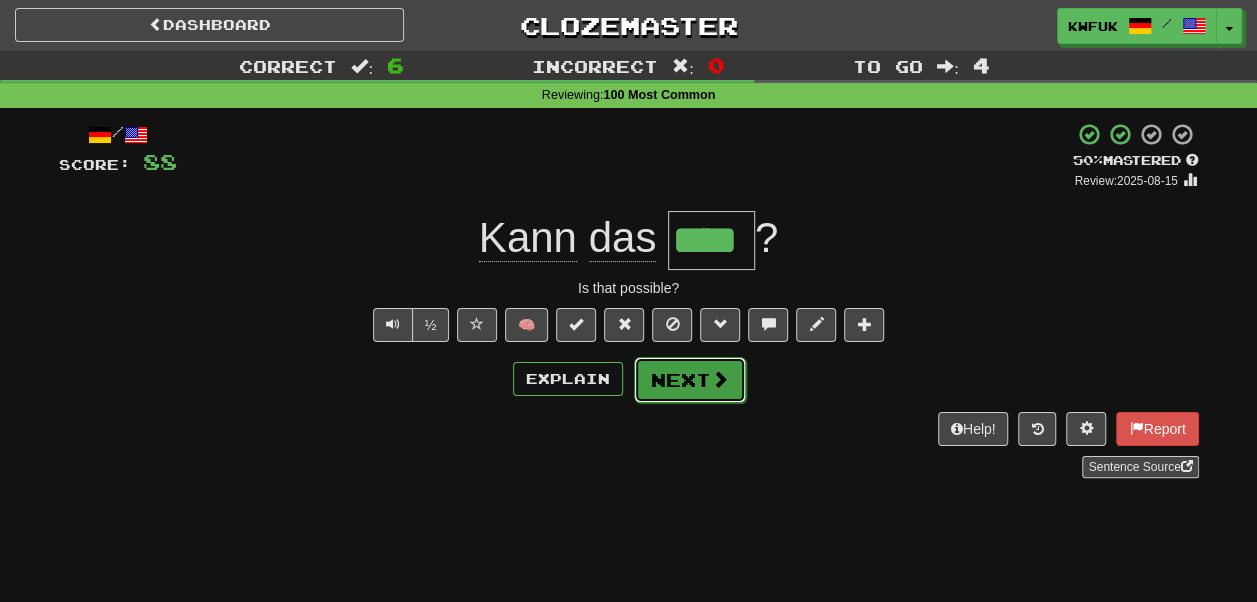 click at bounding box center [720, 379] 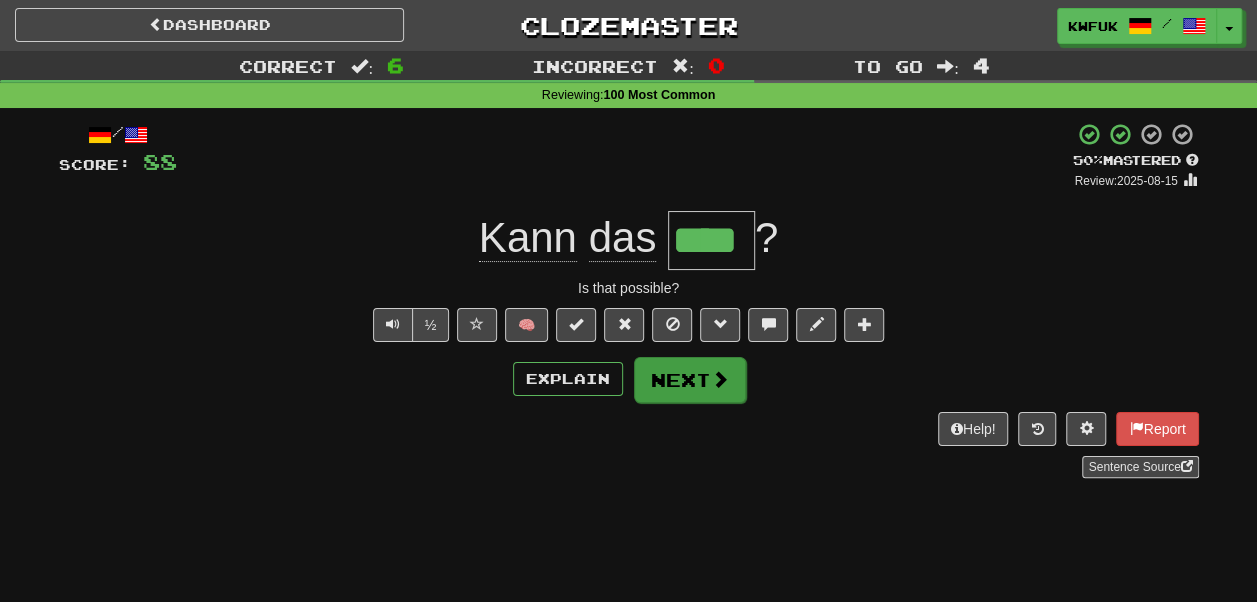 type 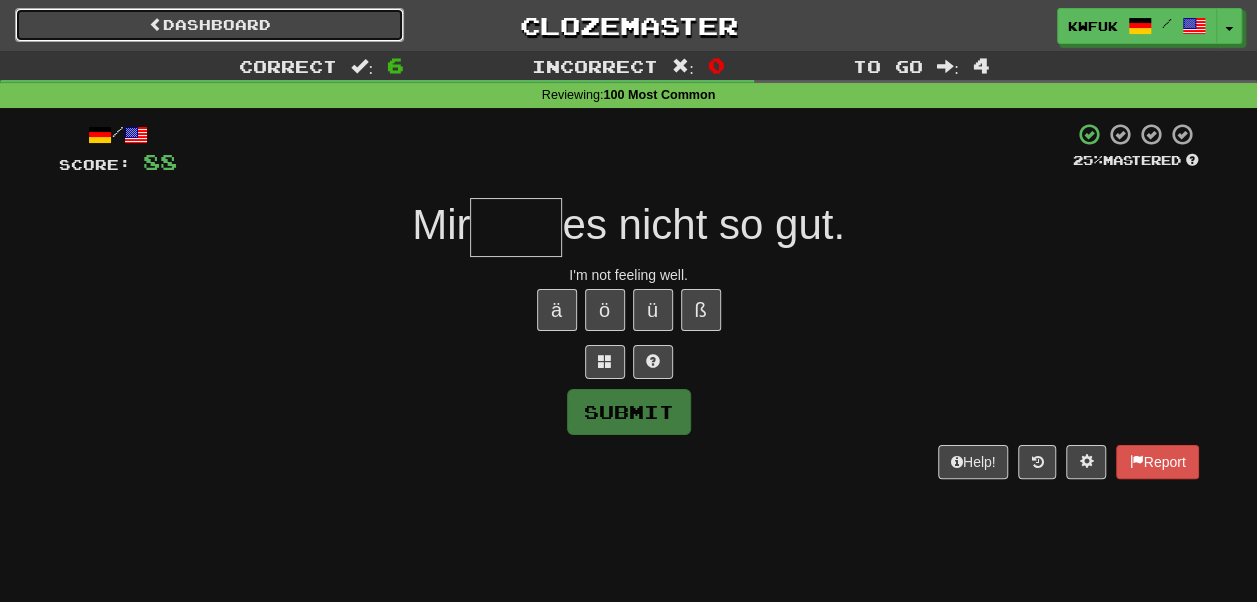 click on "Dashboard" at bounding box center [209, 25] 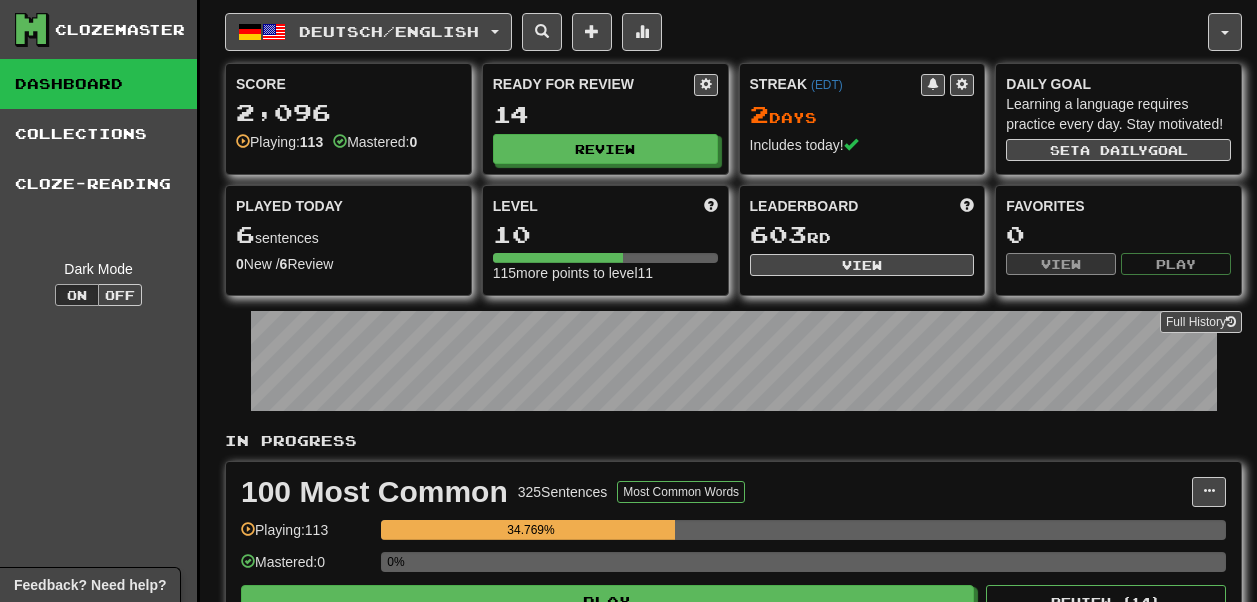 scroll, scrollTop: 0, scrollLeft: 0, axis: both 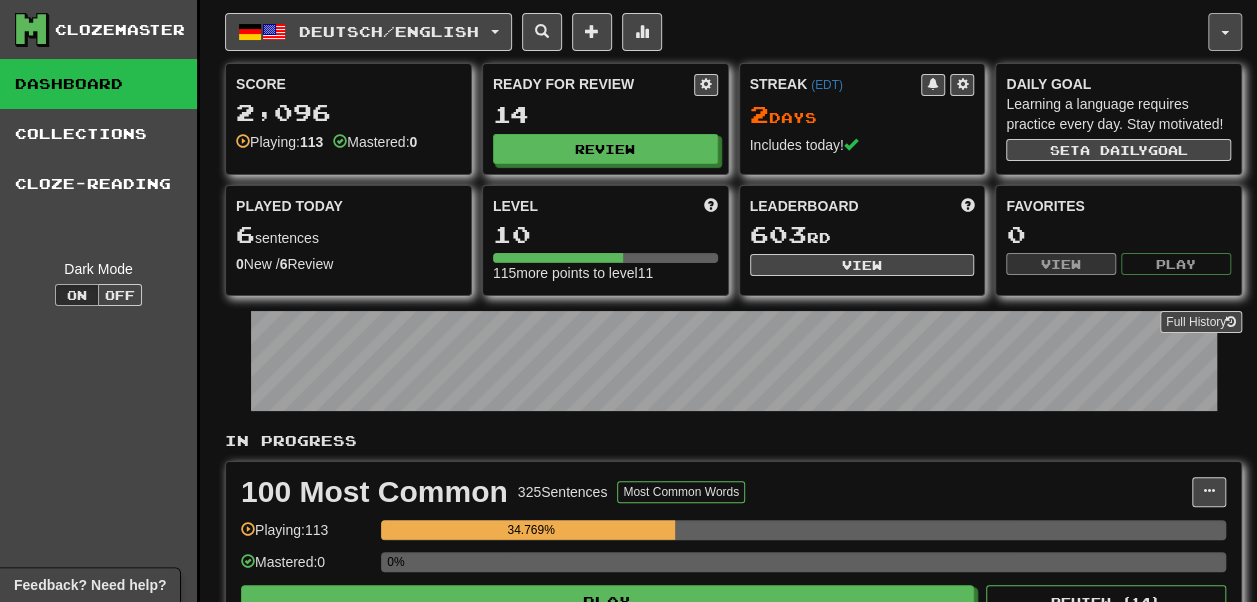 click at bounding box center (1225, 32) 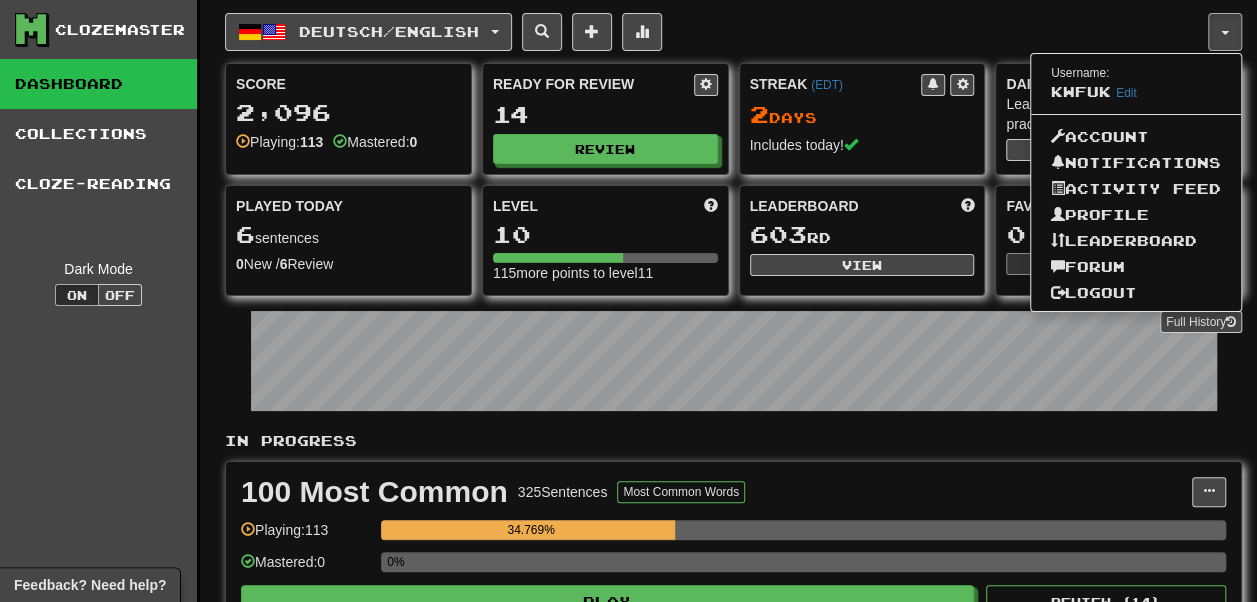 click on "Deutsch  /  English Deutsch  /  English Streak:  2   Review:  14 Points today:  88 Français  /  English Streak:  0   Review:  1 Points today:  0 Polski  /  English Streak:  1   Review:  10 Points today:  0 Toki Pona  /  English Streak:  1   Review:  9 Points today:  0 עברית  /  English Streak:  1   Review:  20 Points today:  0 हिन्दी  /  English Streak:  1   Review:  20 Points today:  0  Language Pairing" at bounding box center (716, 32) 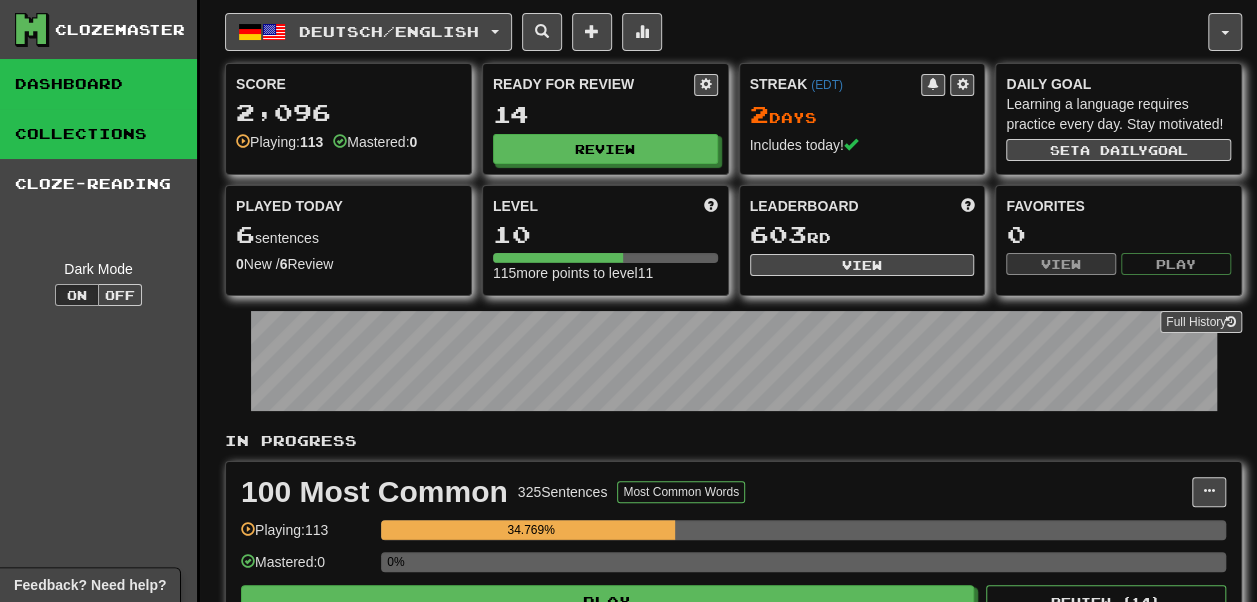 click on "Collections" at bounding box center (98, 134) 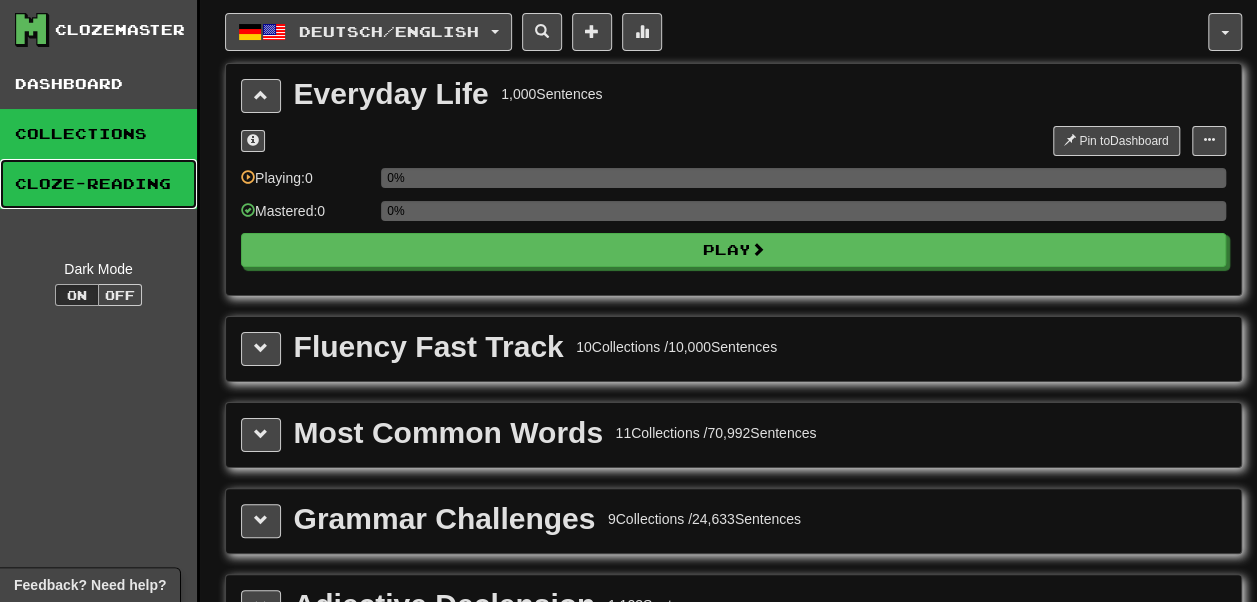 click on "Cloze-Reading" at bounding box center (98, 184) 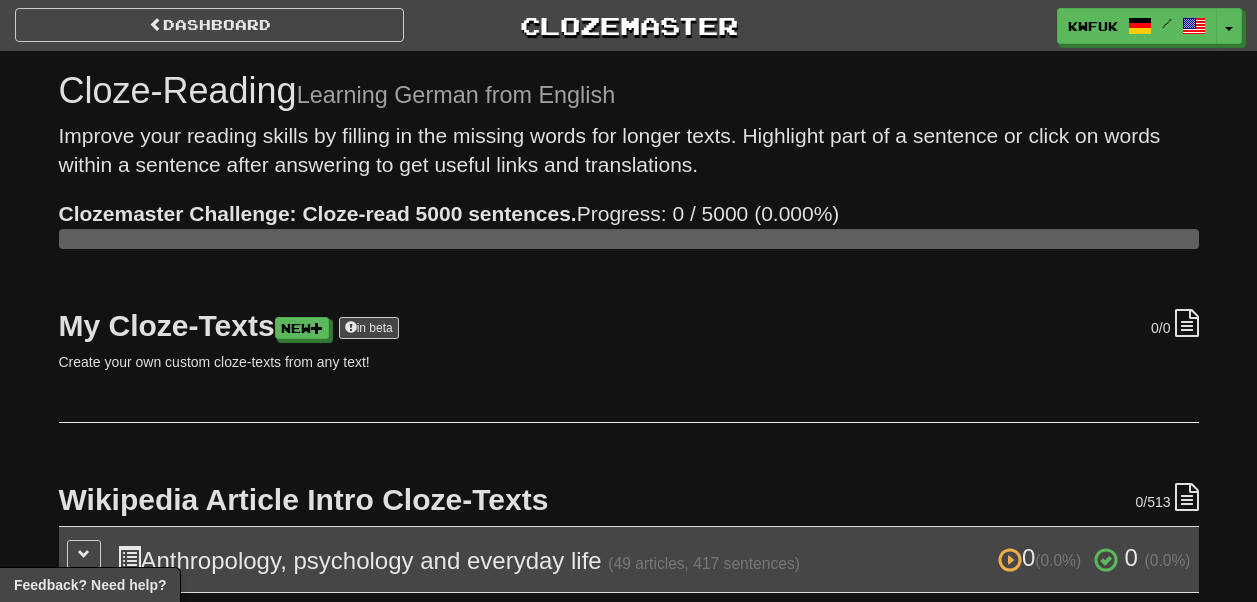 scroll, scrollTop: 0, scrollLeft: 0, axis: both 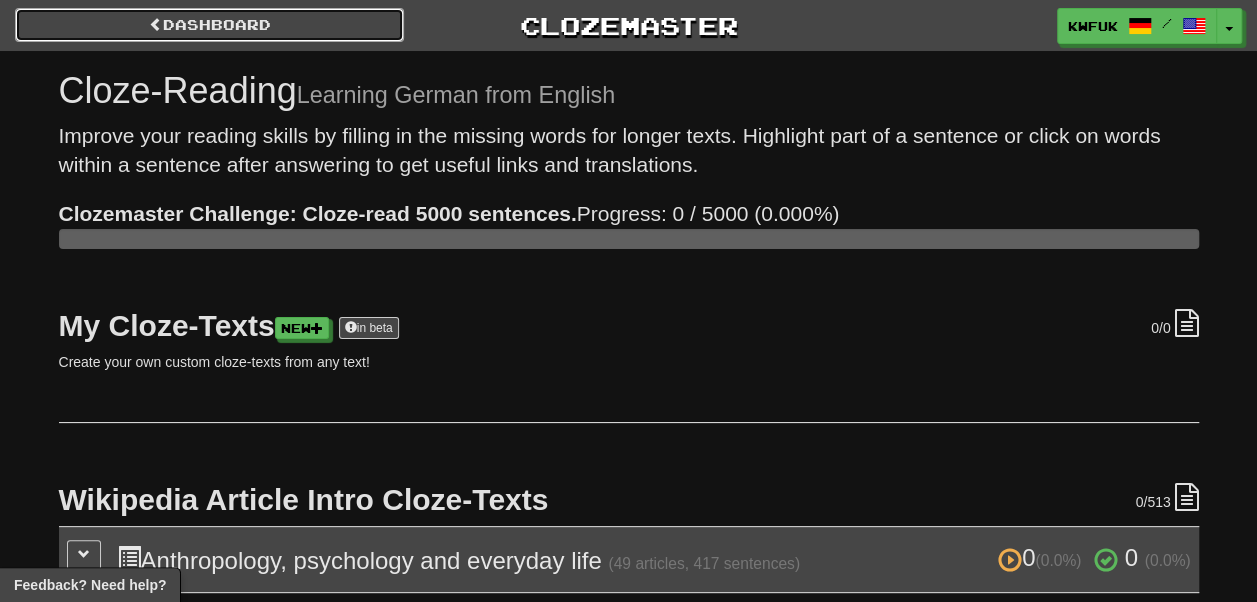 click on "Dashboard" at bounding box center (209, 25) 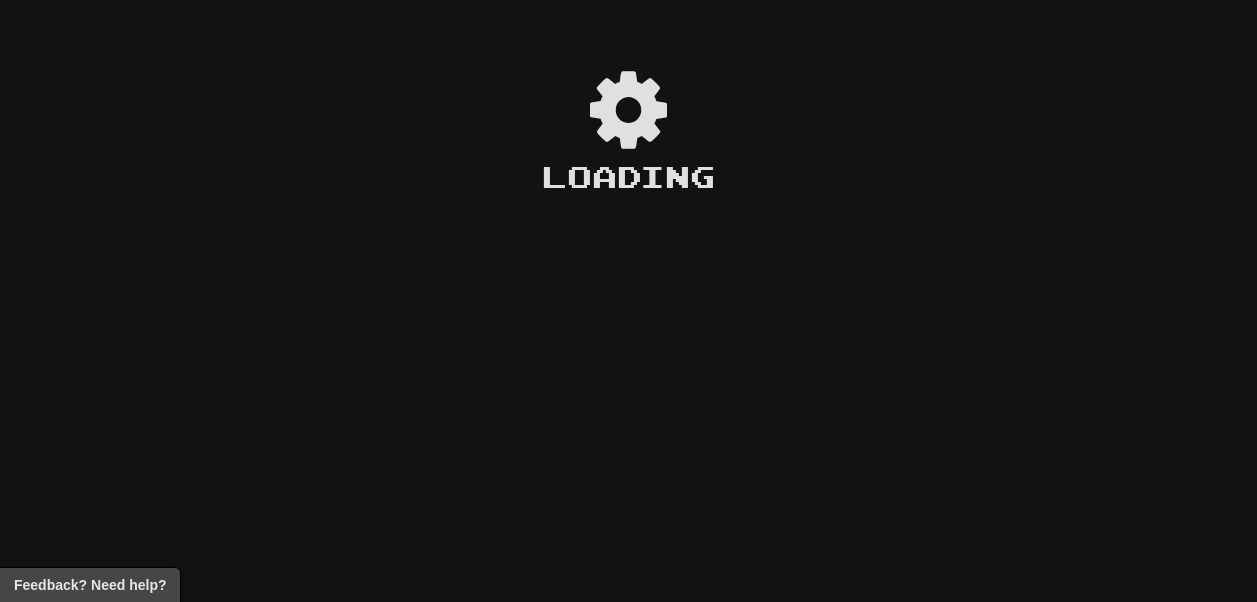 scroll, scrollTop: 0, scrollLeft: 0, axis: both 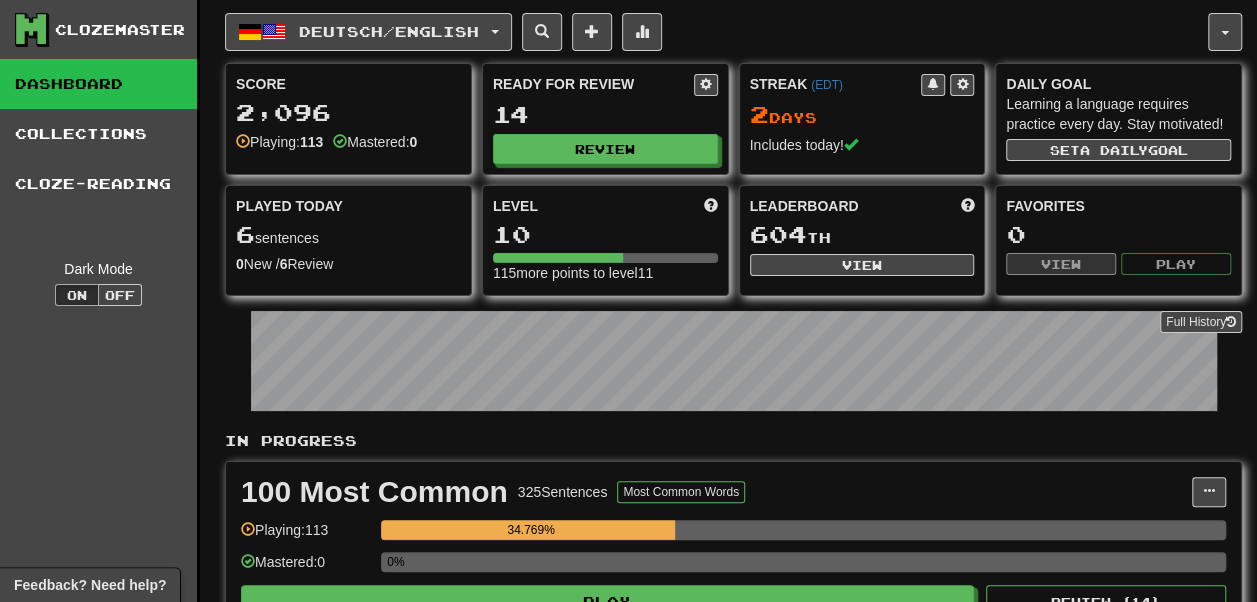 click on "Clozemaster" at bounding box center (120, 30) 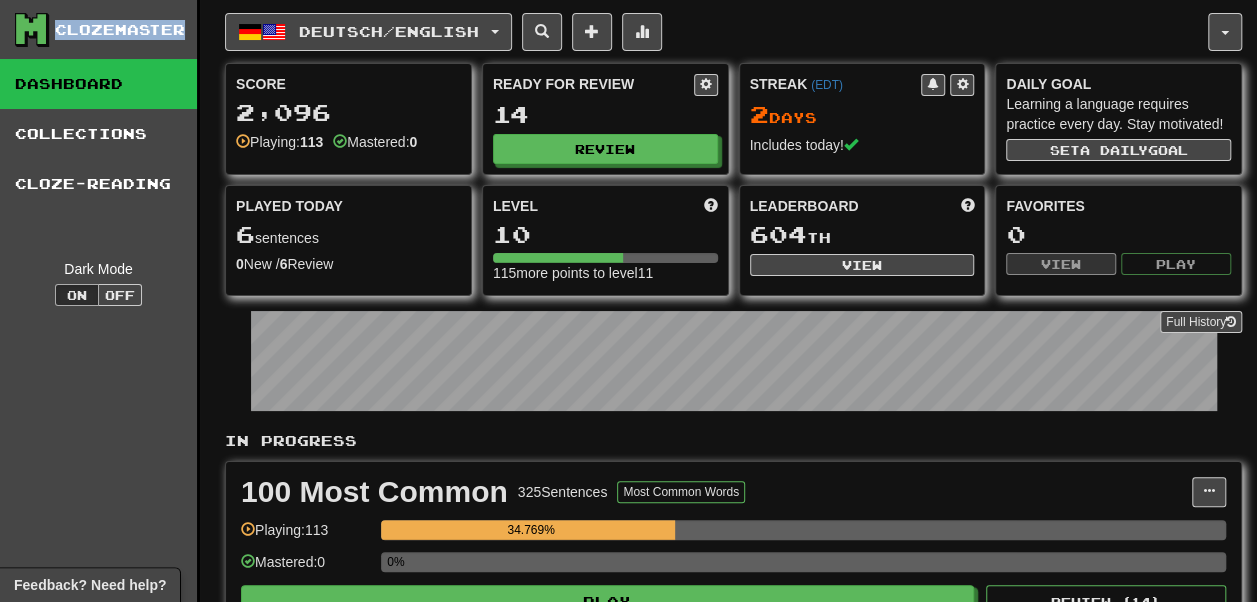 drag, startPoint x: 128, startPoint y: 30, endPoint x: 30, endPoint y: 32, distance: 98.02041 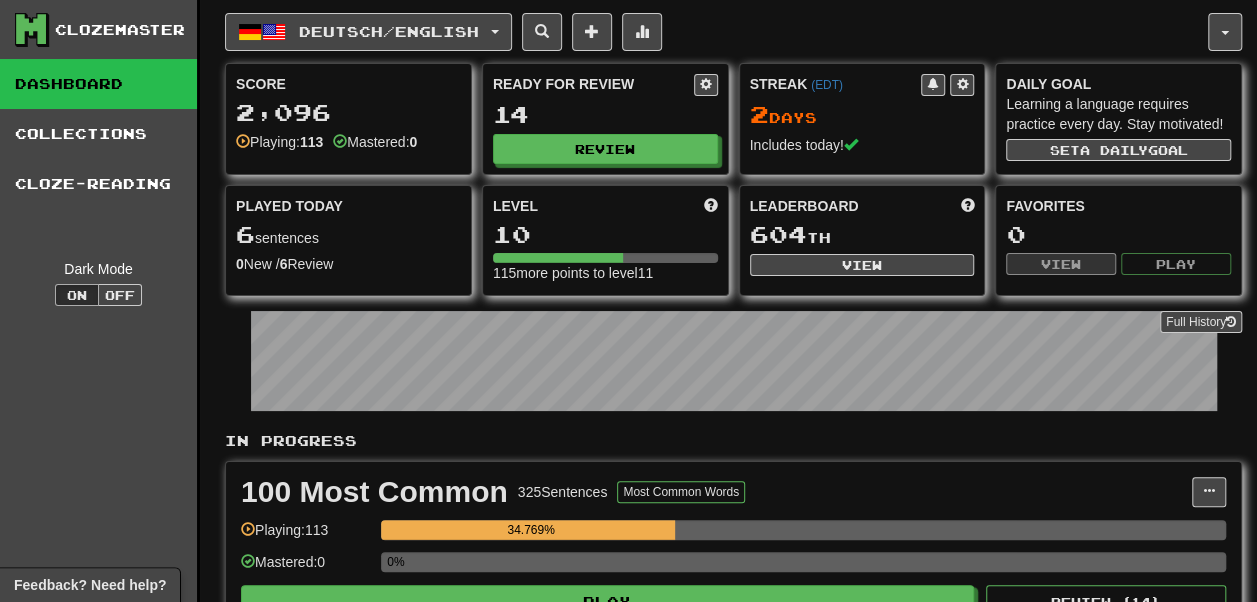 click 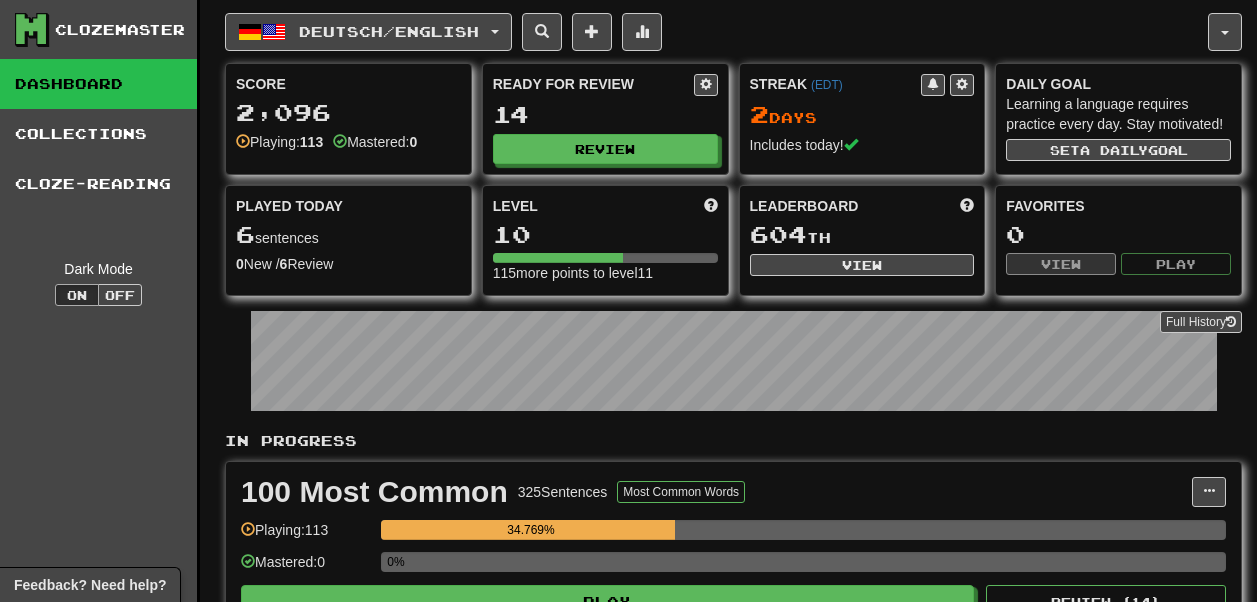 scroll, scrollTop: 0, scrollLeft: 0, axis: both 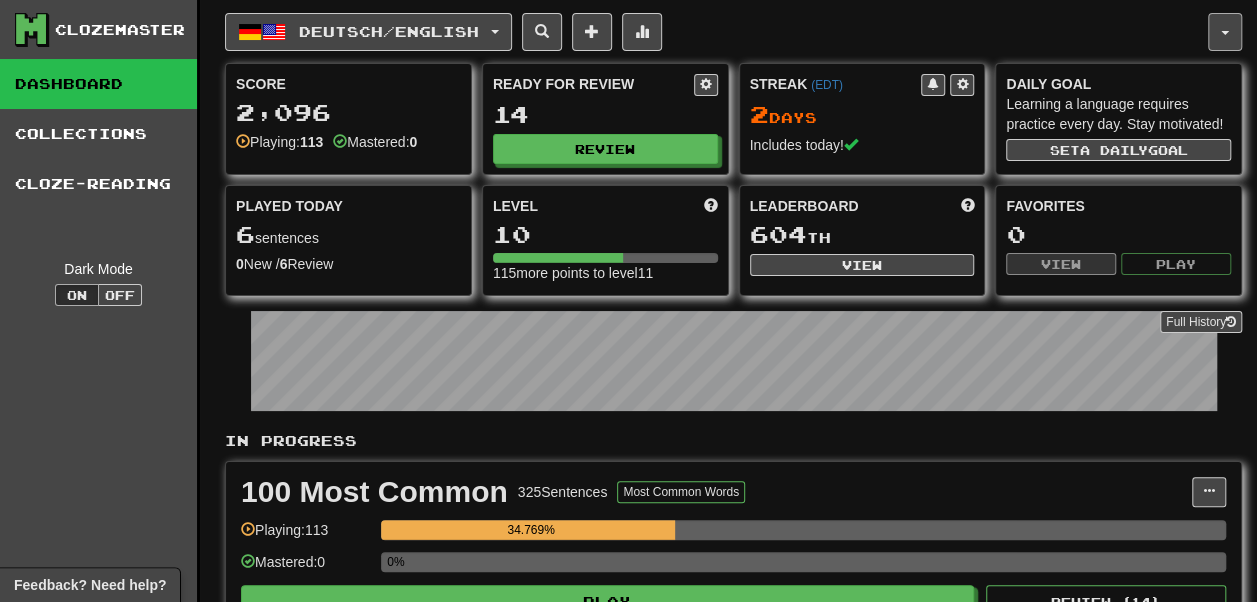 click at bounding box center [1225, 32] 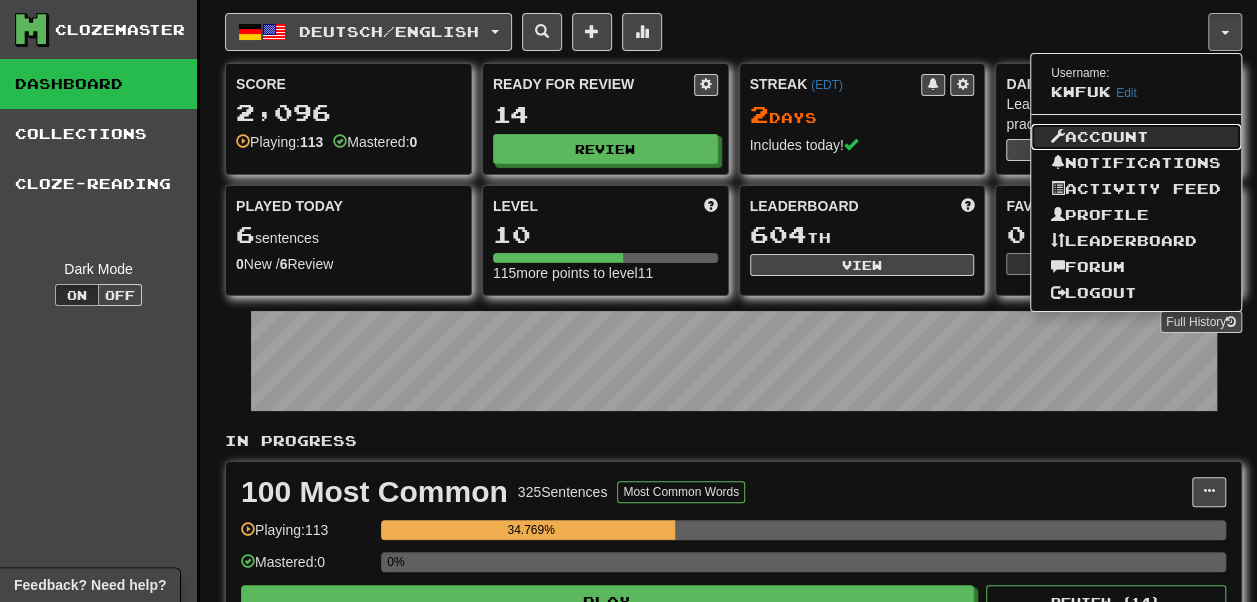 click on "Account" at bounding box center [1136, 137] 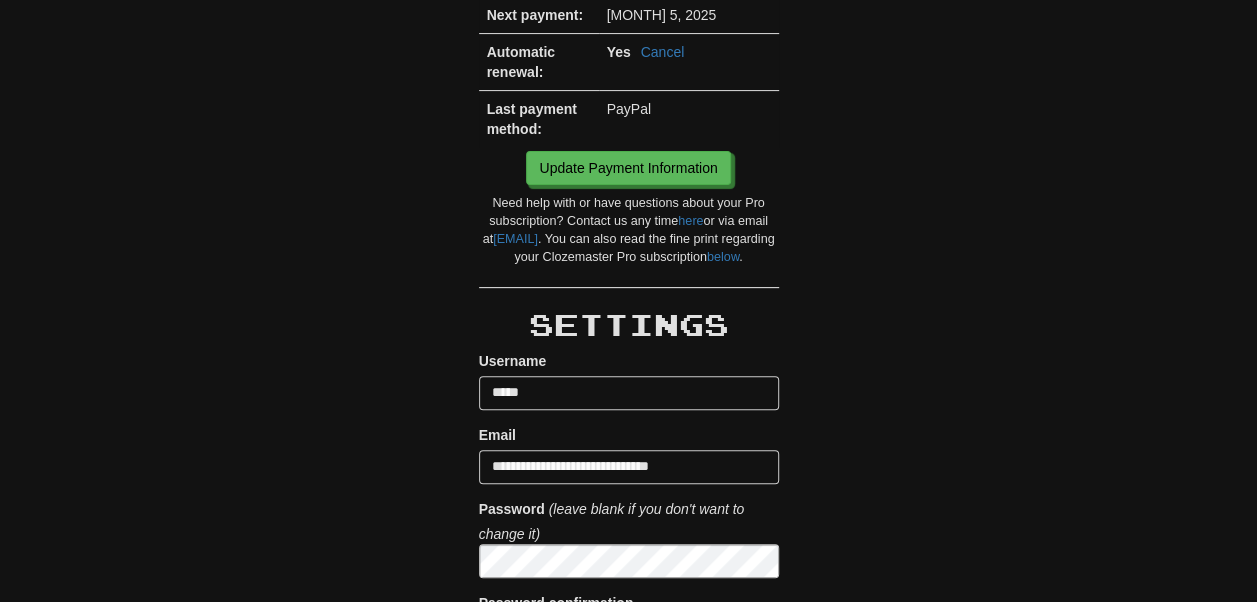 scroll, scrollTop: 0, scrollLeft: 0, axis: both 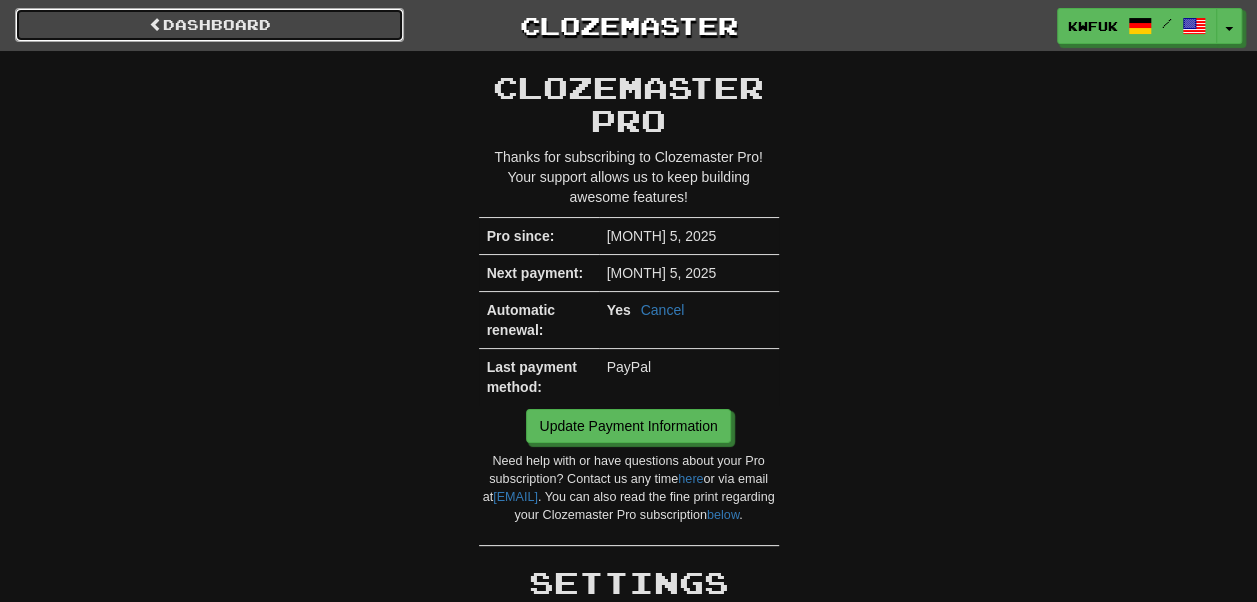 click on "Dashboard" at bounding box center [209, 25] 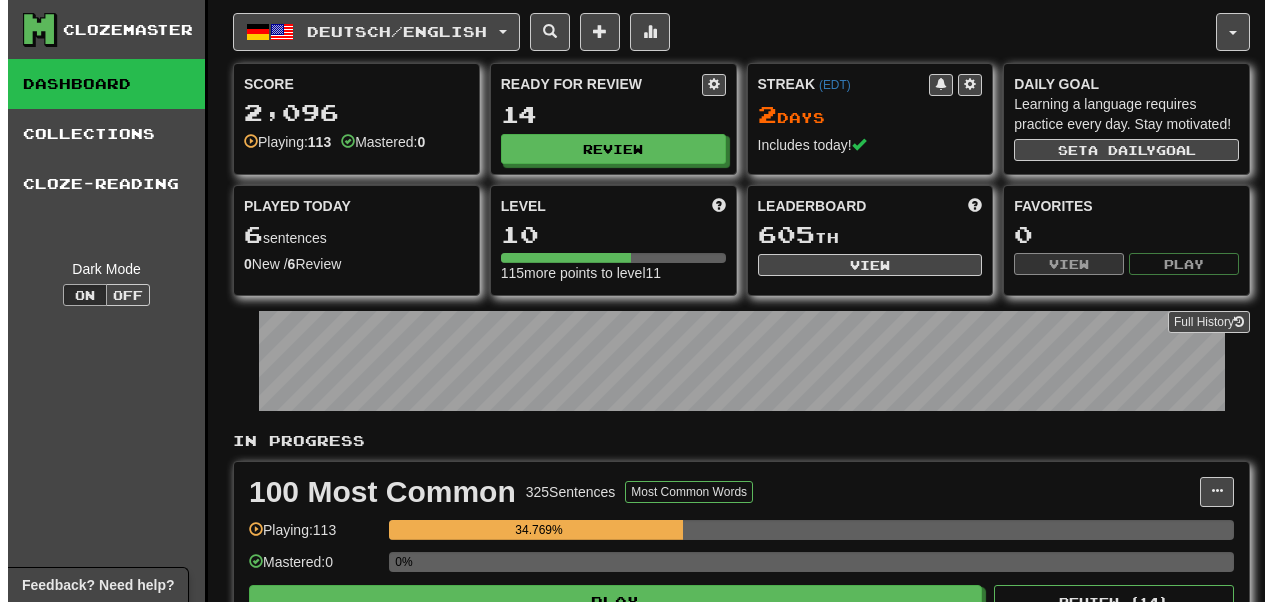 scroll, scrollTop: 0, scrollLeft: 0, axis: both 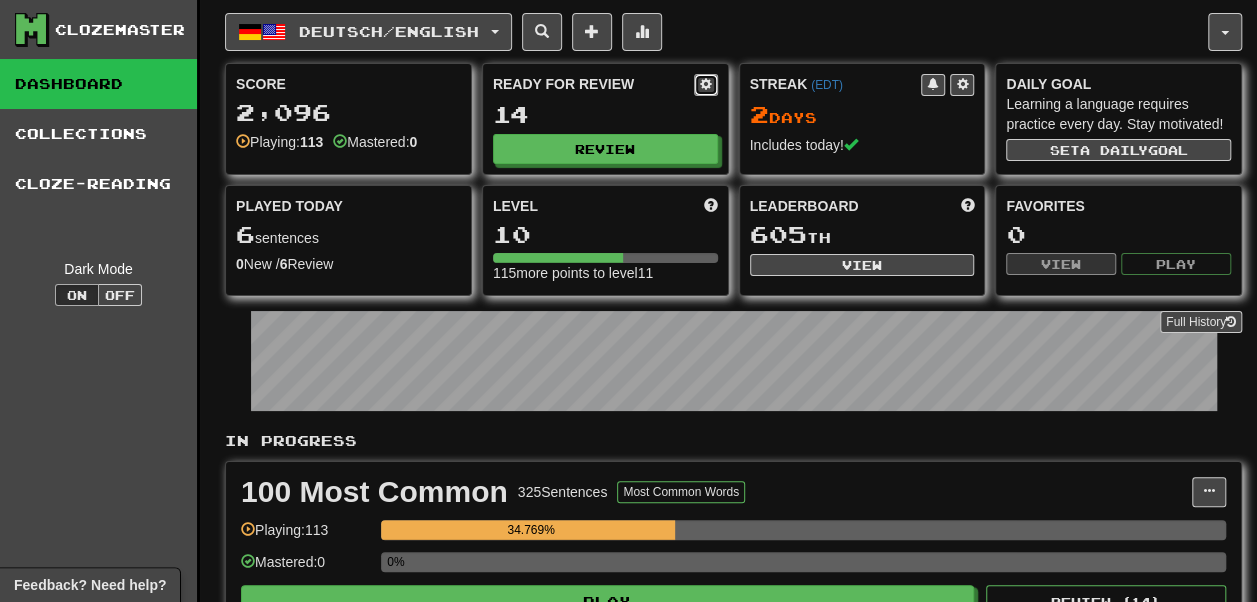 click at bounding box center (706, 84) 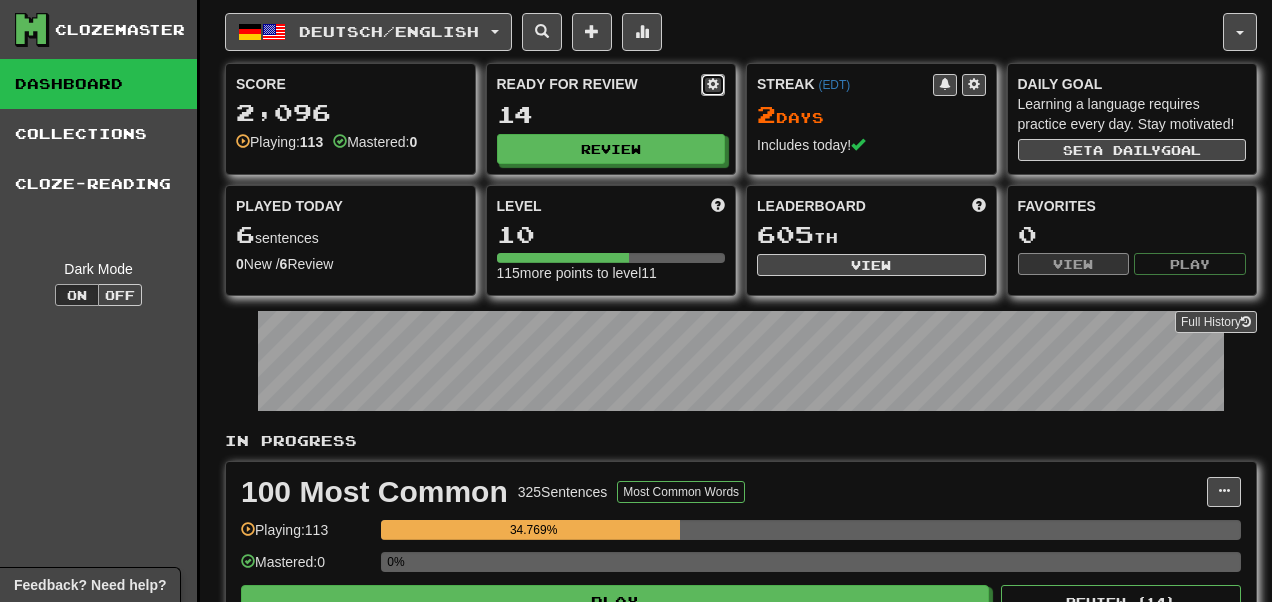 select on "*" 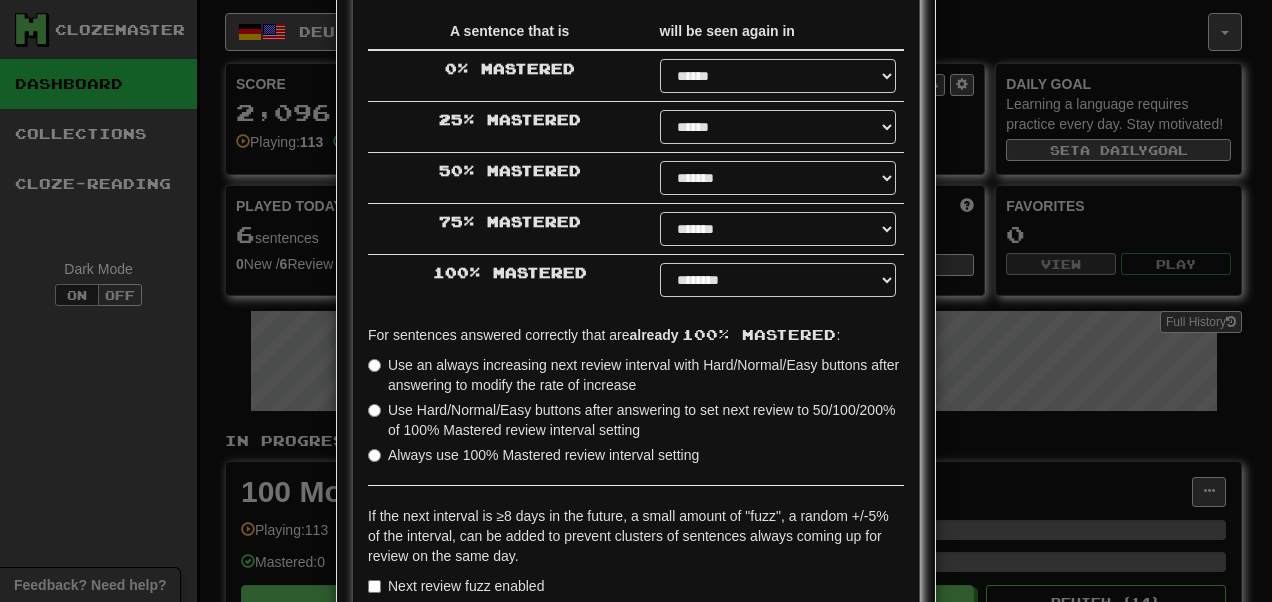 scroll, scrollTop: 0, scrollLeft: 0, axis: both 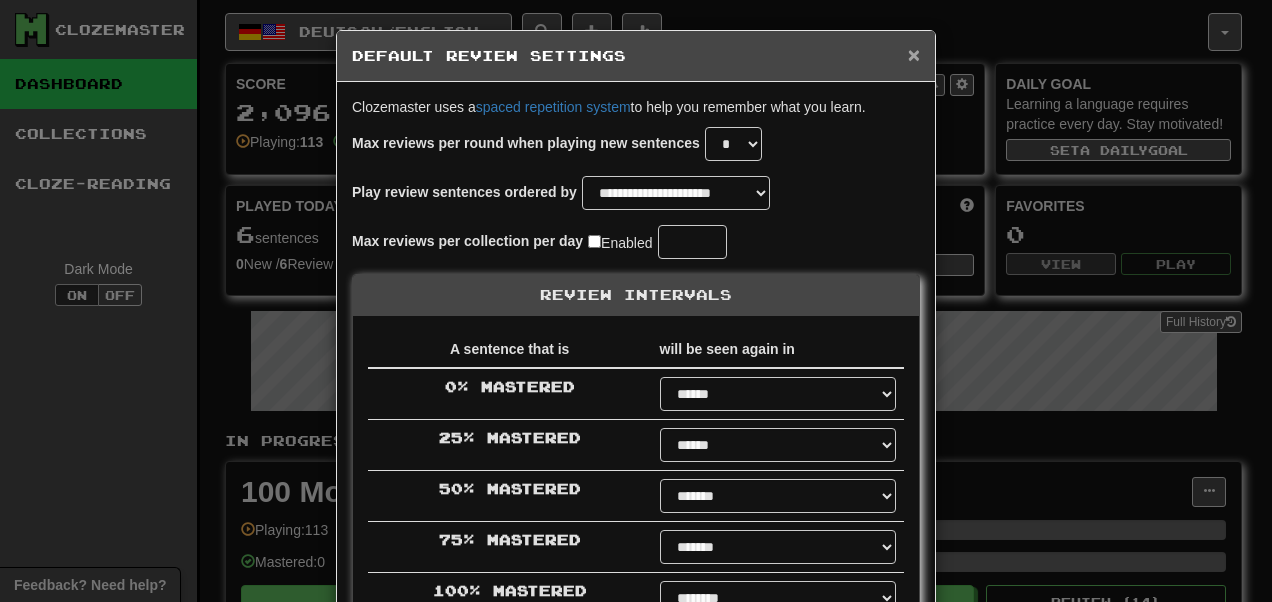 click on "×" at bounding box center [914, 54] 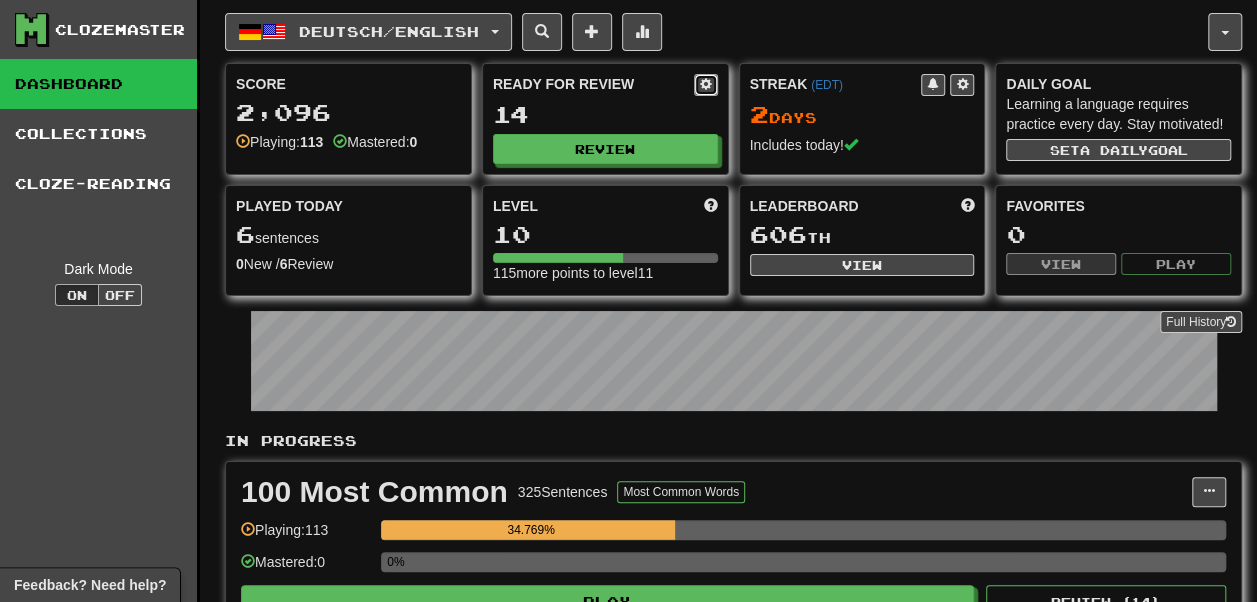 click at bounding box center (706, 84) 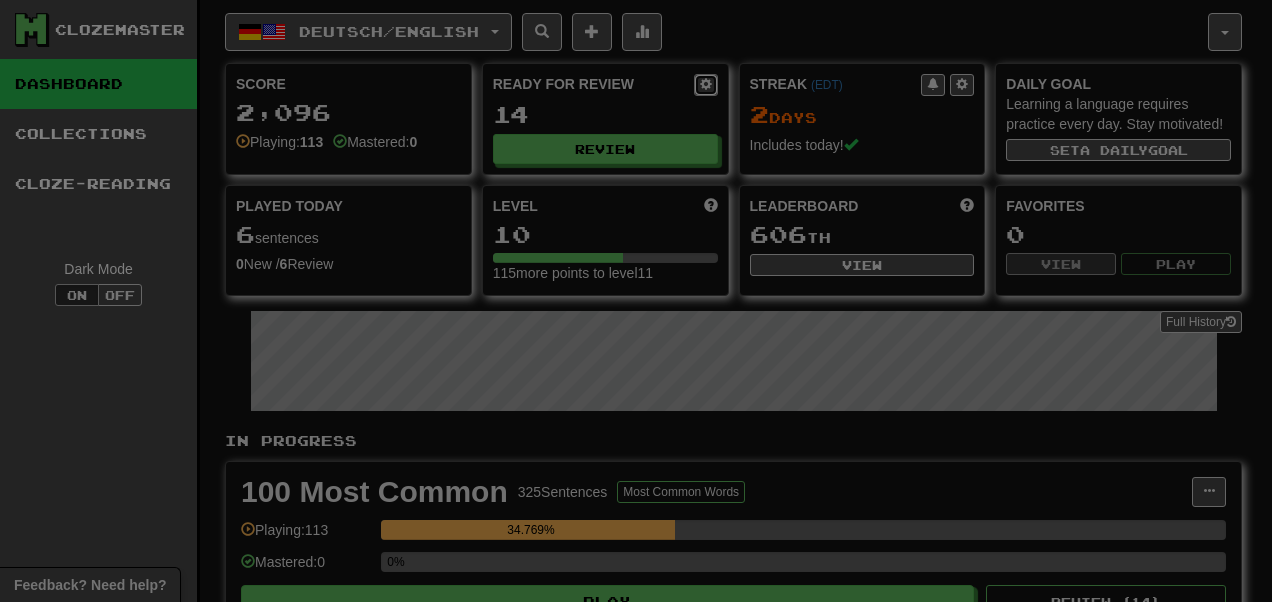 type on "**" 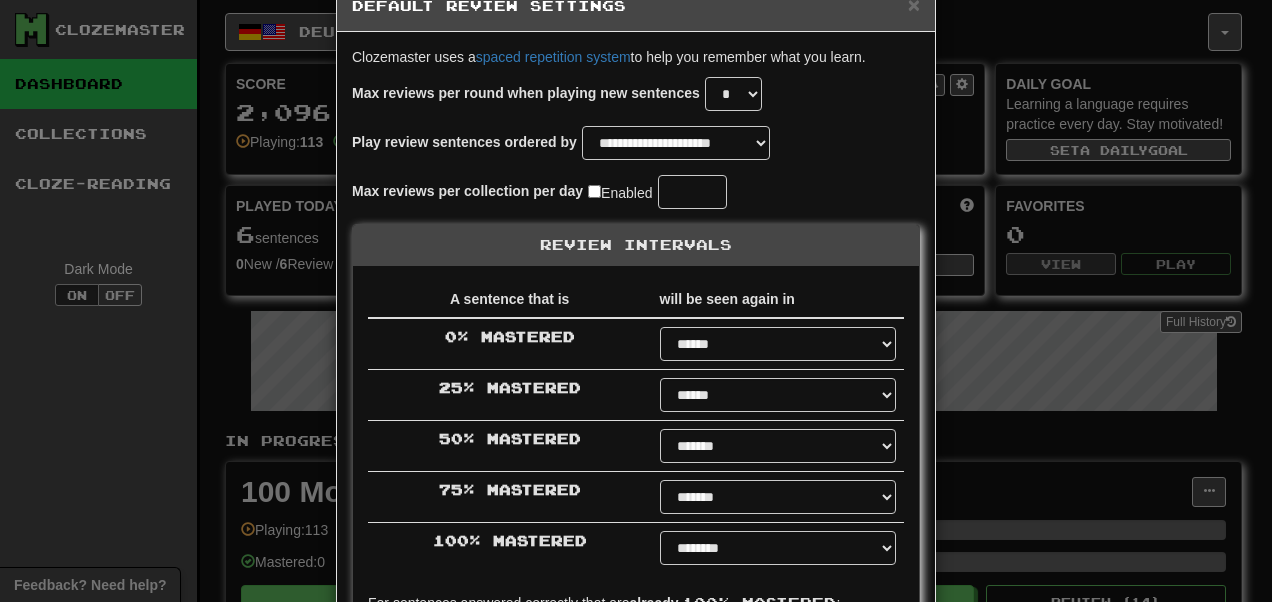scroll, scrollTop: 45, scrollLeft: 0, axis: vertical 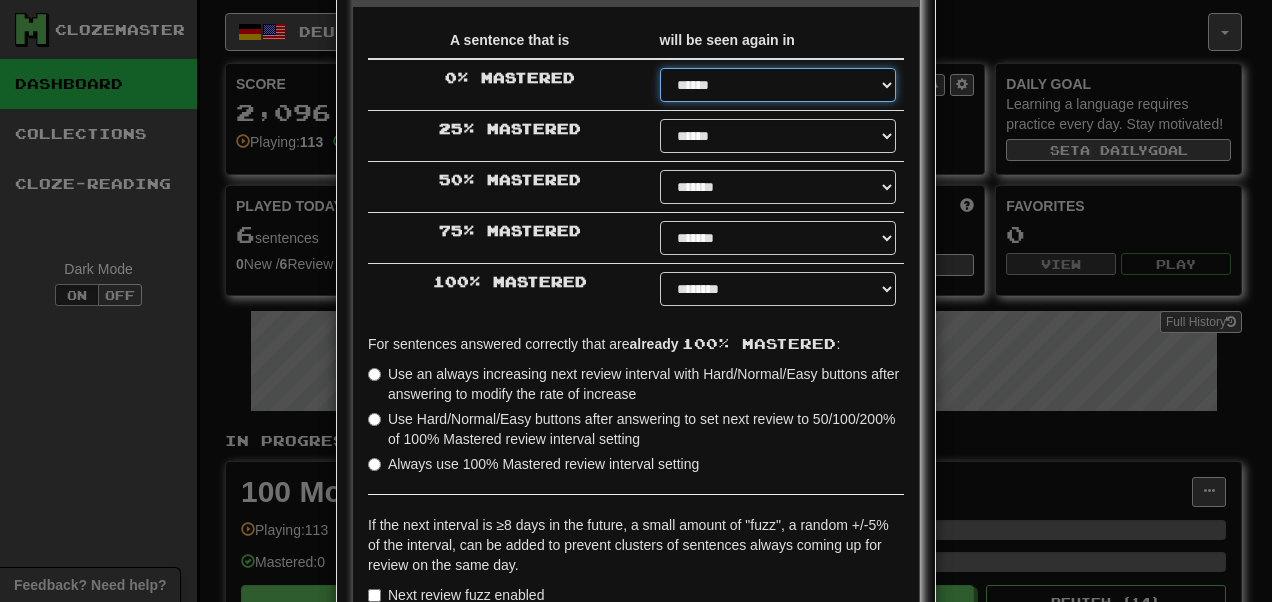 click on "****** ****** ****** ****** ****** ****** ****** ****** ****** ******* ******* ******* ******* ******* ******* ******* ******* ******* ******* ******* ******* ******* ******* ******* ******* ******* ******* ******* ******* ******* ******* ******* ******* ******* ******* ******* ******* ******* ******* ******* ******* ******* ******** ******** ******** ******** ******** ******** ******** ******** ******** ******" at bounding box center (778, 85) 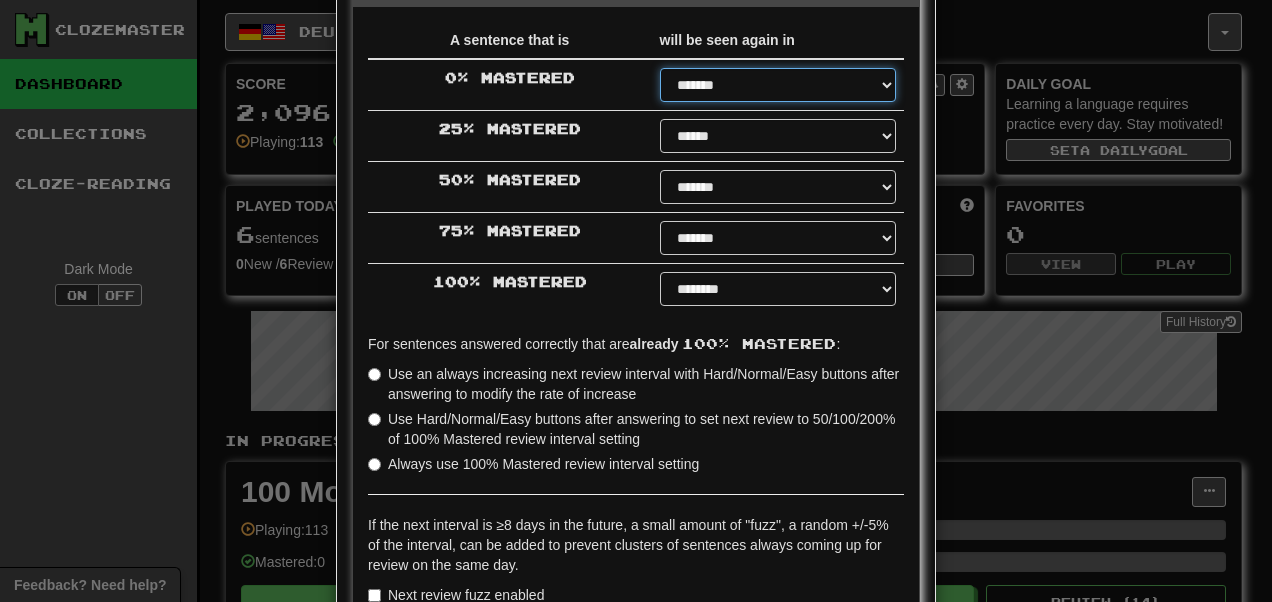 click on "****** ****** ****** ****** ****** ****** ****** ****** ****** ******* ******* ******* ******* ******* ******* ******* ******* ******* ******* ******* ******* ******* ******* ******* ******* ******* ******* ******* ******* ******* ******* ******* ******* ******* ******* ******* ******* ******* ******* ******* ******* ******* ******** ******** ******** ******** ******** ******** ******** ******** ******** ******" at bounding box center (778, 85) 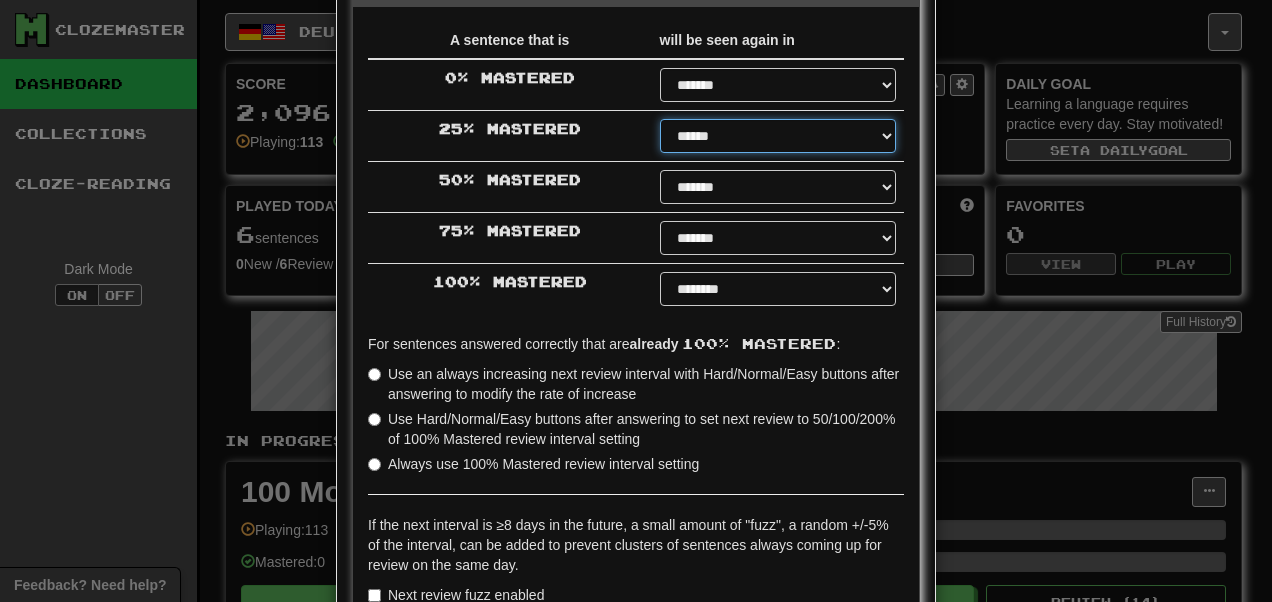 click on "****** ****** ****** ****** ****** ****** ****** ****** ****** ******* ******* ******* ******* ******* ******* ******* ******* ******* ******* ******* ******* ******* ******* ******* ******* ******* ******* ******* ******* ******* ******* ******* ******* ******* ******* ******* ******* ******* ******* ******* ******* ******* ******** ******** ******** ******** ******** ******** ******** ******** ********" at bounding box center (778, 136) 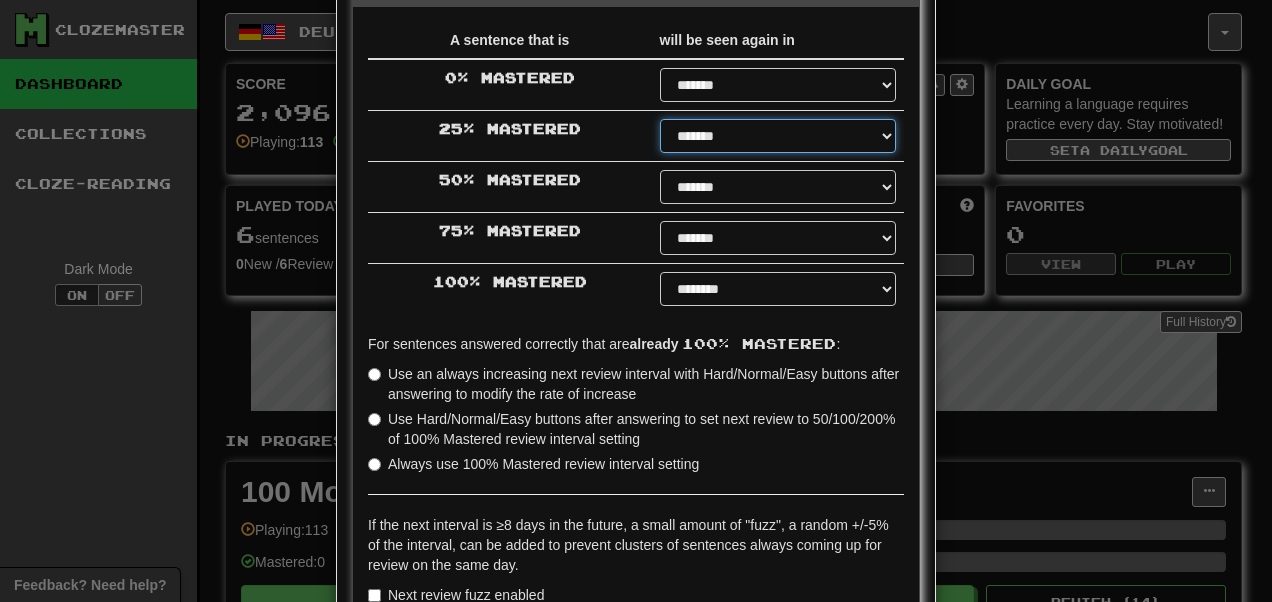 click on "****** ****** ****** ****** ****** ****** ****** ****** ****** ******* ******* ******* ******* ******* ******* ******* ******* ******* ******* ******* ******* ******* ******* ******* ******* ******* ******* ******* ******* ******* ******* ******* ******* ******* ******* ******* ******* ******* ******* ******* ******* ******* ******** ******** ******** ******** ******** ******** ******** ******** ********" at bounding box center (778, 136) 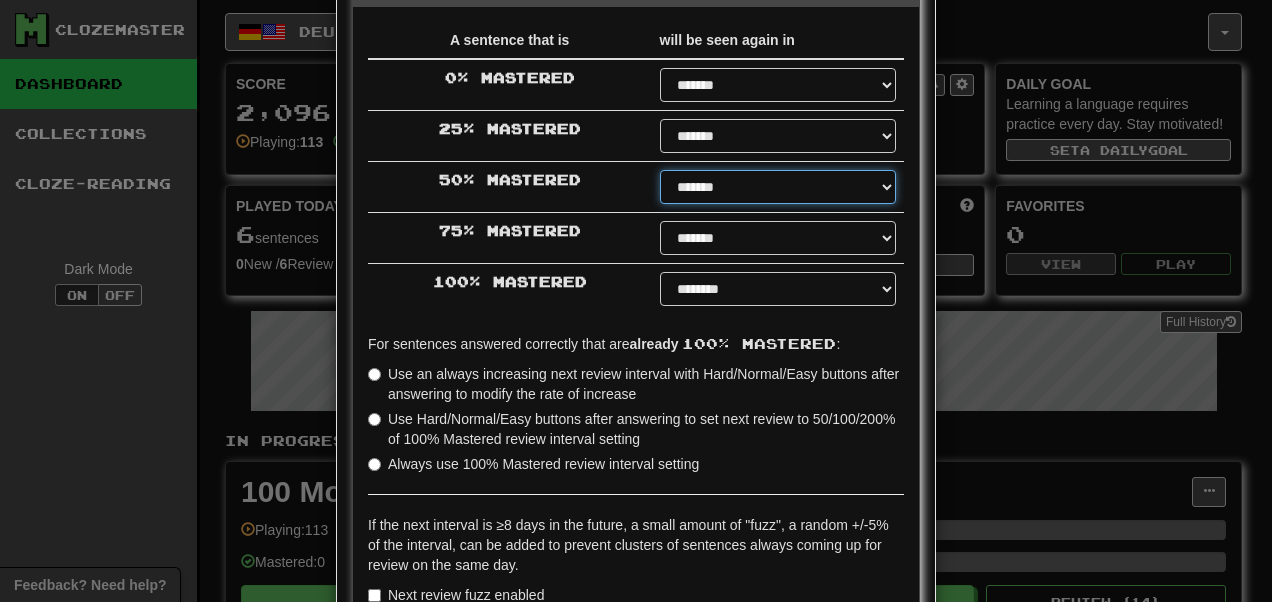 click on "****** ****** ****** ****** ****** ****** ****** ****** ****** ******* ******* ******* ******* ******* ******* ******* ******* ******* ******* ******* ******* ******* ******* ******* ******* ******* ******* ******* ******* ******* ******* ******* ******* ******* ******* ******* ******* ******* ******* ******* ******* ******* ******** ******** ******** ******** ******** ******** ******** ******** ********" at bounding box center (778, 187) 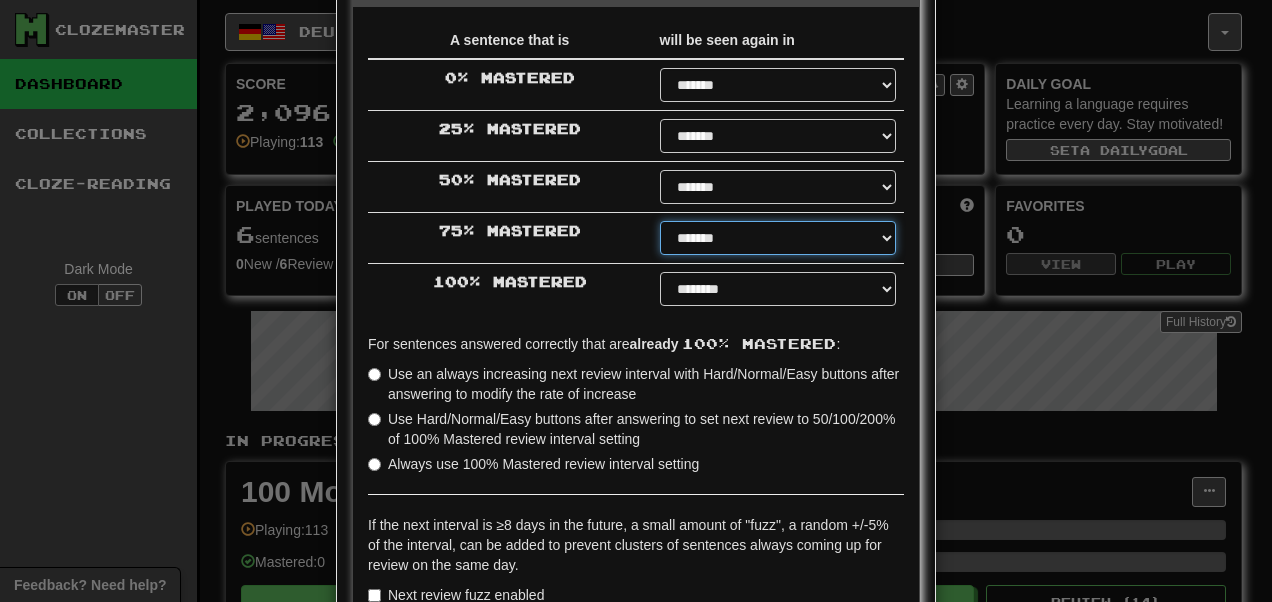click on "****** ****** ****** ****** ****** ****** ****** ****** ****** ******* ******* ******* ******* ******* ******* ******* ******* ******* ******* ******* ******* ******* ******* ******* ******* ******* ******* ******* ******* ******* ******* ******* ******* ******* ******* ******* ******* ******* ******* ******* ******* ******* ******** ******** ******** ******** ******** ******** ******** ******** ********" at bounding box center [778, 238] 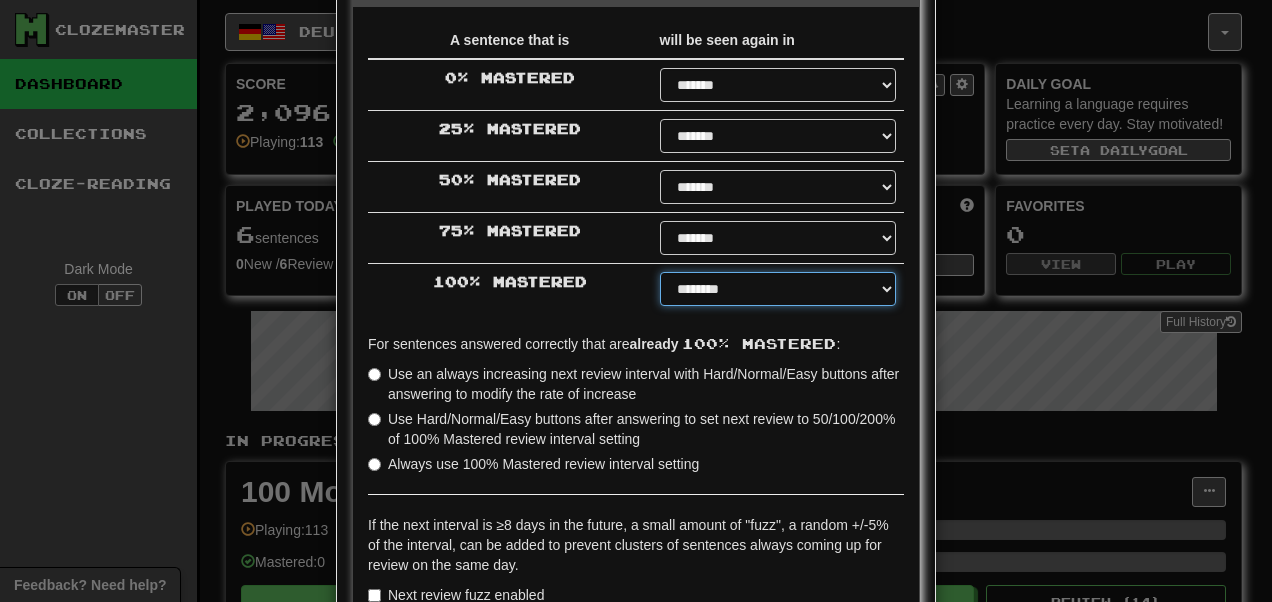 click on "****** ****** ****** ****** ****** ****** ****** ****** ****** ******* ******* ******* ******* ******* ******* ******* ******* ******* ******* ******* ******* ******* ******* ******* ******* ******* ******* ******* ******* ******* ******* ******* ******* ******* ******* ******* ******* ******* ******* ******* ******* ******* ******** ******** ******** ******** ******** ******** ******** ******** ******** *****" at bounding box center [778, 289] 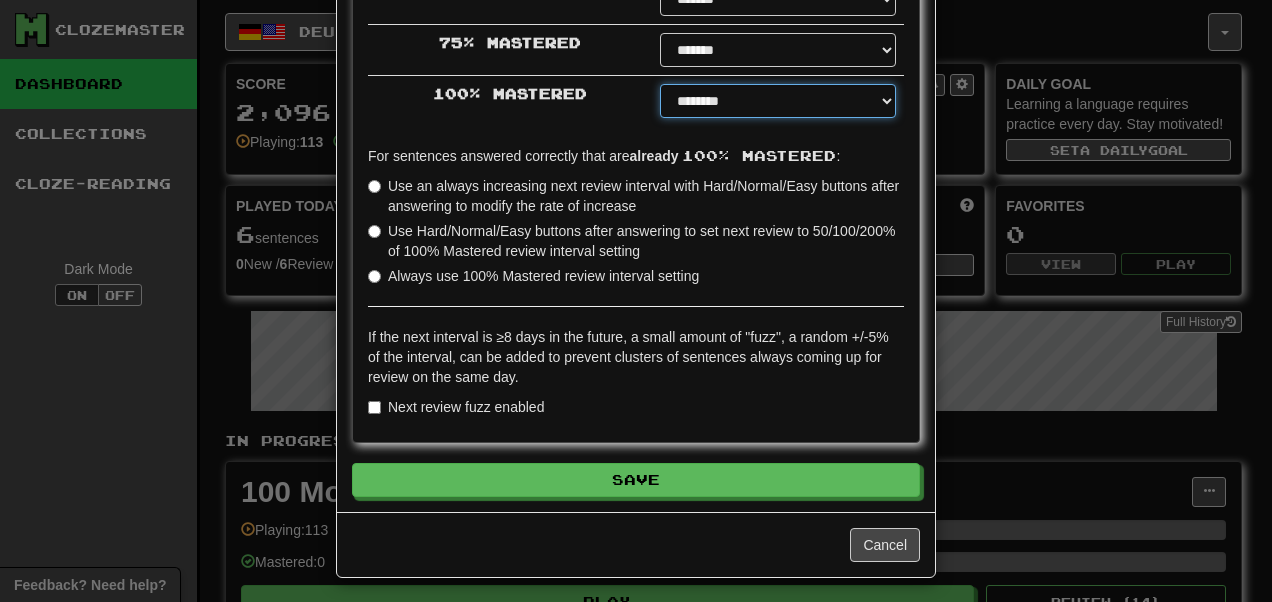 scroll, scrollTop: 498, scrollLeft: 0, axis: vertical 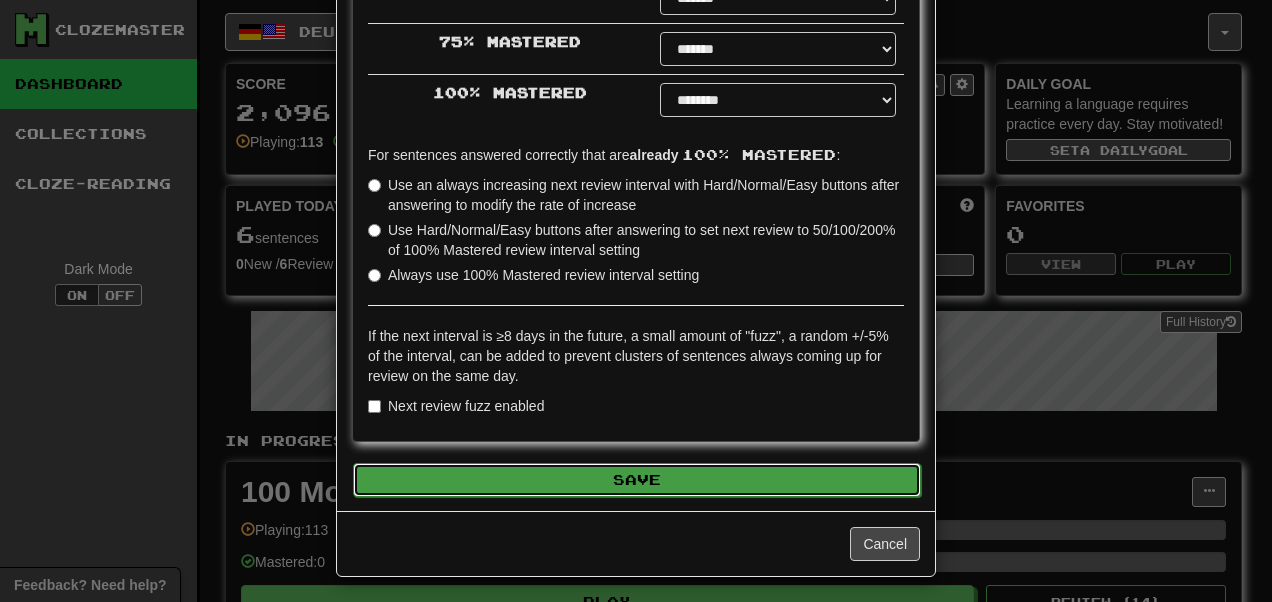 click on "Save" at bounding box center [637, 480] 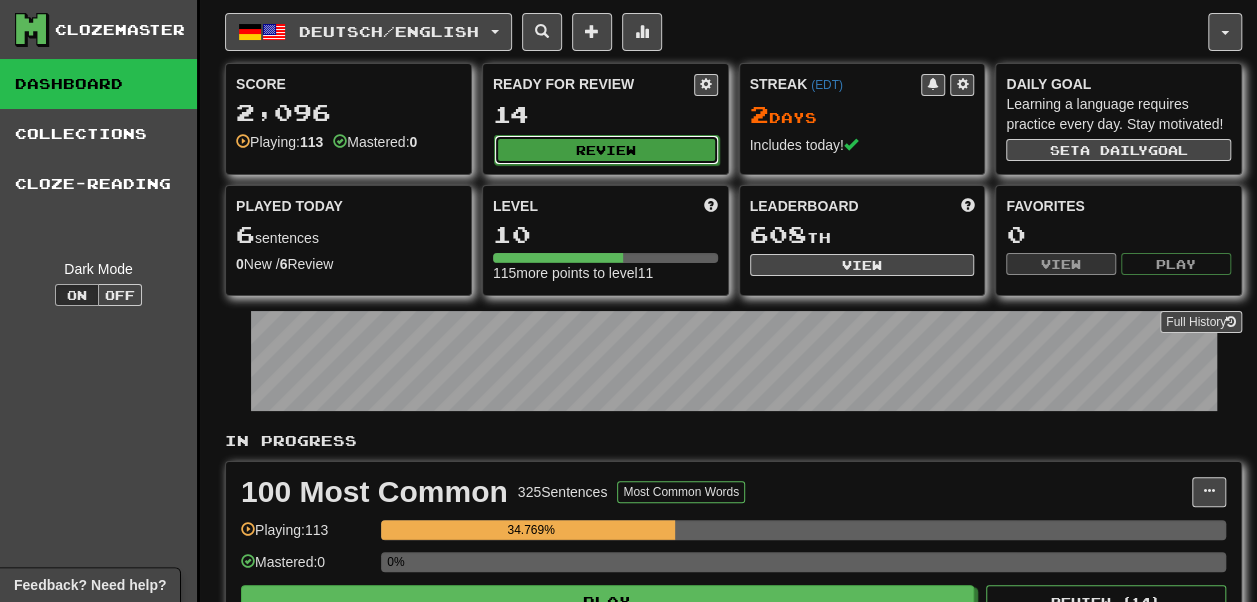 click on "Review" at bounding box center (606, 150) 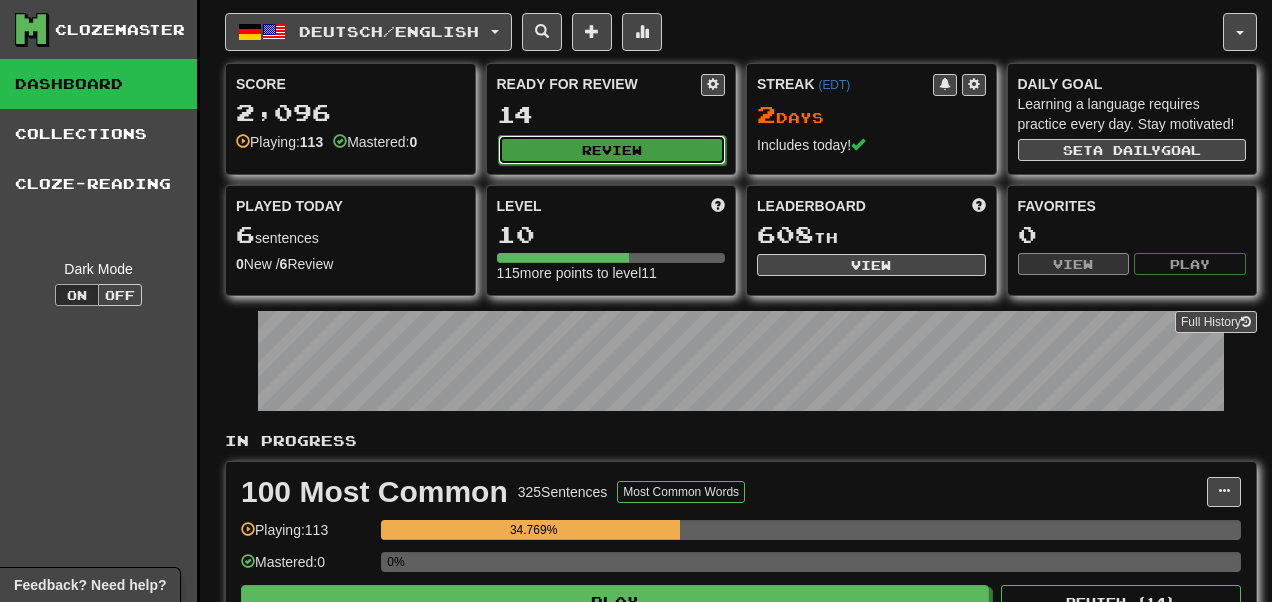 select on "**" 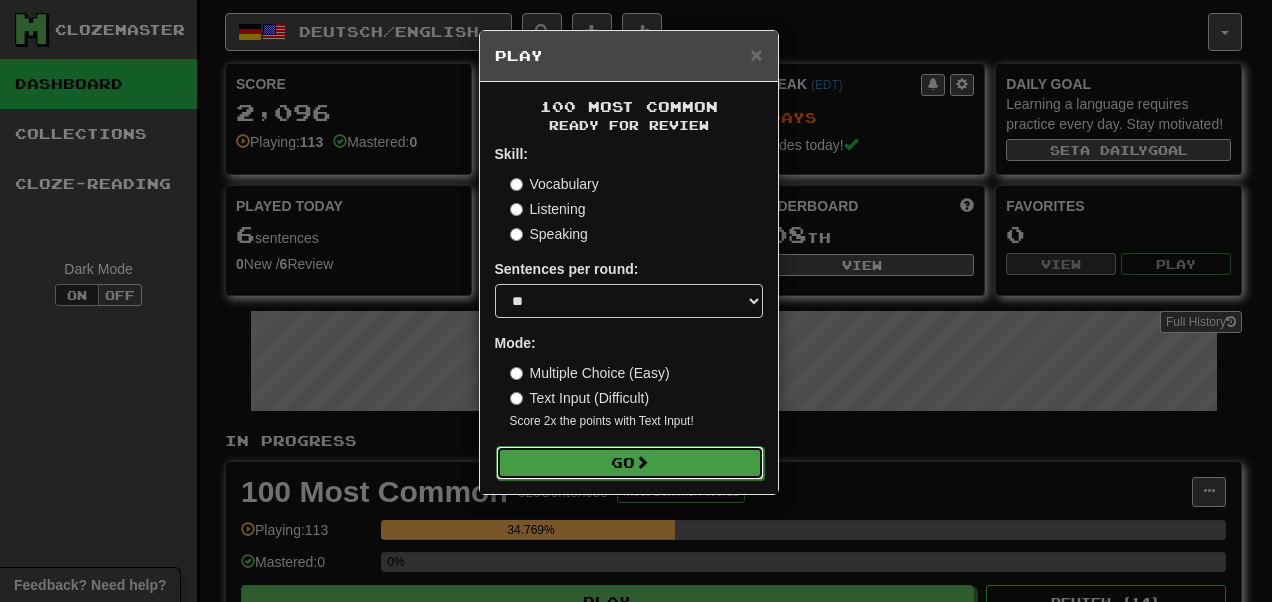 click on "Go" at bounding box center (630, 463) 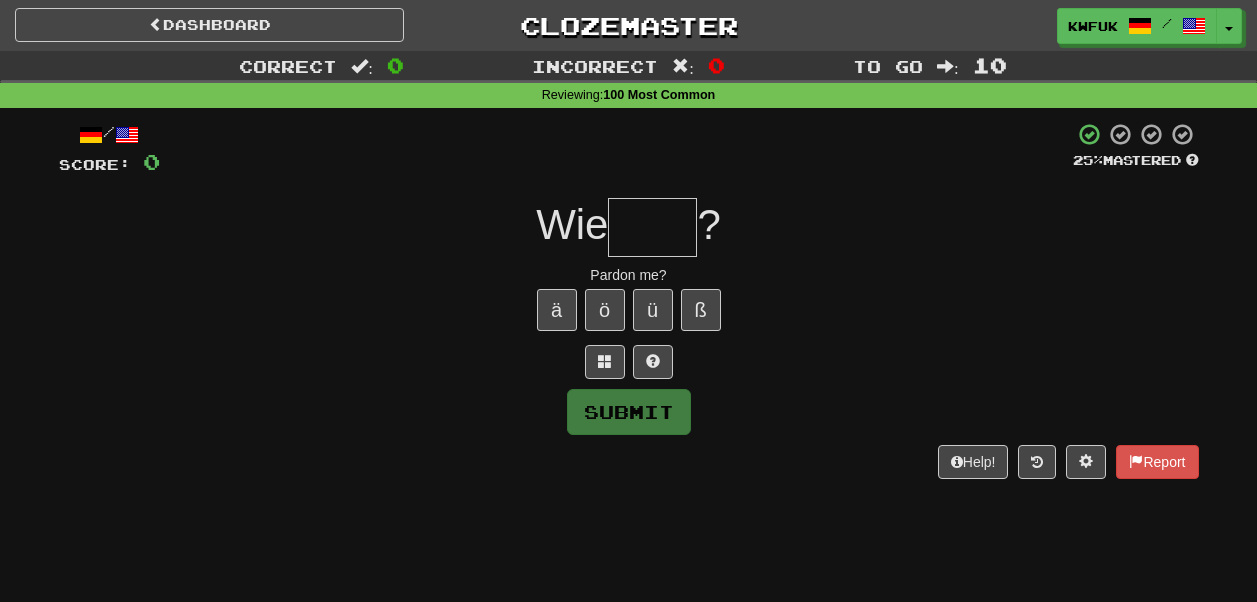 scroll, scrollTop: 0, scrollLeft: 0, axis: both 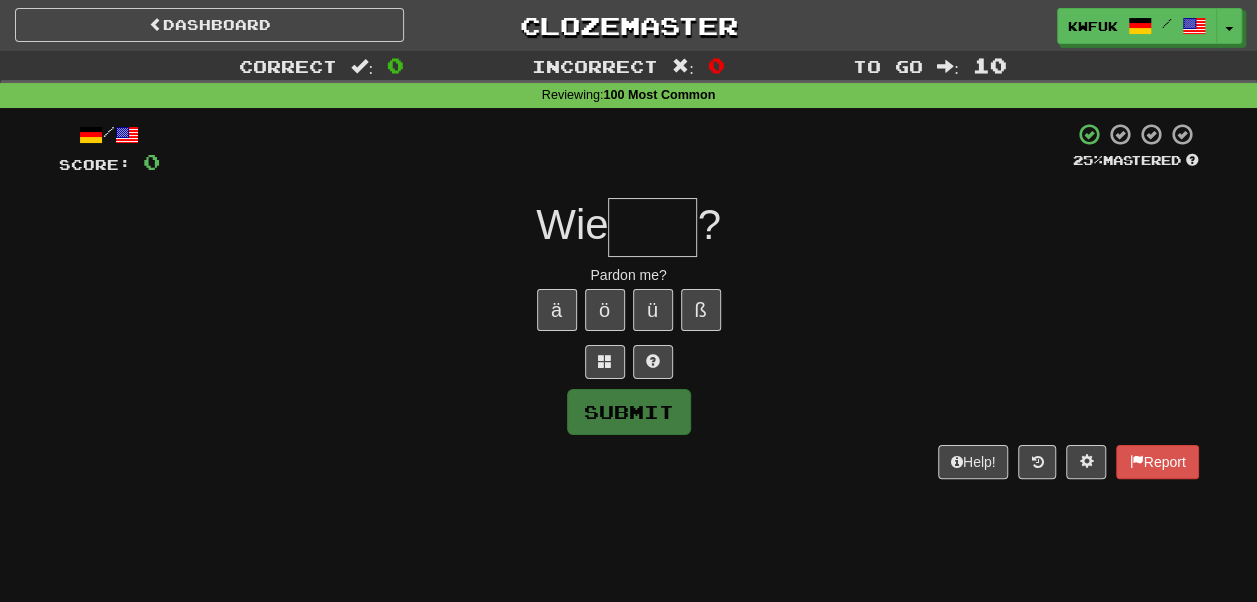 click at bounding box center (652, 227) 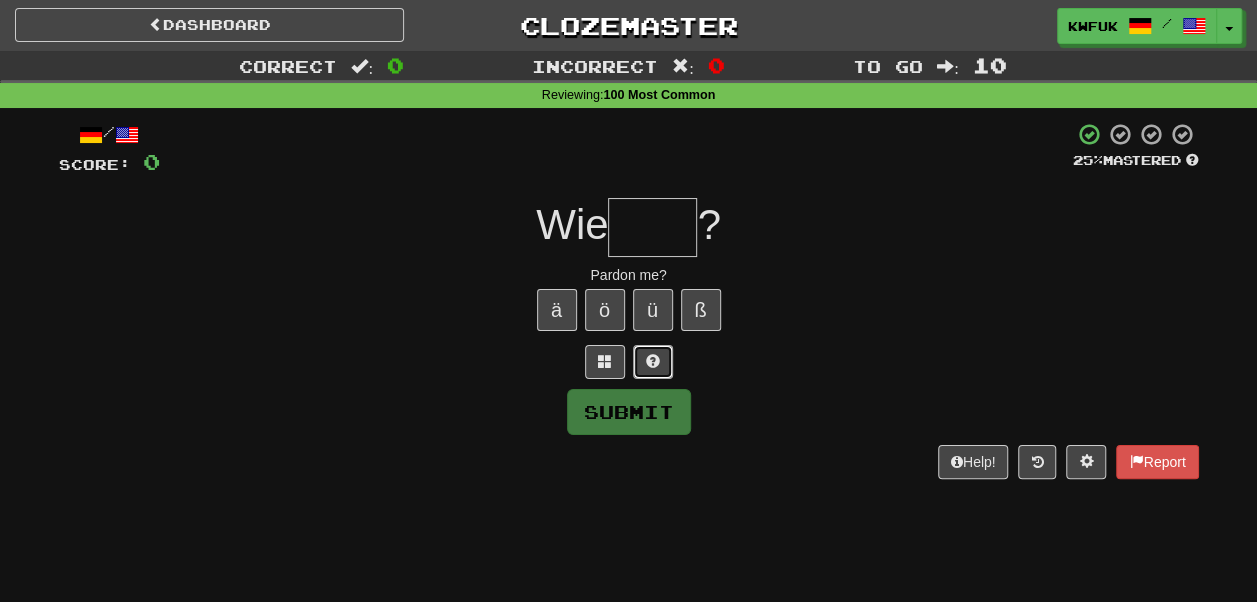 click at bounding box center (653, 361) 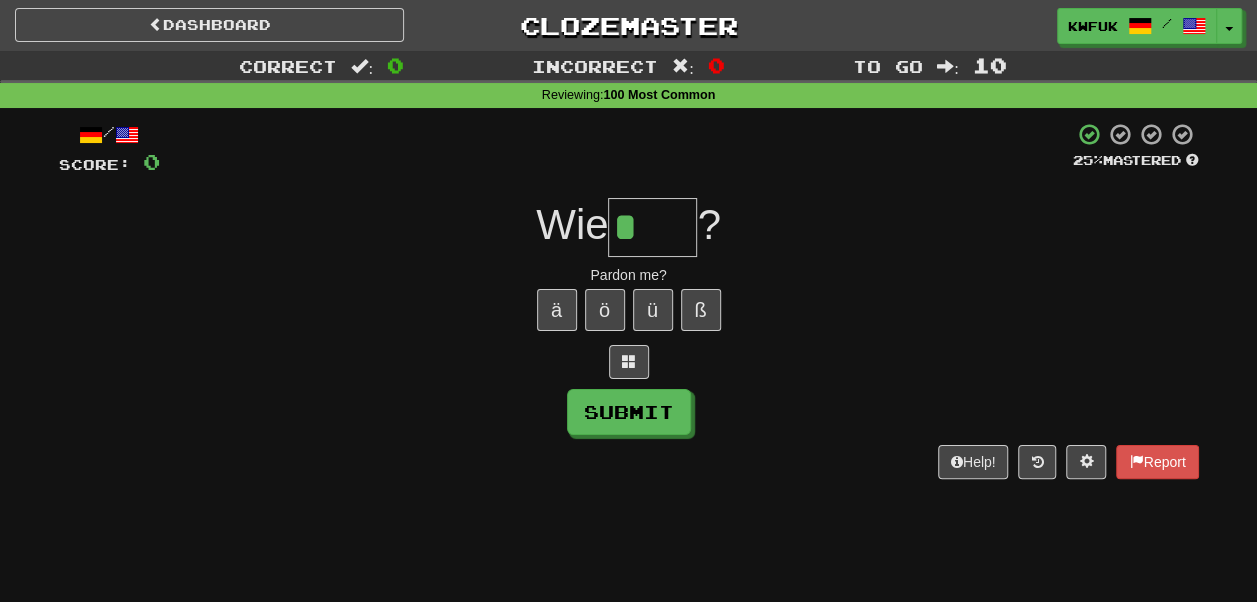click on "*" at bounding box center (652, 227) 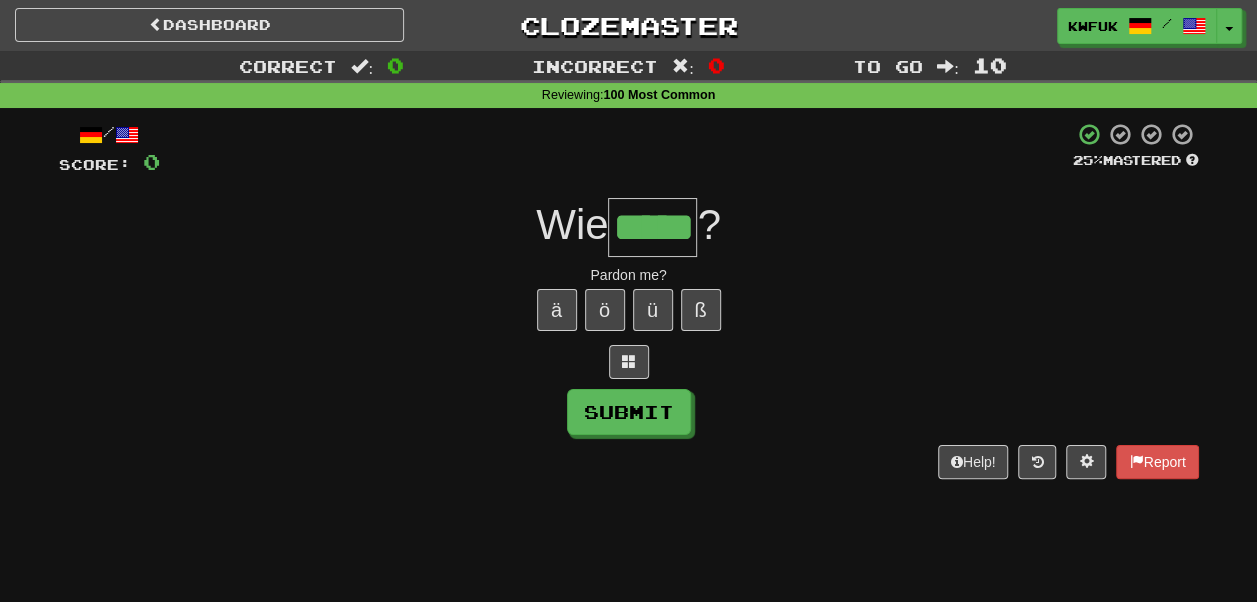 type on "*****" 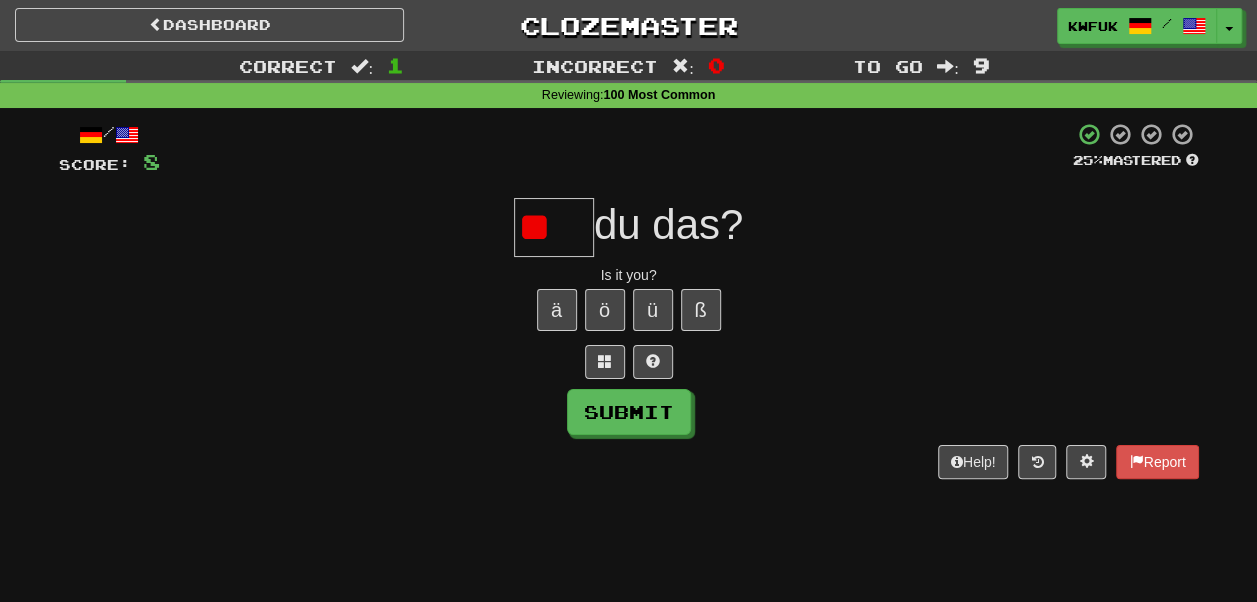 type on "*" 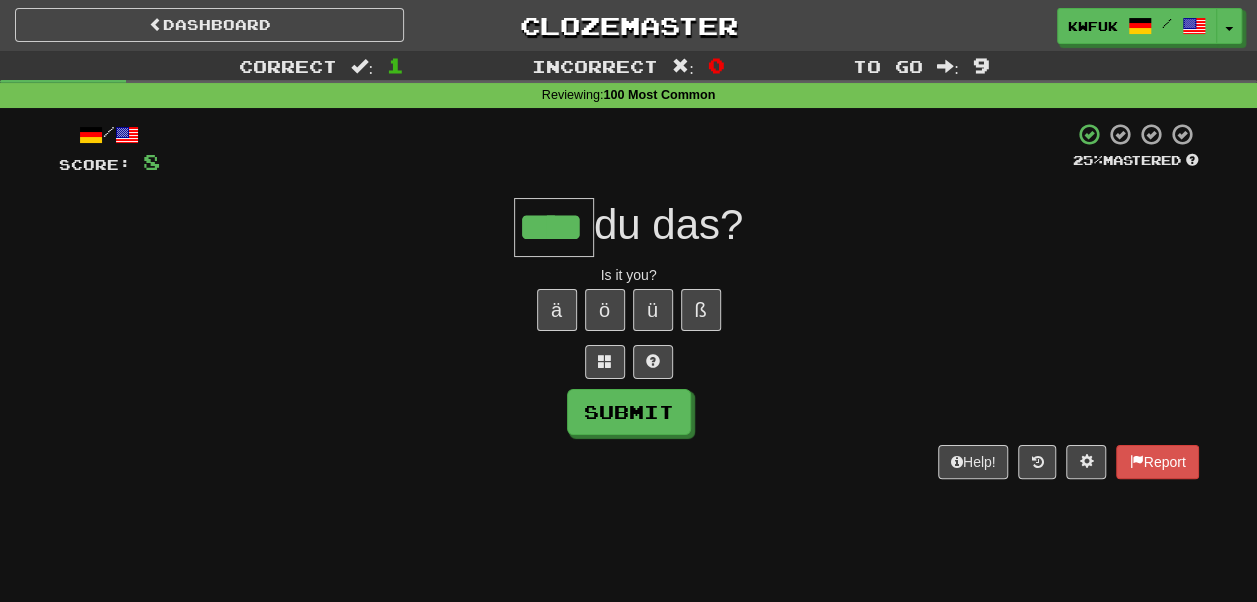 type on "****" 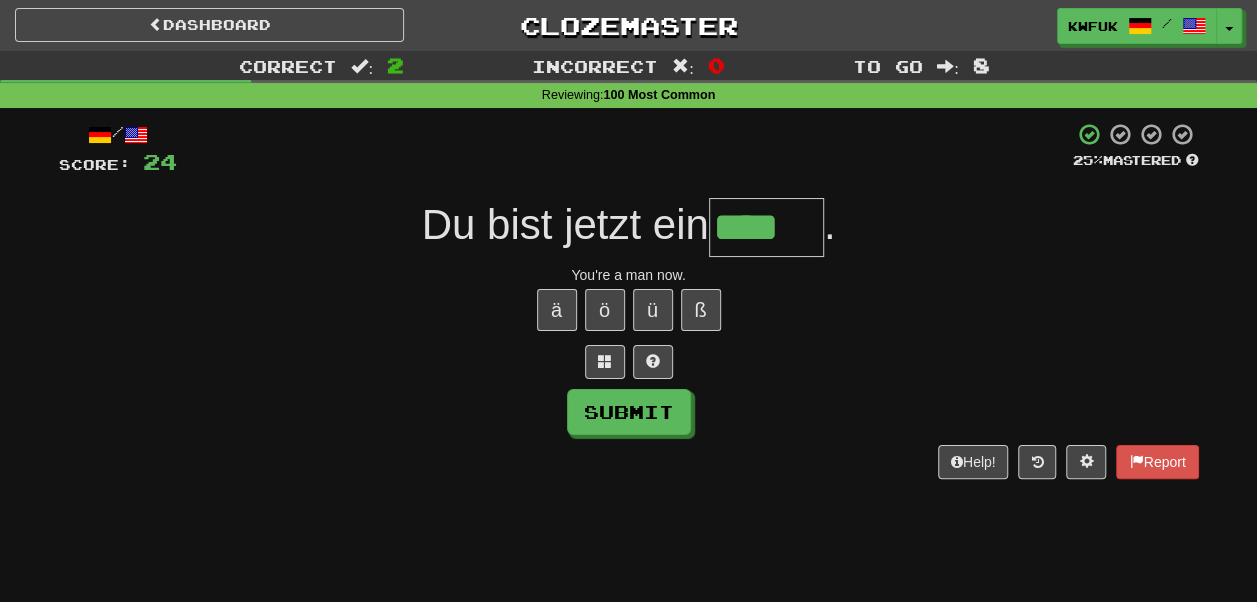type on "****" 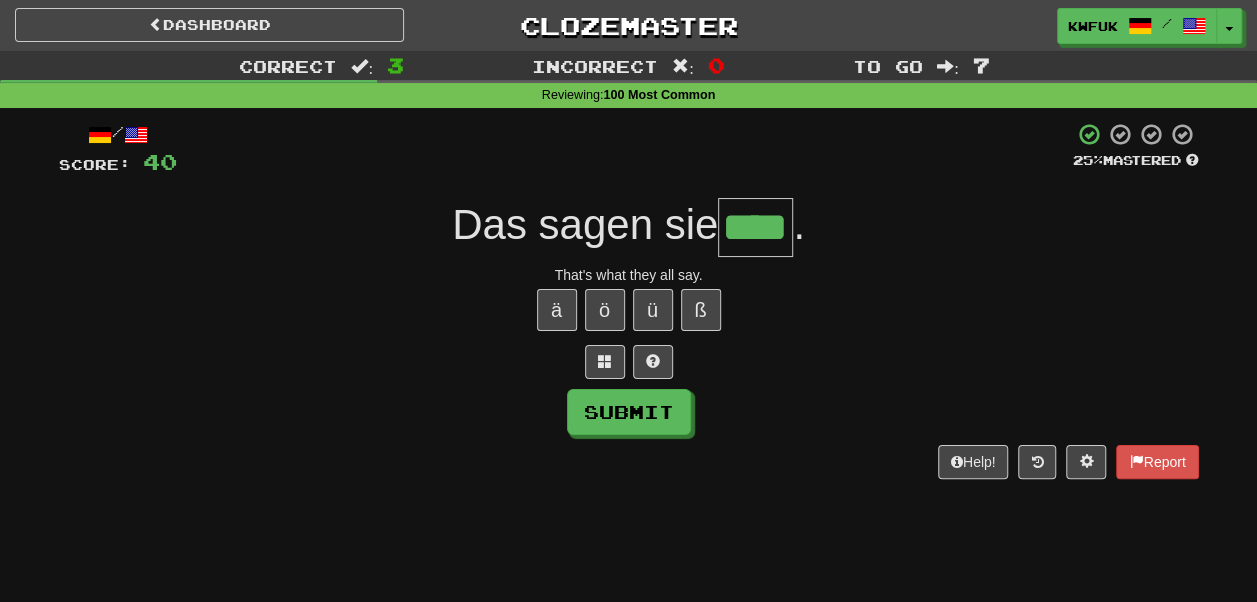 type on "****" 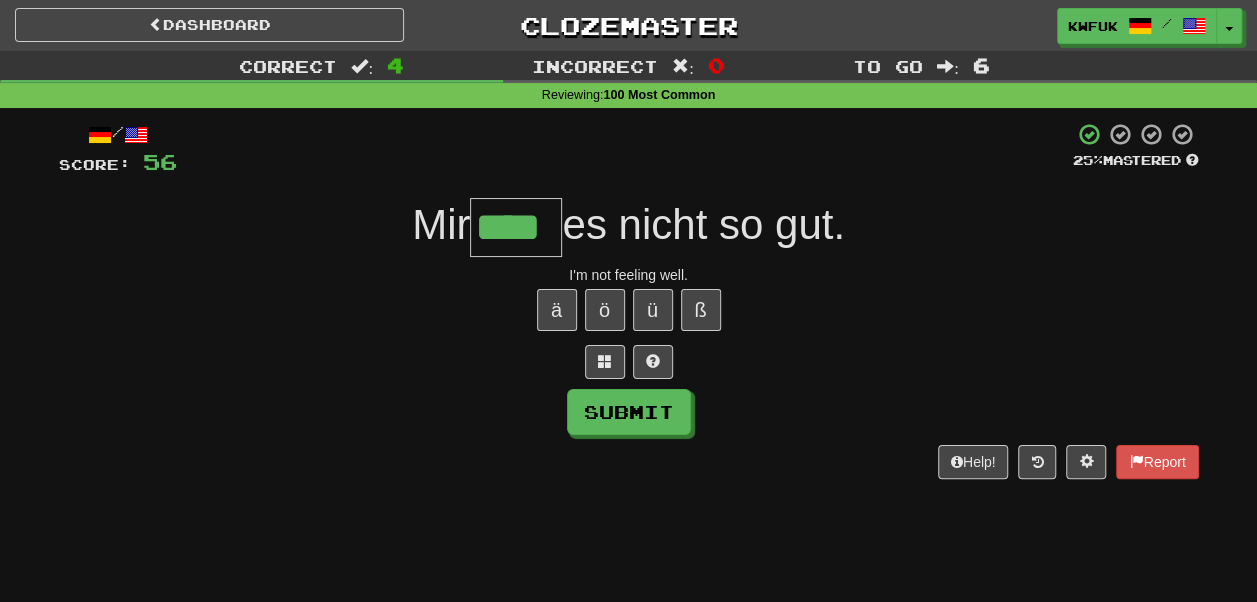 type on "****" 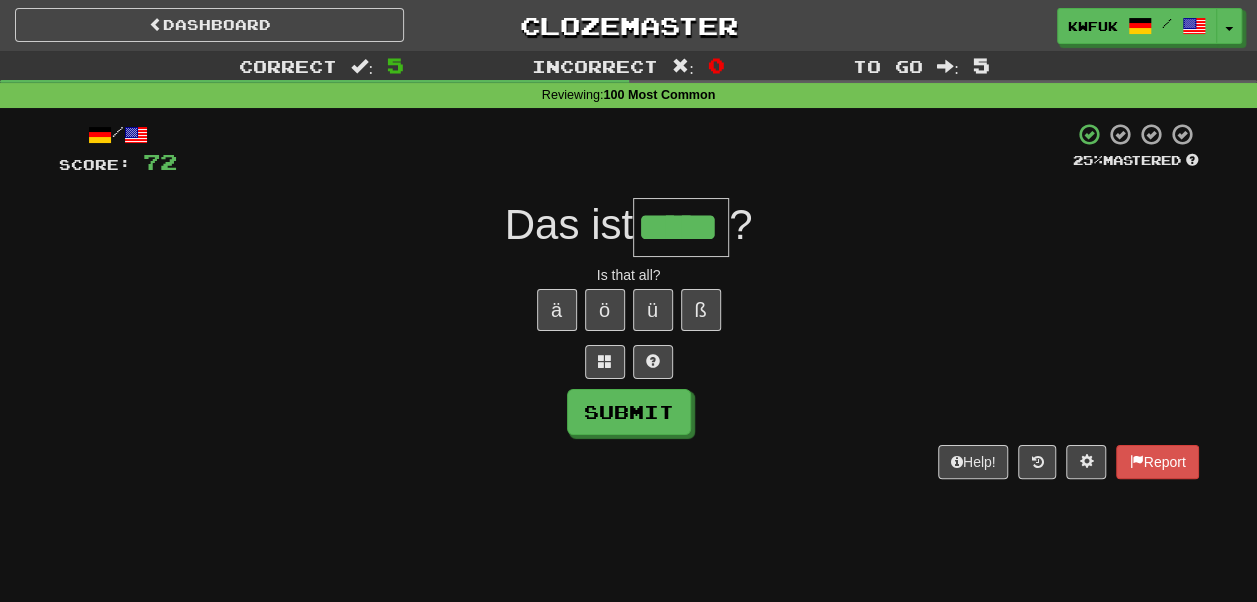 type on "*****" 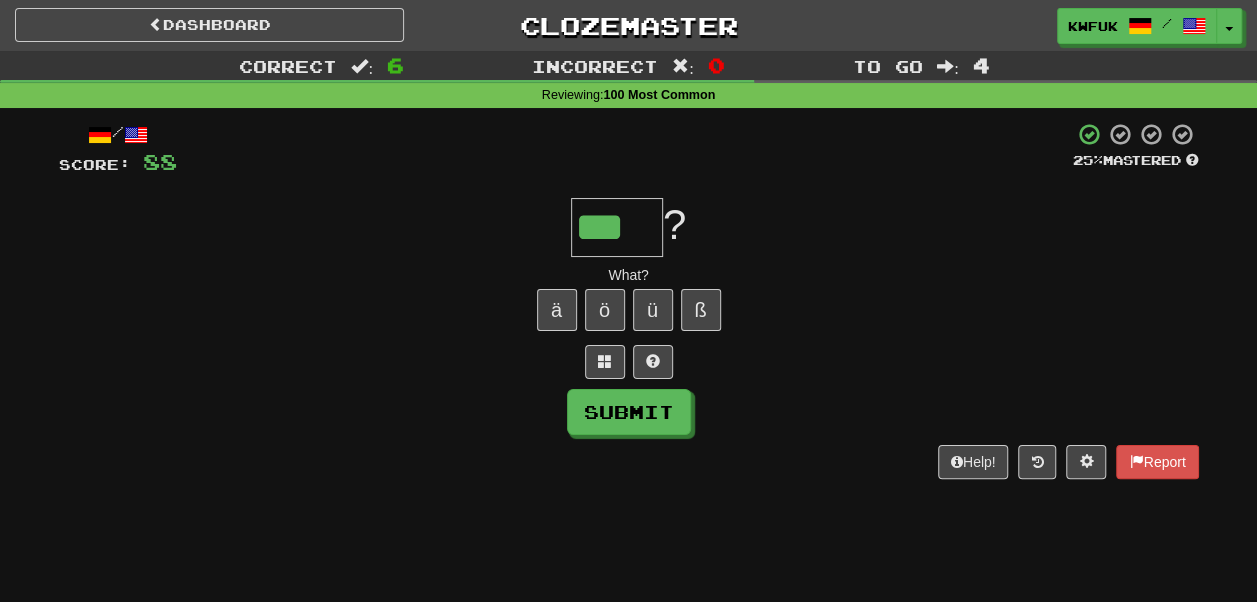 type on "***" 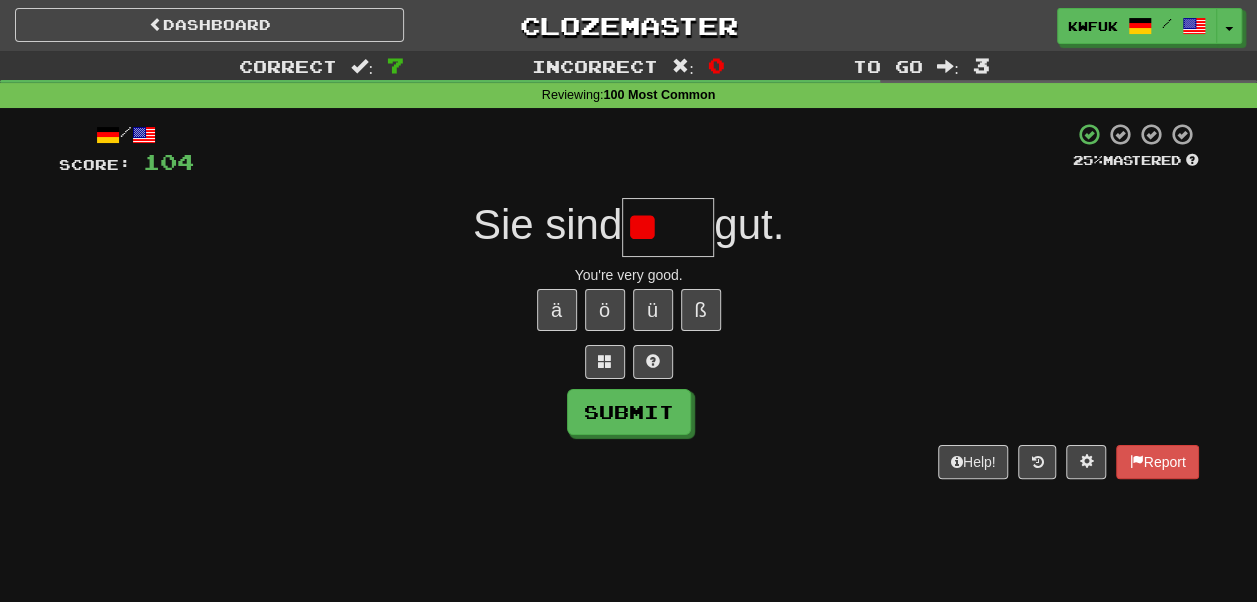 type on "*" 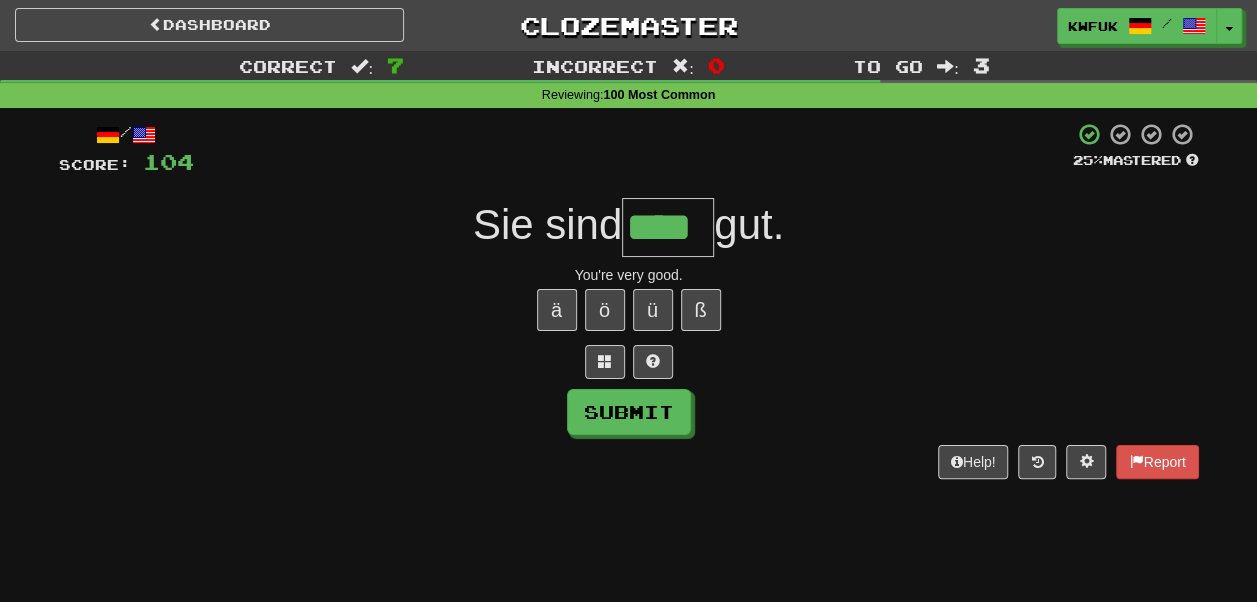 type on "****" 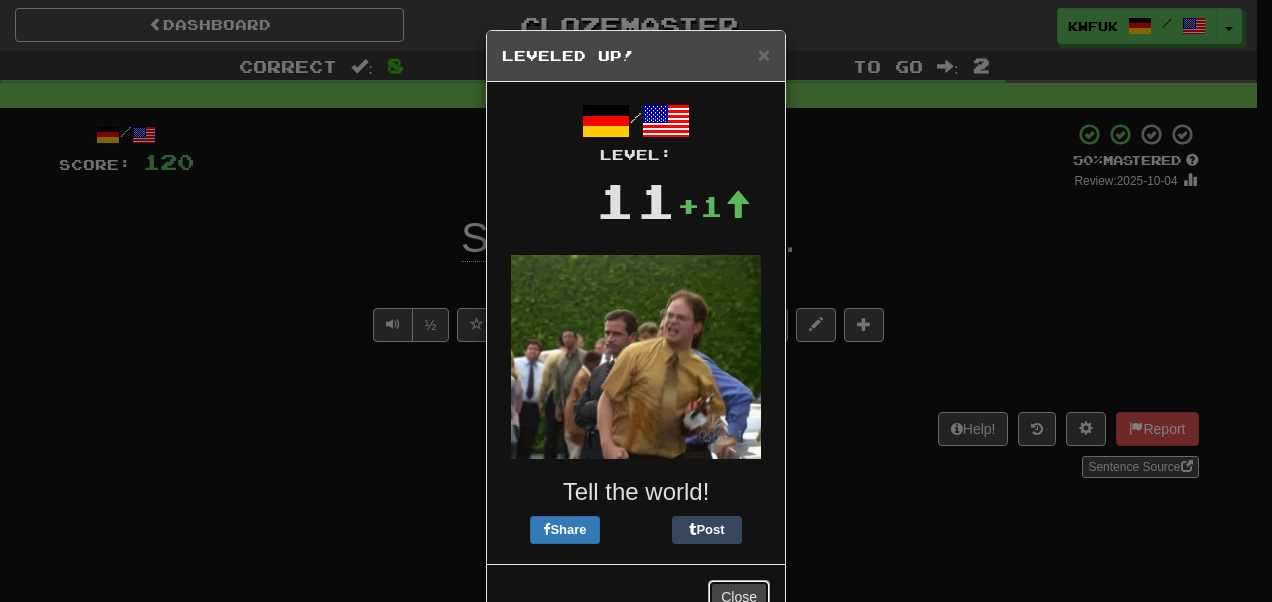 click on "Close" at bounding box center [739, 597] 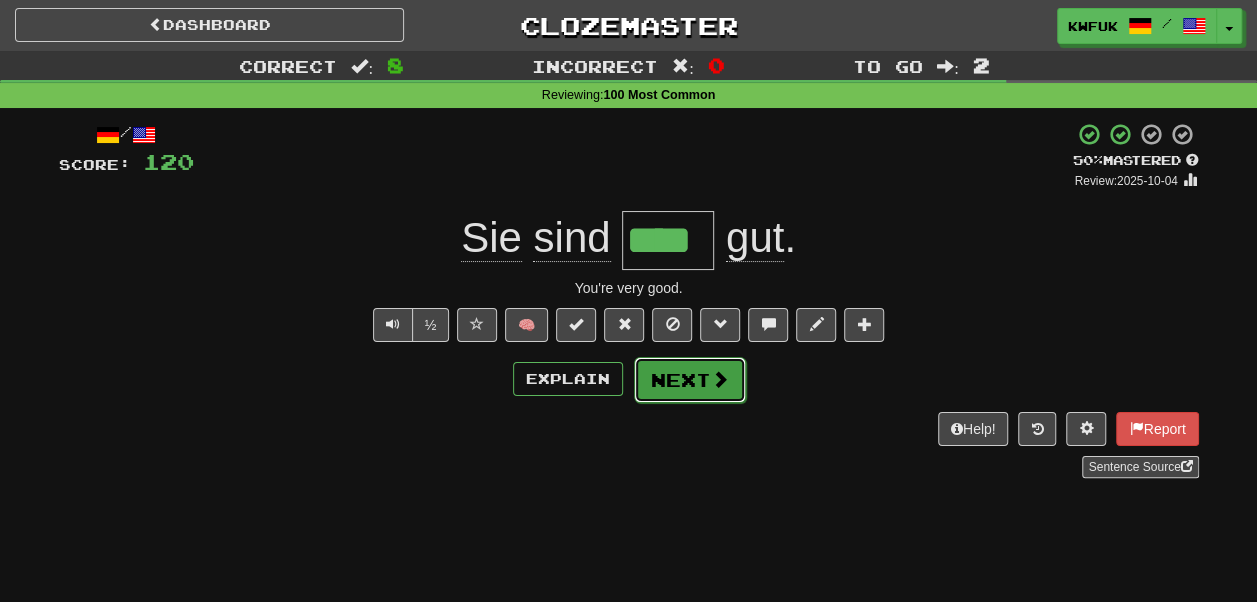 click on "Next" at bounding box center [690, 380] 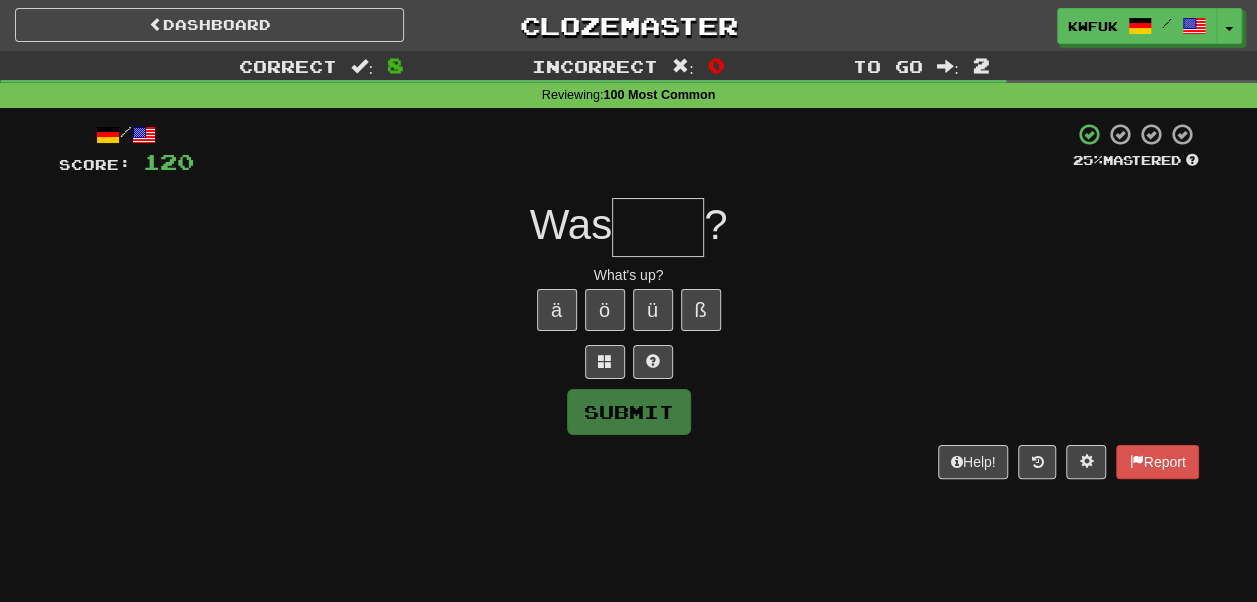 click at bounding box center (658, 227) 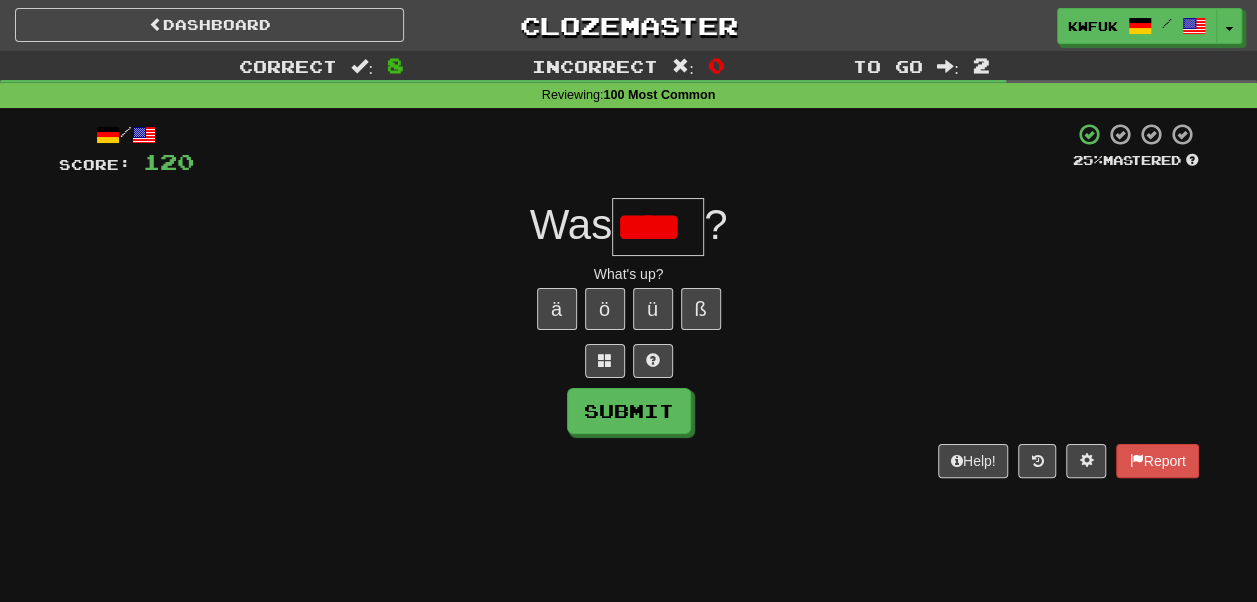 scroll, scrollTop: 0, scrollLeft: 0, axis: both 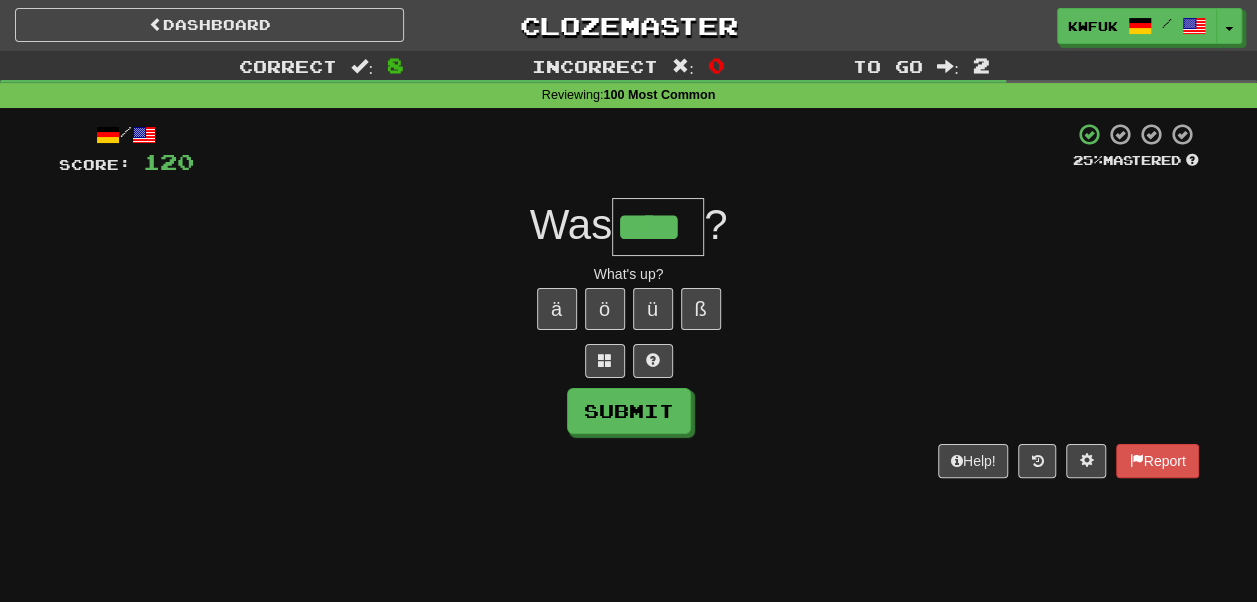 type on "****" 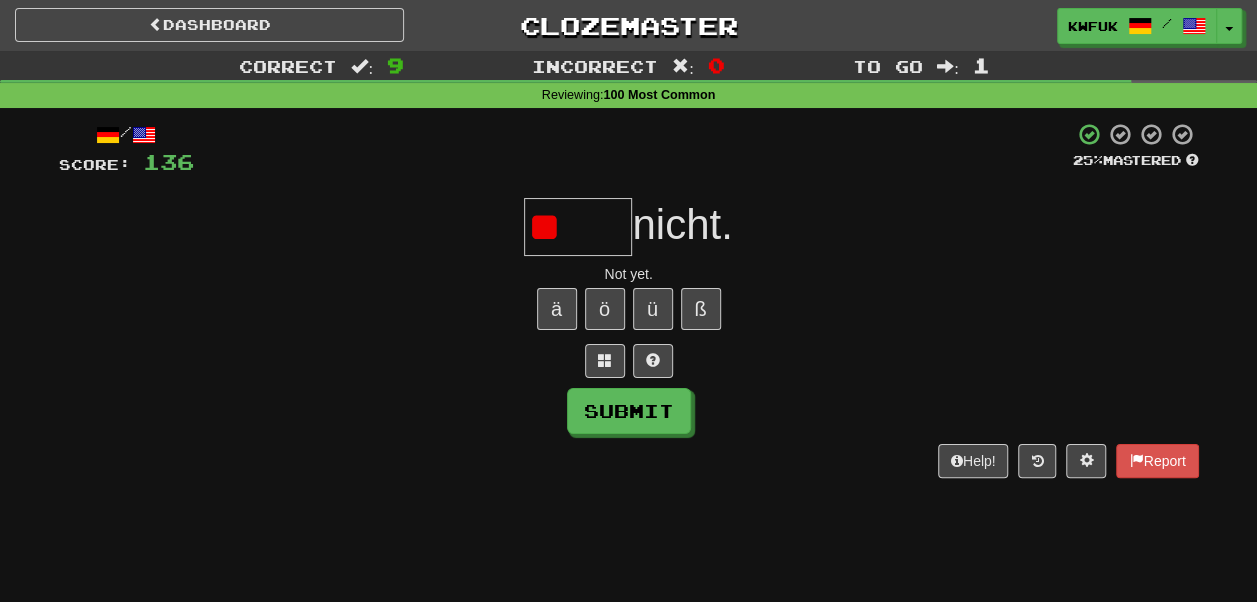 type on "*" 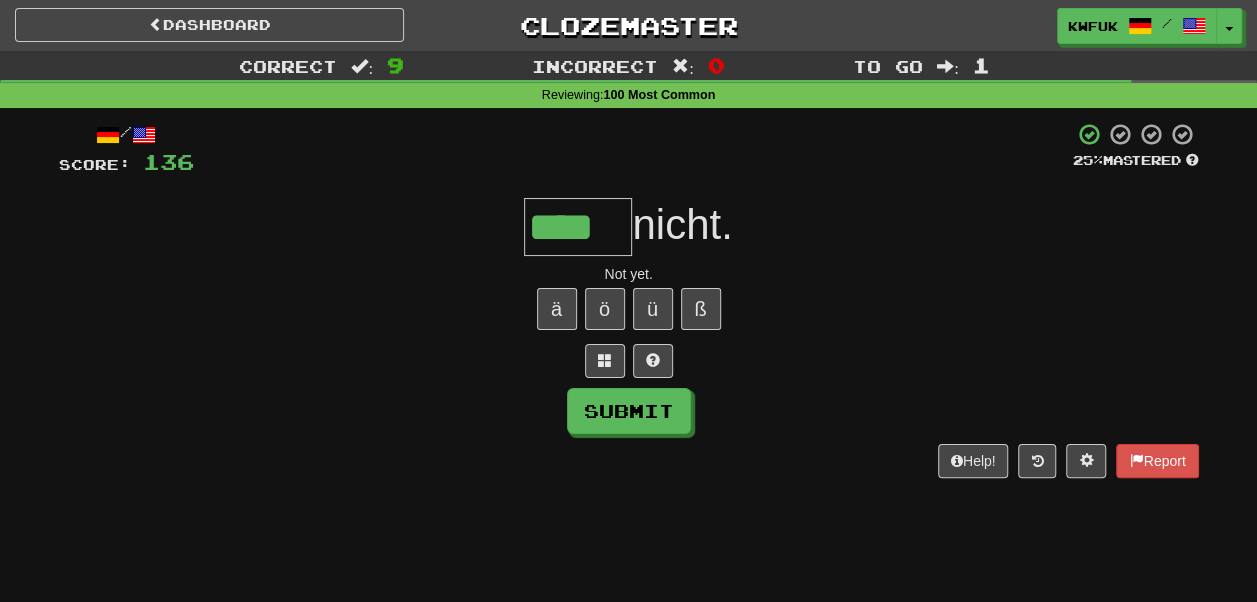 type on "****" 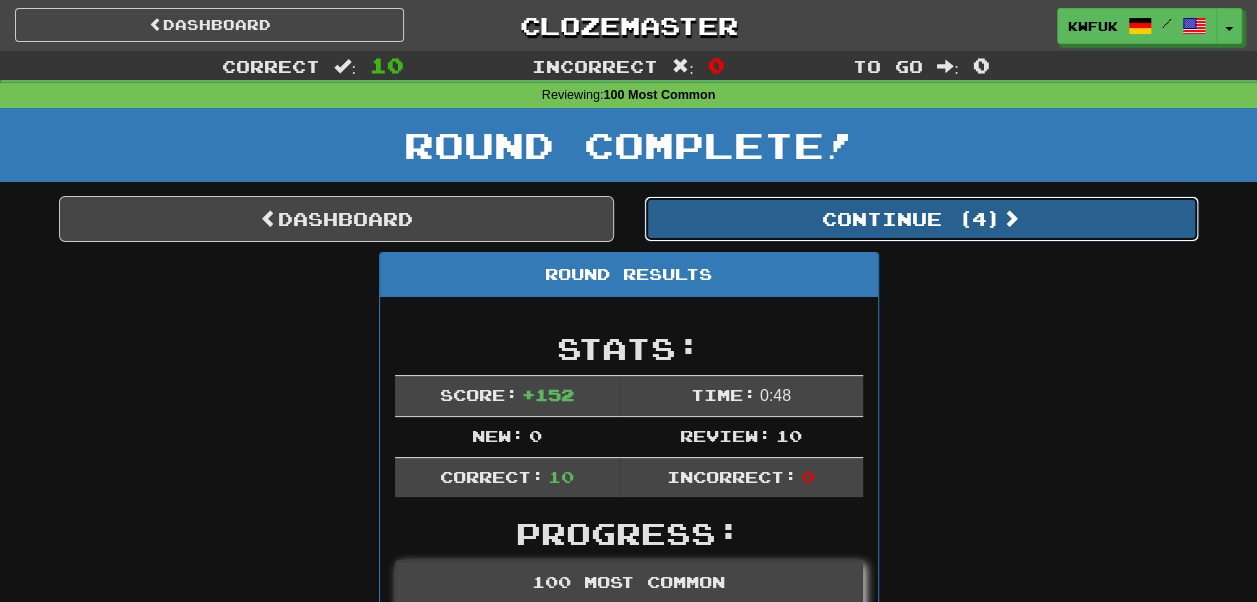 click on "Continue ( 4 )" at bounding box center (921, 219) 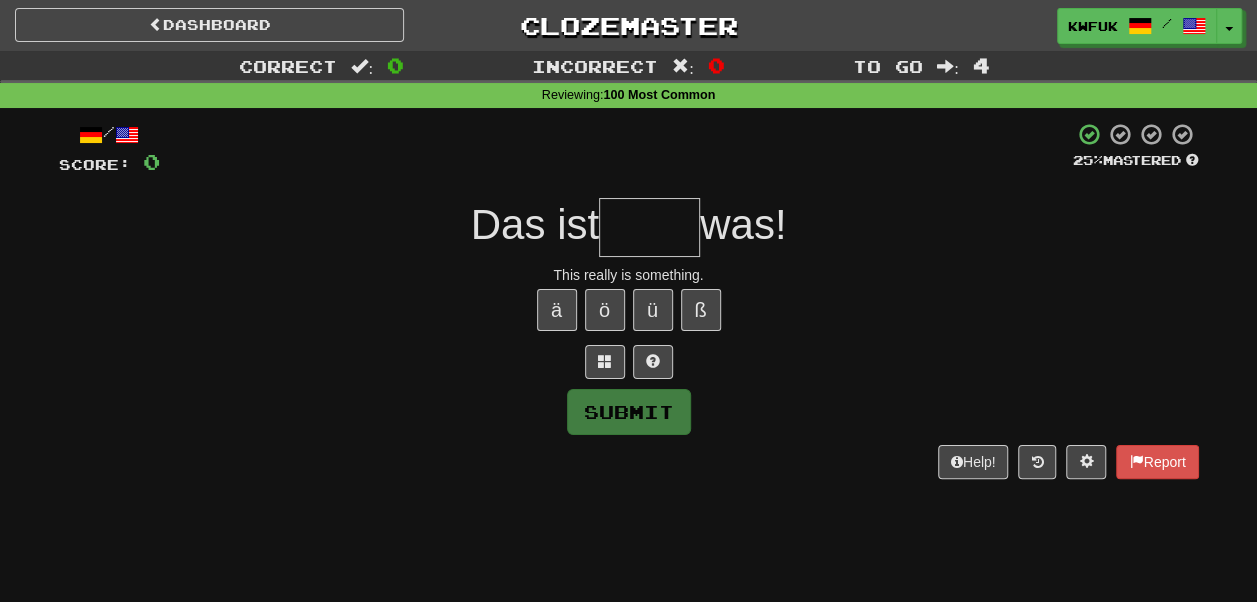 click at bounding box center [649, 227] 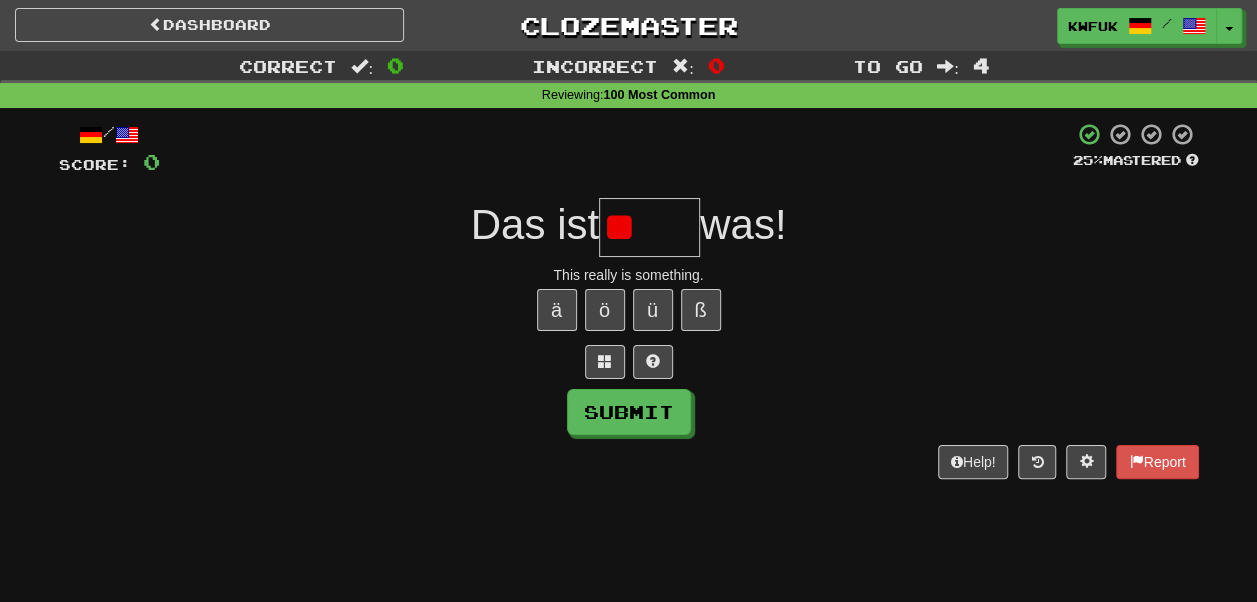 type on "*" 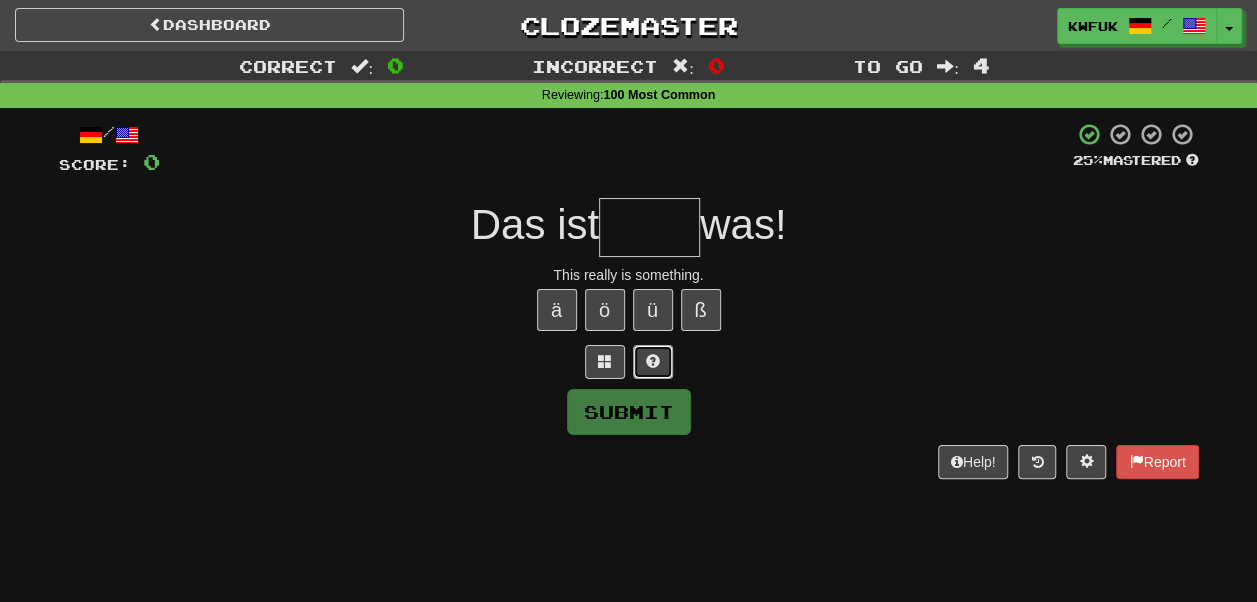click at bounding box center (653, 361) 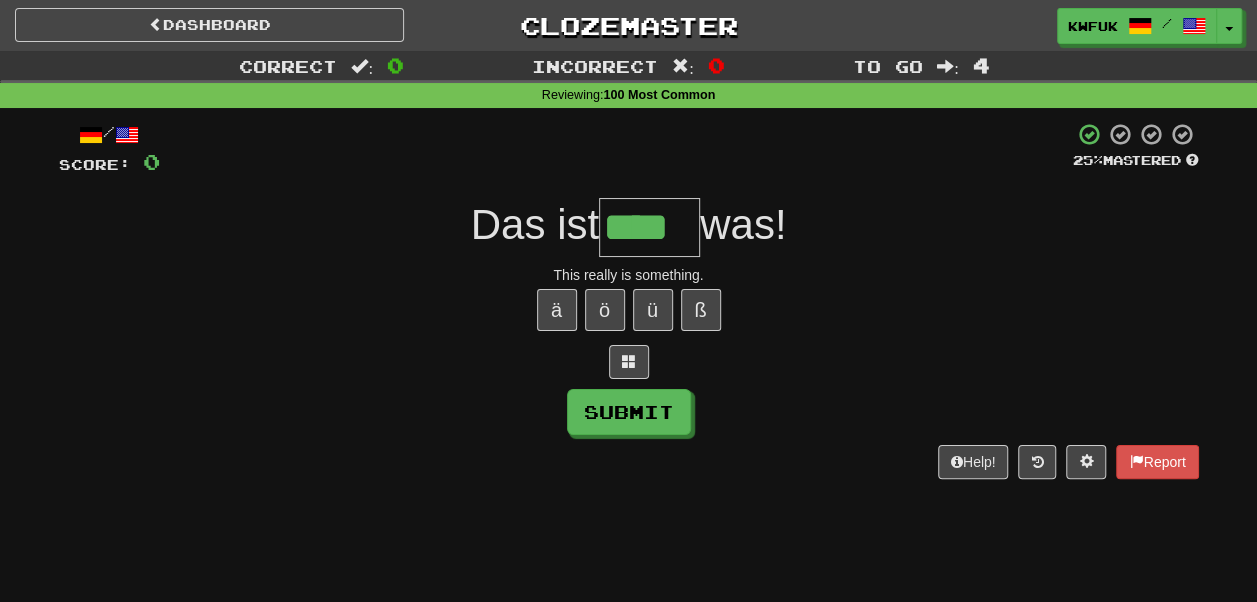 type on "****" 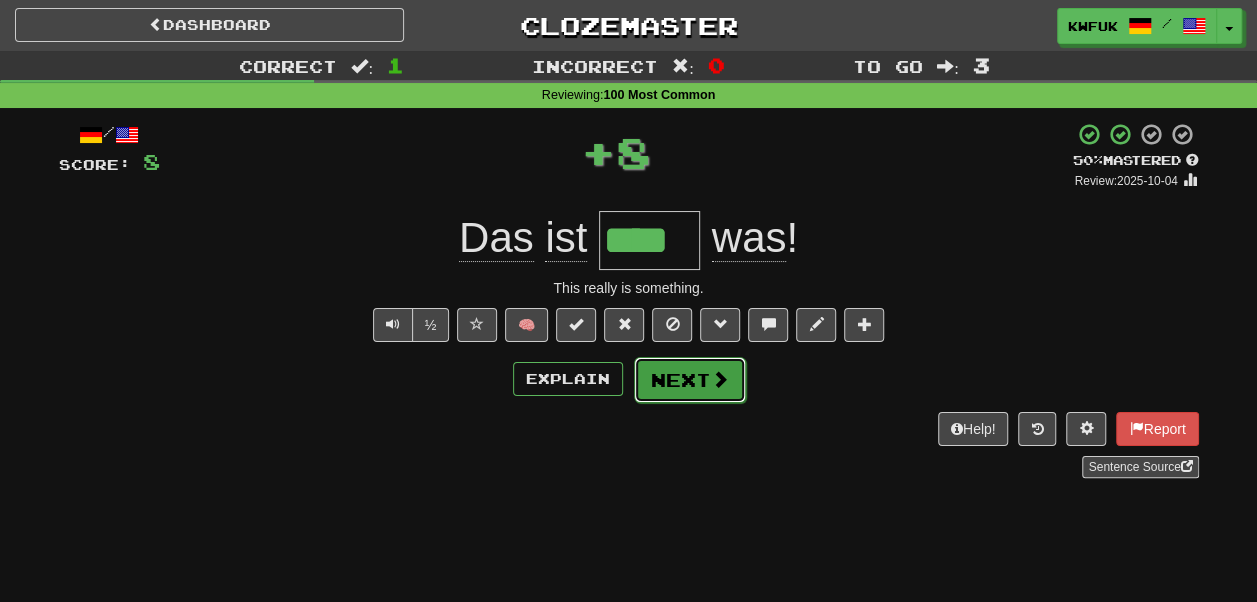 click on "Next" at bounding box center (690, 380) 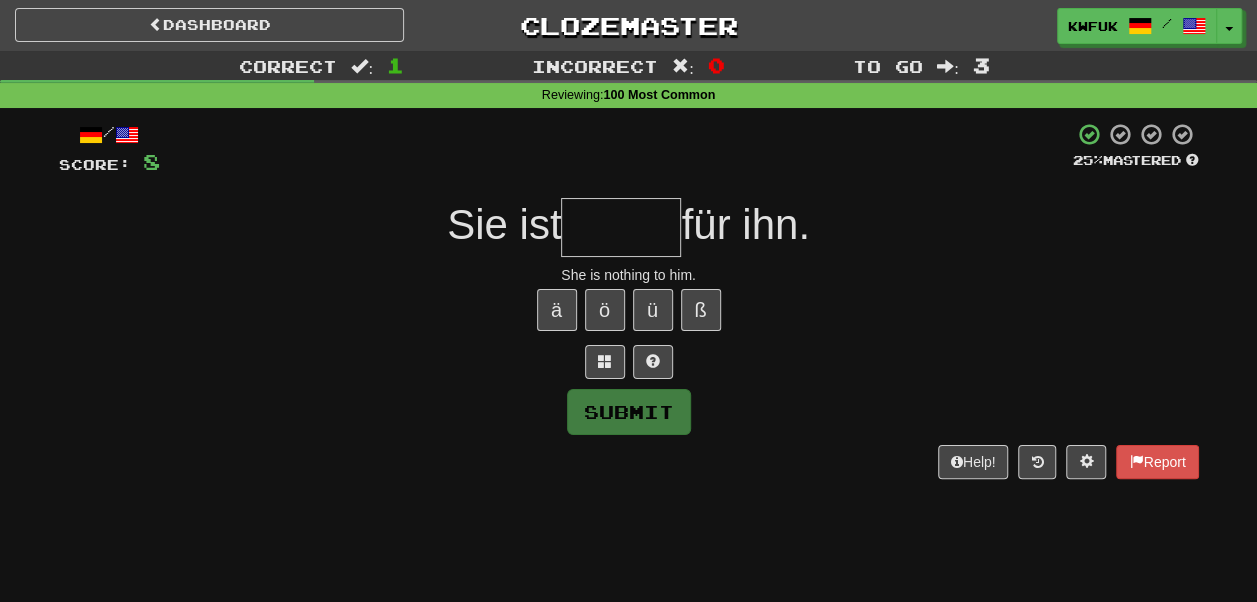 click at bounding box center [621, 227] 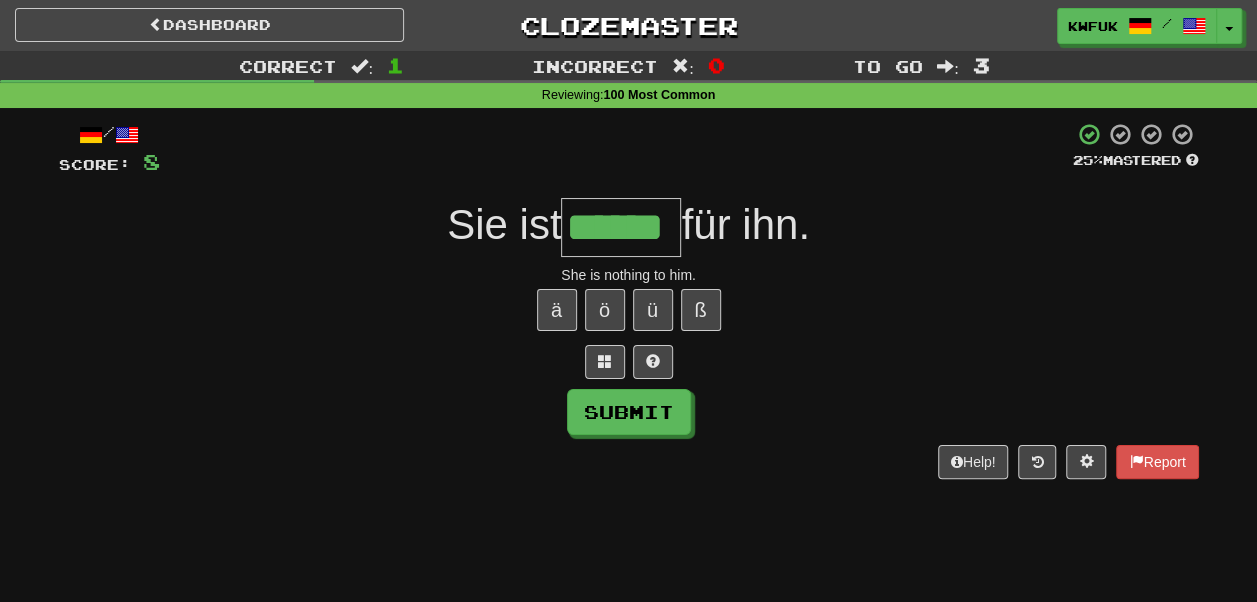 type on "******" 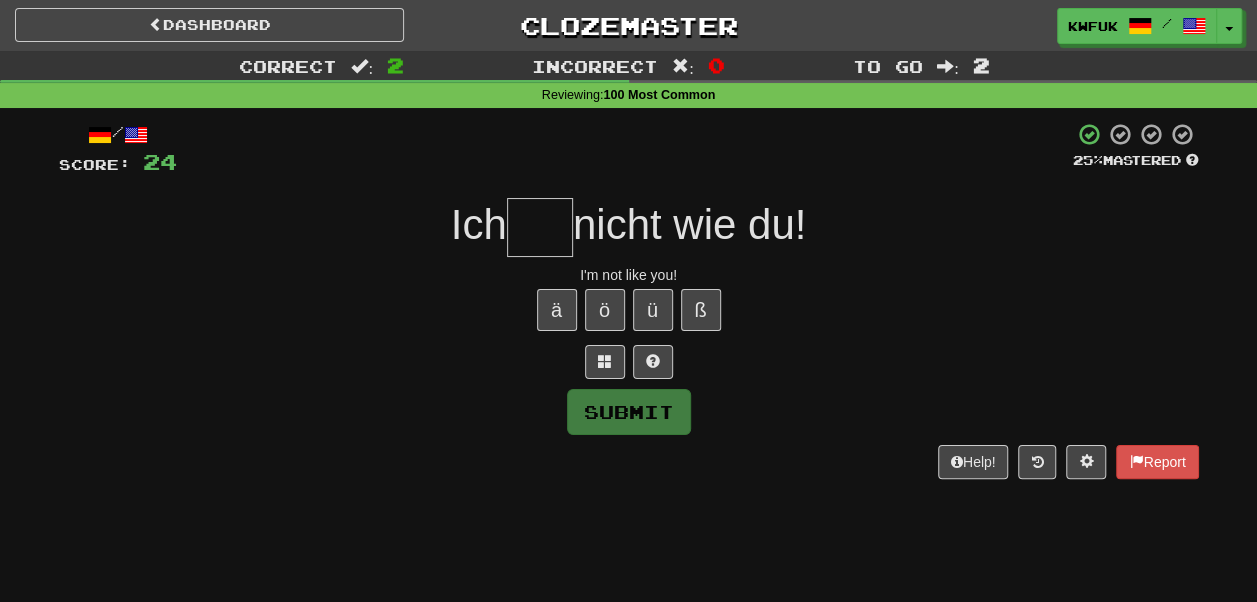 type on "*" 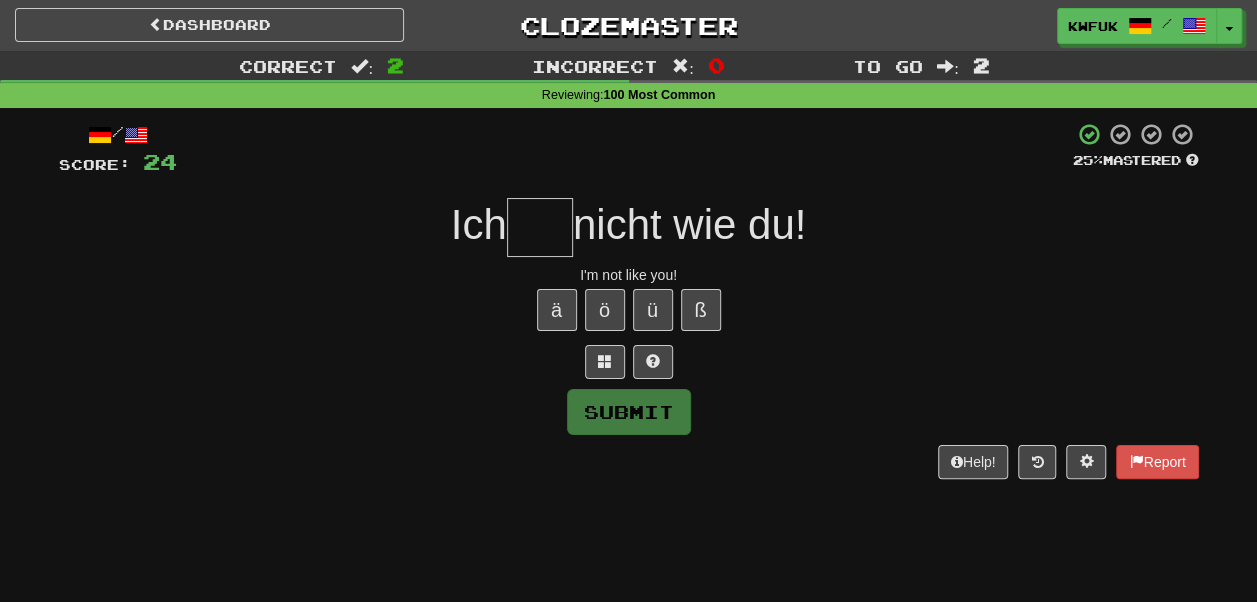 type on "*" 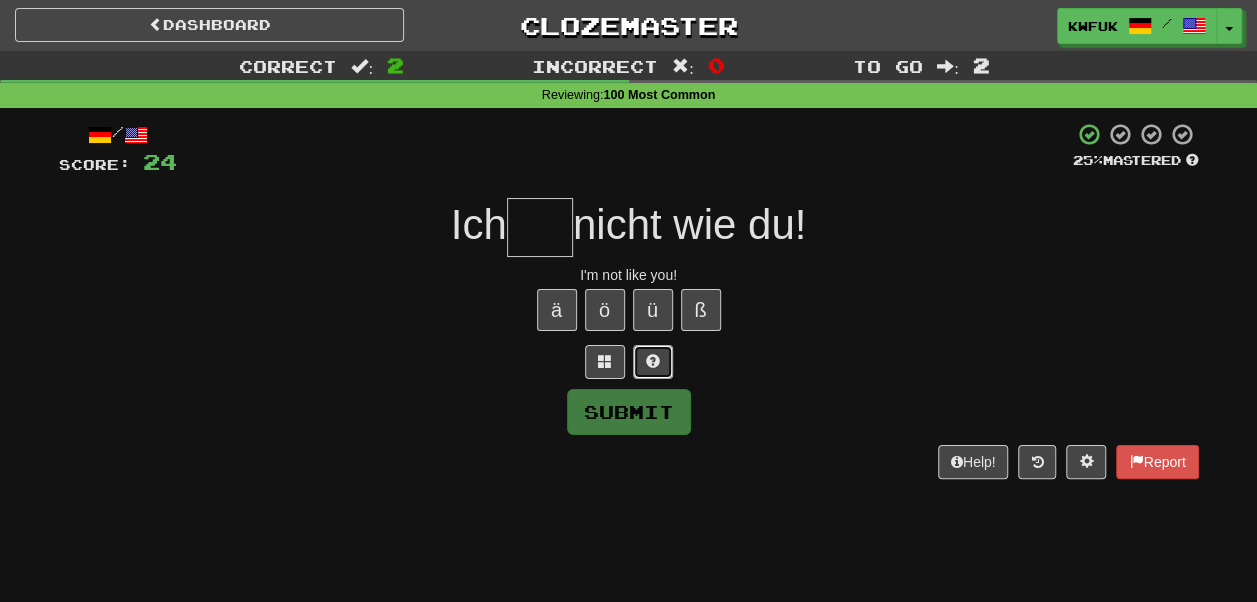 click at bounding box center [653, 362] 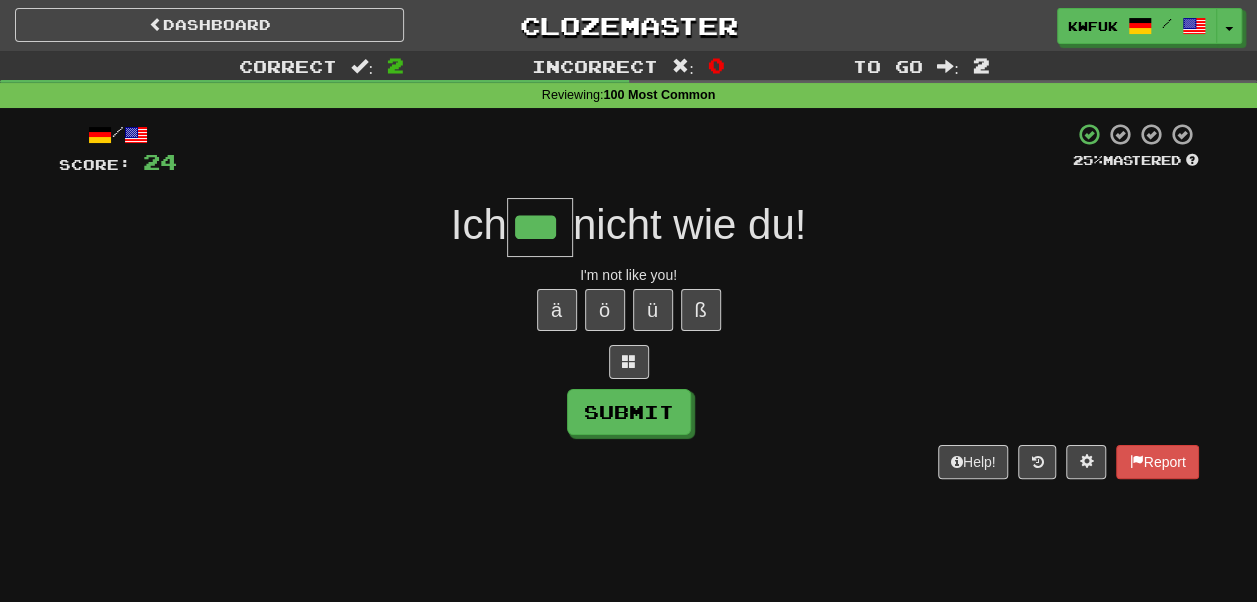 type on "***" 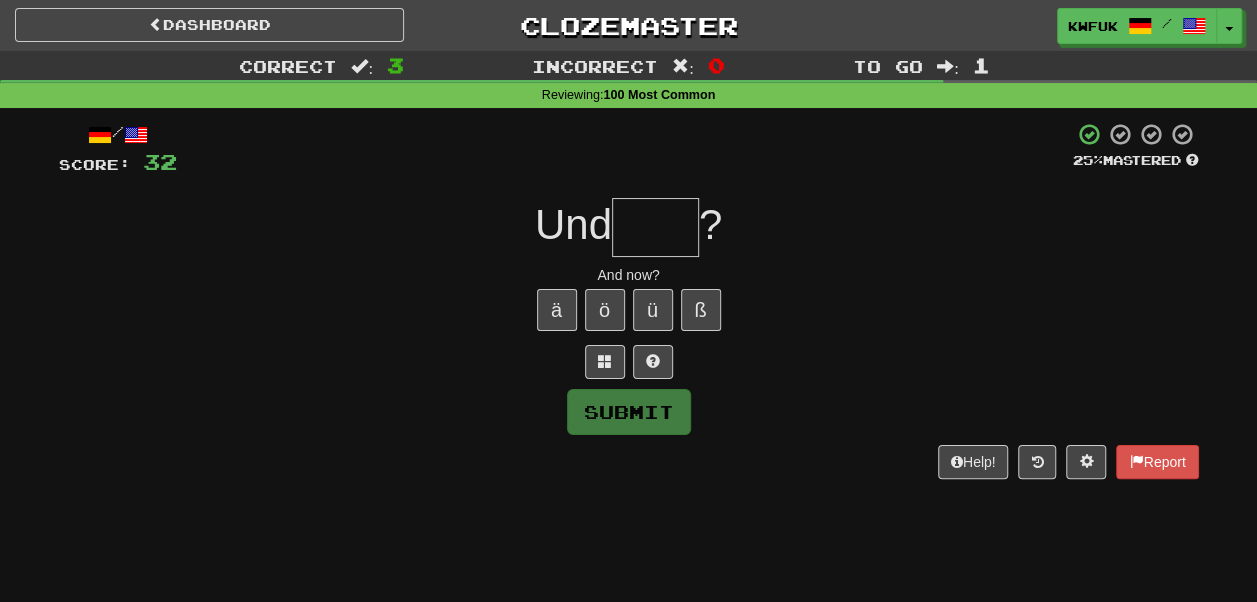 type on "*" 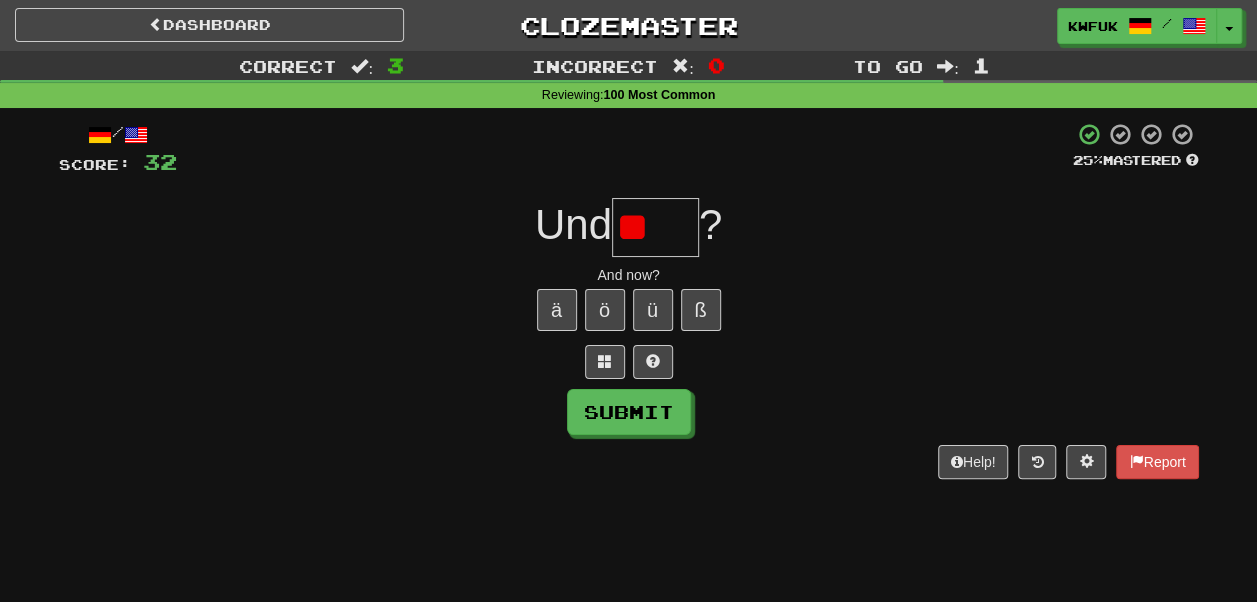 type on "*" 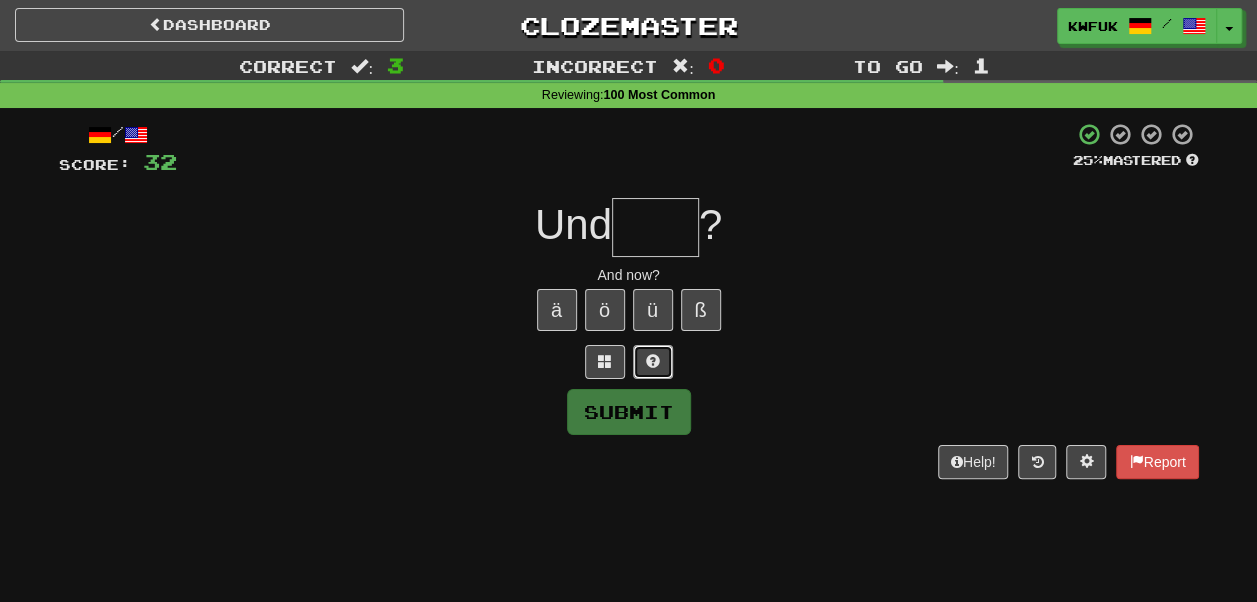 click at bounding box center [653, 361] 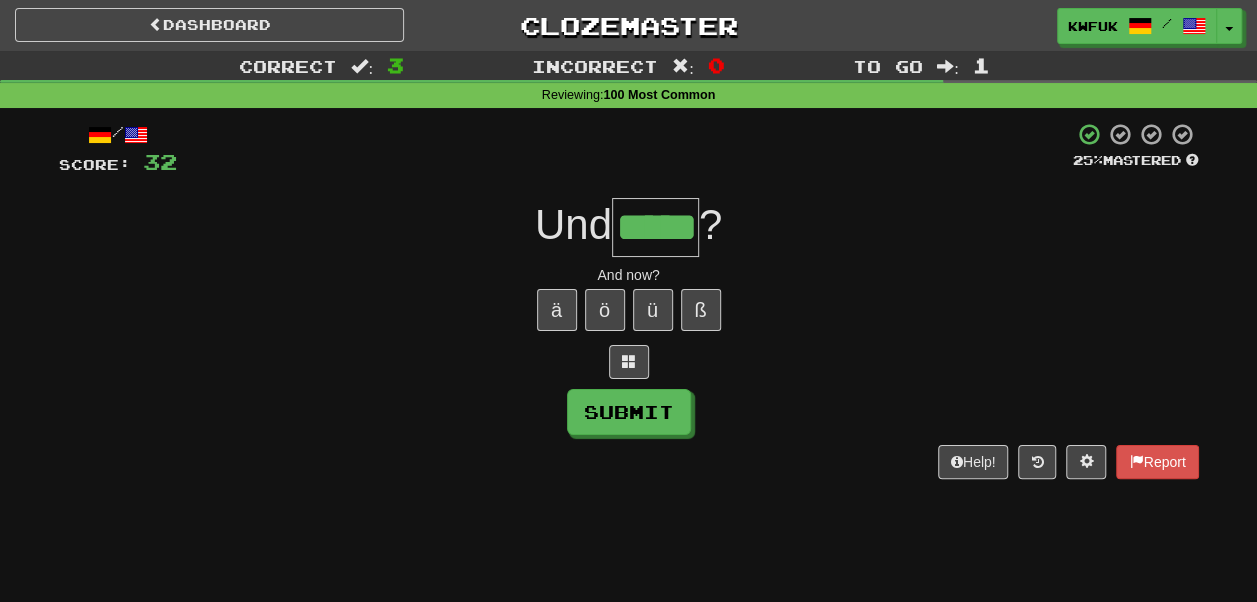 type on "*****" 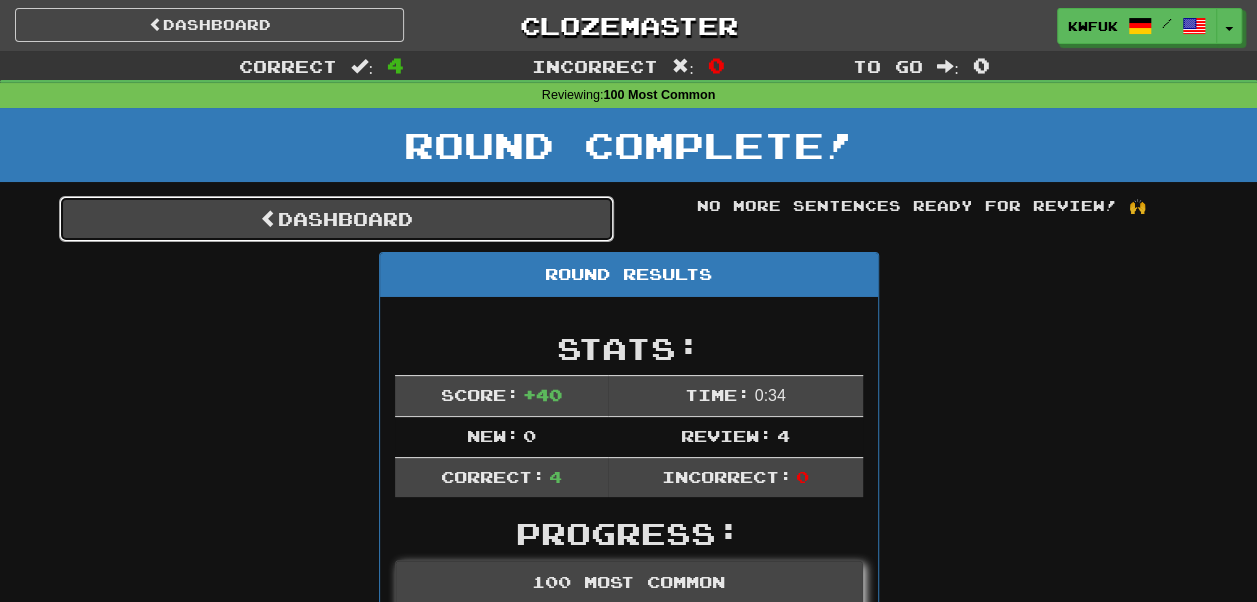 click on "Dashboard" at bounding box center [336, 219] 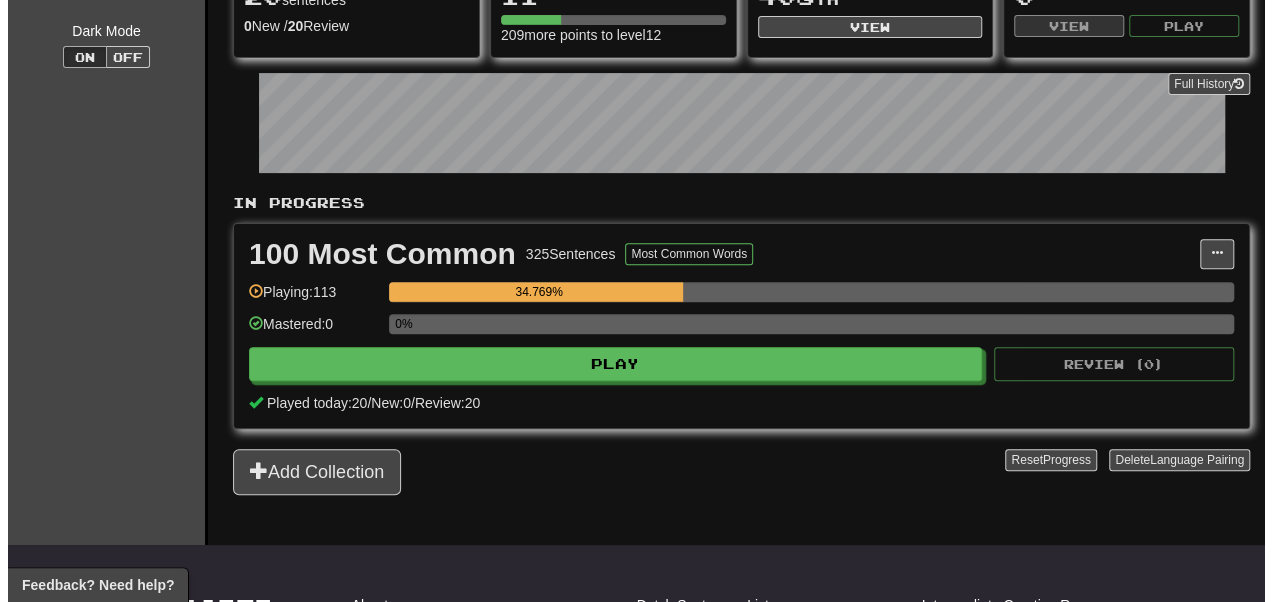 scroll, scrollTop: 239, scrollLeft: 0, axis: vertical 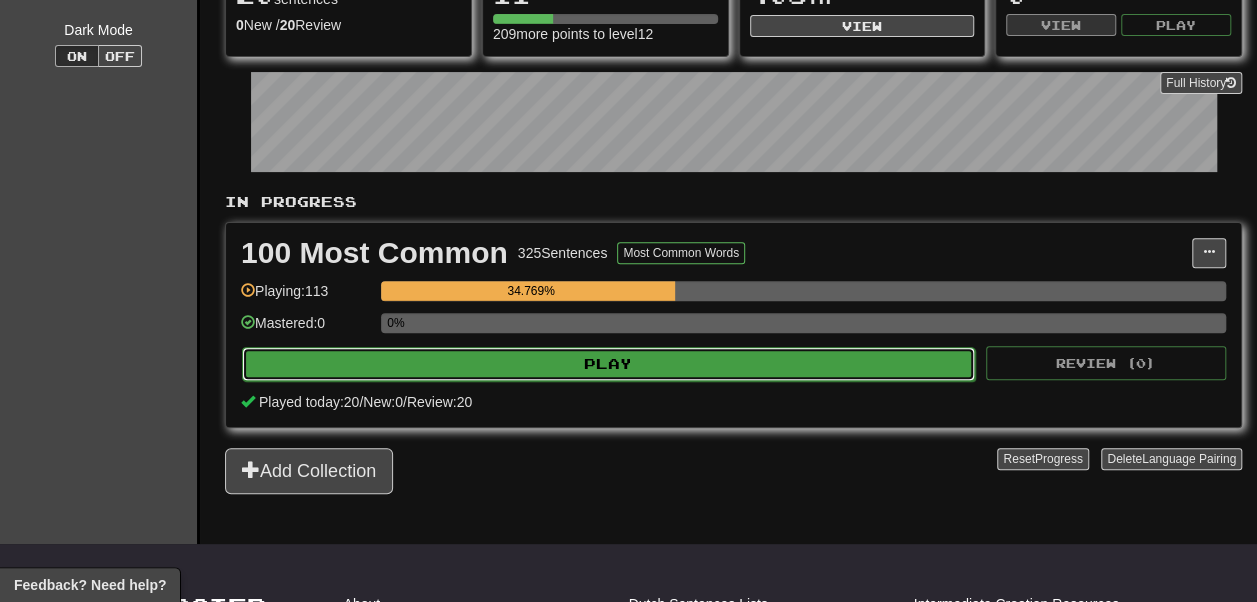 click on "Play" at bounding box center (608, 364) 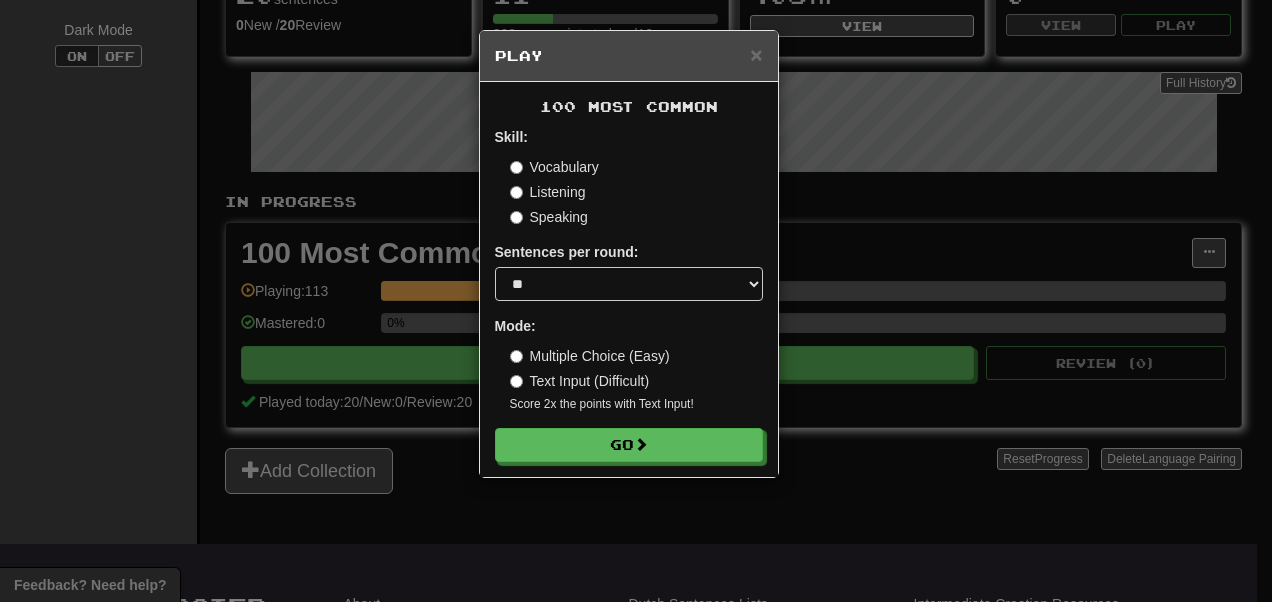 click on "Multiple Choice (Easy)" at bounding box center [590, 356] 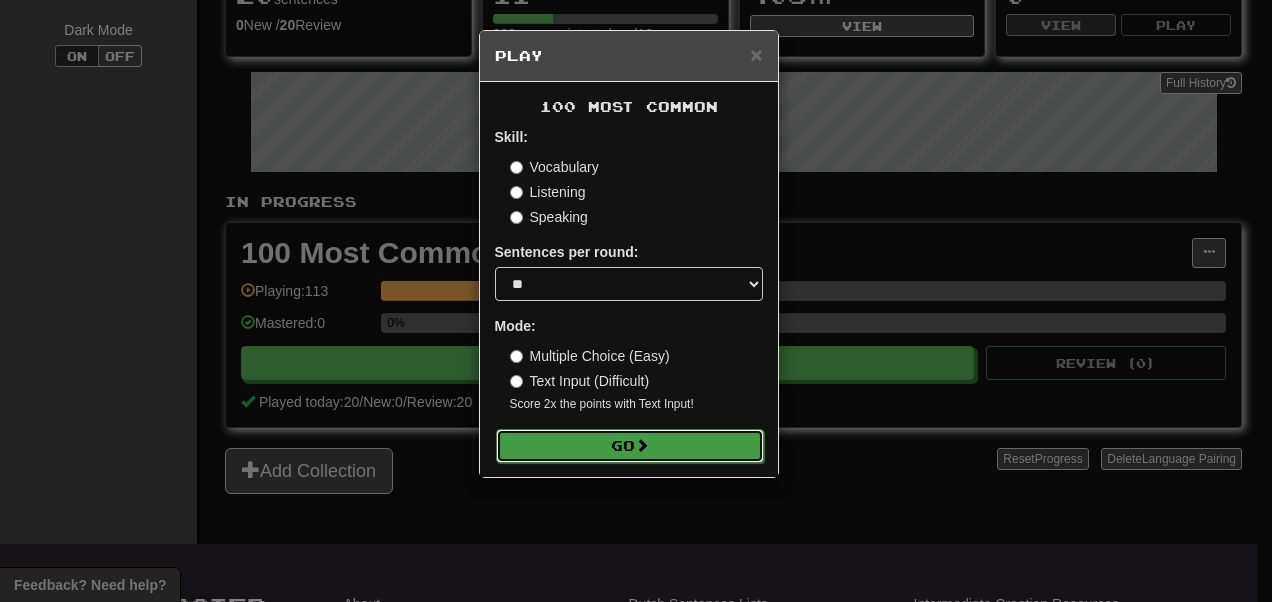 click on "Go" at bounding box center [630, 446] 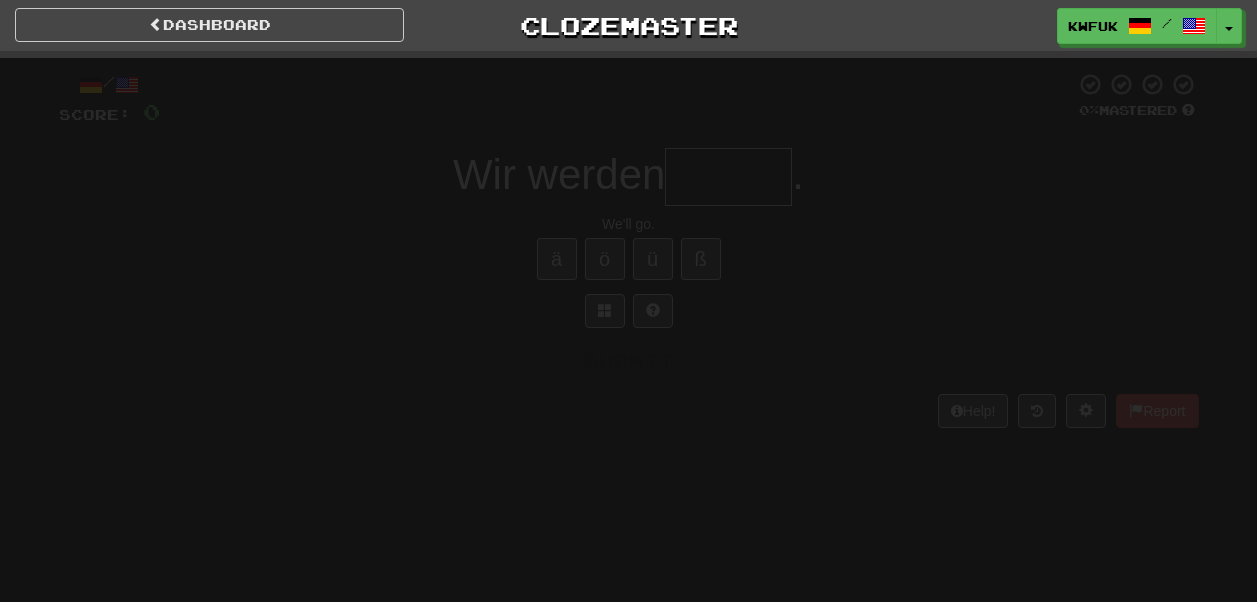 scroll, scrollTop: 0, scrollLeft: 0, axis: both 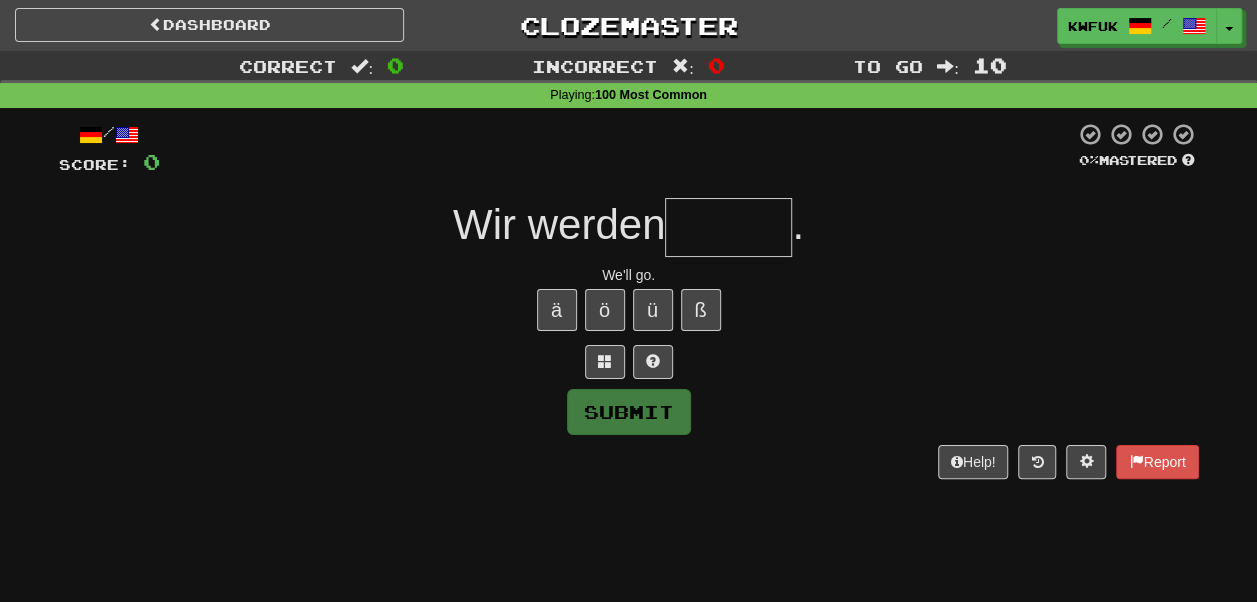 click at bounding box center (728, 227) 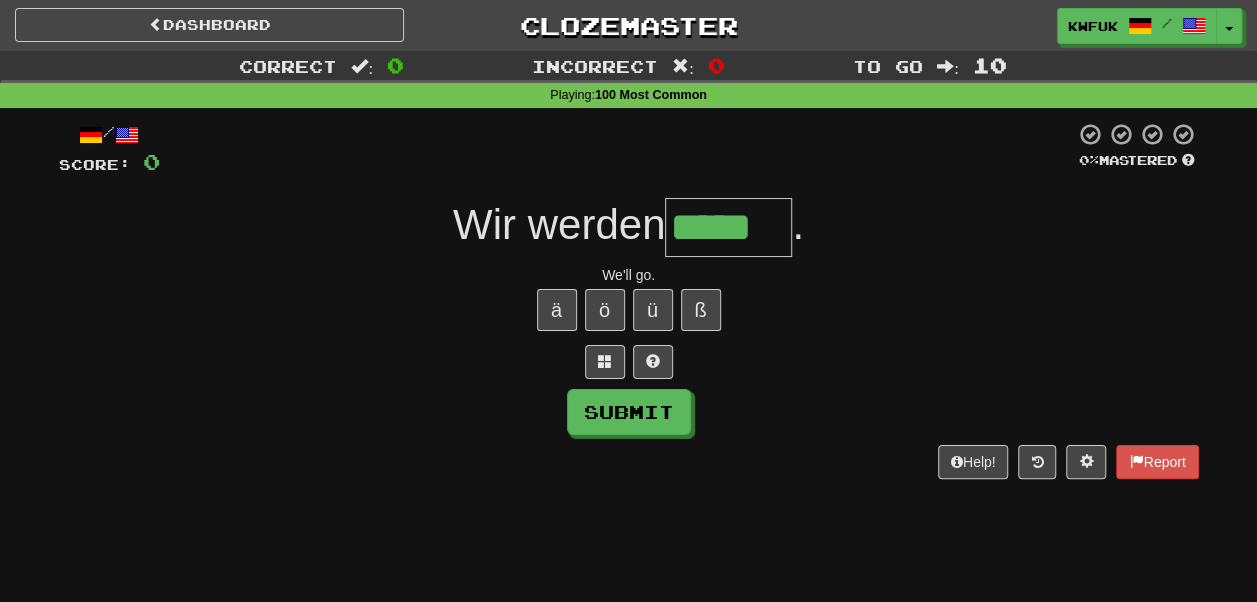 type on "*****" 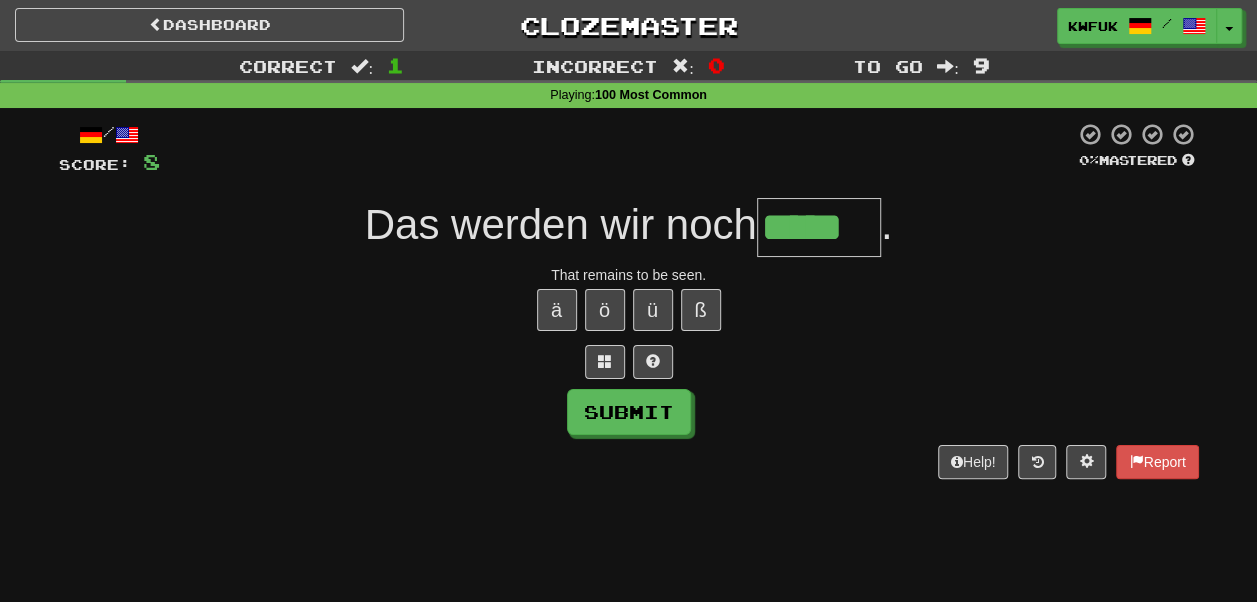 type on "*****" 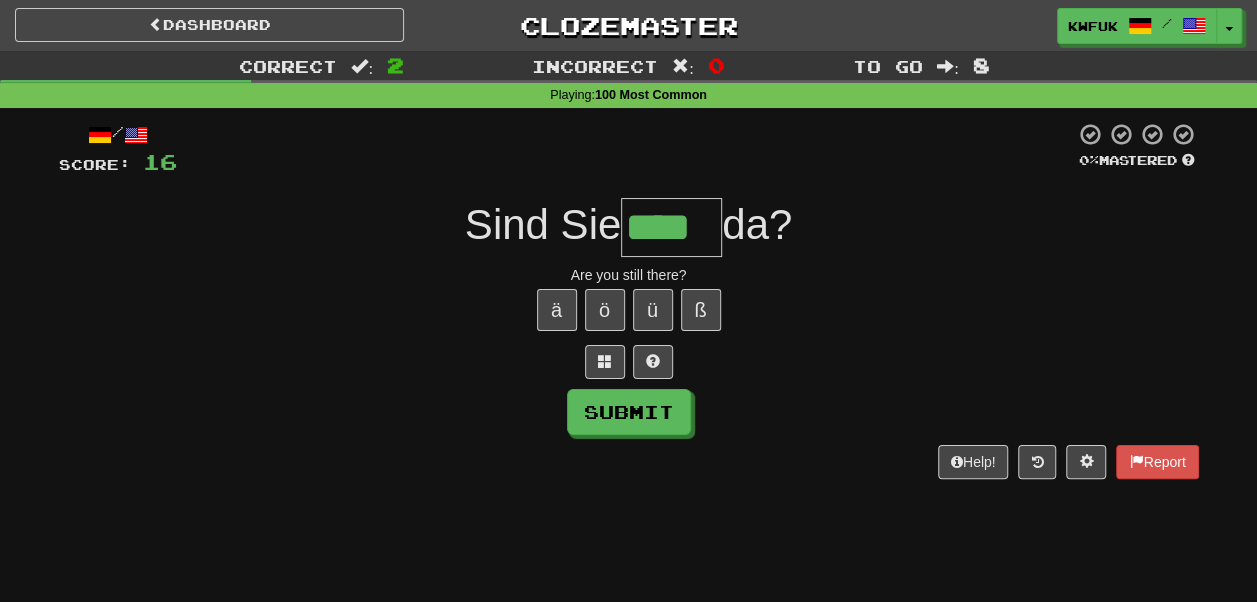type on "****" 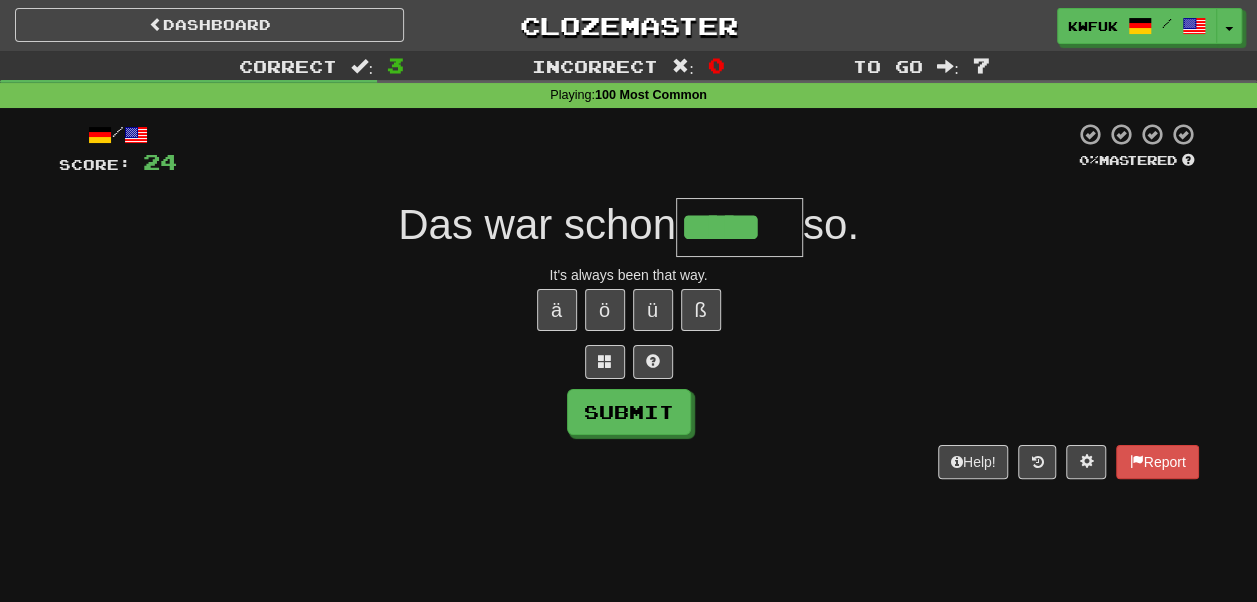 type on "*****" 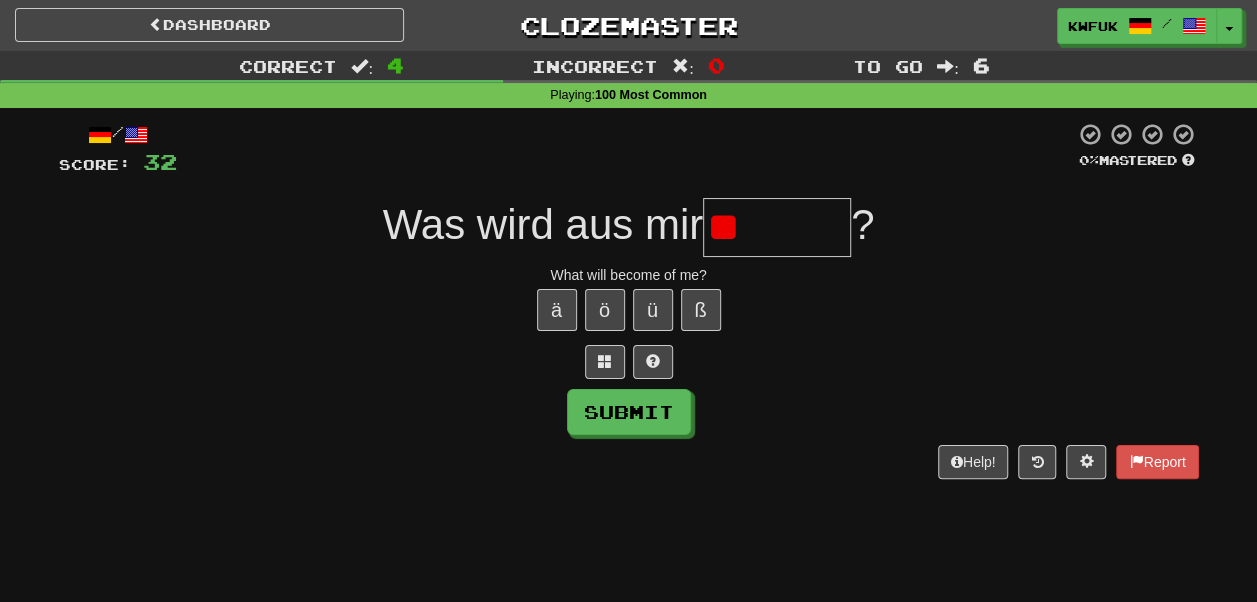 type on "*" 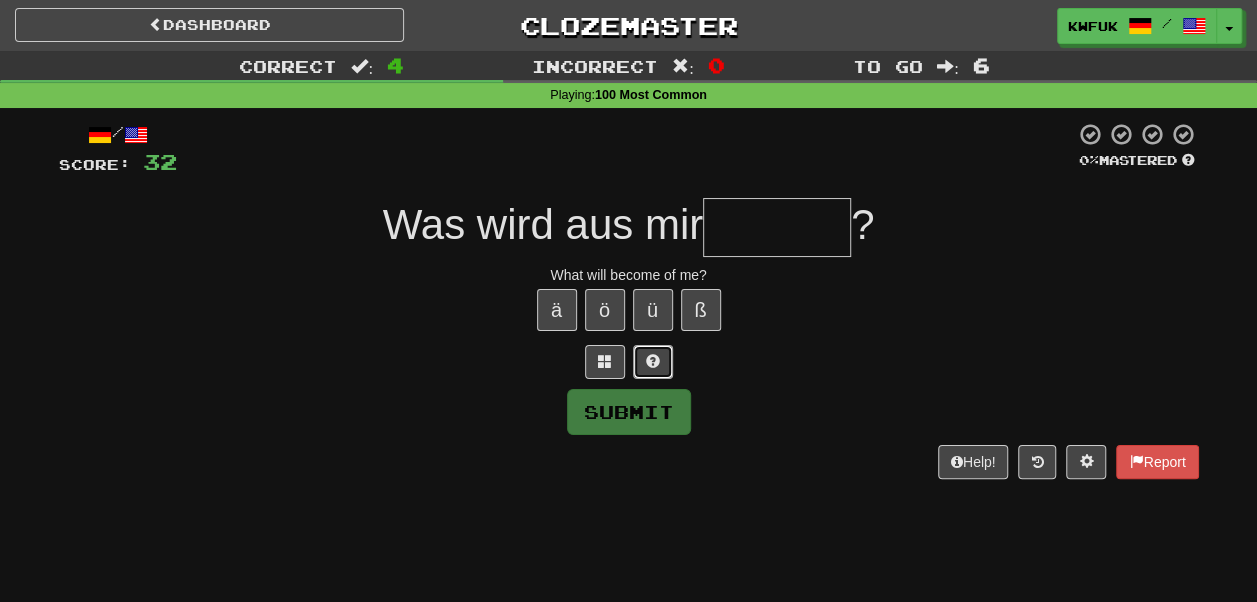 click at bounding box center (653, 361) 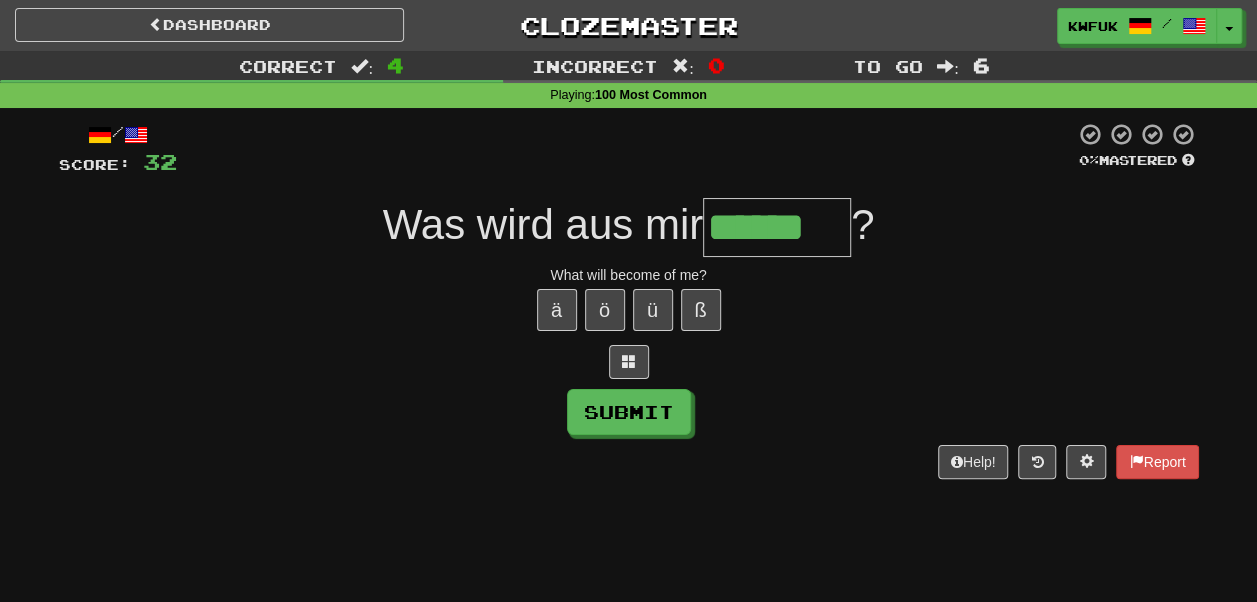 type on "******" 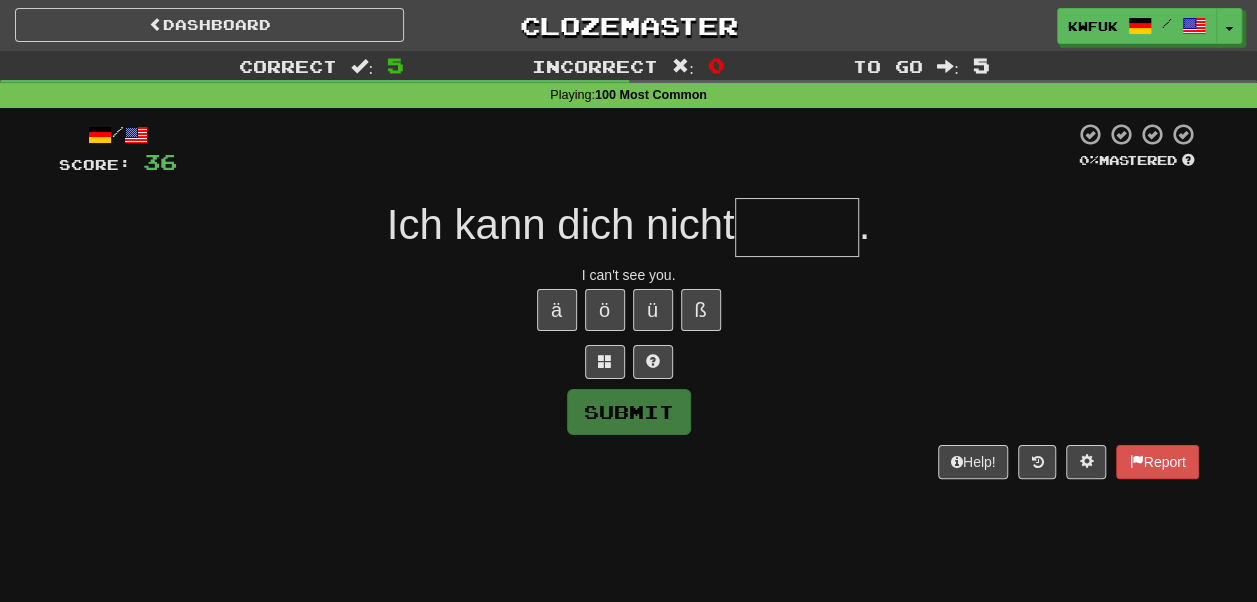 type on "*" 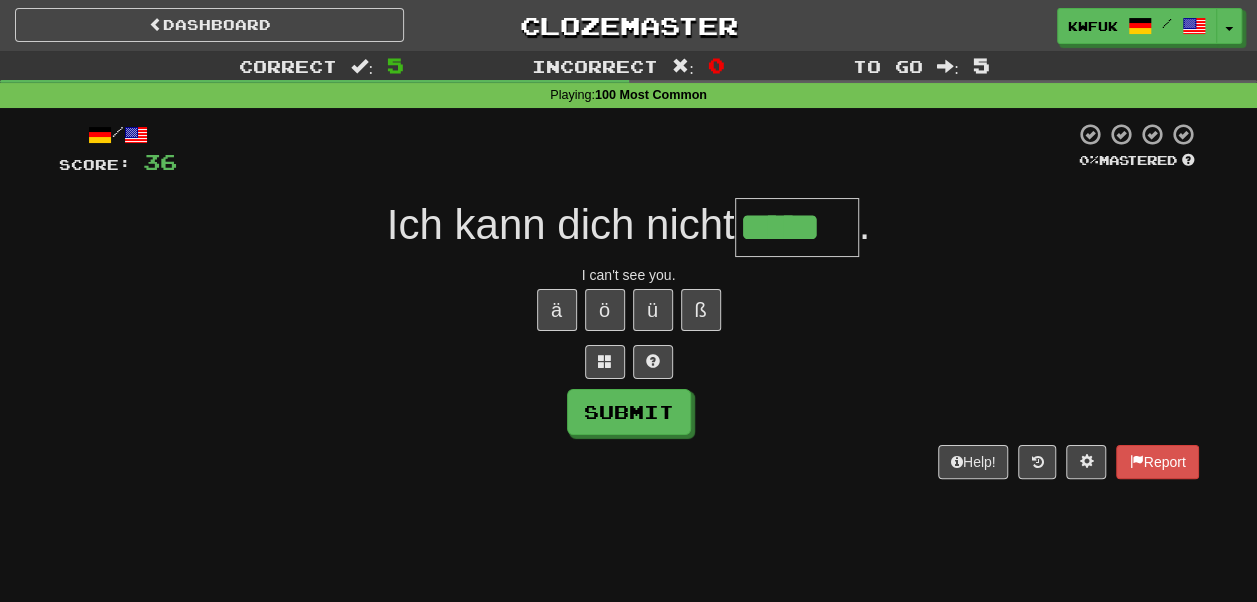 type on "*****" 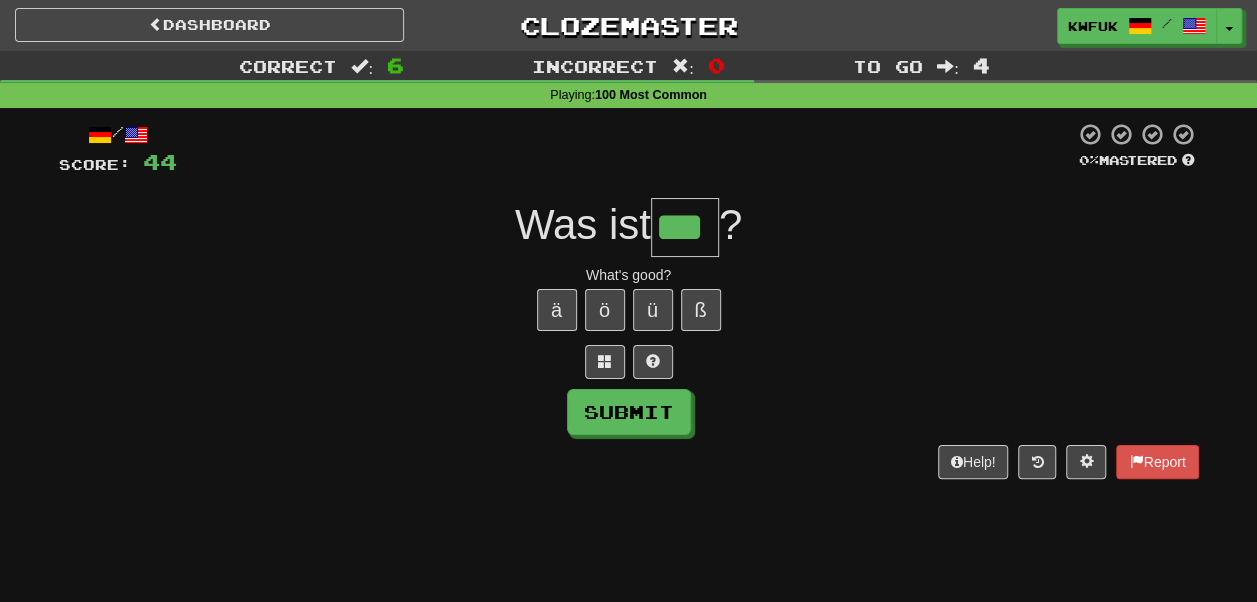 type on "***" 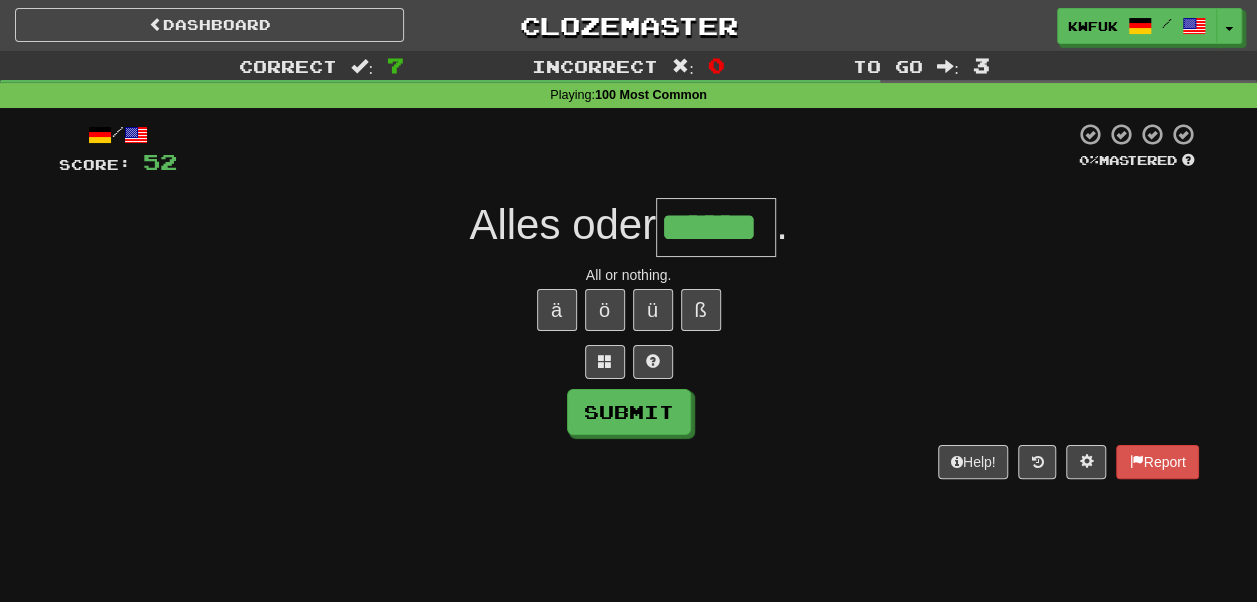 type on "******" 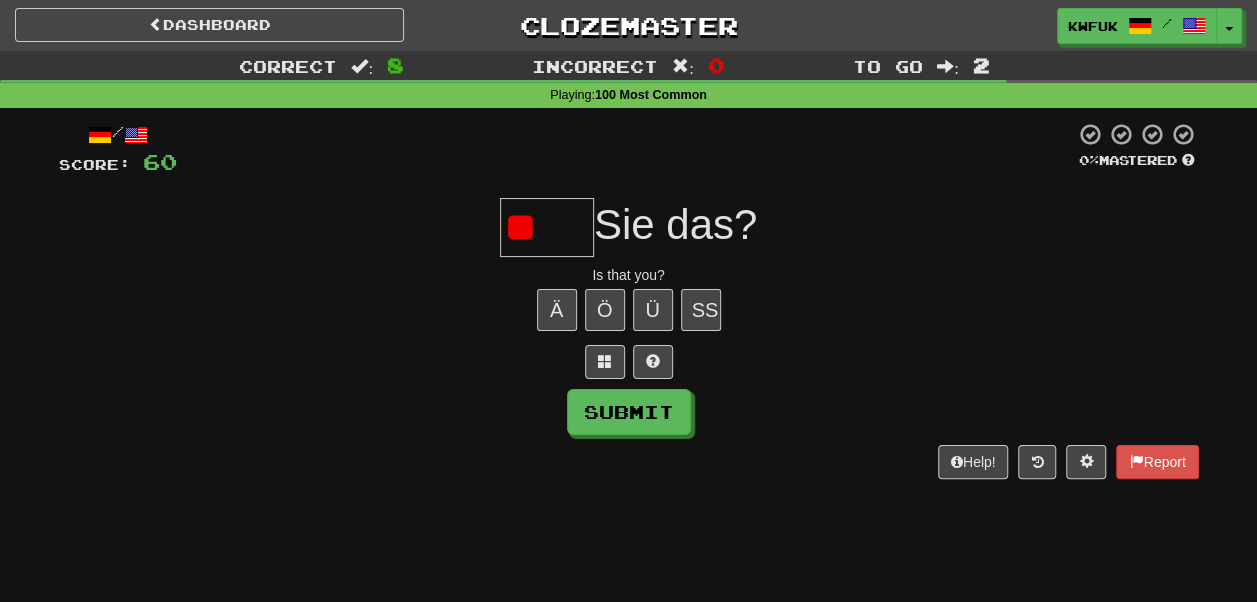 type on "*" 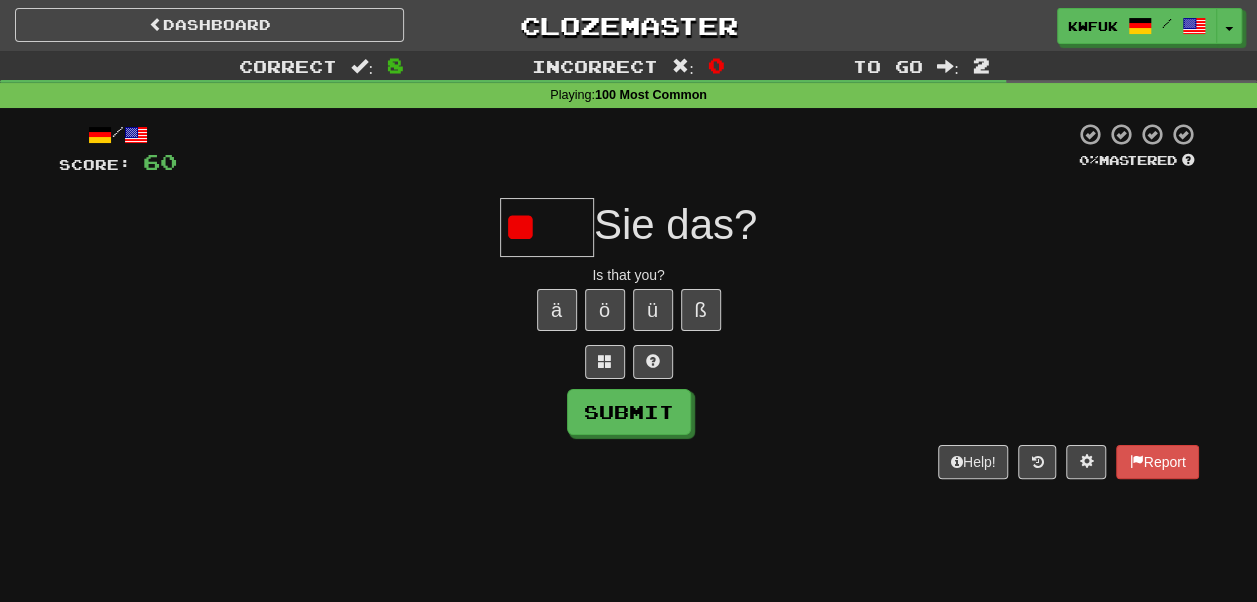 type on "*" 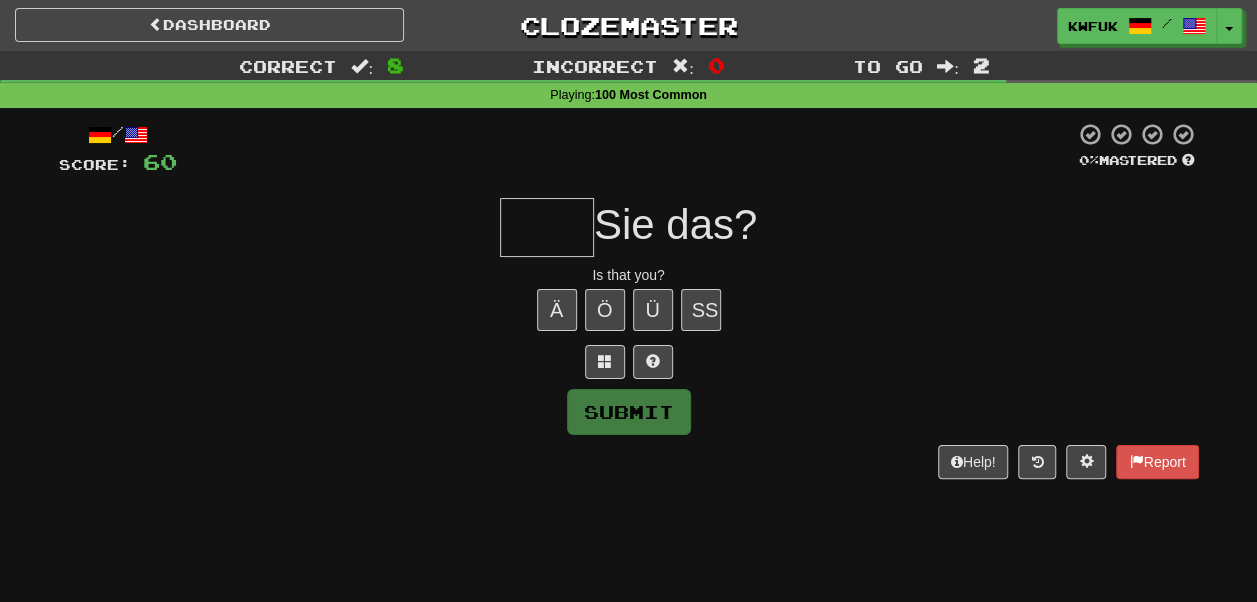type on "*" 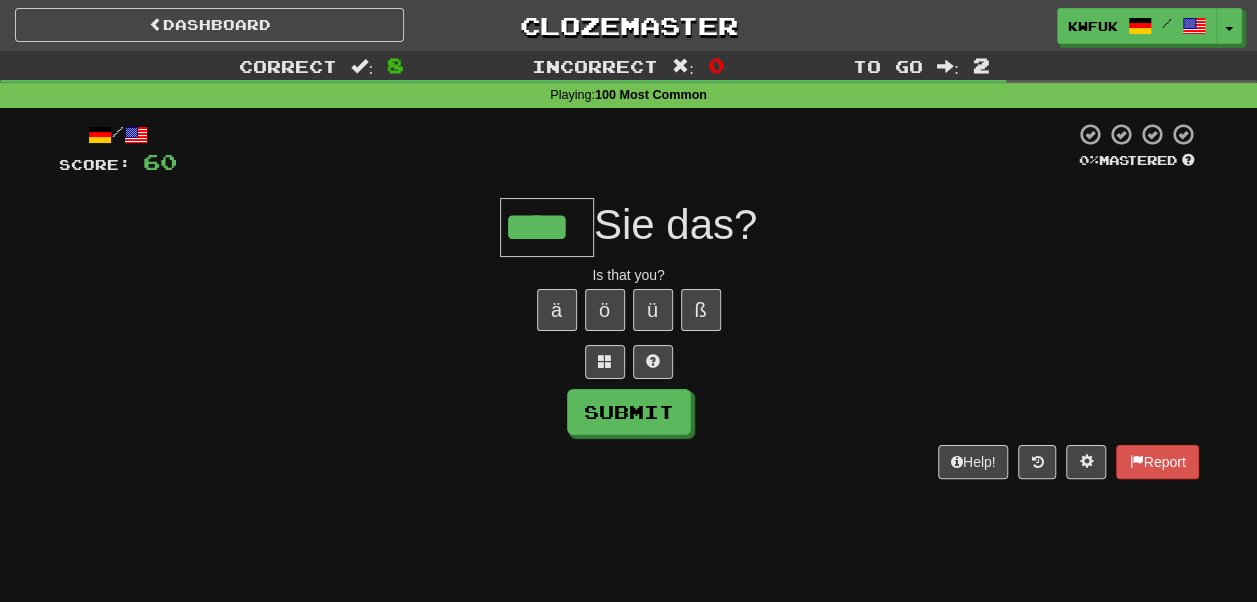 type on "****" 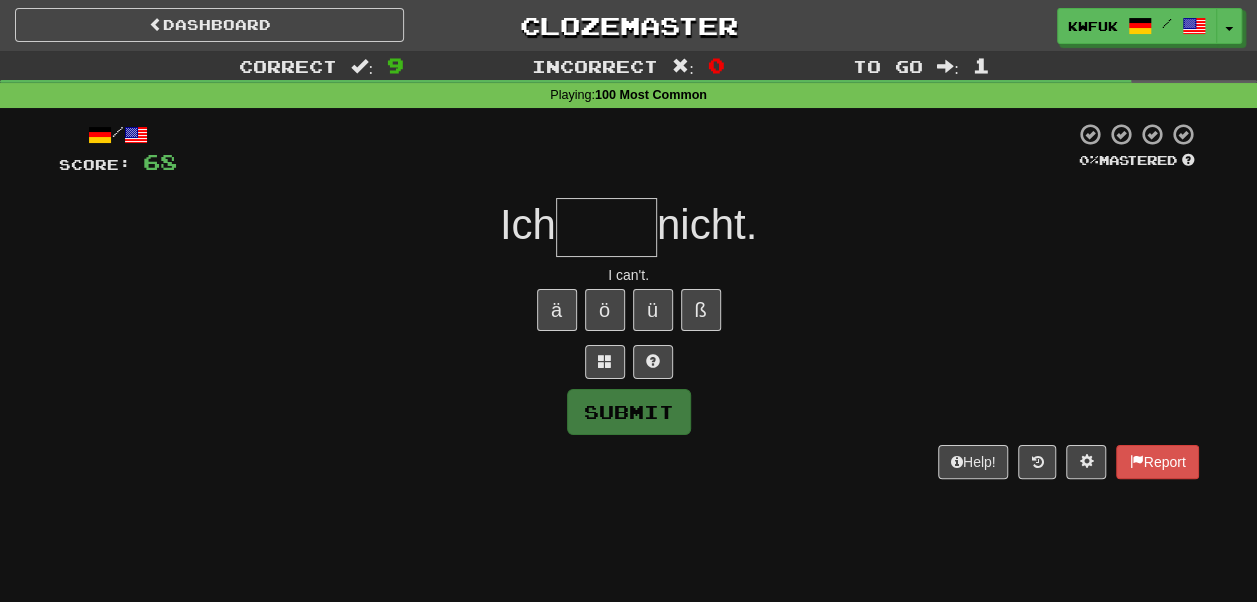 type on "*" 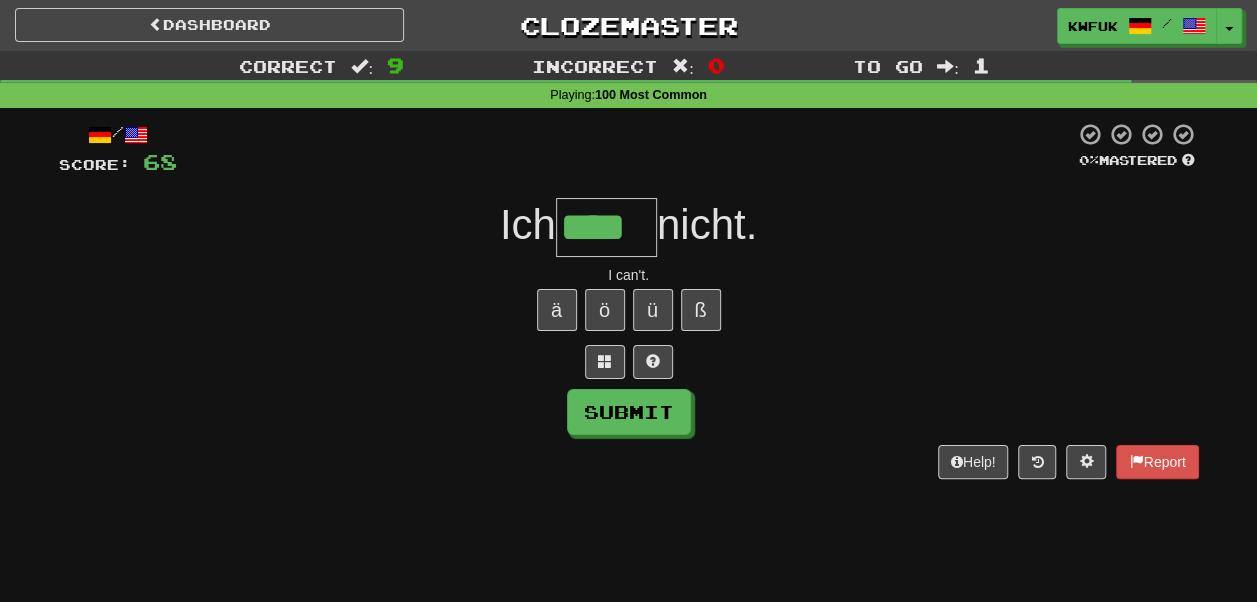 type on "****" 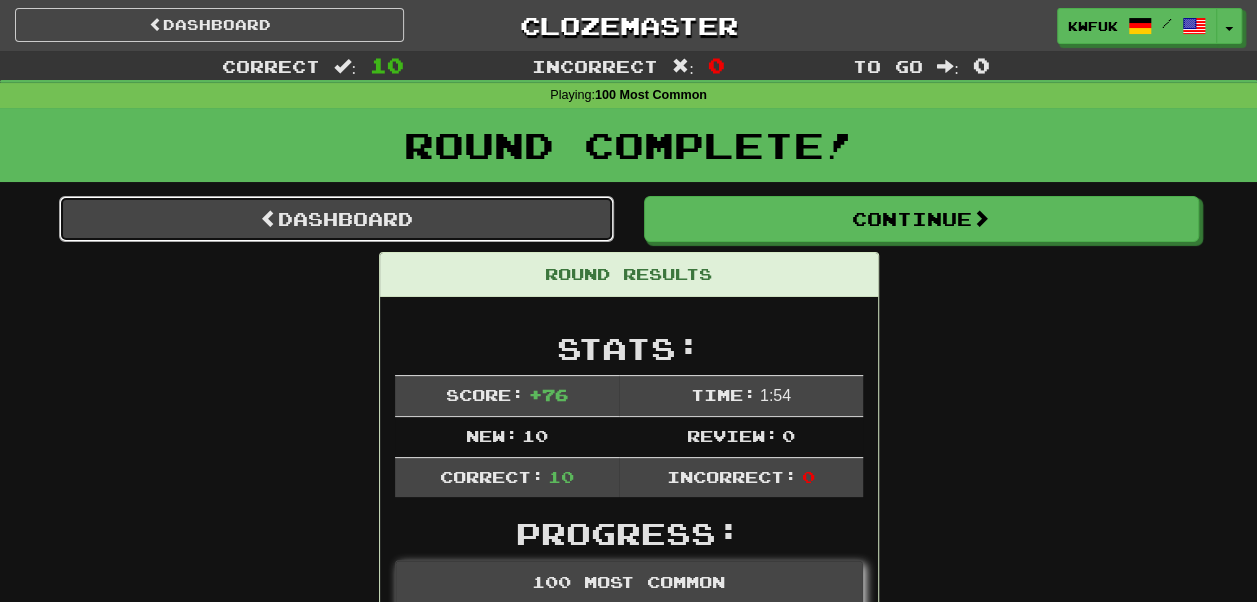 click on "Dashboard" at bounding box center [336, 219] 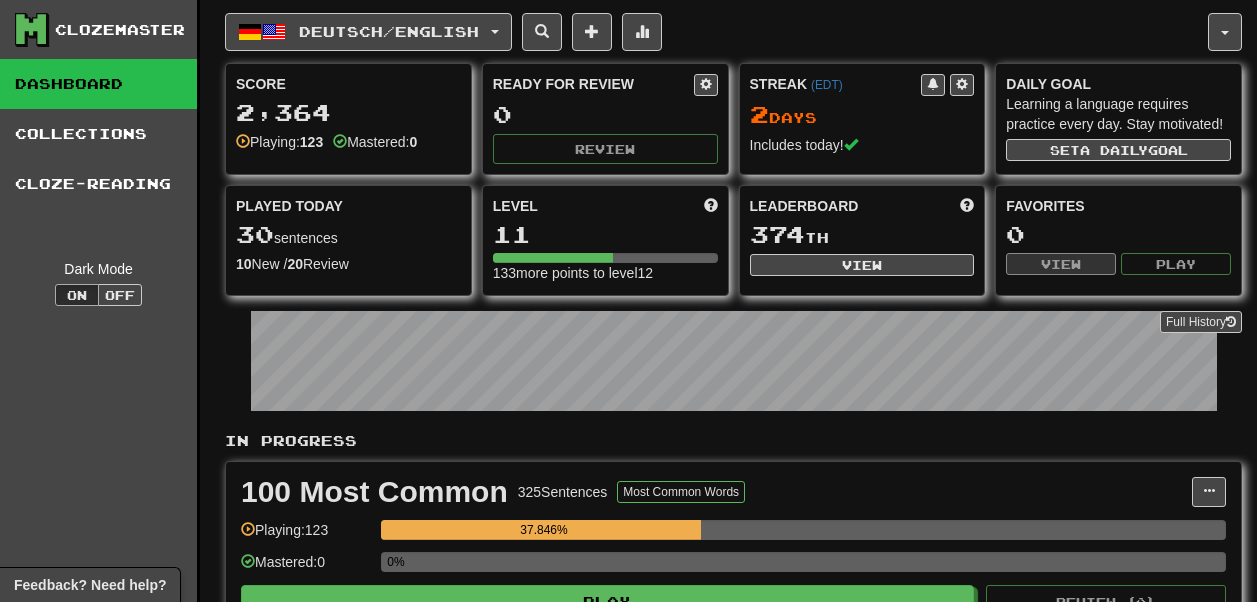 scroll, scrollTop: 0, scrollLeft: 0, axis: both 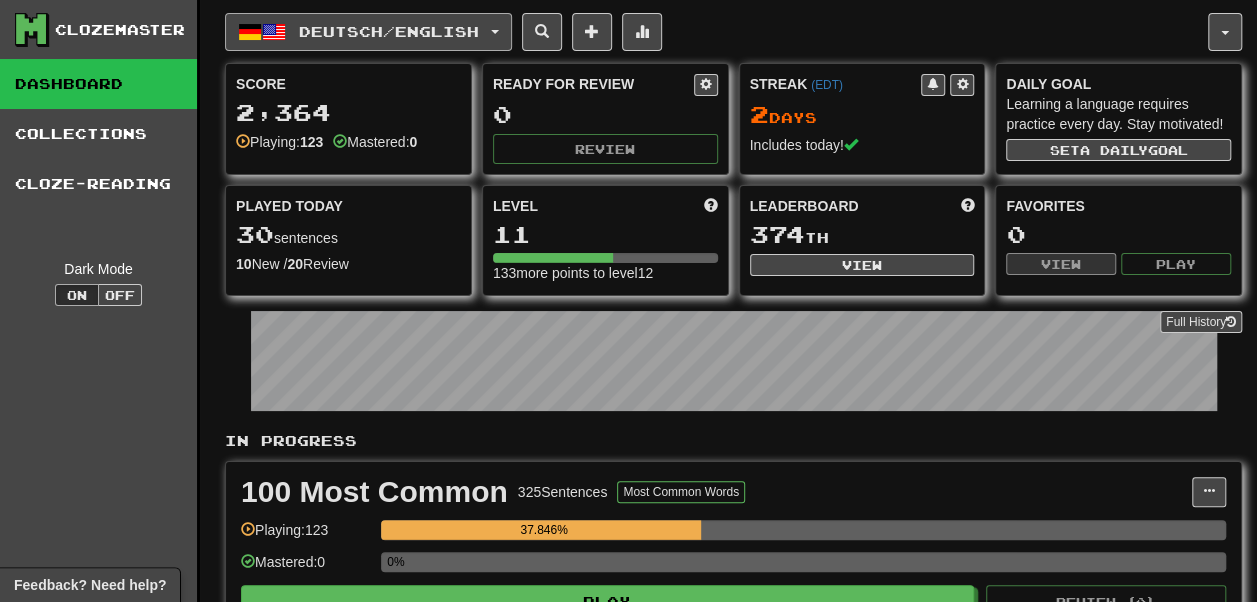 click on "Deutsch  /  English" at bounding box center (368, 32) 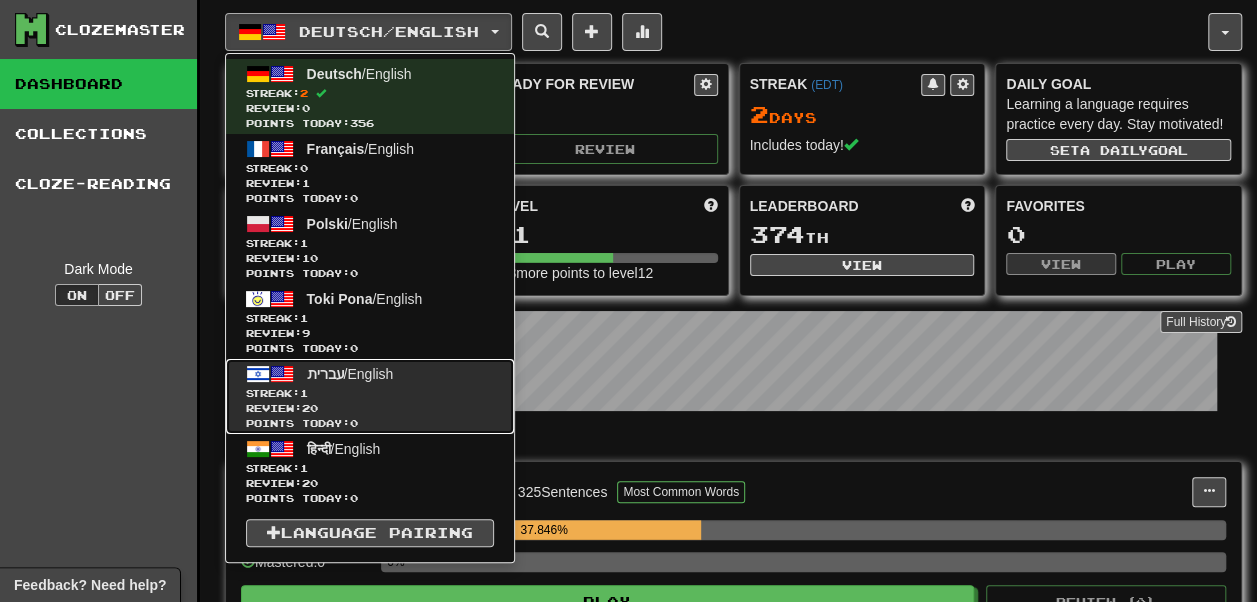 click on "Streak:  1" at bounding box center [370, 393] 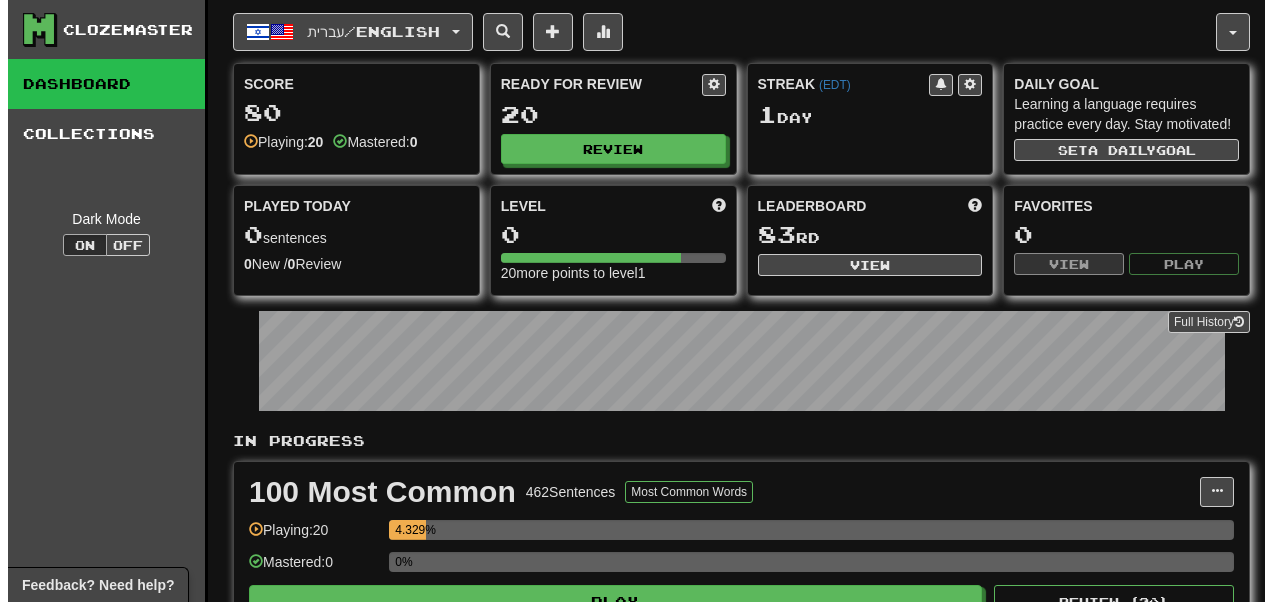 scroll, scrollTop: 0, scrollLeft: 0, axis: both 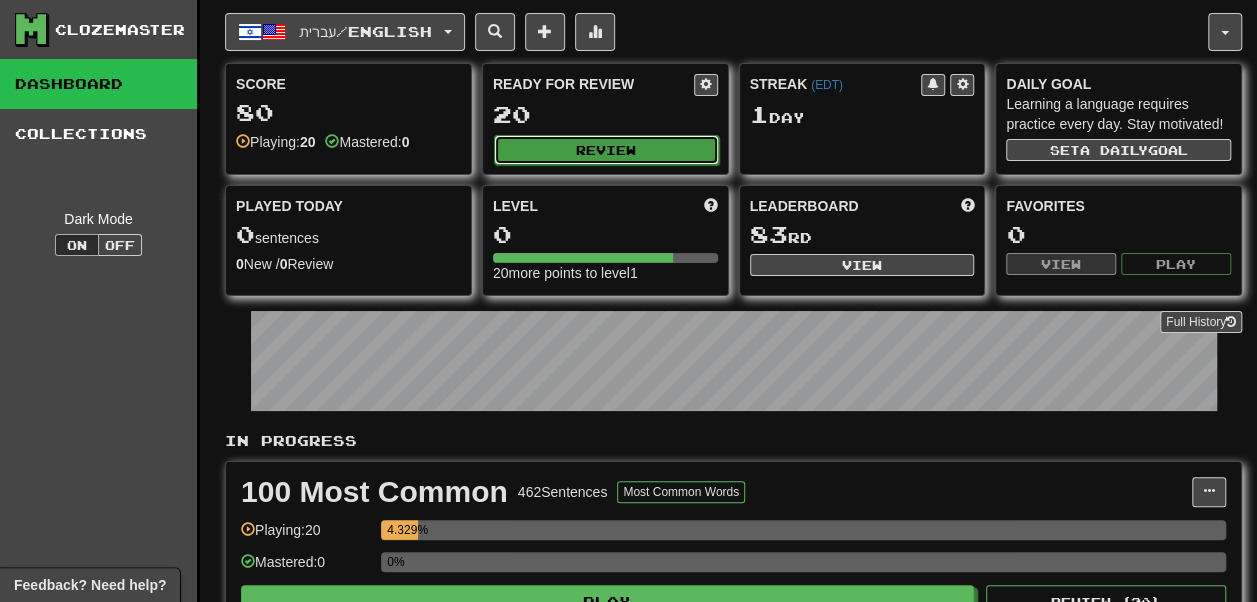 click on "Review" at bounding box center (606, 150) 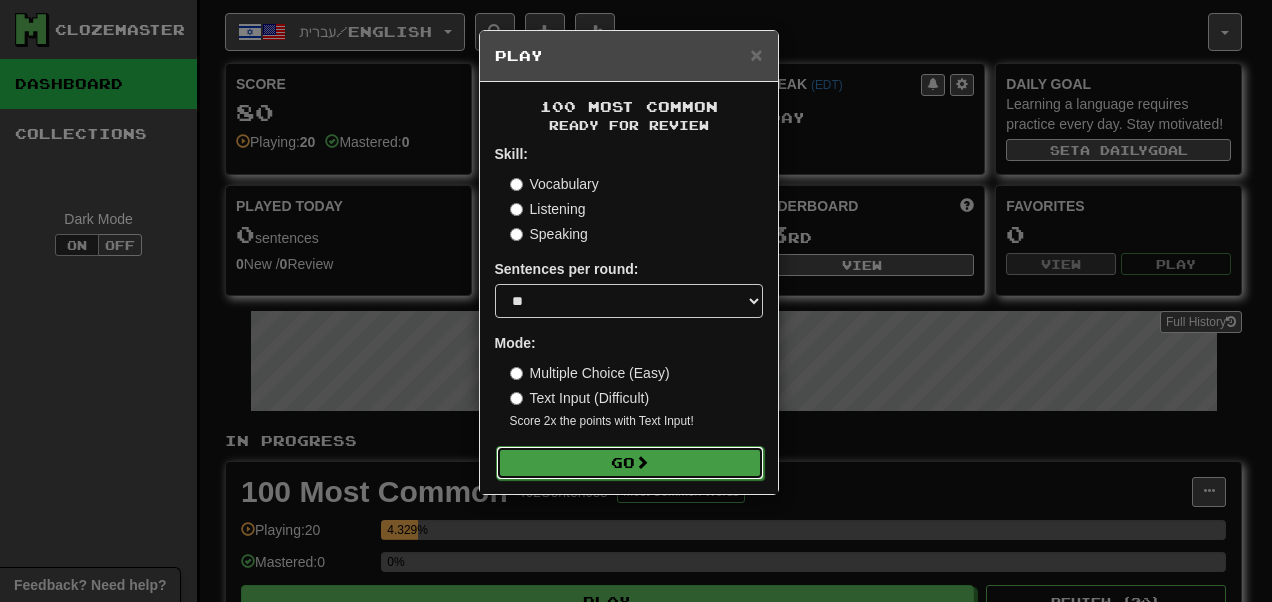 click on "Go" at bounding box center [630, 463] 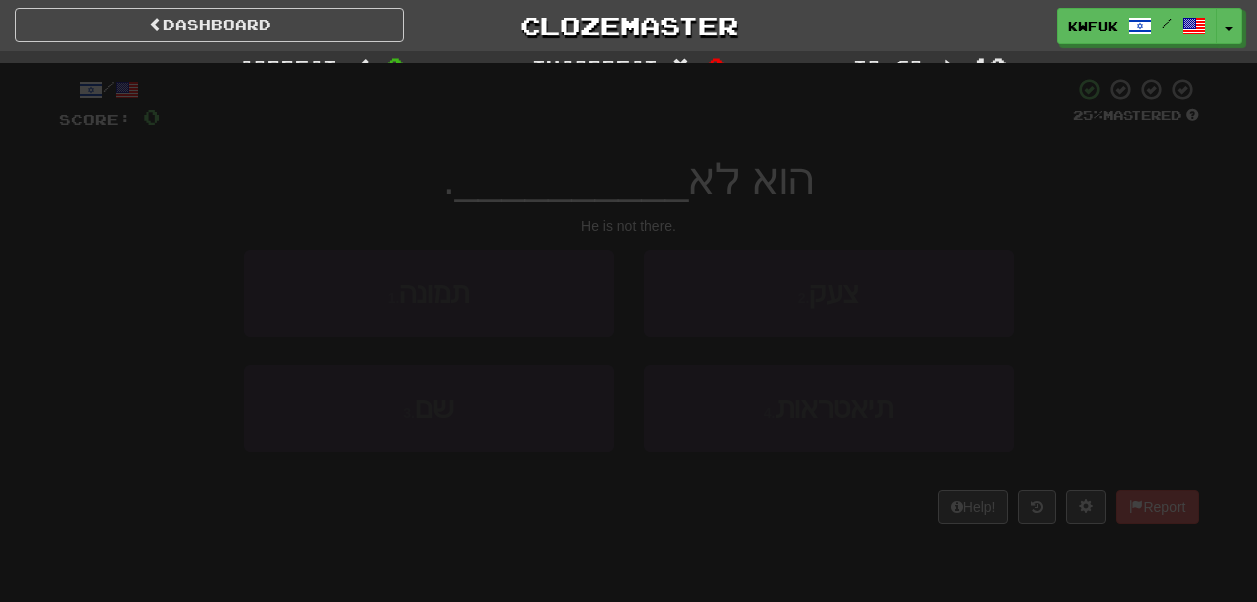 scroll, scrollTop: 0, scrollLeft: 0, axis: both 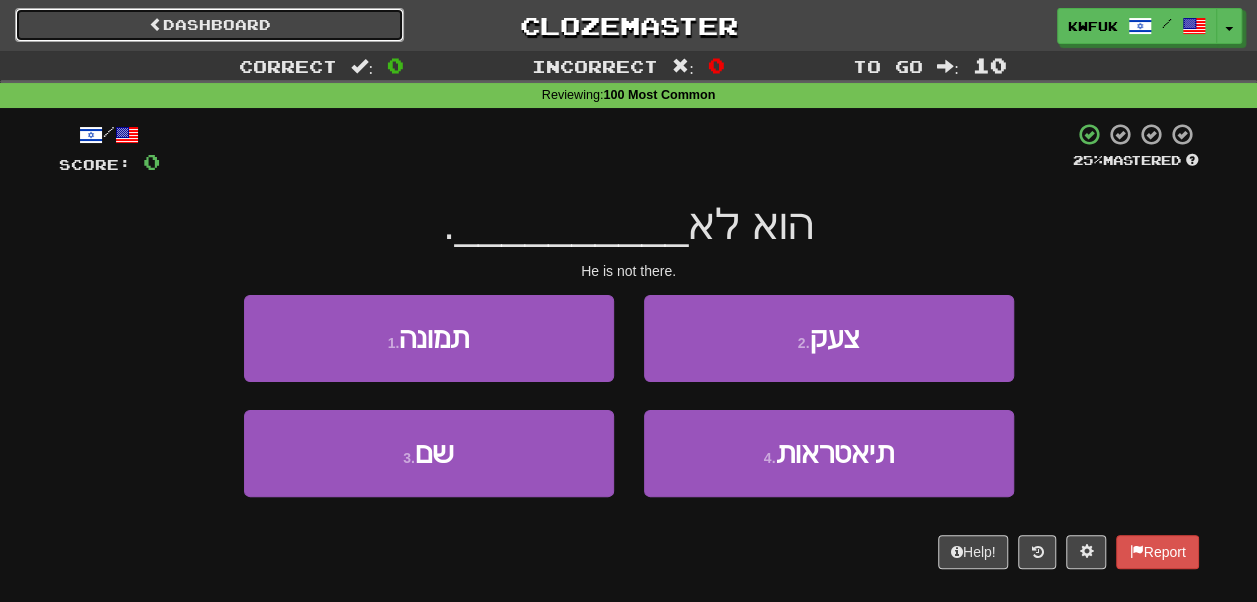 click on "Dashboard" at bounding box center (209, 25) 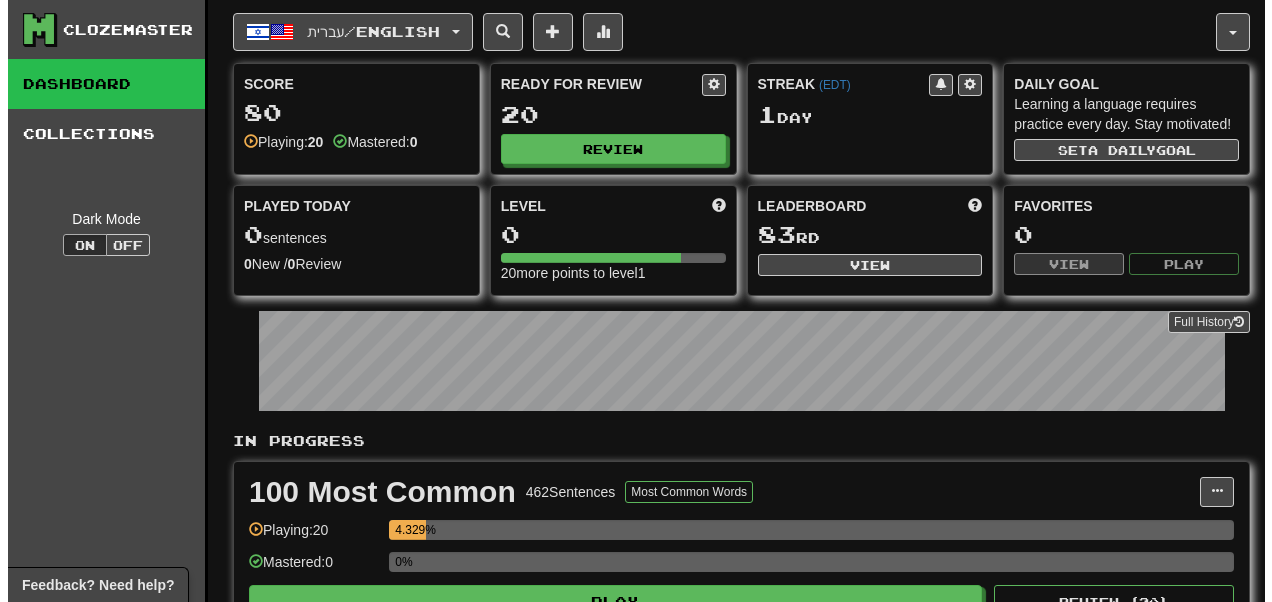 scroll, scrollTop: 0, scrollLeft: 0, axis: both 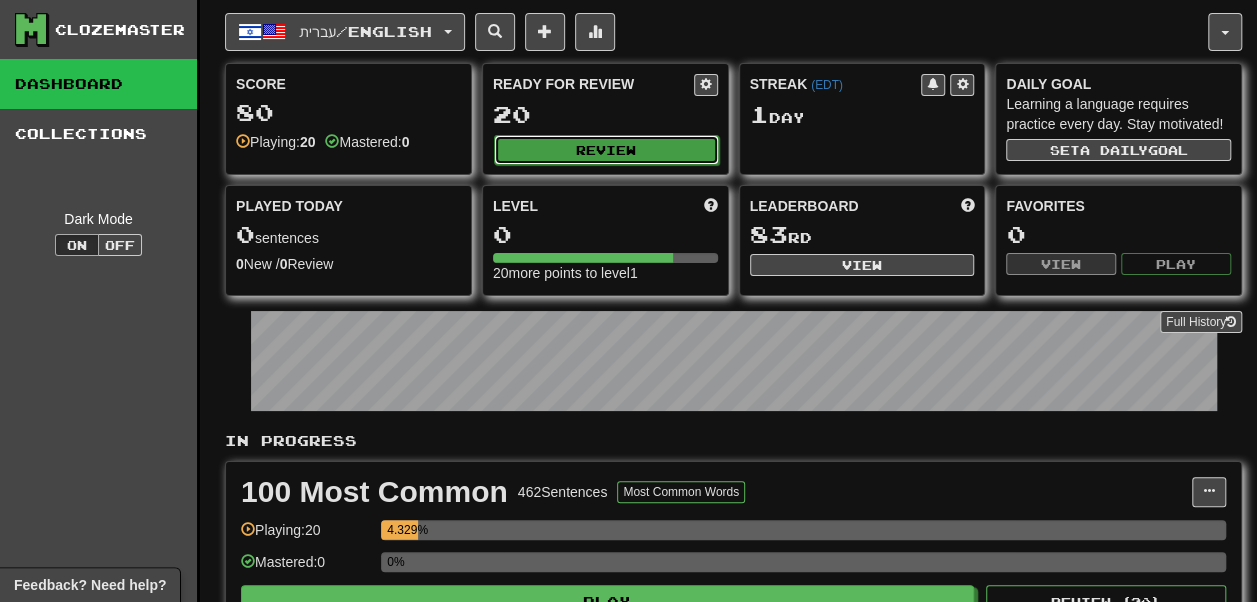 click on "Review" at bounding box center (606, 150) 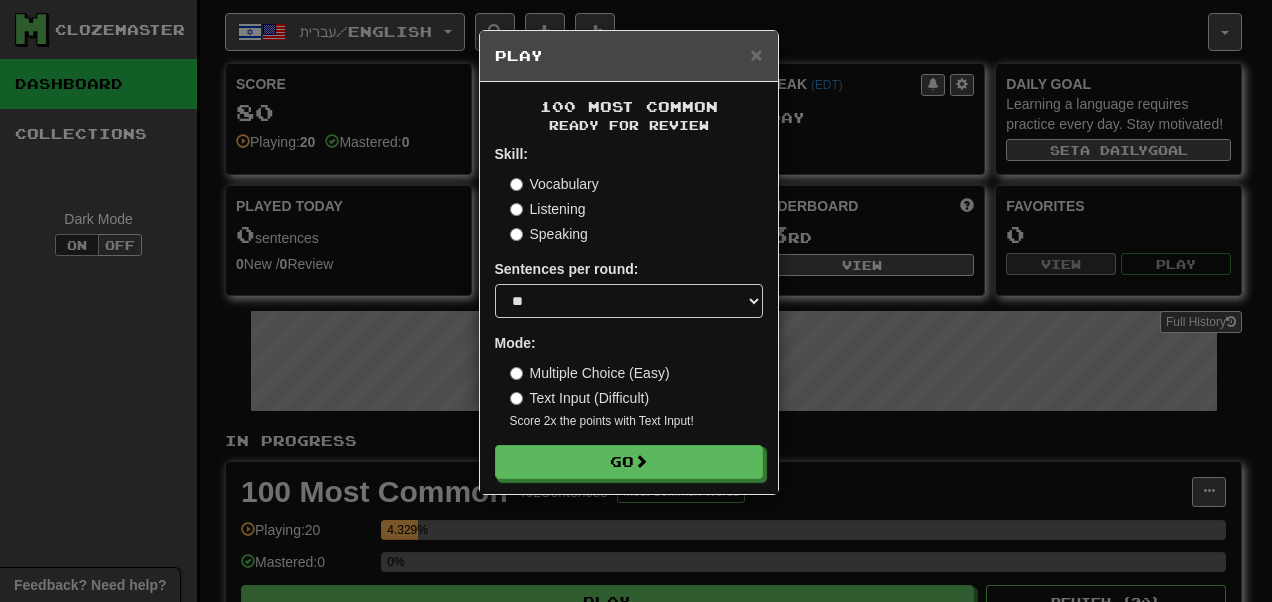 click on "Listening" at bounding box center (548, 209) 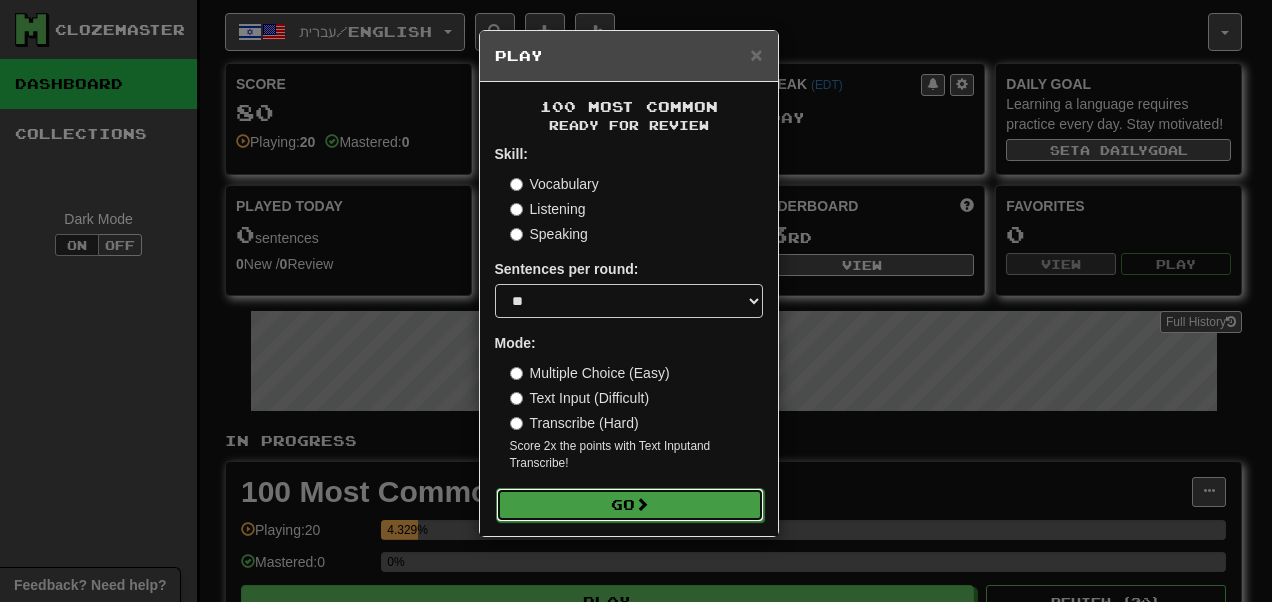 click on "Go" at bounding box center (630, 505) 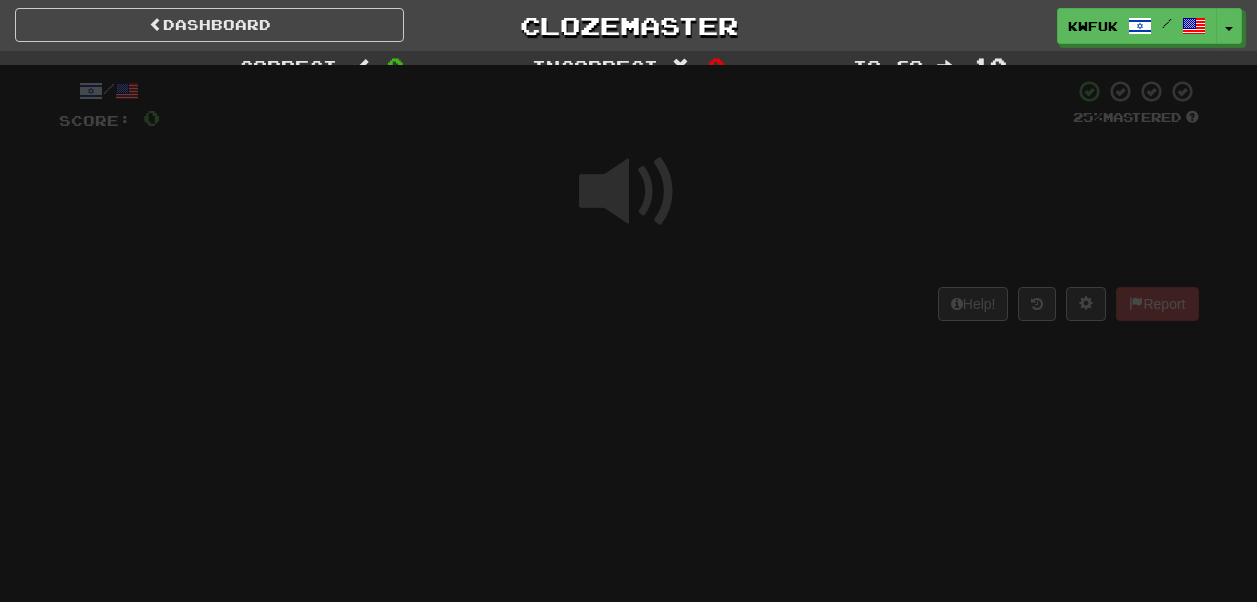 scroll, scrollTop: 0, scrollLeft: 0, axis: both 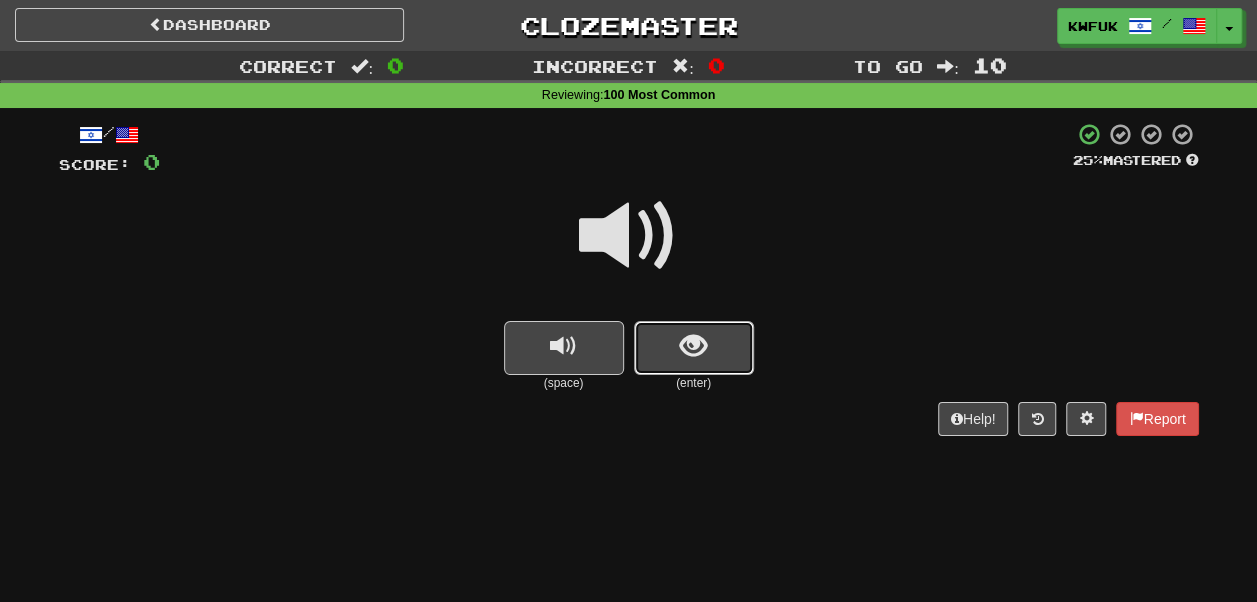 click at bounding box center [694, 348] 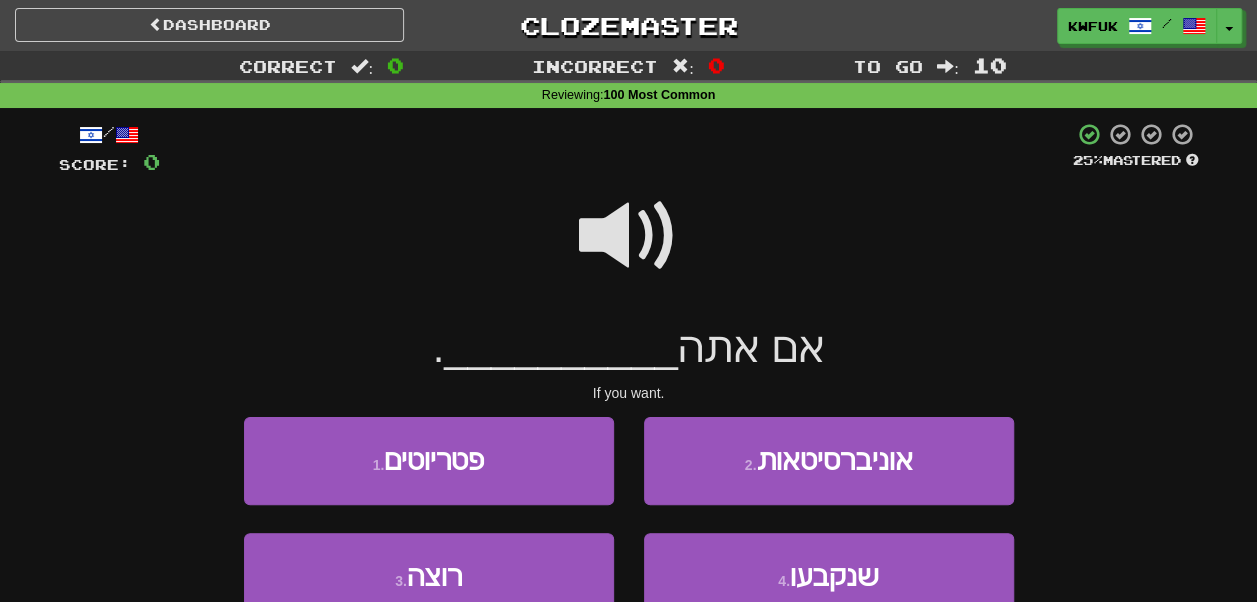 click at bounding box center [629, 236] 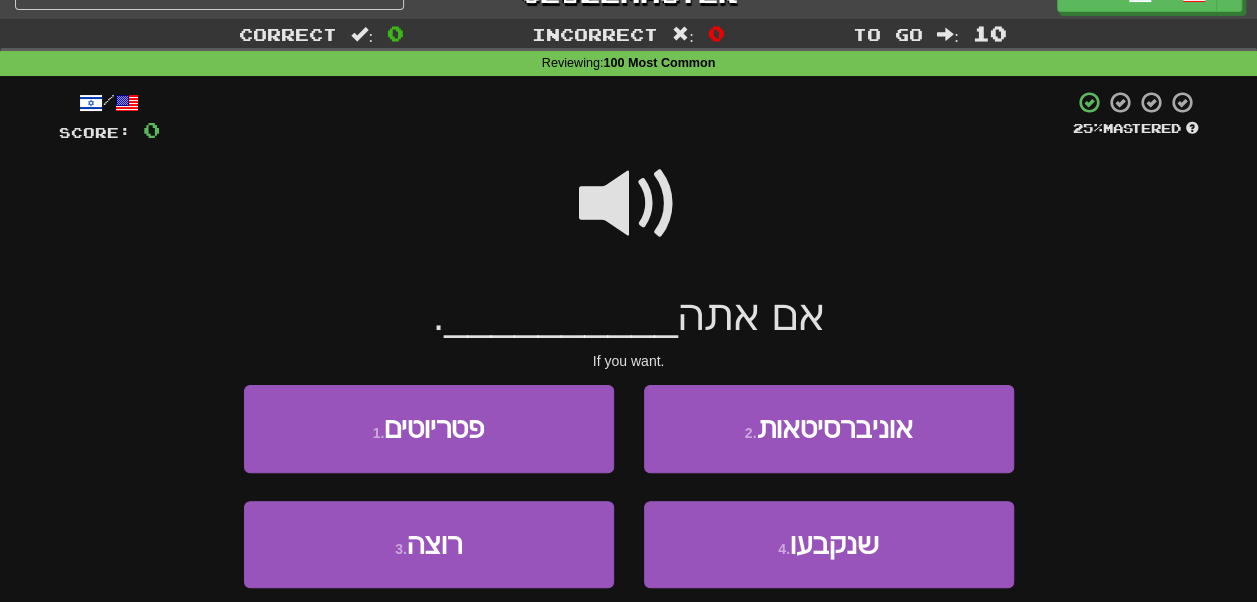 scroll, scrollTop: 33, scrollLeft: 0, axis: vertical 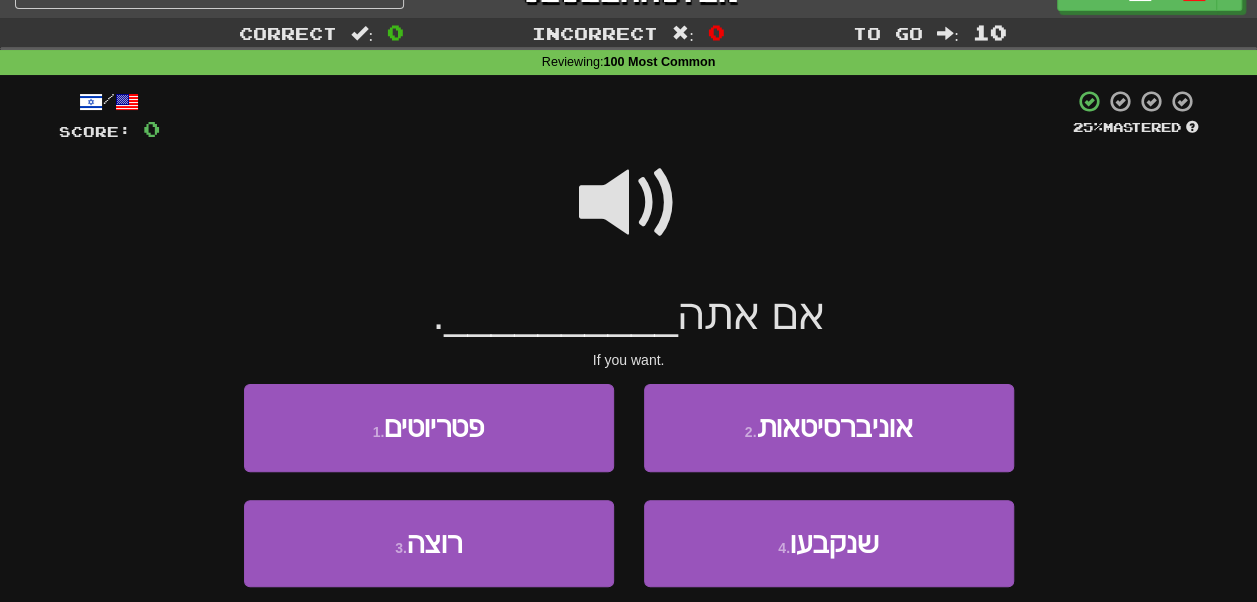 click at bounding box center [629, 203] 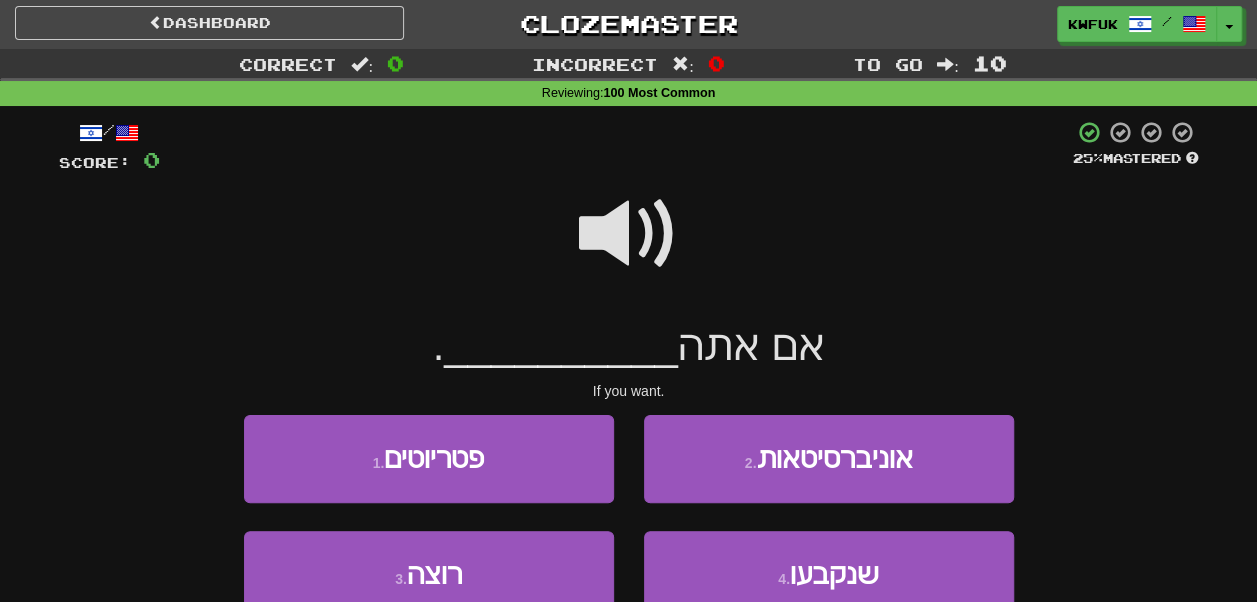 scroll, scrollTop: 0, scrollLeft: 0, axis: both 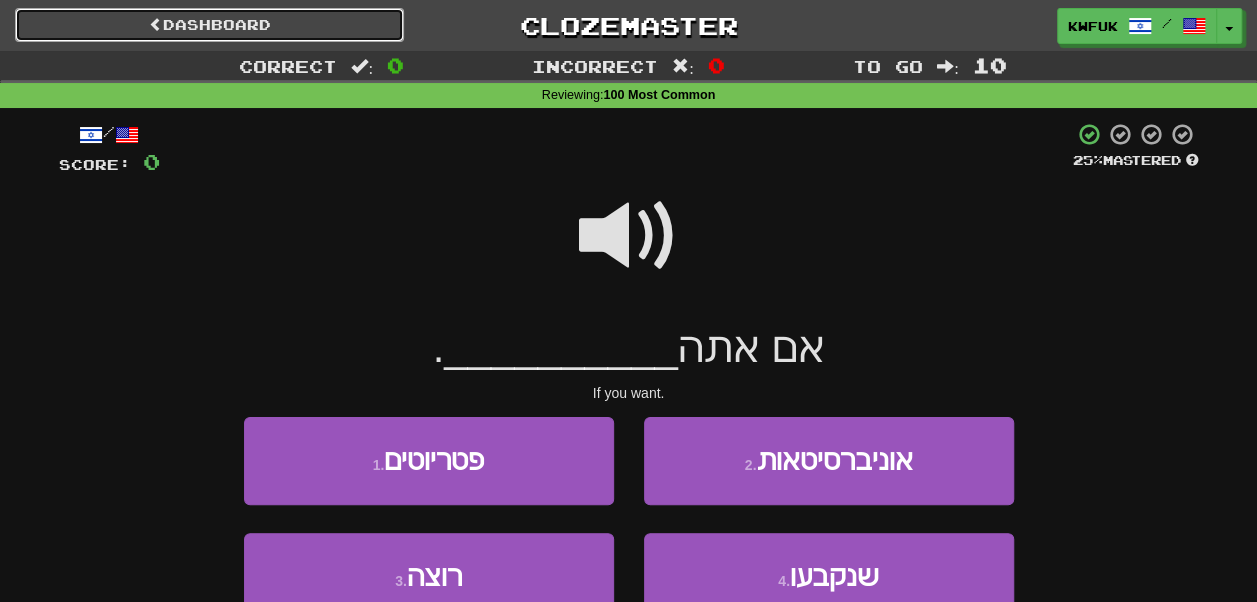 click on "Dashboard" at bounding box center (209, 25) 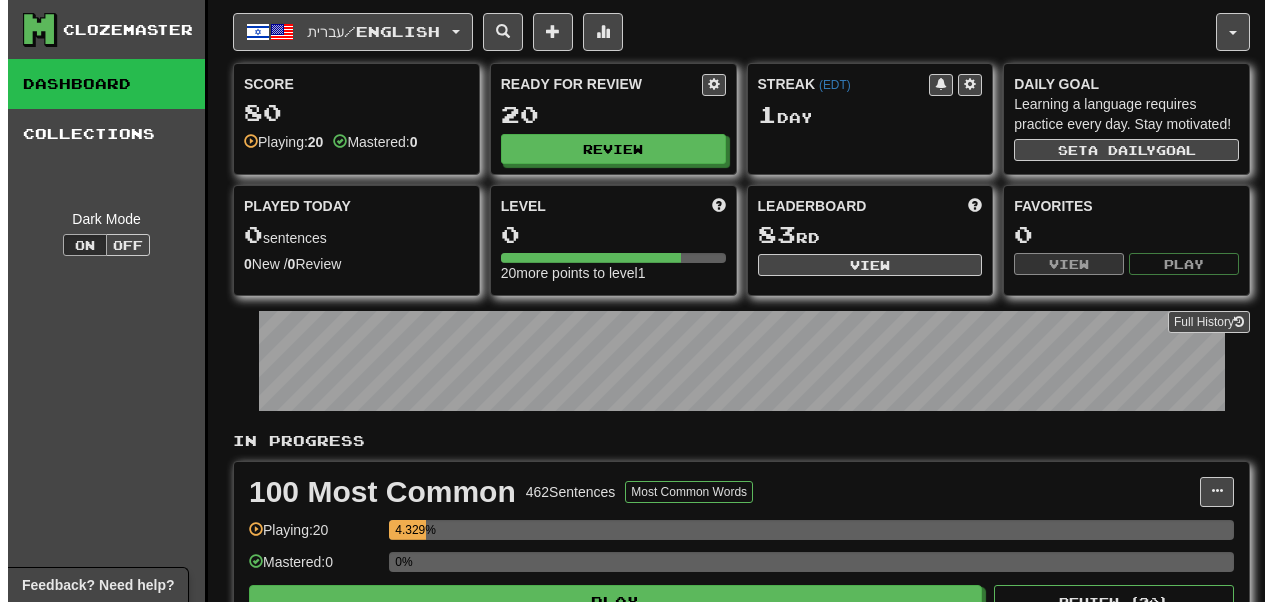scroll, scrollTop: 0, scrollLeft: 0, axis: both 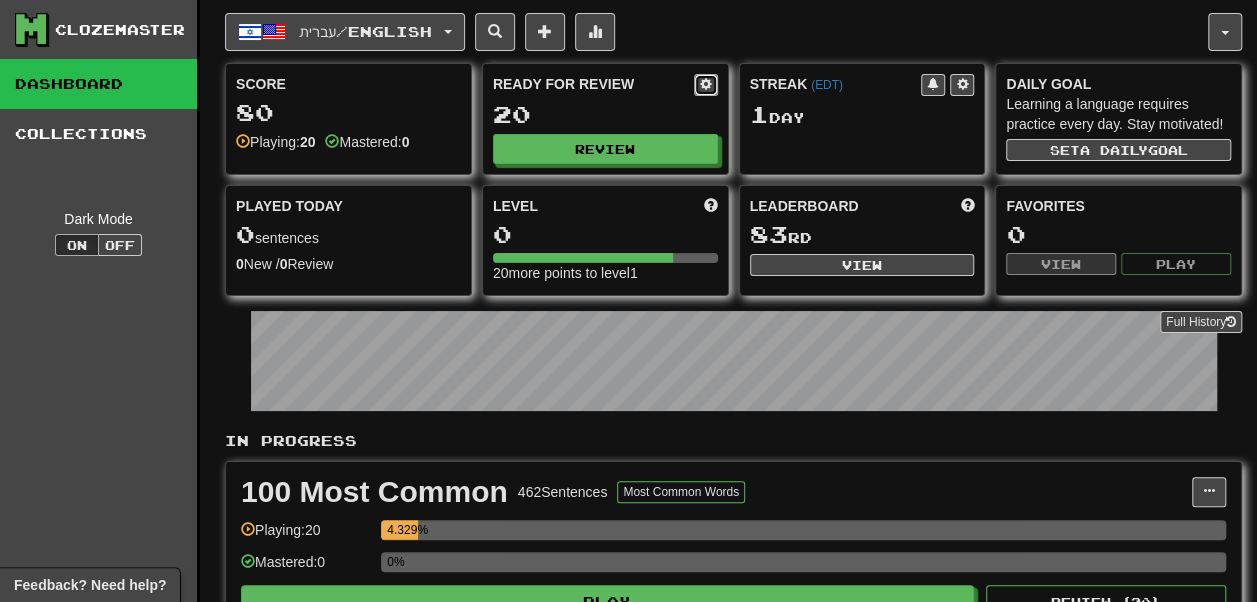 click at bounding box center [706, 84] 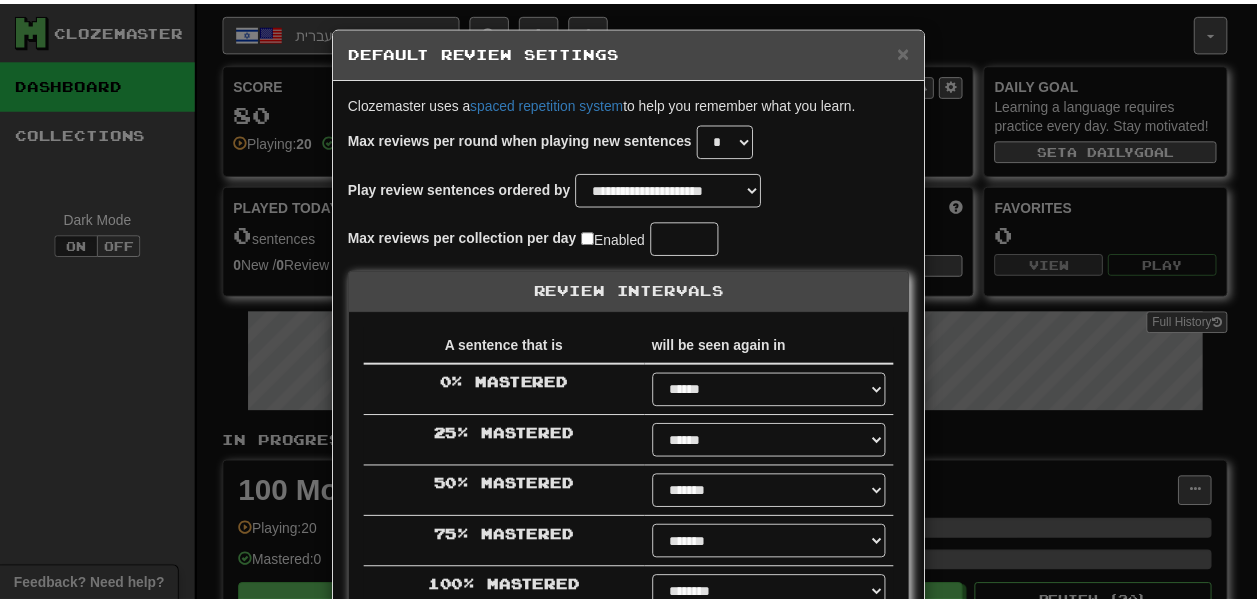 scroll, scrollTop: 0, scrollLeft: 0, axis: both 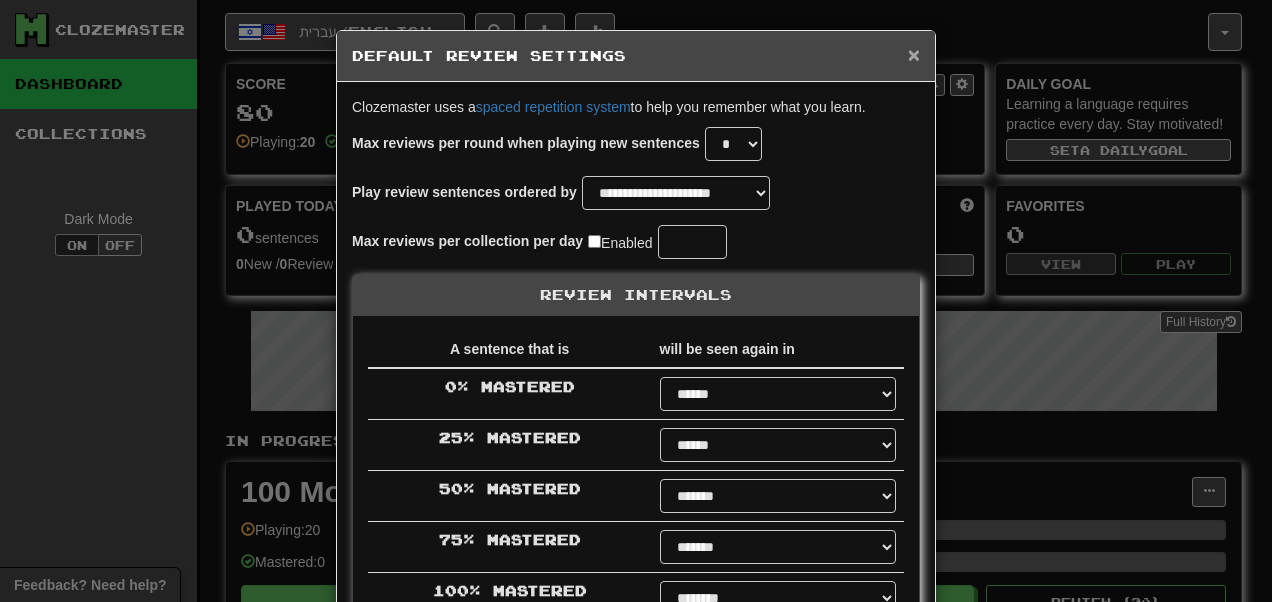 click on "×" at bounding box center [914, 54] 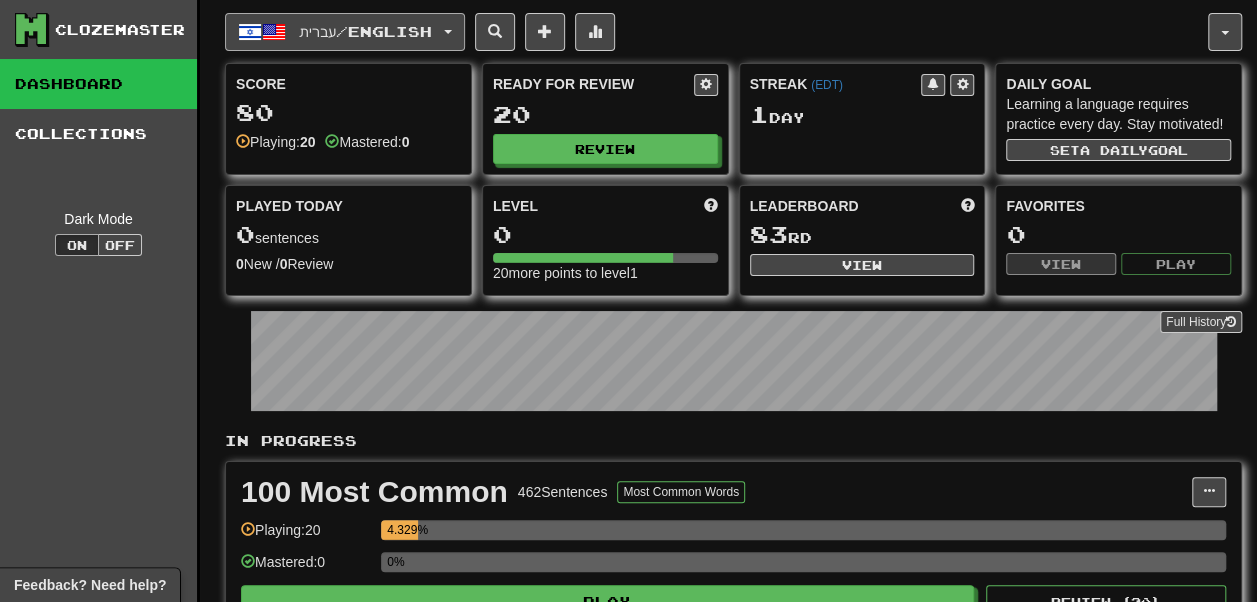 click on "עברית  /  English" at bounding box center (345, 32) 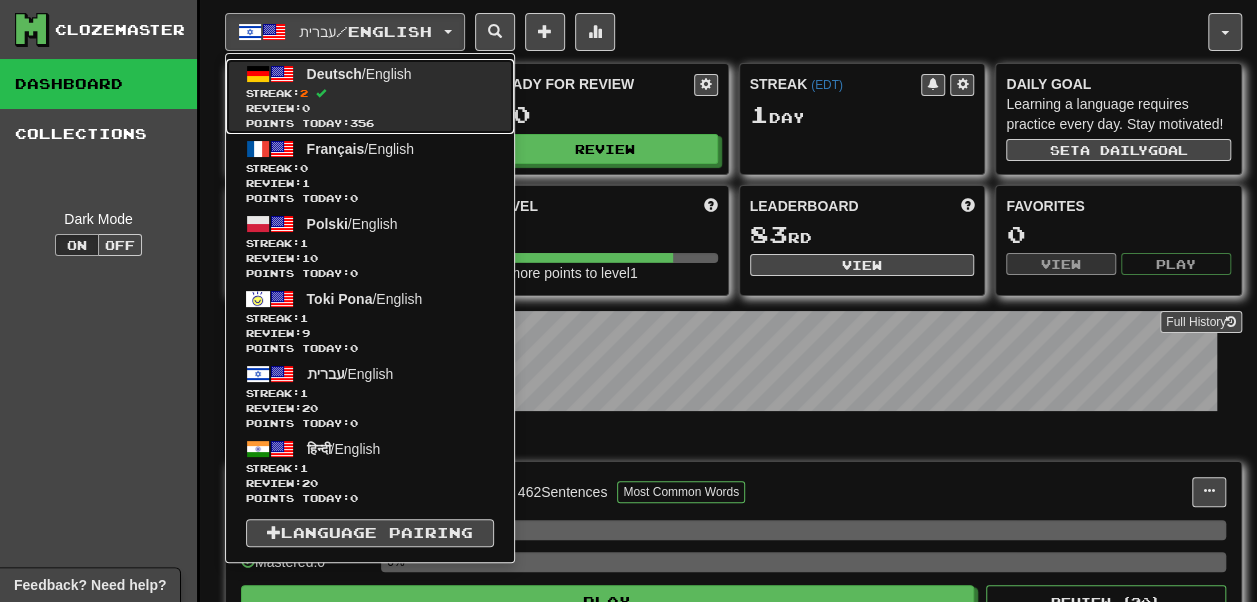 click on "Streak:  2" at bounding box center (370, 93) 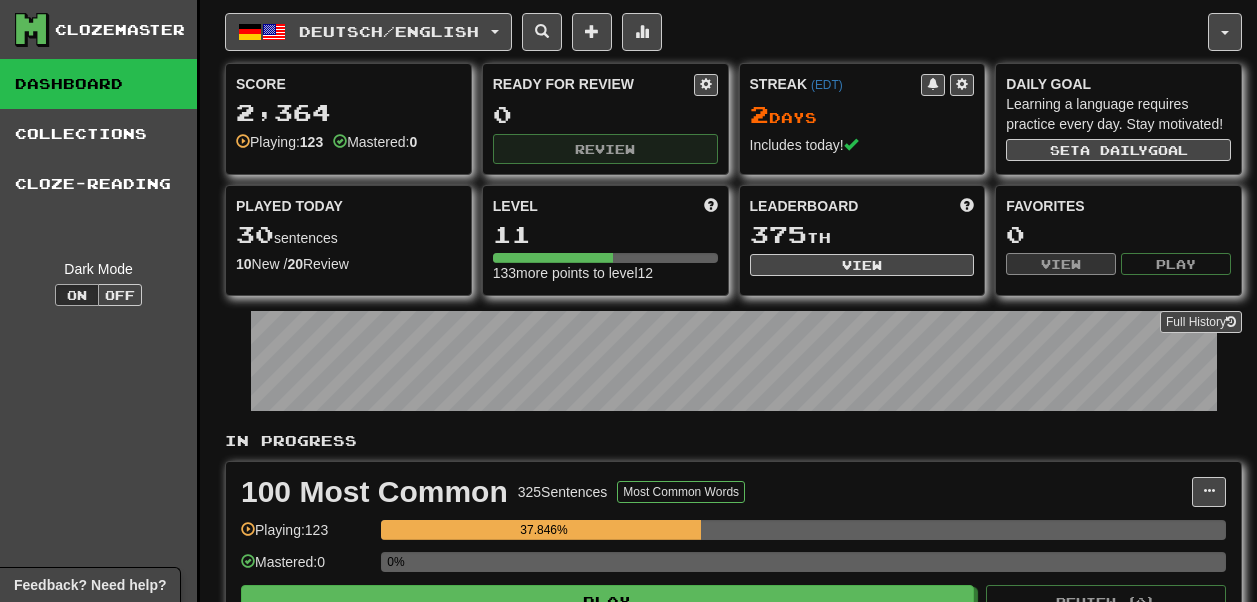 scroll, scrollTop: 0, scrollLeft: 0, axis: both 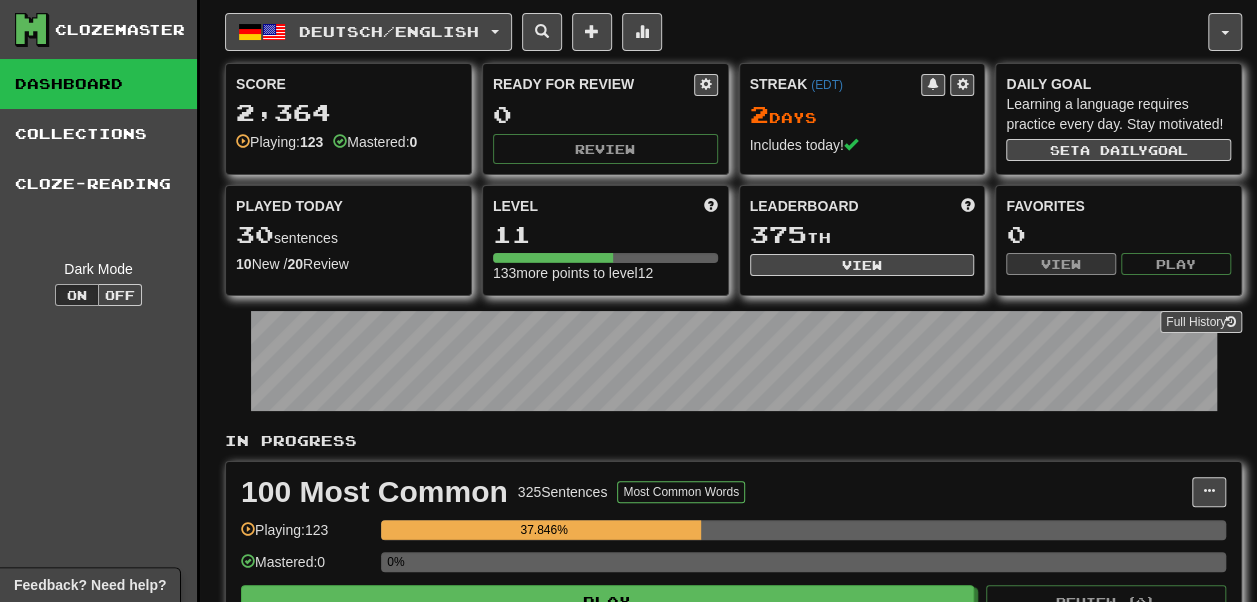 click on "Ready for Review 0   Review" at bounding box center [605, 119] 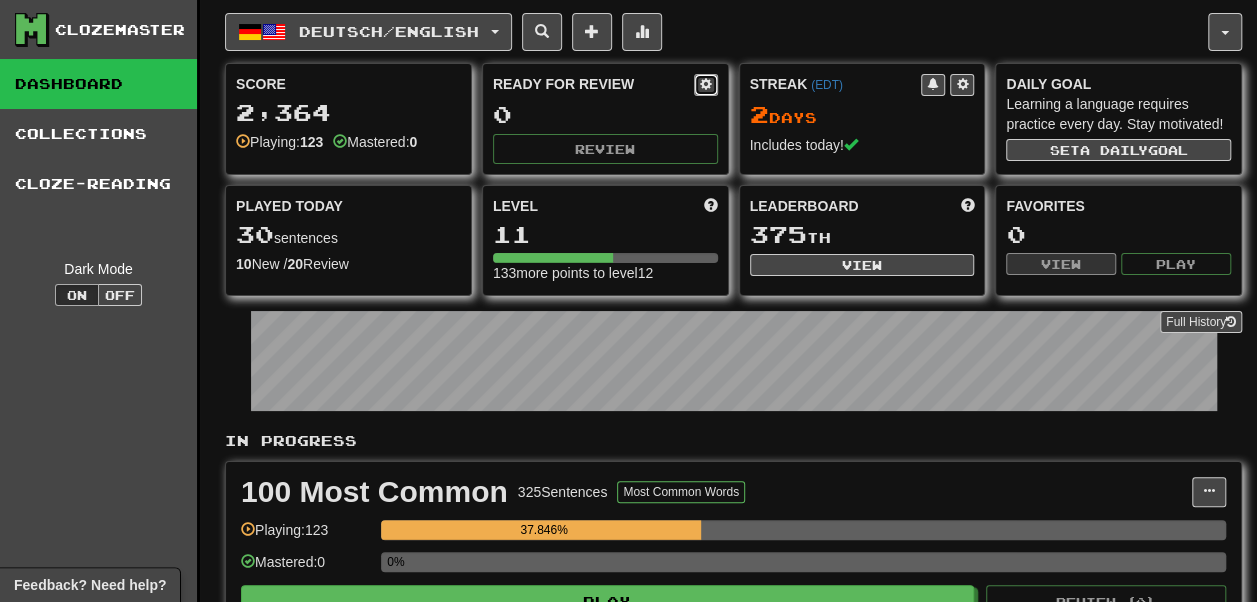 click at bounding box center (706, 85) 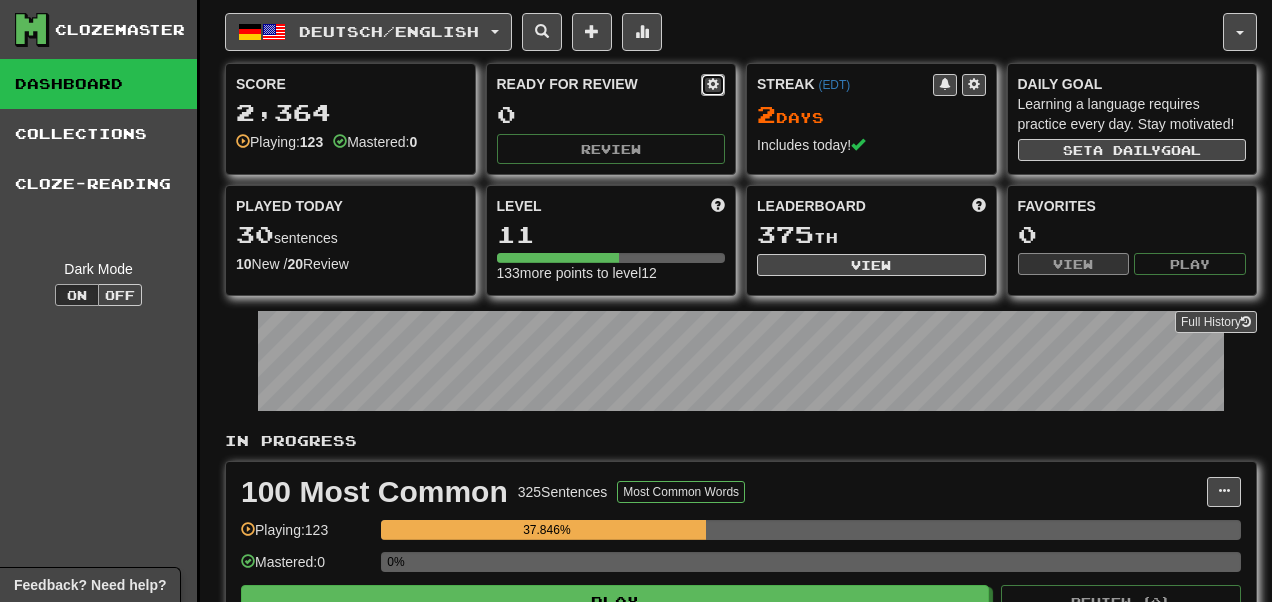 select on "*" 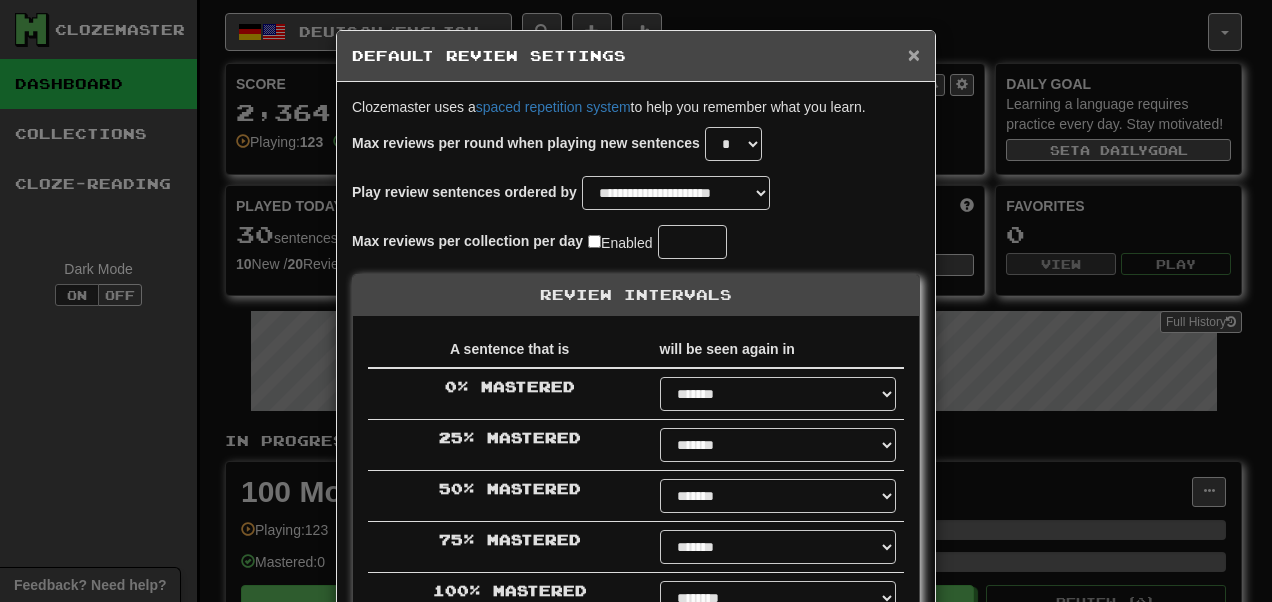 click on "×" at bounding box center (914, 54) 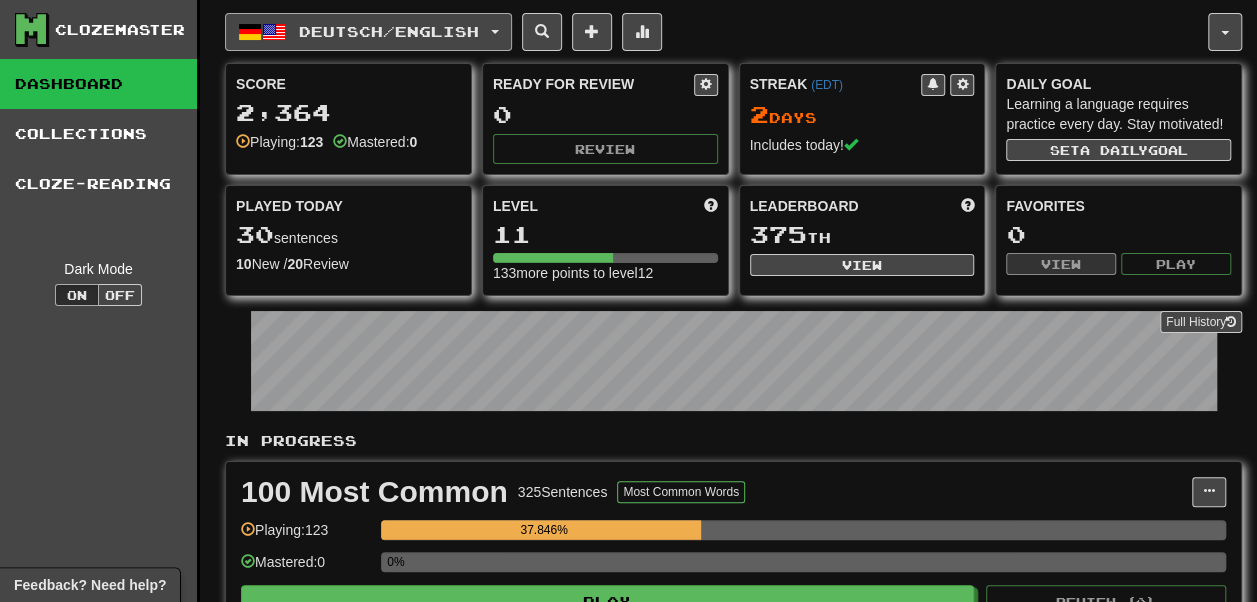 click on "Deutsch  /  English" at bounding box center (368, 32) 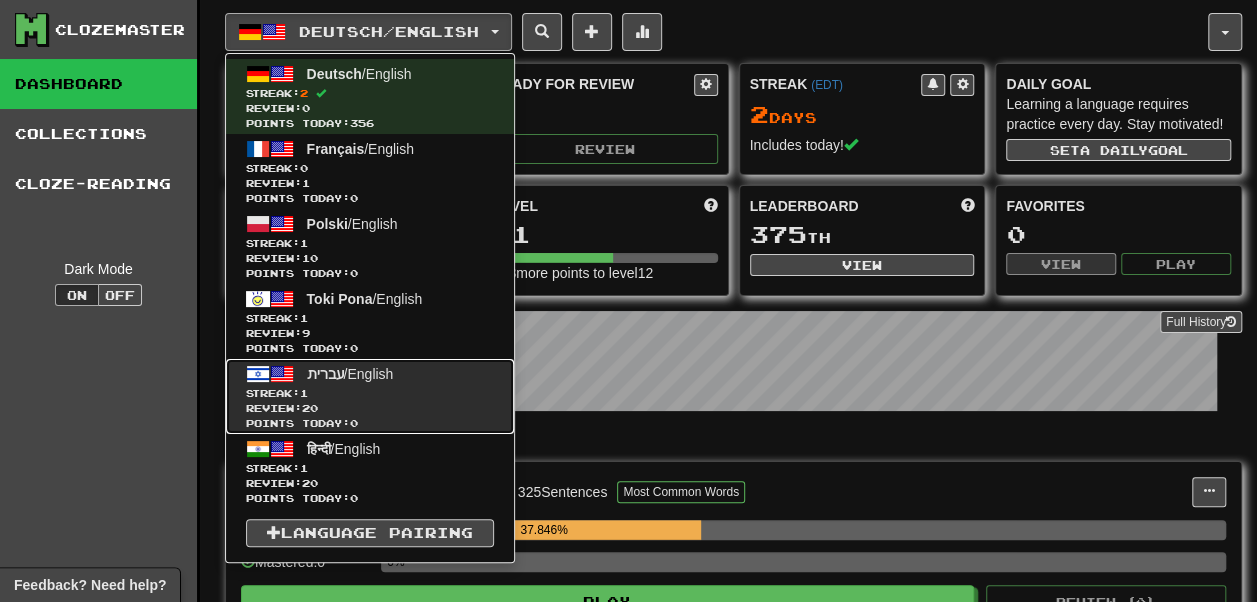 click on "עברית  /  English Streak:  1   Review:  20 Points today:  0" at bounding box center (370, 396) 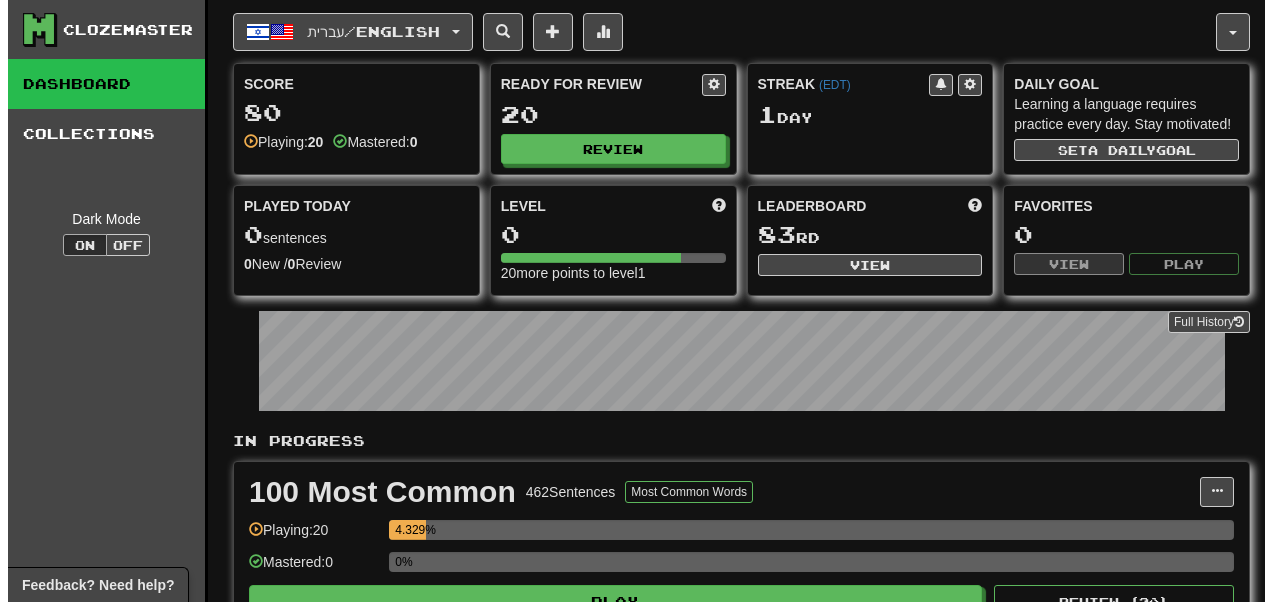 scroll, scrollTop: 0, scrollLeft: 0, axis: both 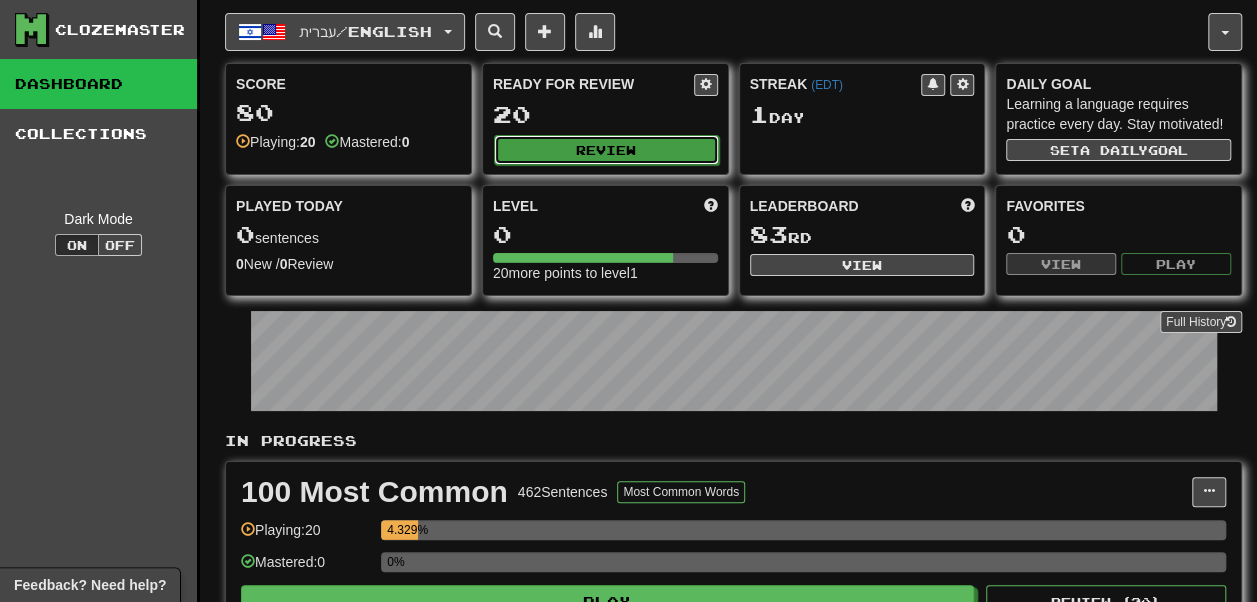 click on "Review" at bounding box center (606, 150) 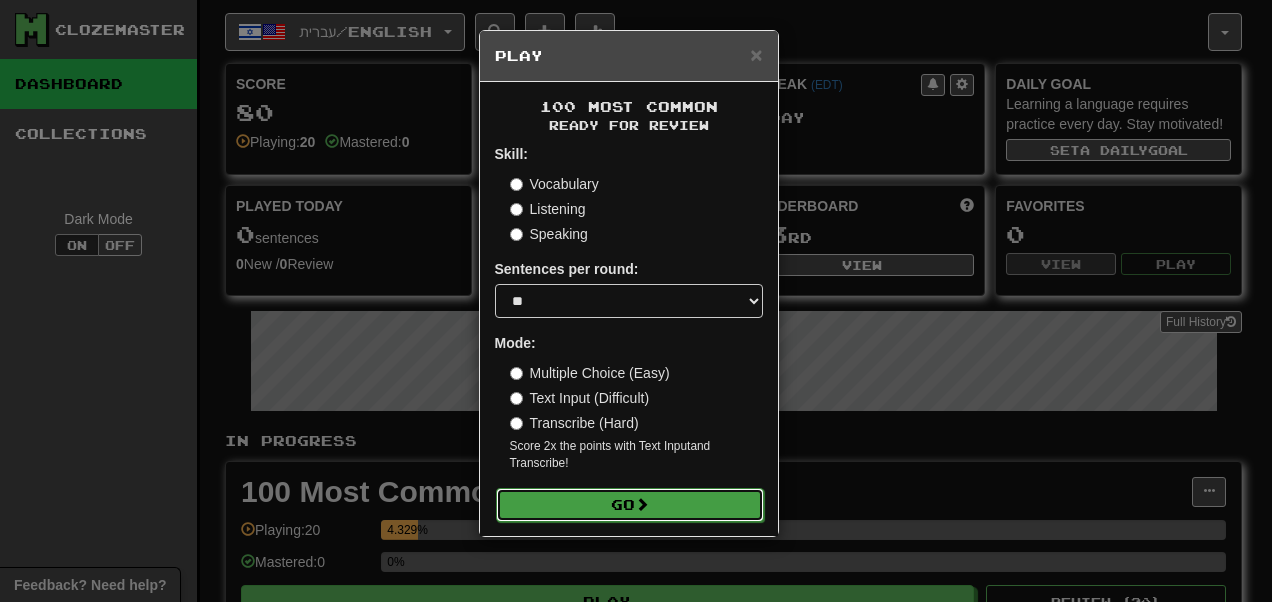 click on "Go" at bounding box center [630, 505] 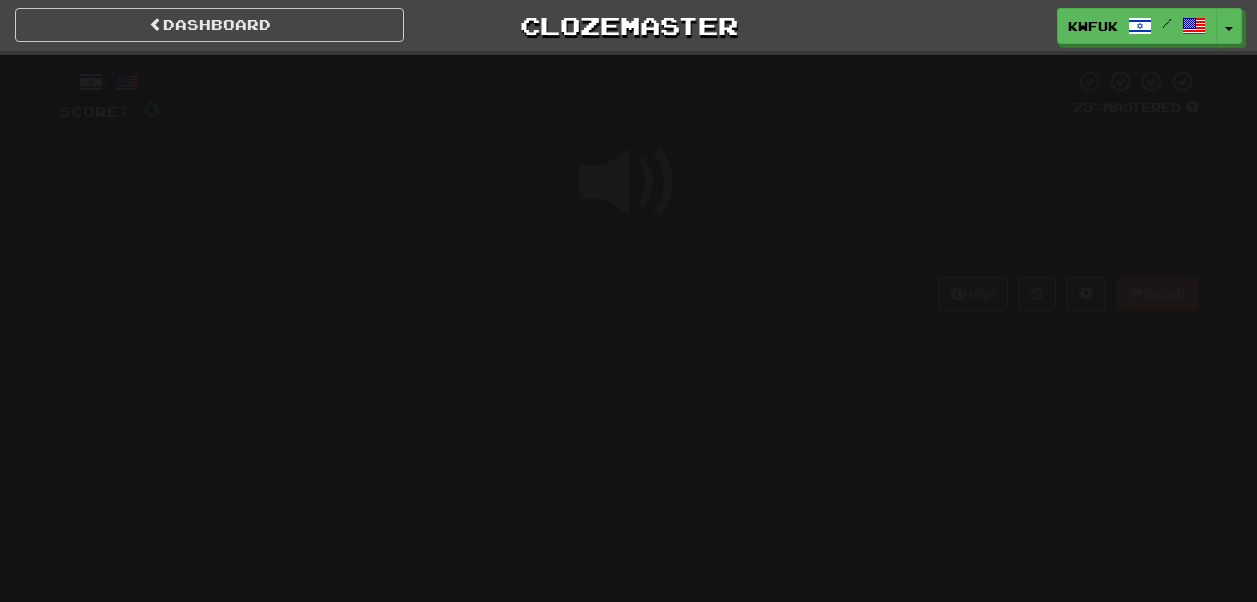 scroll, scrollTop: 0, scrollLeft: 0, axis: both 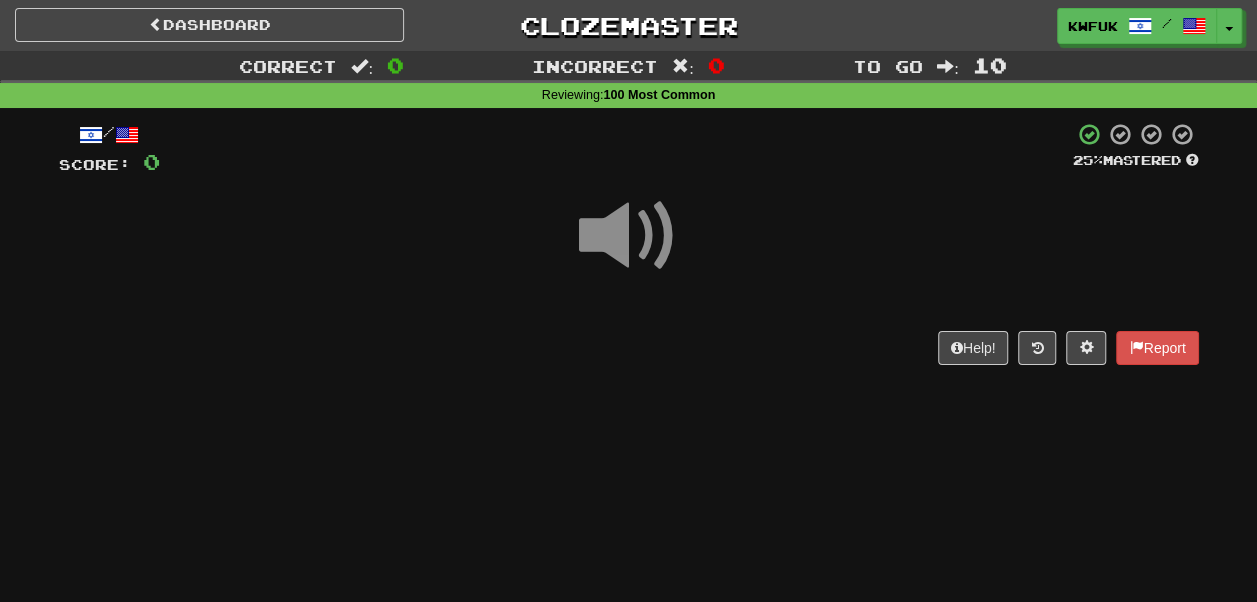 click at bounding box center [629, 236] 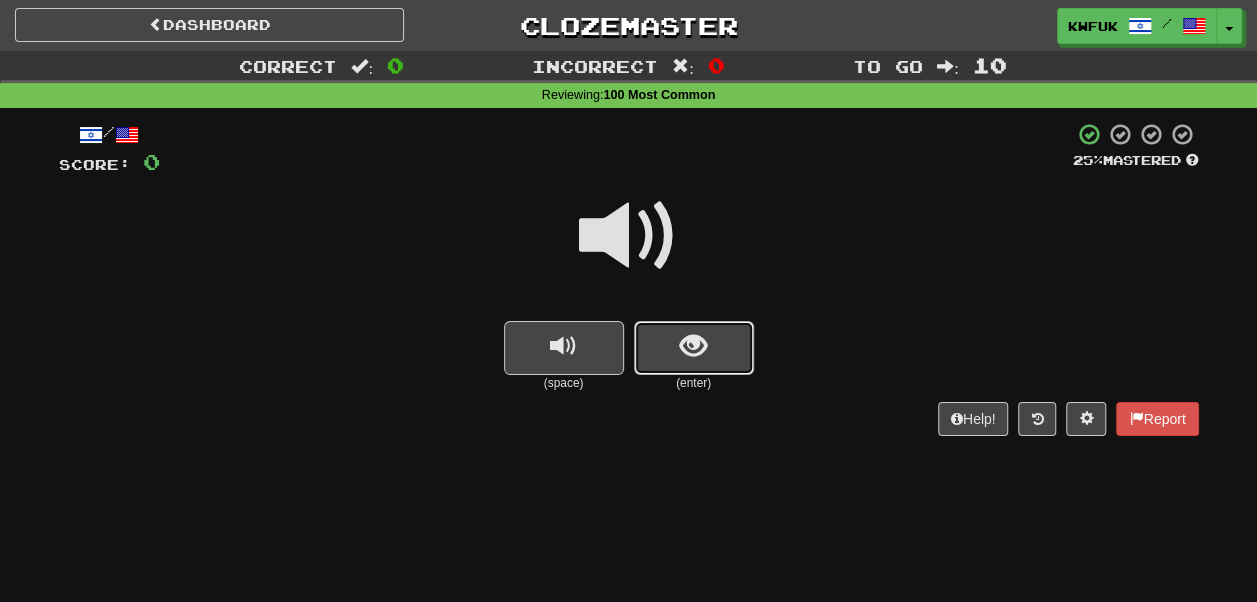 click at bounding box center [694, 348] 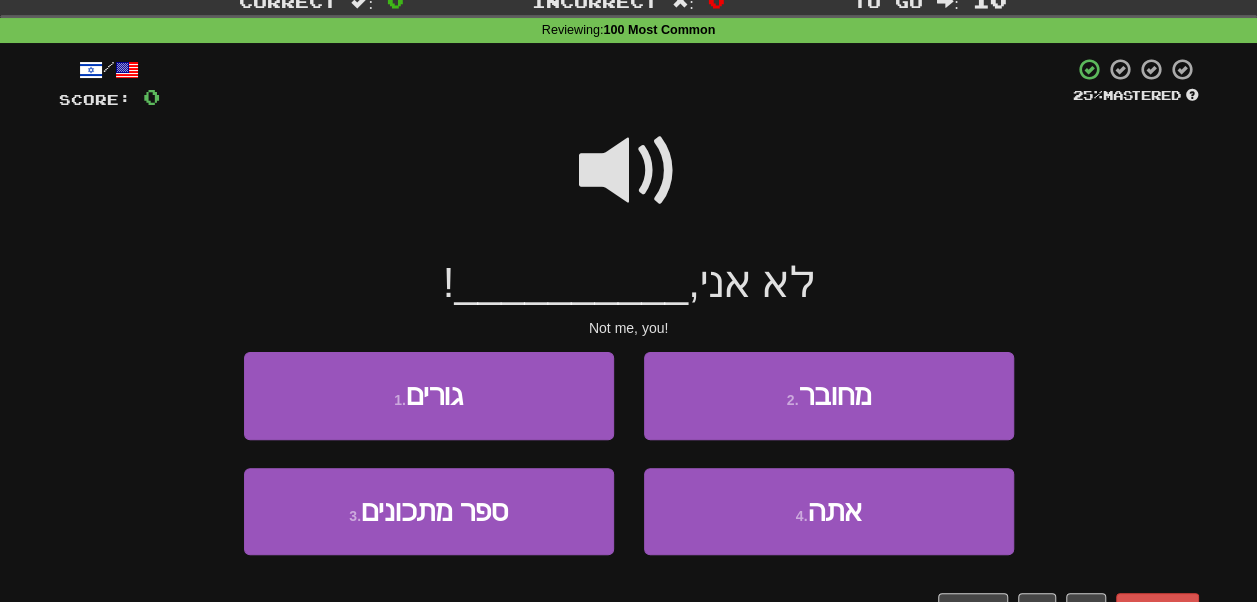 scroll, scrollTop: 66, scrollLeft: 0, axis: vertical 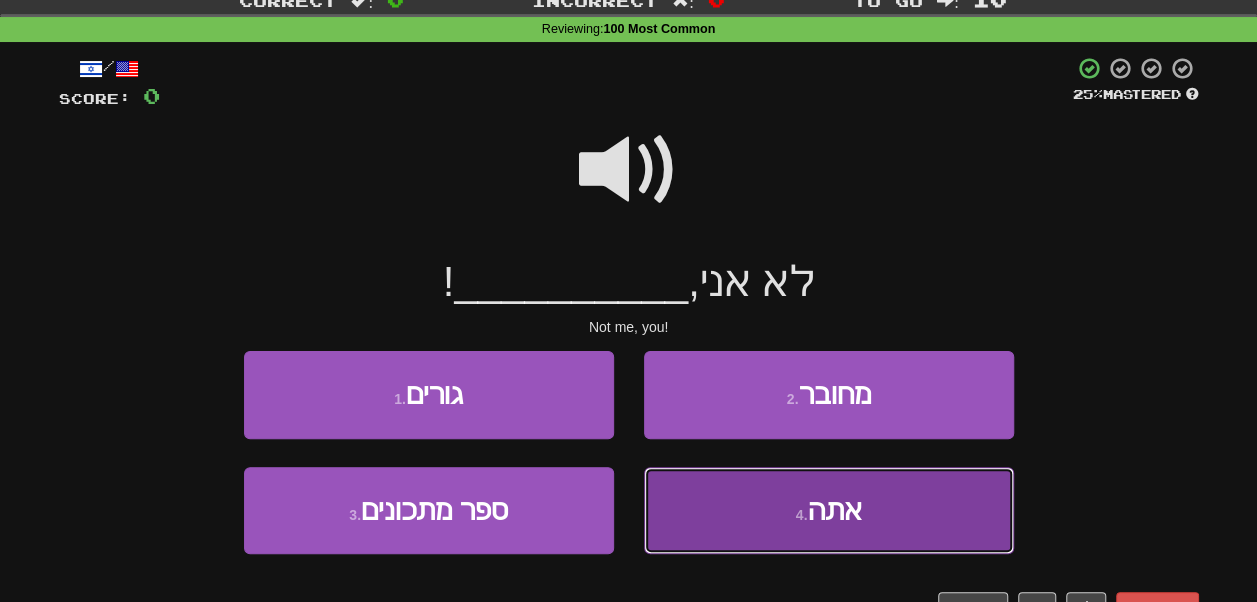 click on "4 .  אתה" at bounding box center [829, 510] 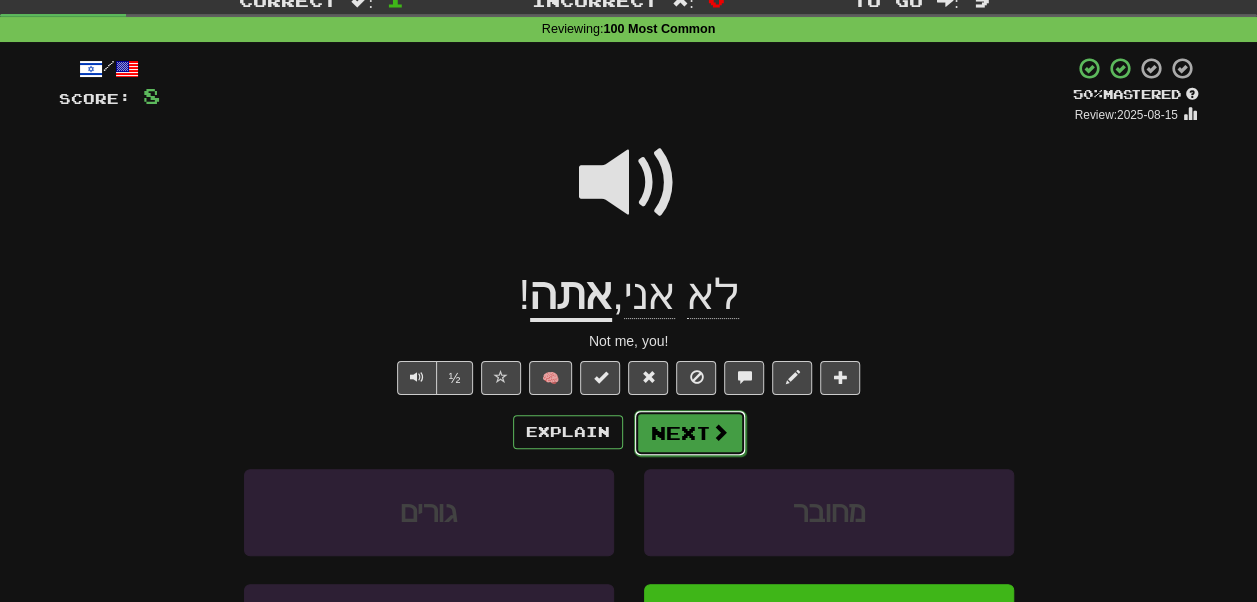 click on "Next" at bounding box center [690, 433] 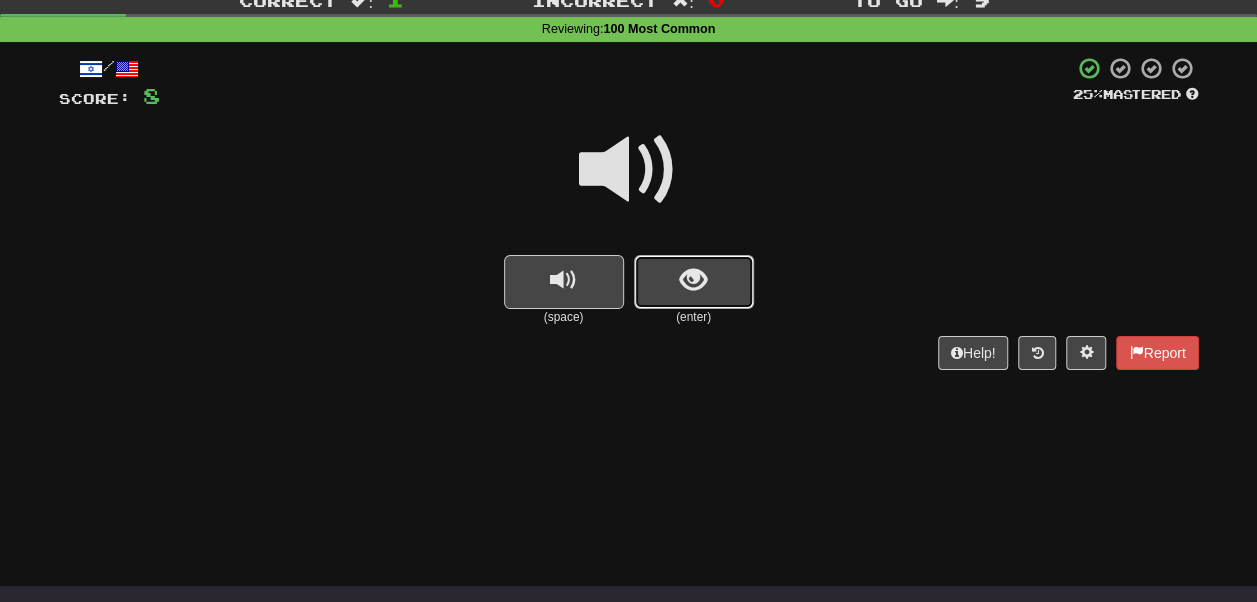 click at bounding box center (693, 280) 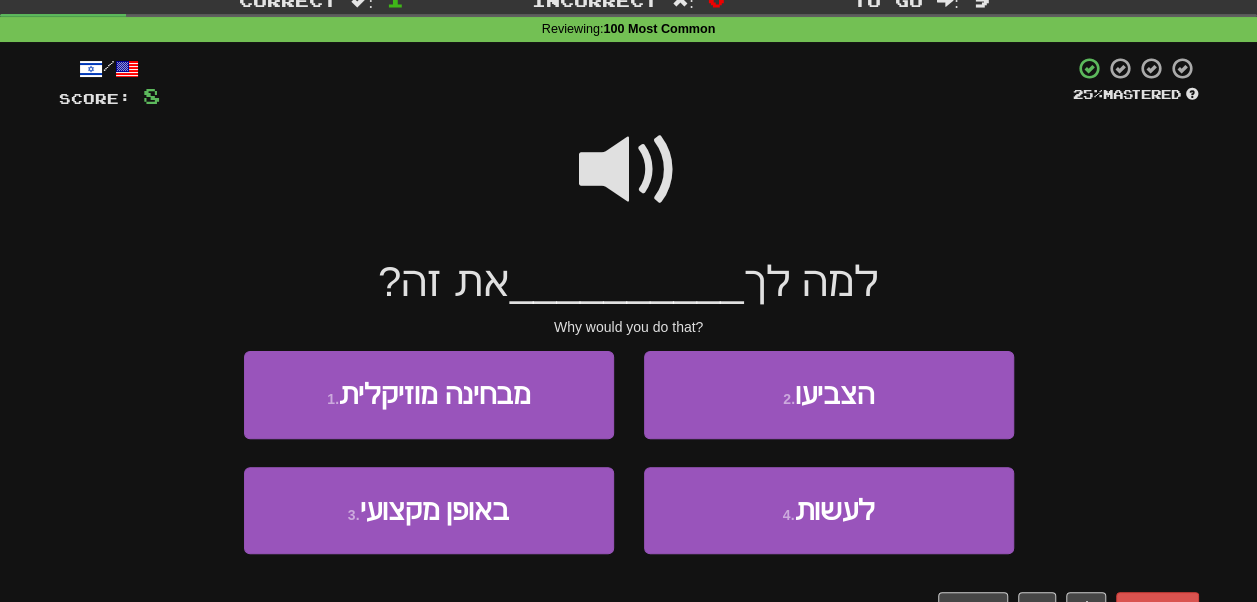click at bounding box center [629, 170] 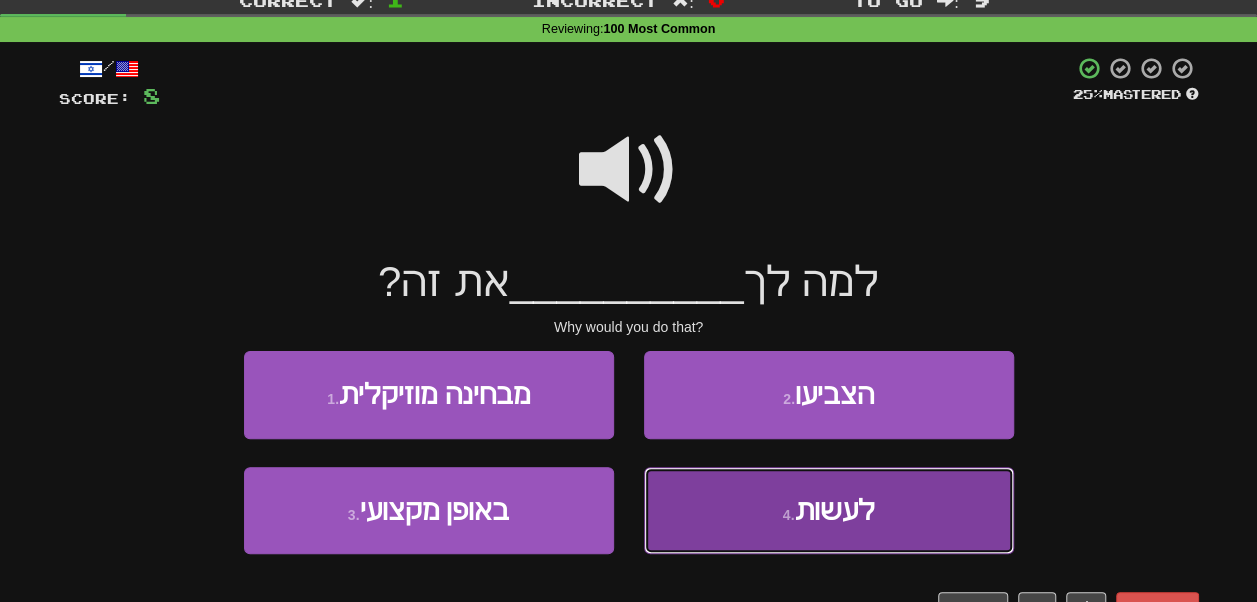 click on "4 .  לעשות" at bounding box center [829, 510] 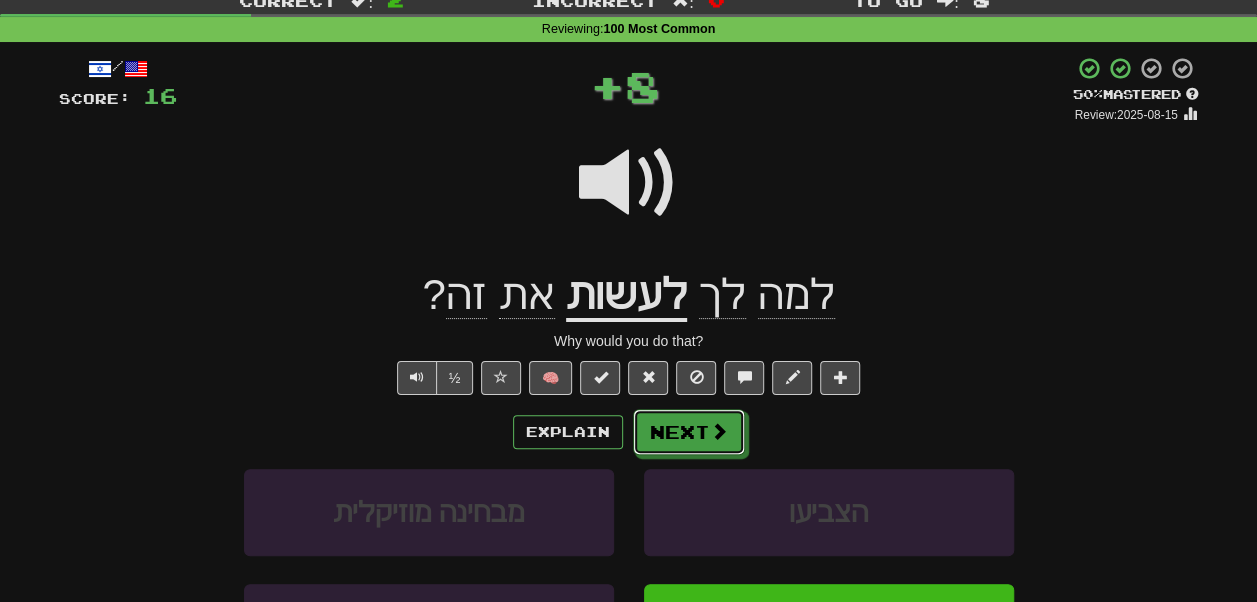 click on "Next" at bounding box center (689, 432) 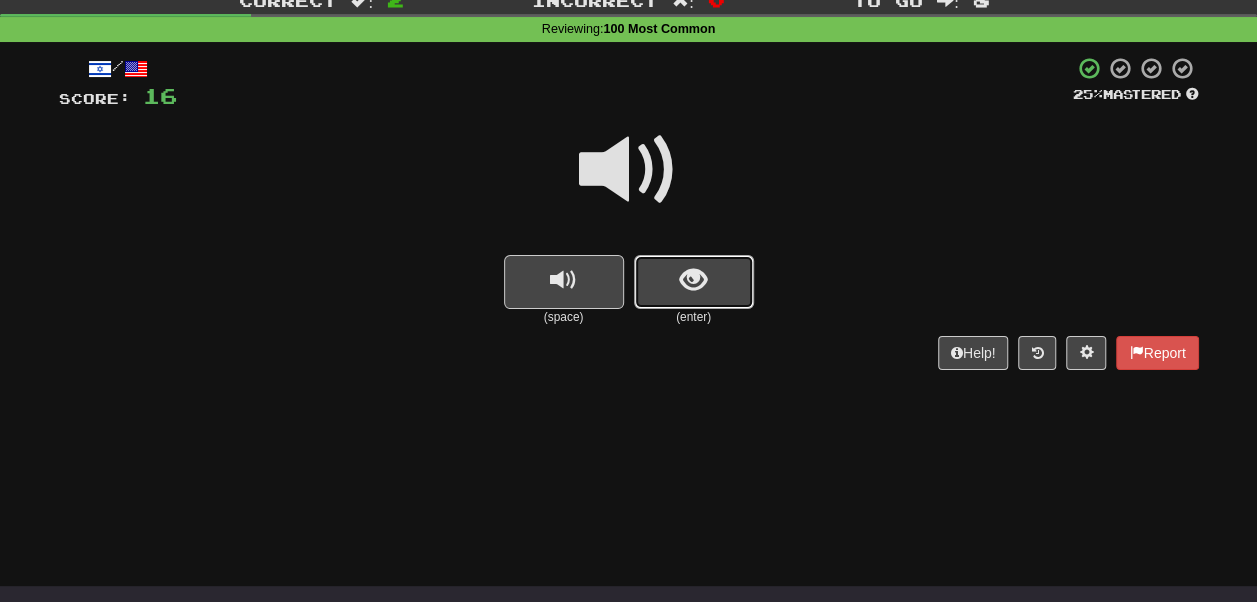 click at bounding box center (693, 280) 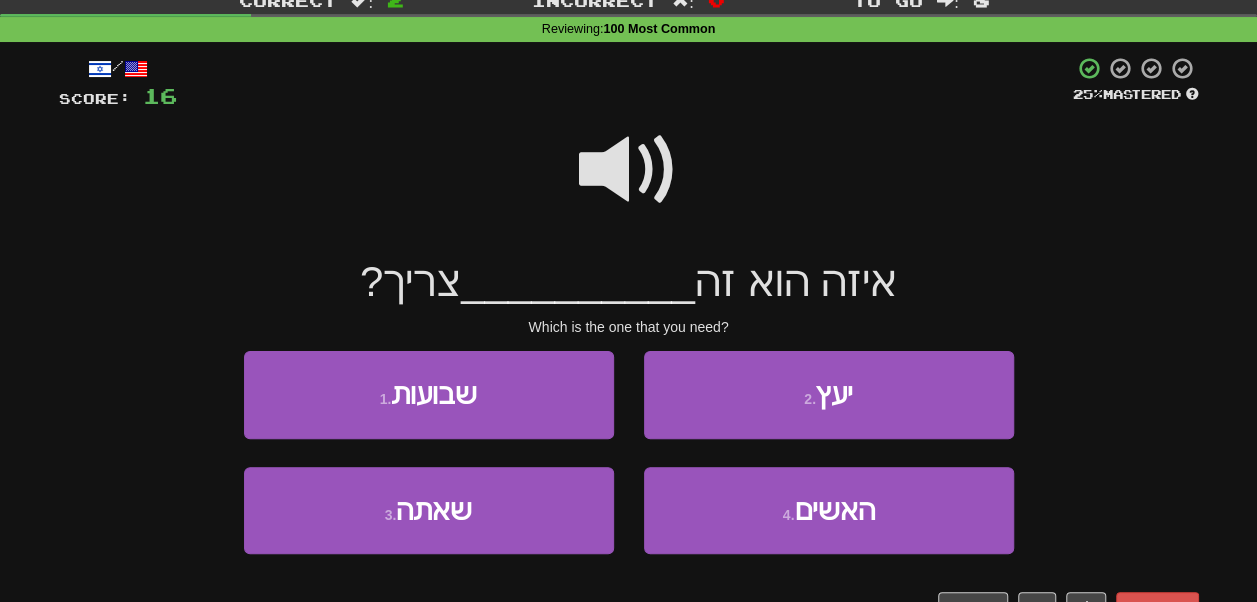 click at bounding box center [629, 170] 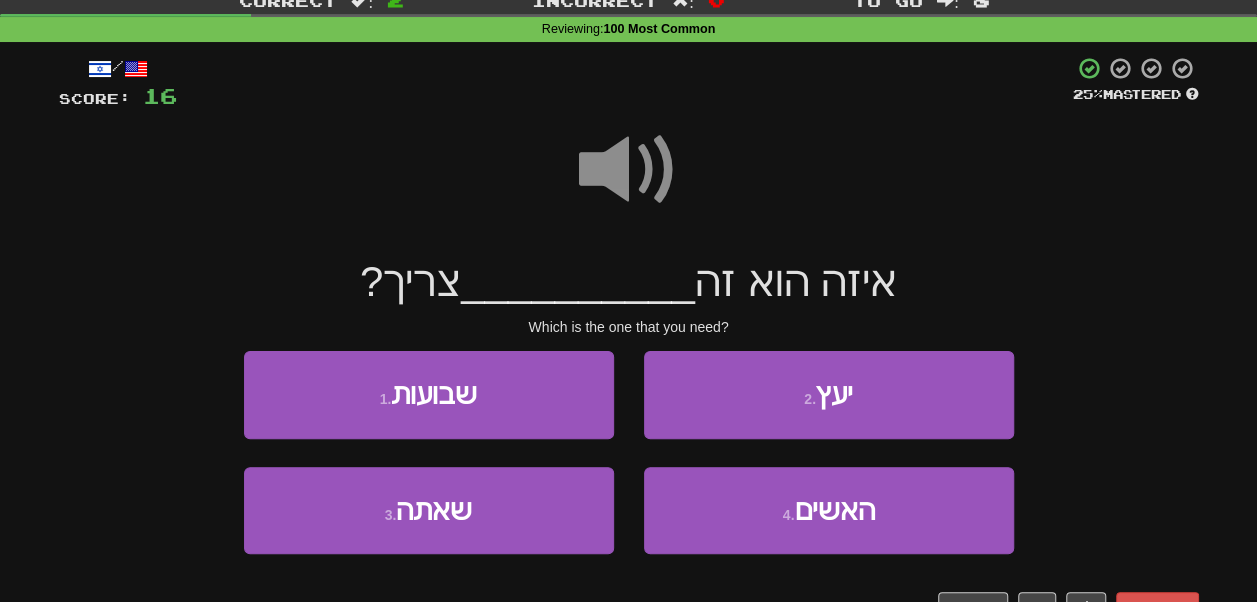click at bounding box center [629, 170] 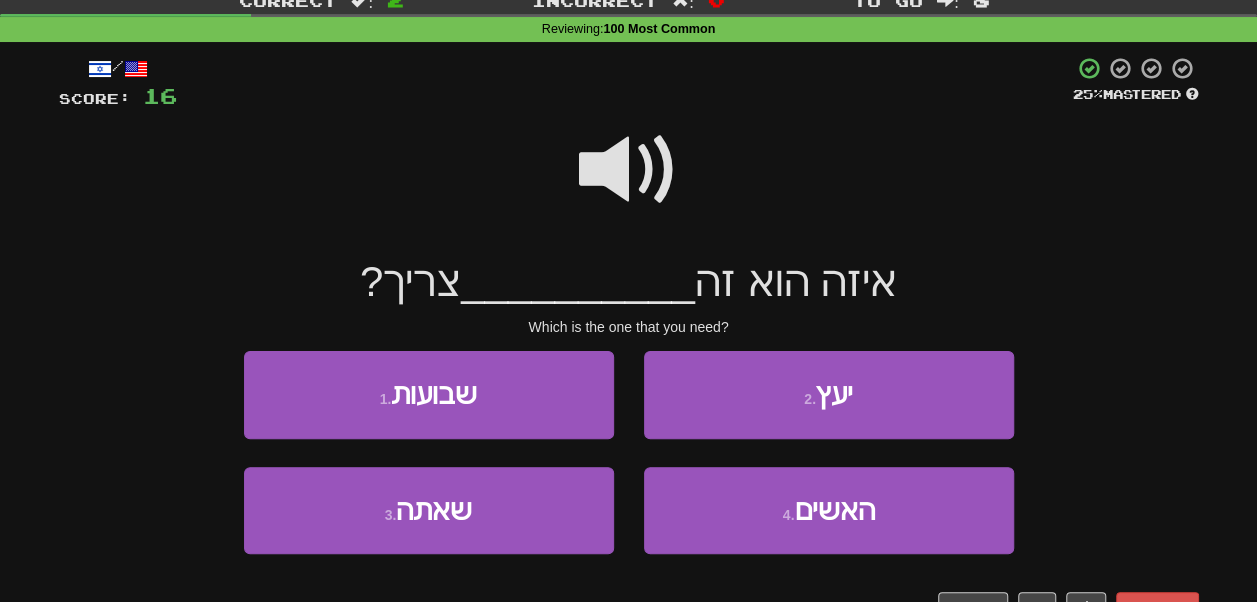 click at bounding box center (629, 170) 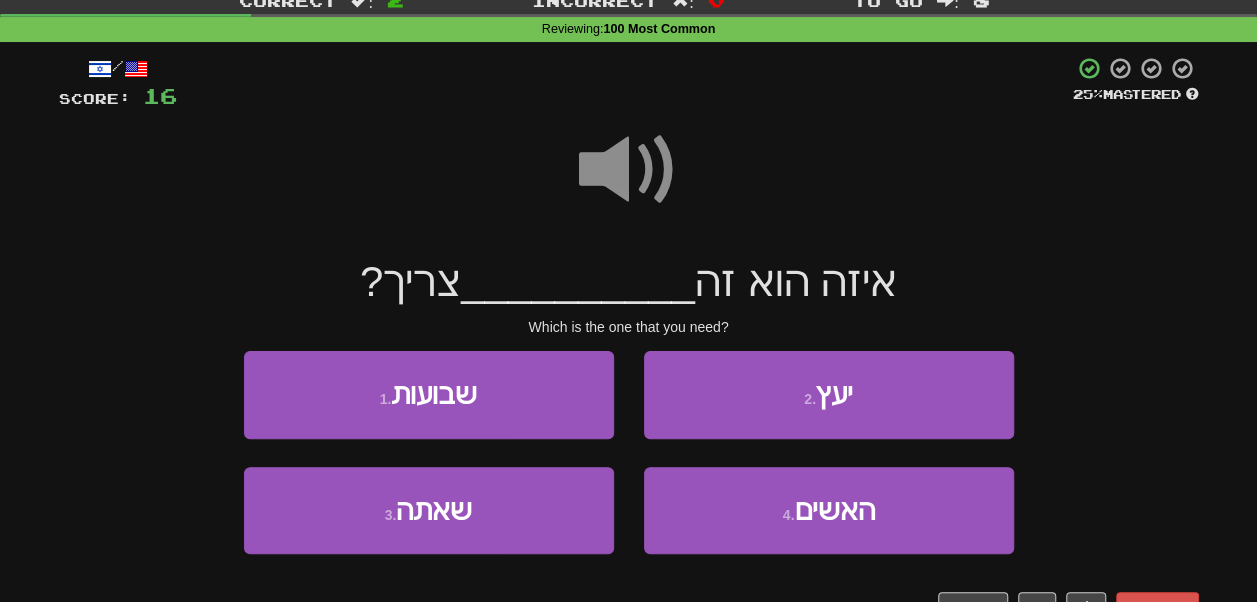 click at bounding box center [629, 170] 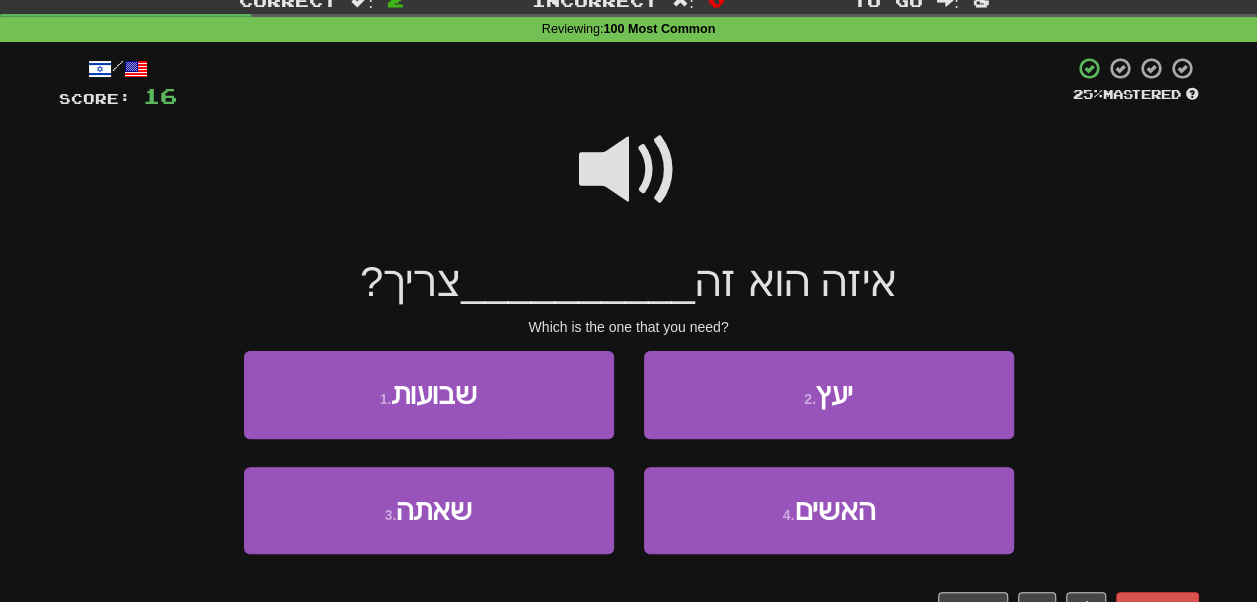 click at bounding box center (629, 170) 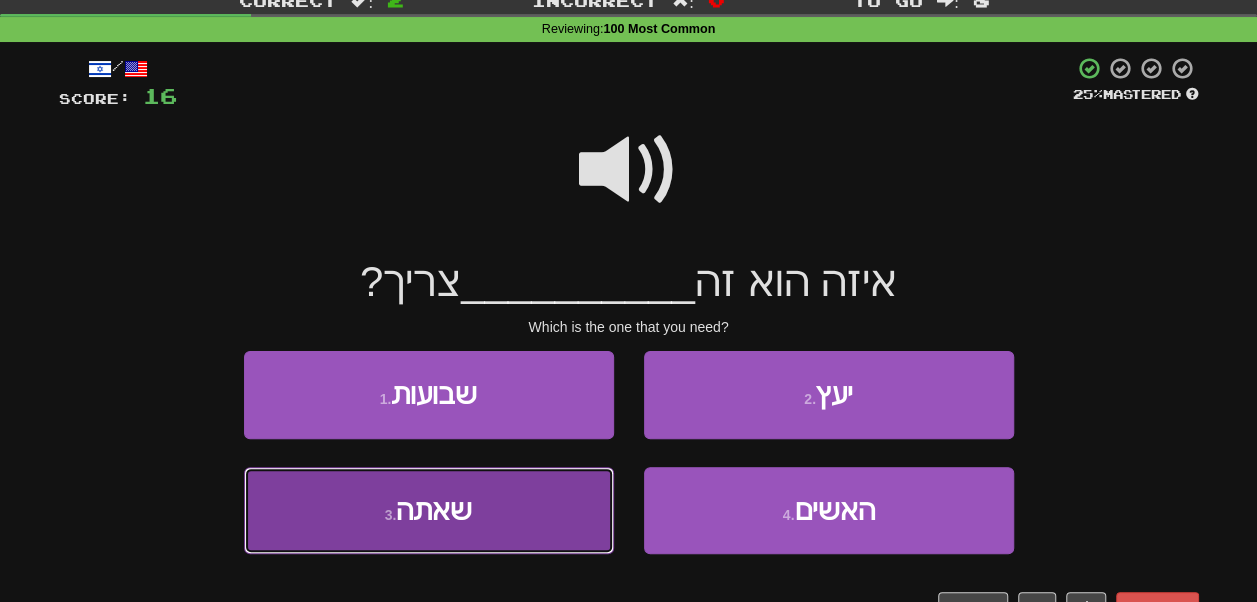 click on "3 .  שאתה" at bounding box center (429, 510) 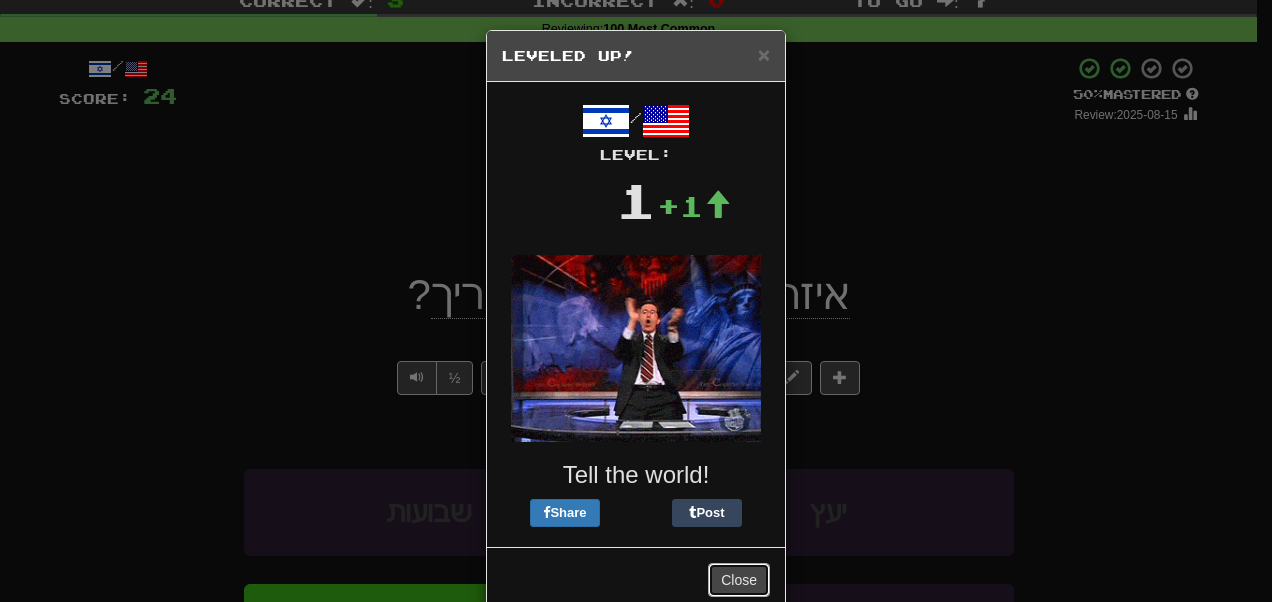 click on "Close" at bounding box center [739, 580] 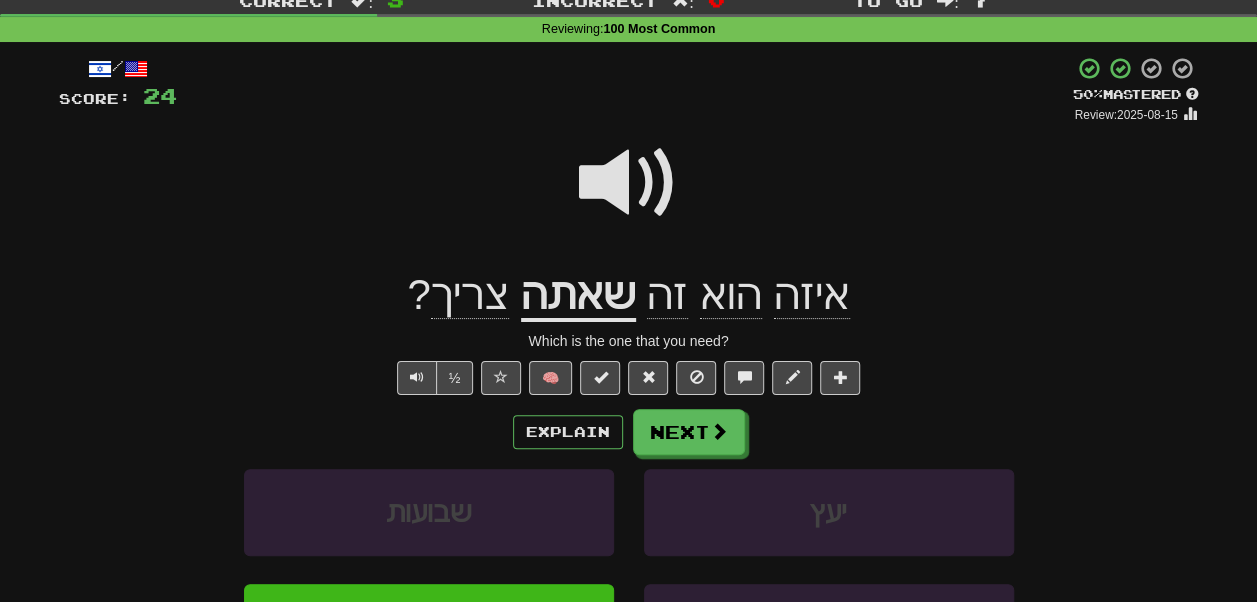 click on "צריך" at bounding box center (470, 295) 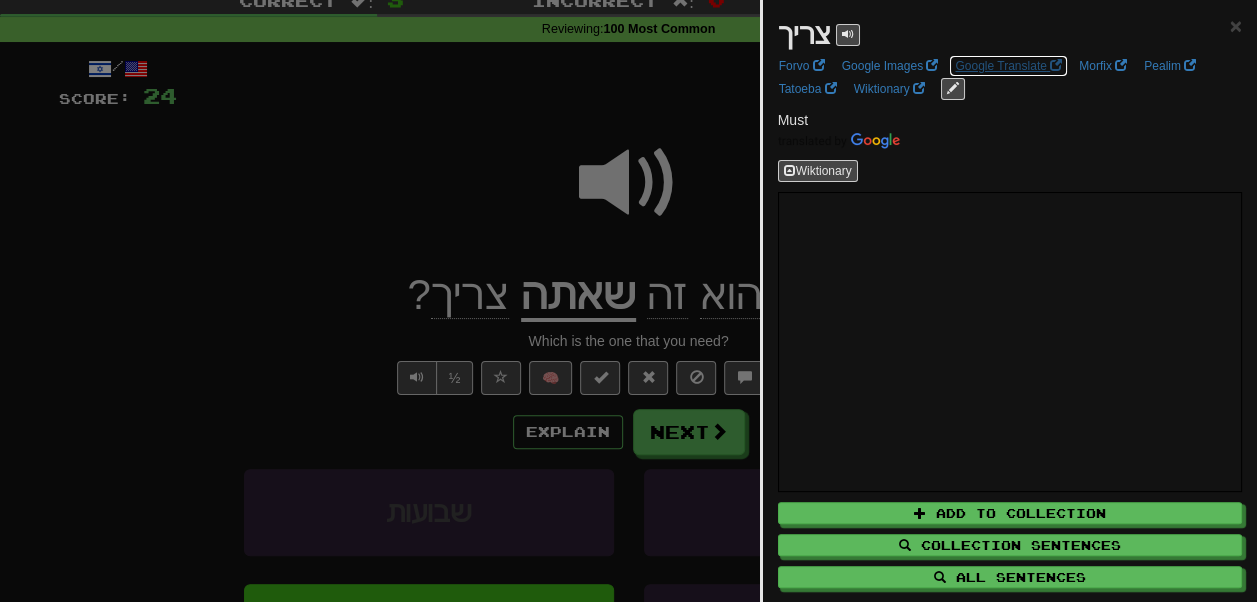 click on "Google Translate" at bounding box center [1008, 66] 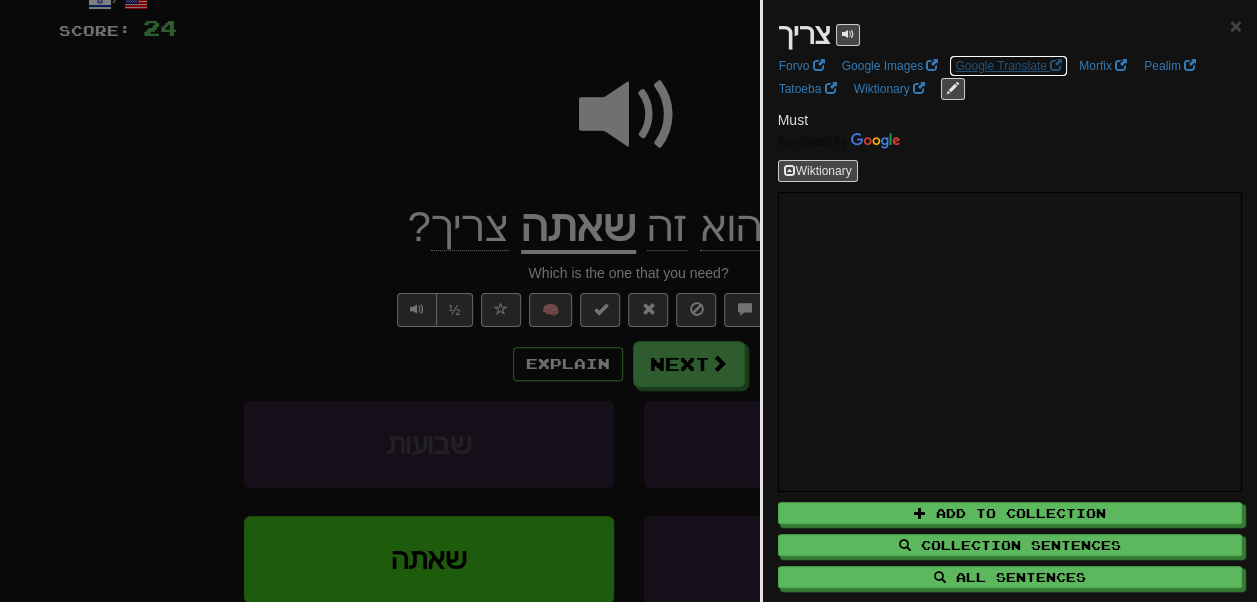scroll, scrollTop: 133, scrollLeft: 0, axis: vertical 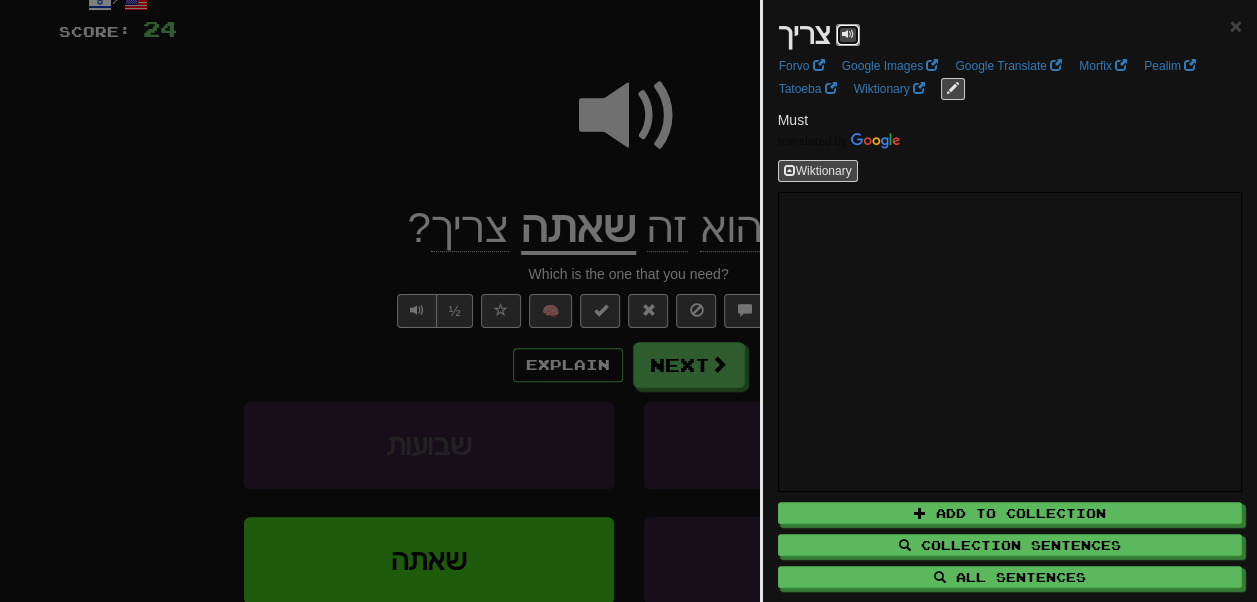 click at bounding box center [848, 34] 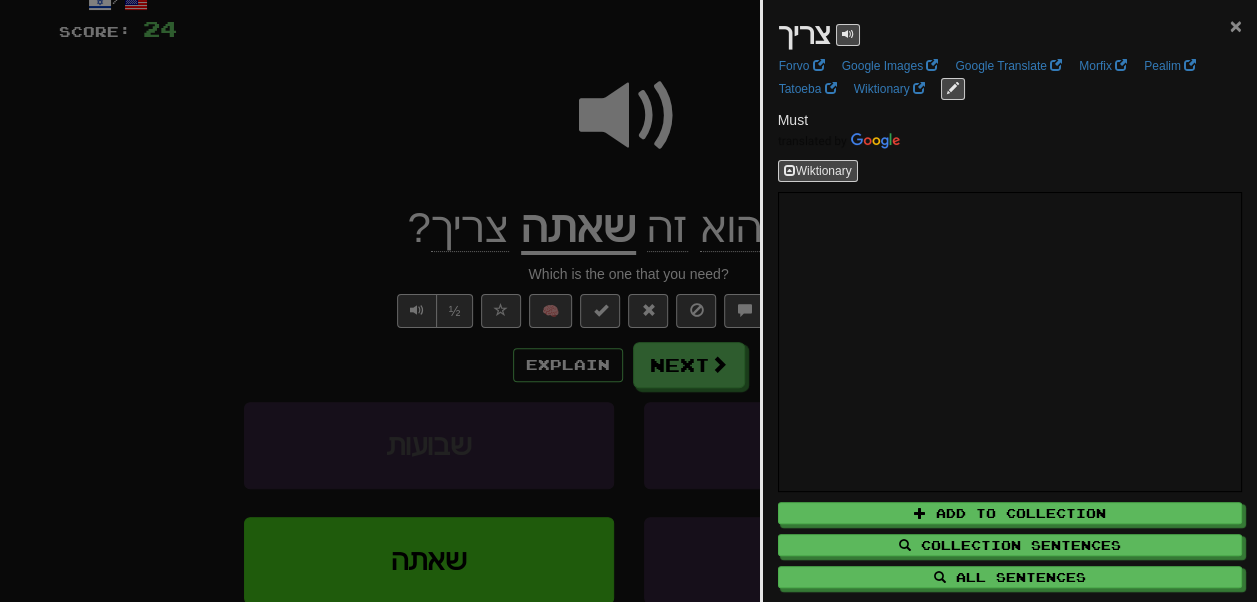 click on "×" at bounding box center [1236, 25] 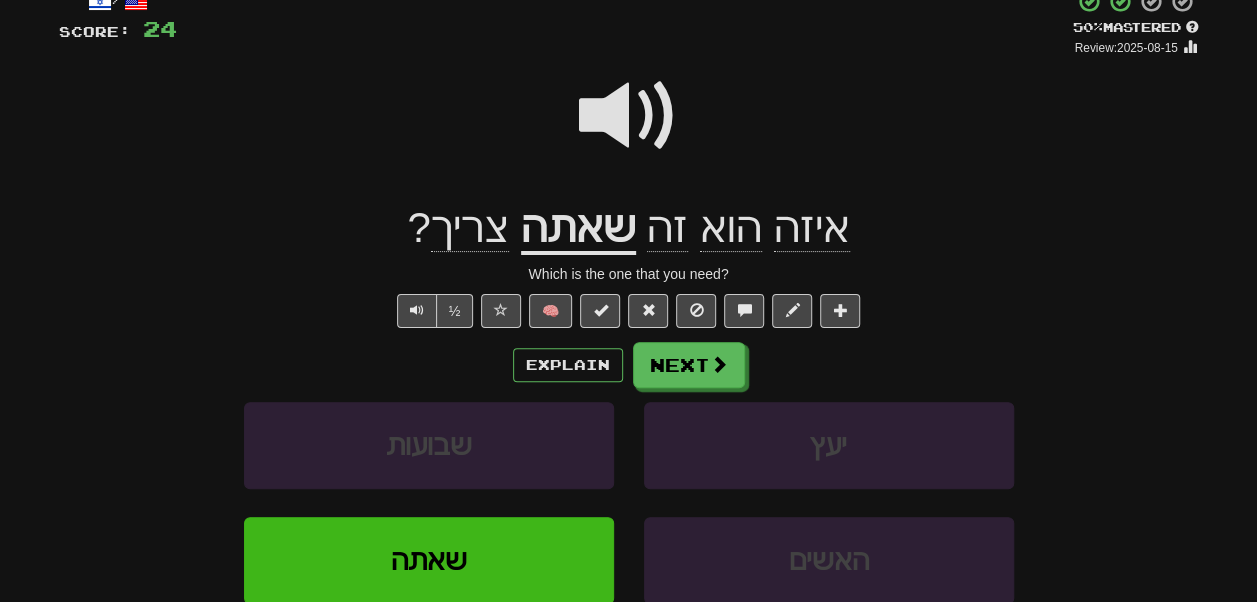 click on "שאתה" at bounding box center (578, 229) 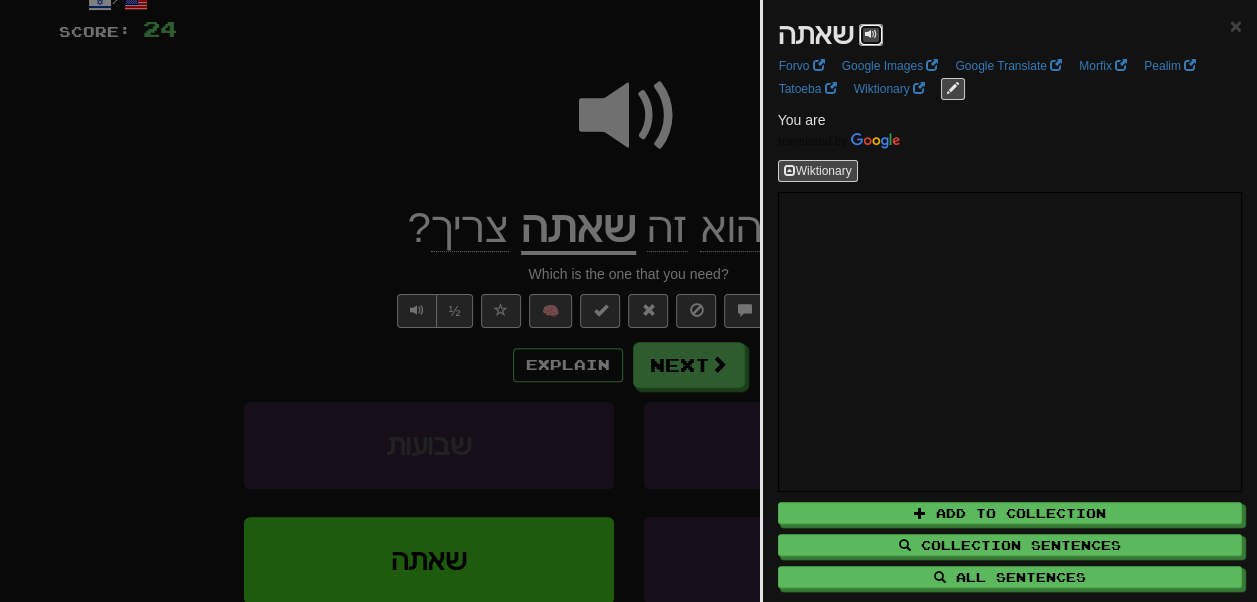 click at bounding box center [871, 35] 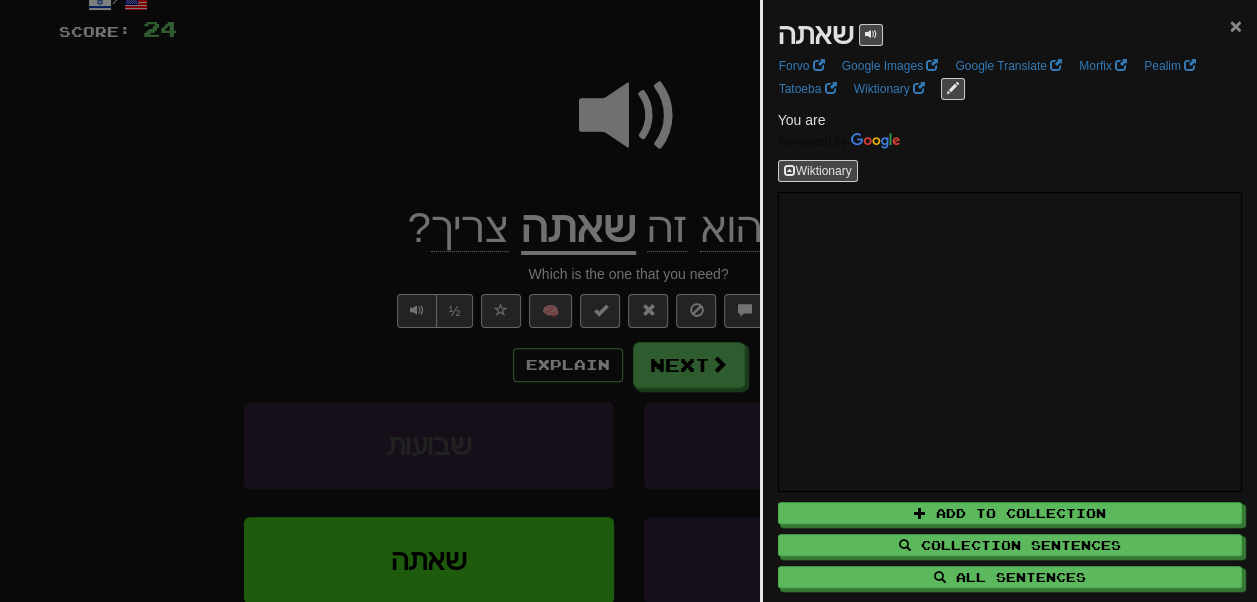 click on "×" at bounding box center [1236, 25] 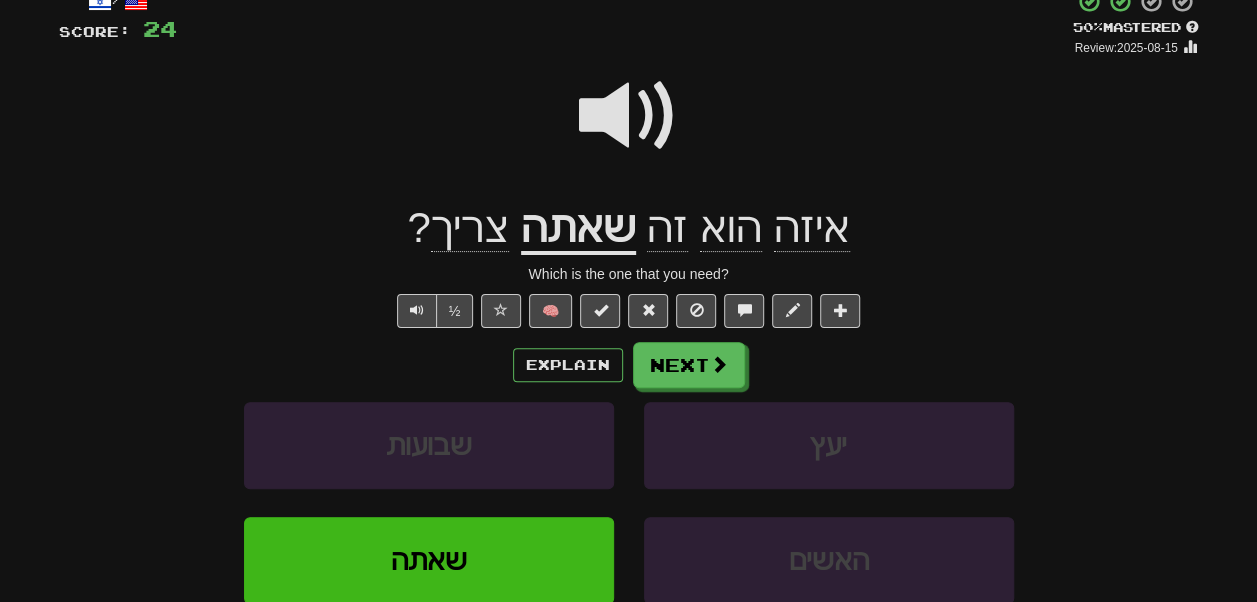 click on "צריך" at bounding box center (470, 228) 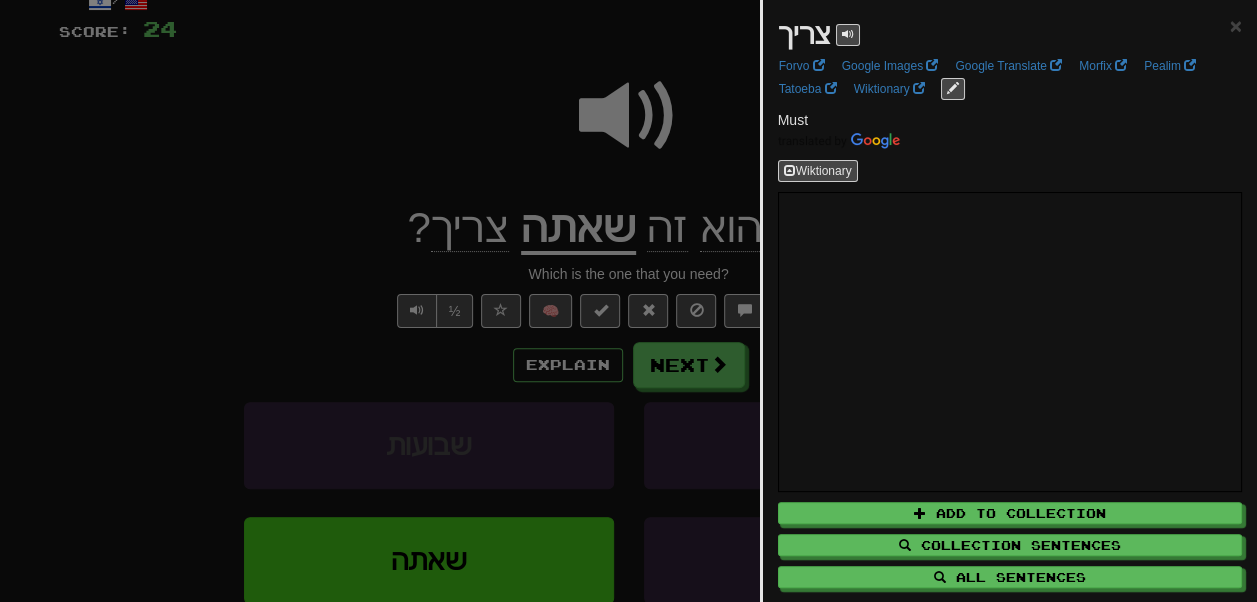 click on "צריך × Forvo   Google Images   Google Translate   Morfix   Pealim   Tatoeba   Wiktionary   Must  Wiktionary   Add to Collection   Collection Sentences   All Sentences  Use Popover" at bounding box center (1010, 322) 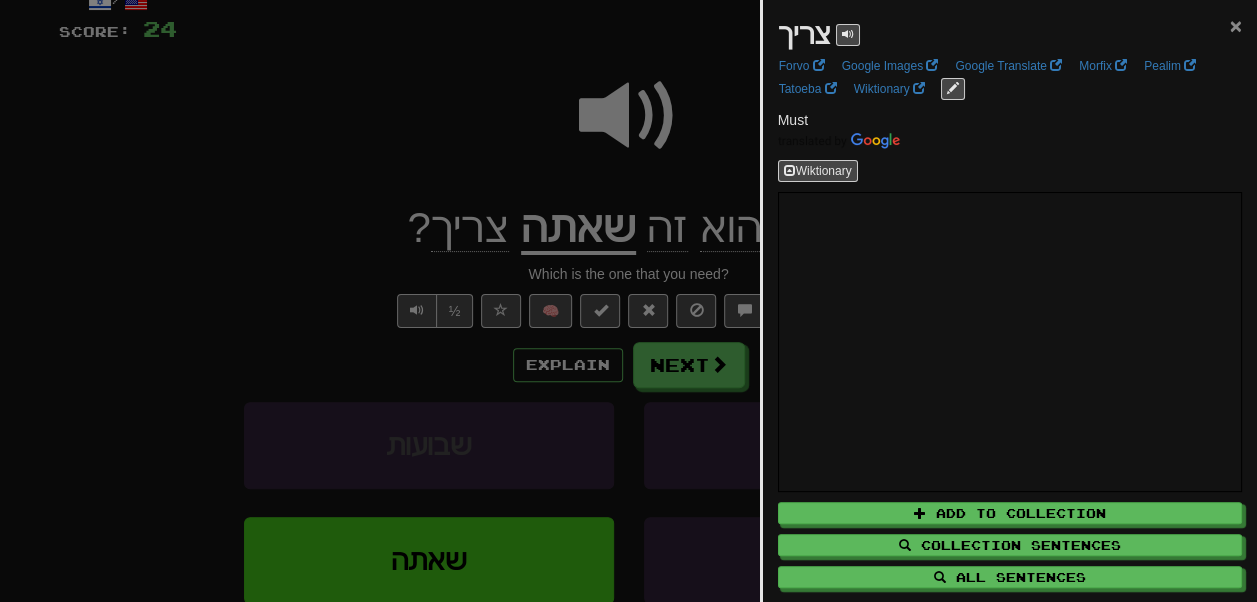 click on "×" at bounding box center [1236, 25] 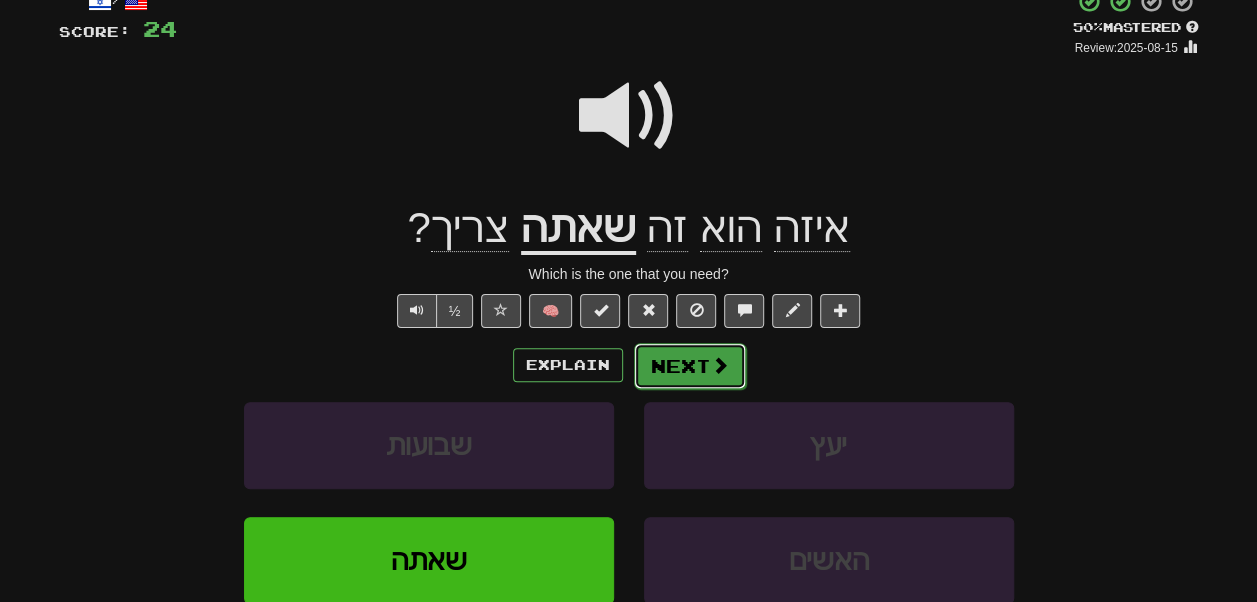 click on "Next" at bounding box center (690, 366) 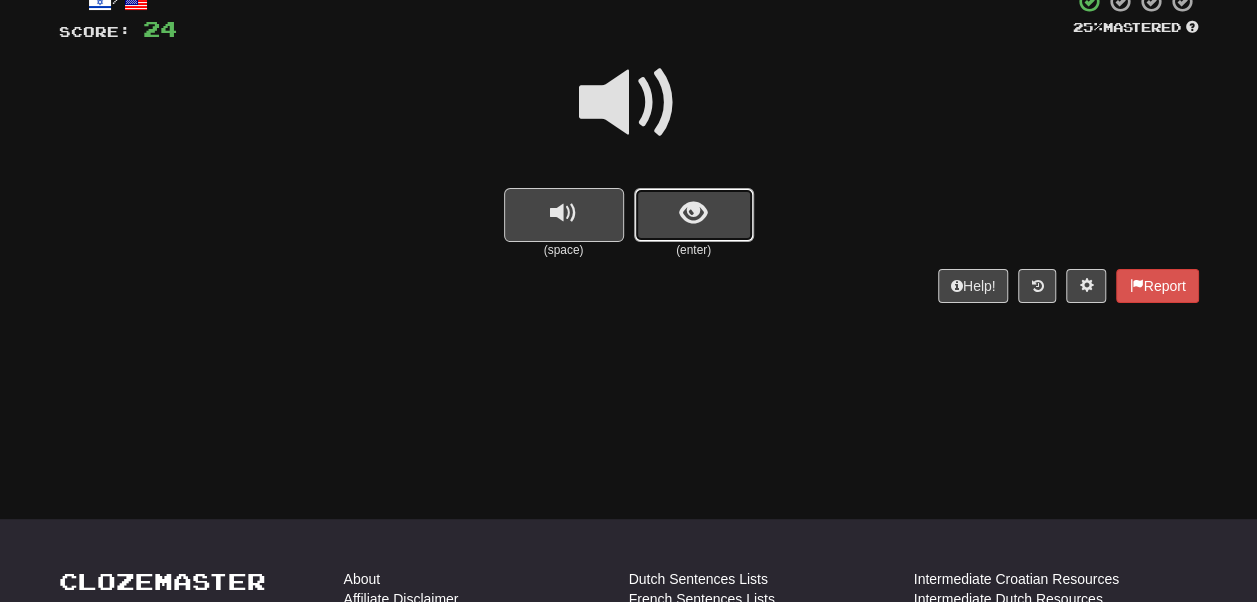 click at bounding box center [694, 215] 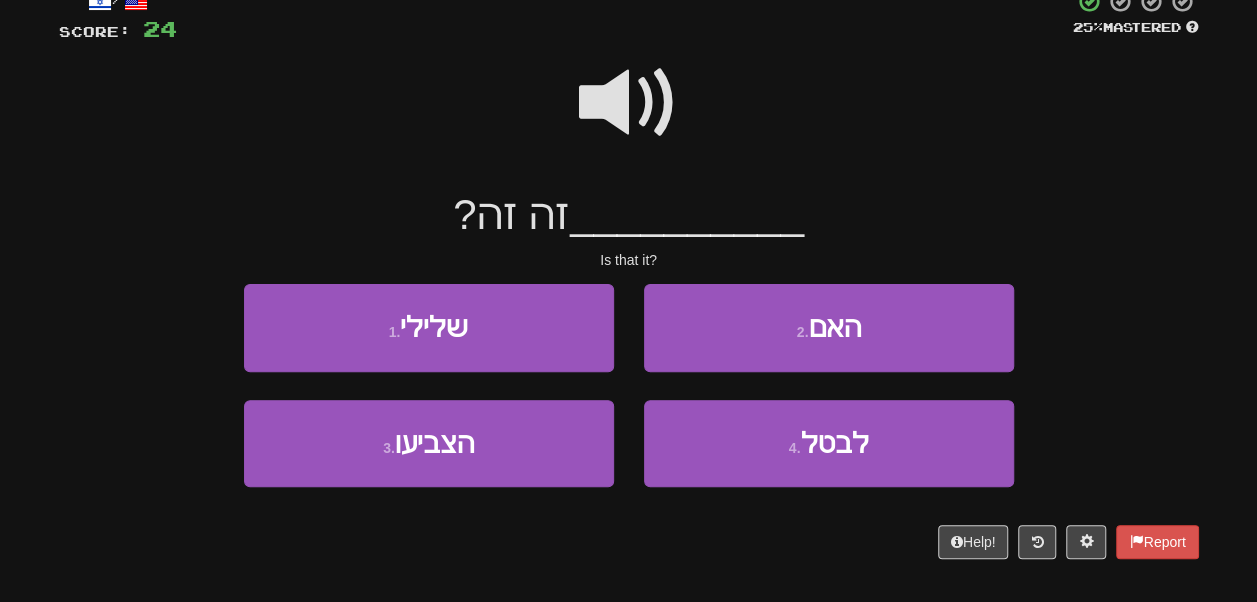 click at bounding box center [629, 103] 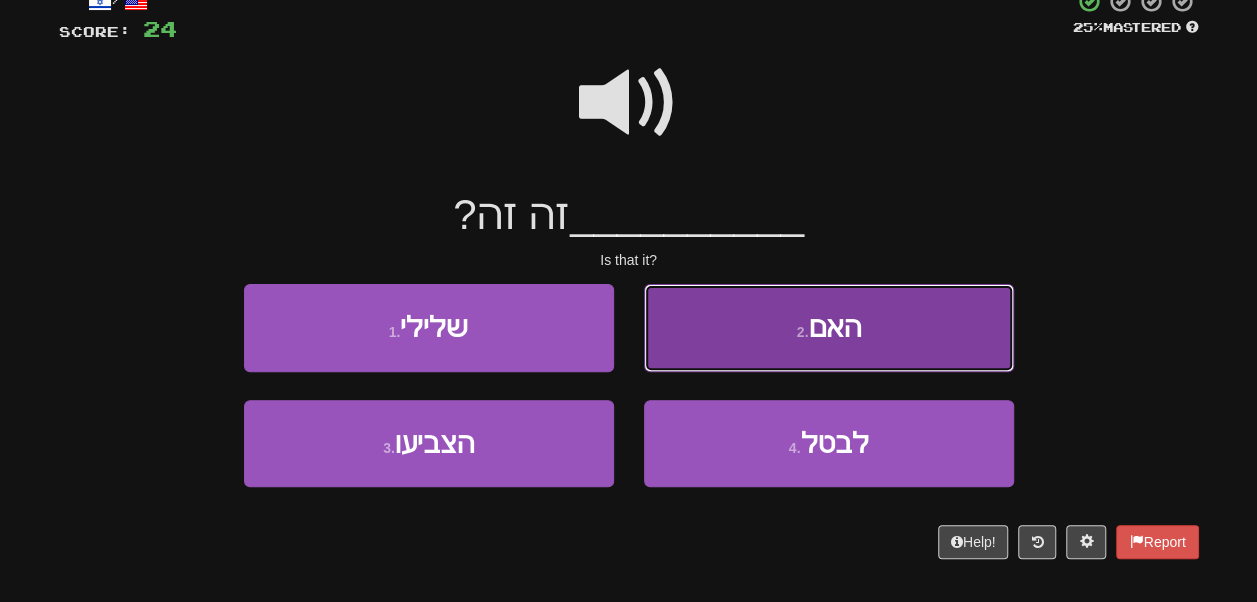 click on "2 .  האם" at bounding box center (829, 327) 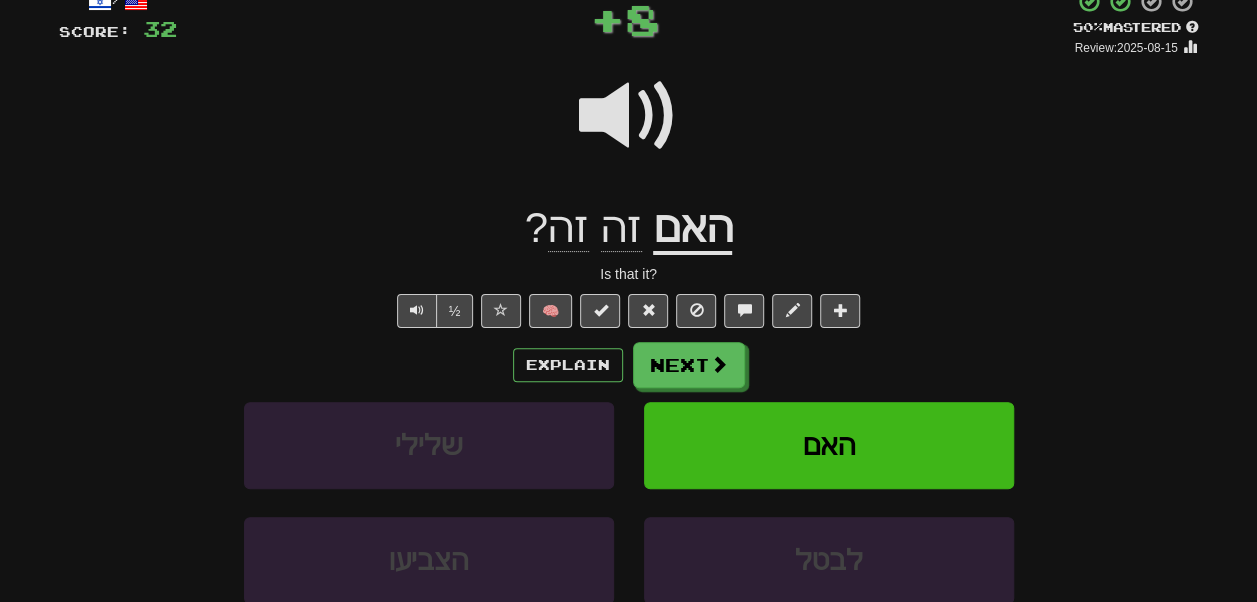 click on "האם" at bounding box center [692, 229] 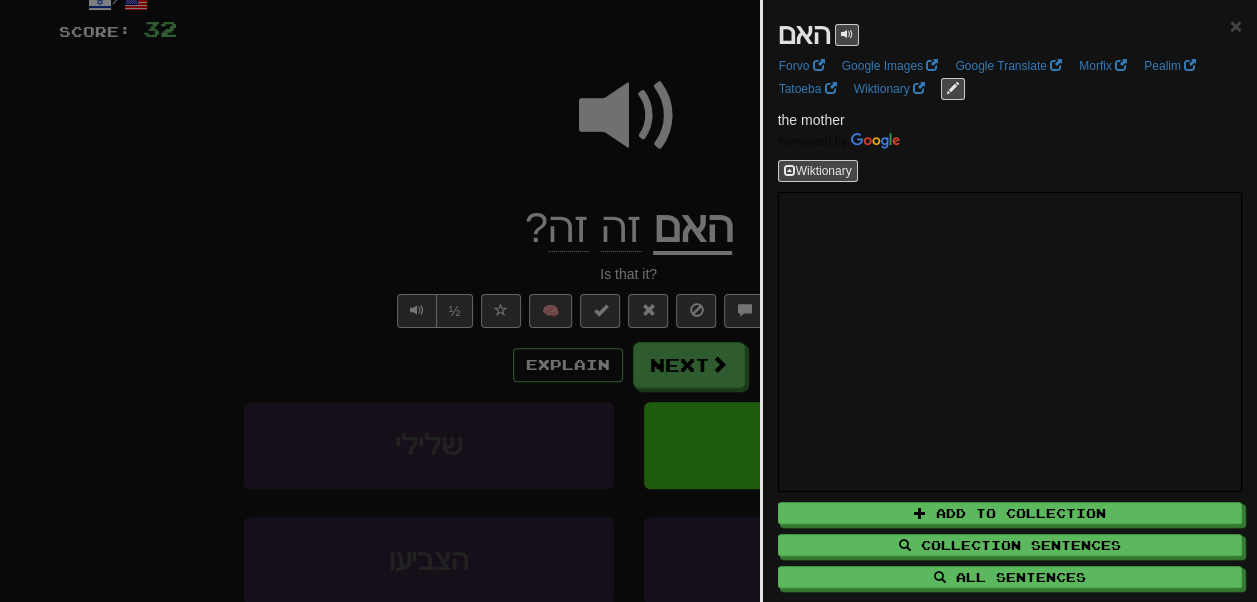 click on "האם × Forvo   Google Images   Google Translate   Morfix   Pealim   Tatoeba   Wiktionary   the mother  Wiktionary   Add to Collection   Collection Sentences   All Sentences  Use Popover" at bounding box center (1010, 322) 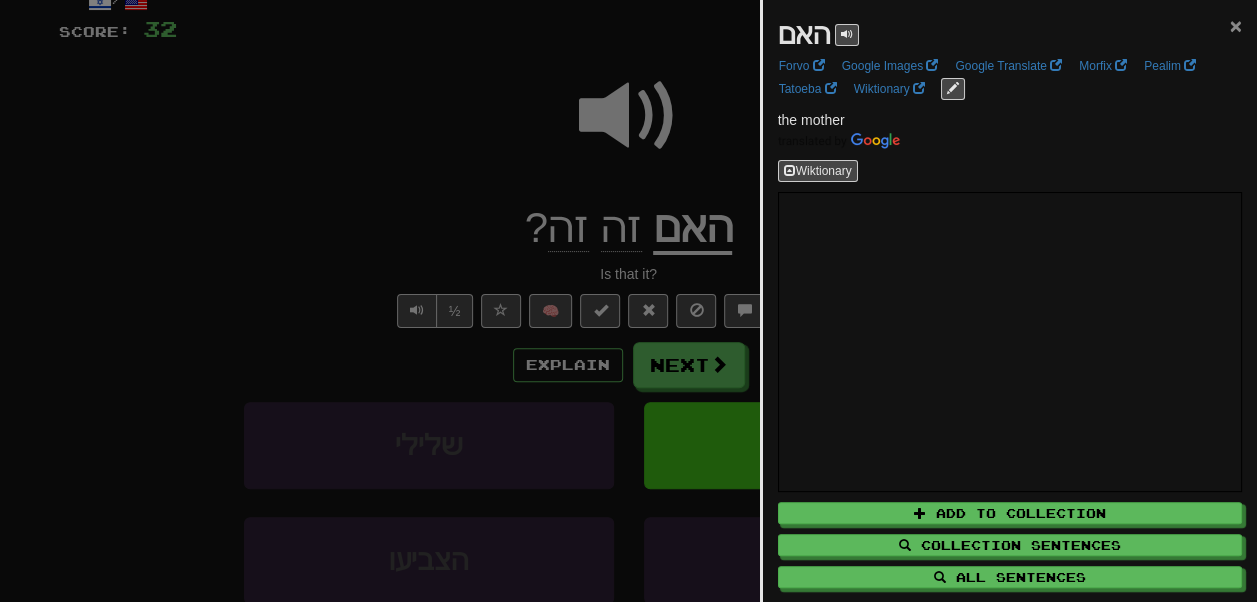 click on "×" at bounding box center (1236, 25) 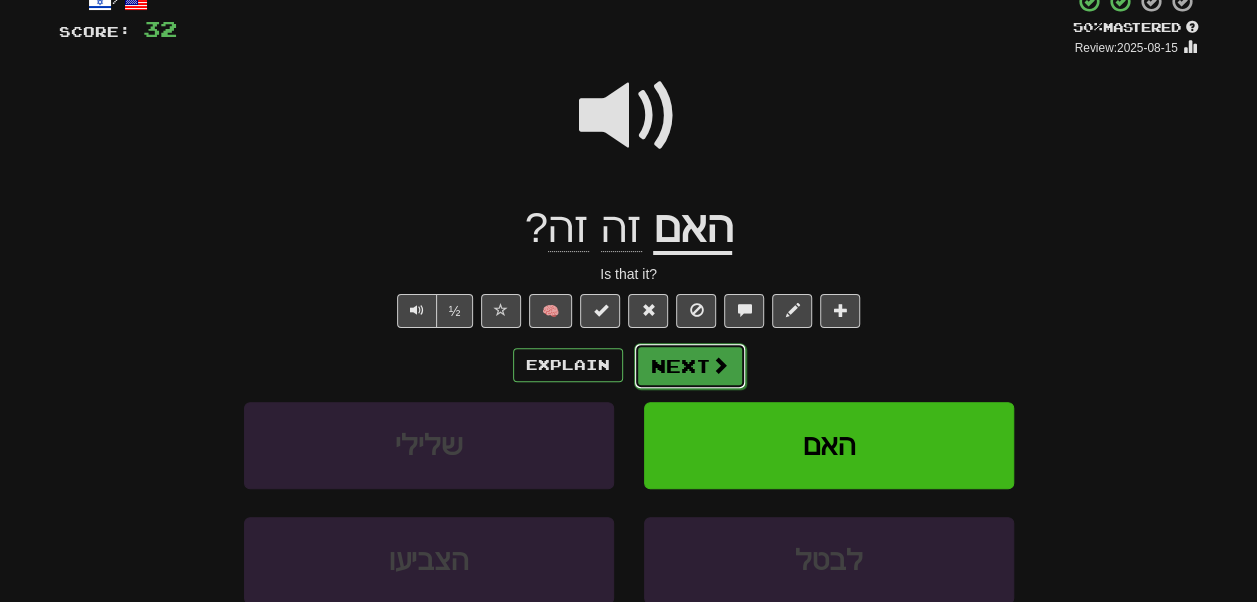 click on "Next" at bounding box center (690, 366) 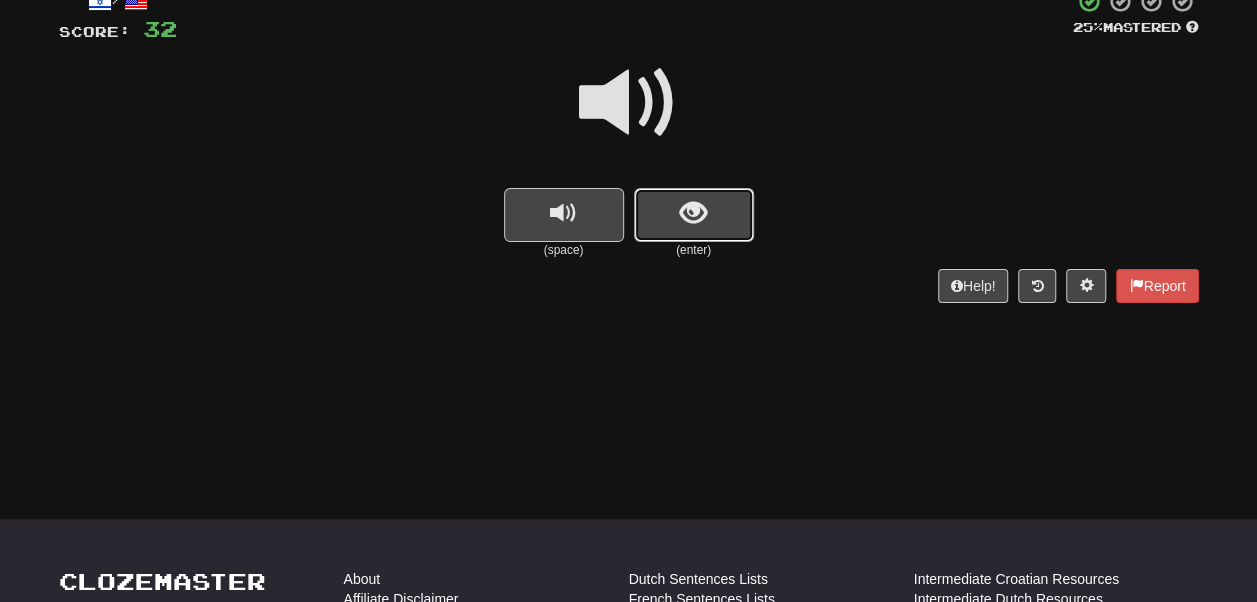 click at bounding box center [694, 215] 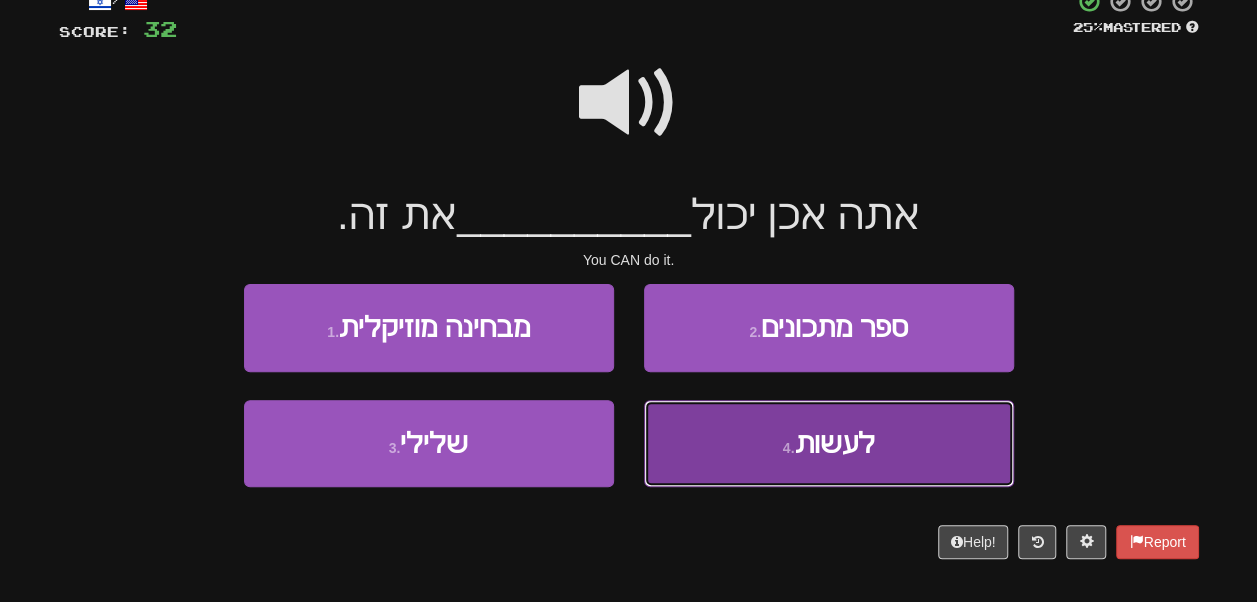 click on "4 .  לעשות" at bounding box center (829, 443) 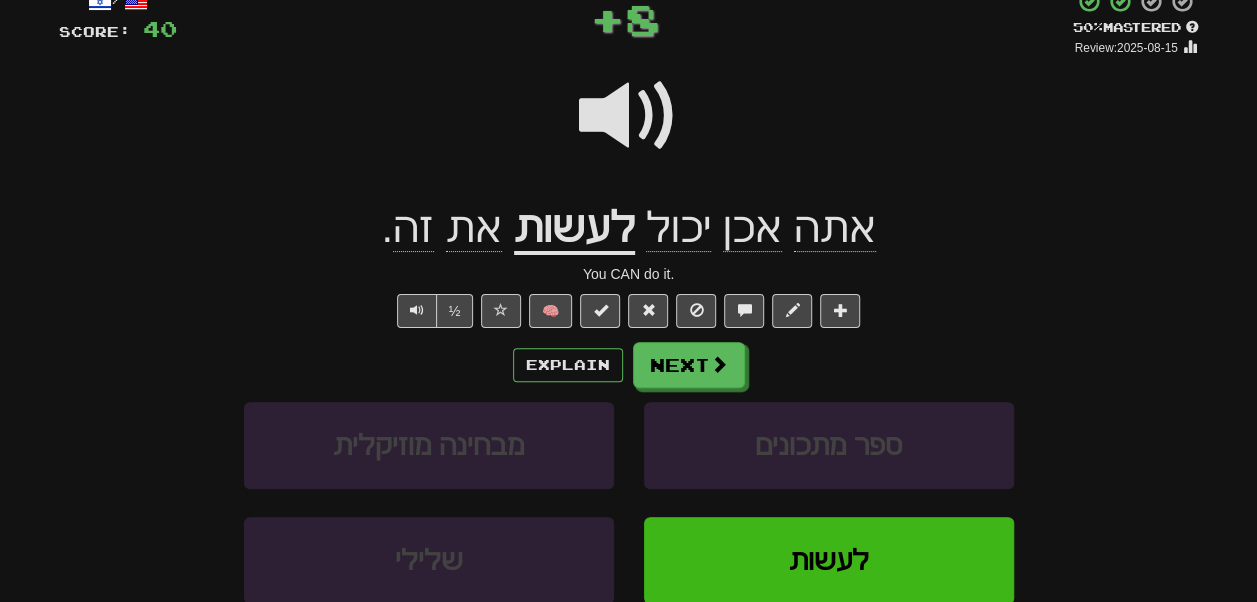 click on "יכול" 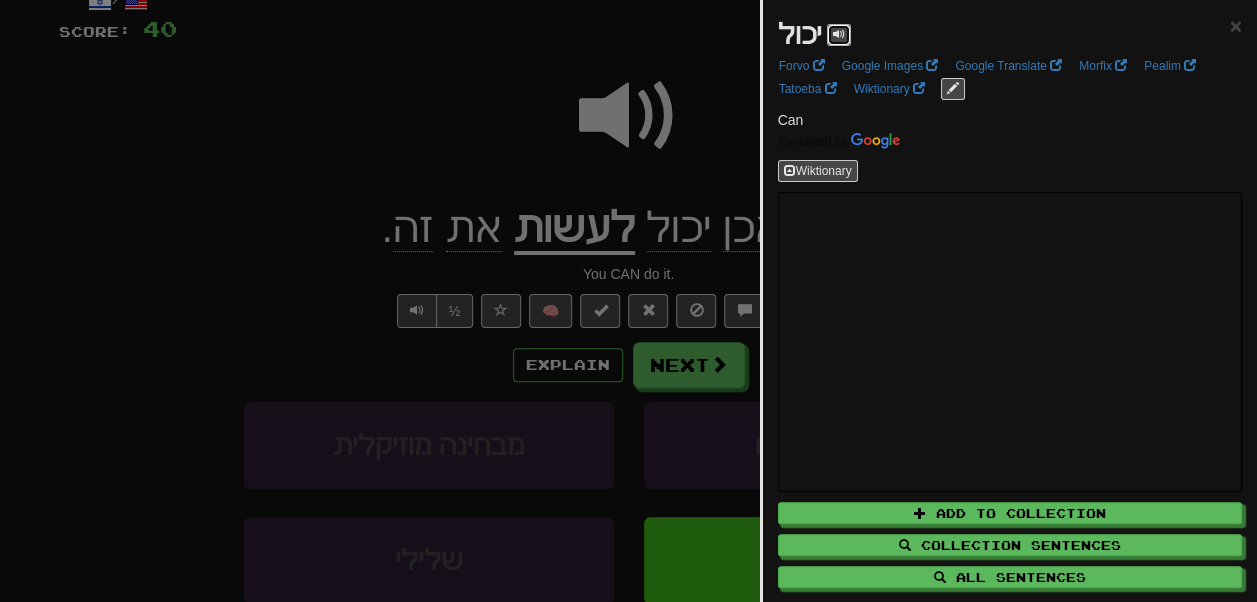 click at bounding box center [839, 35] 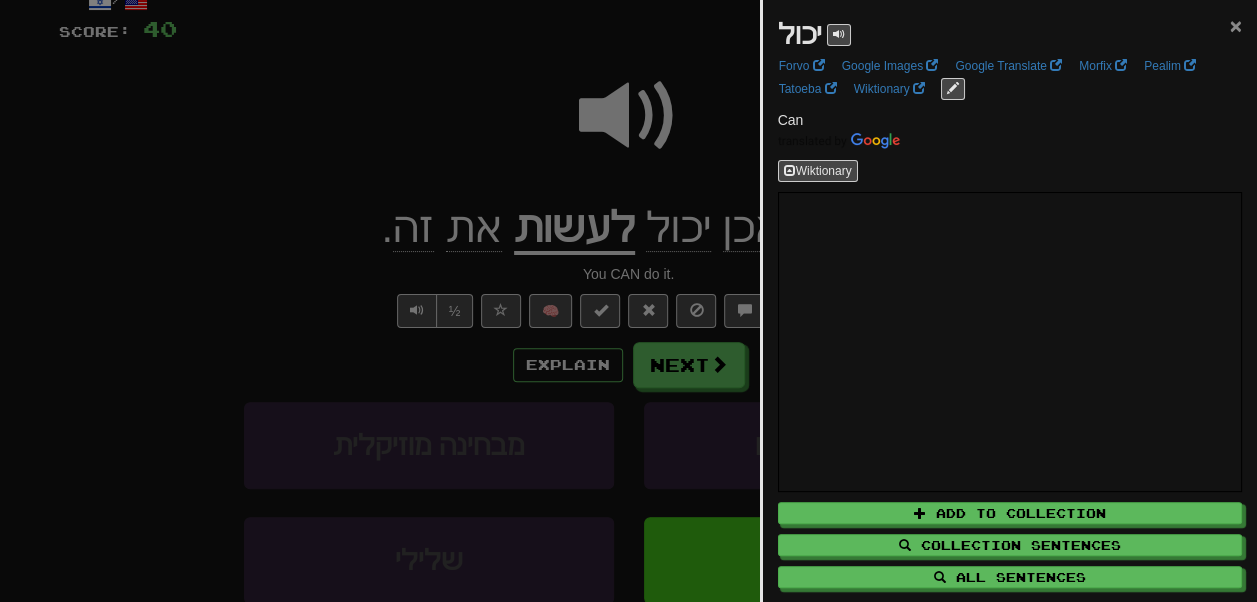 click on "×" at bounding box center (1236, 25) 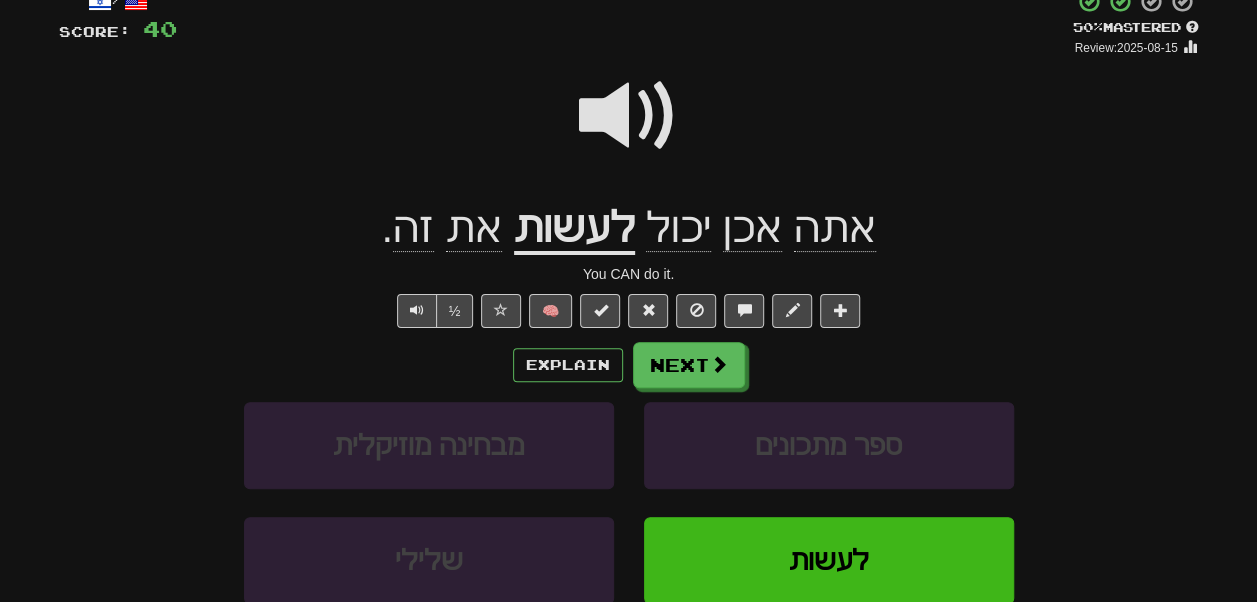 click on "אכן" 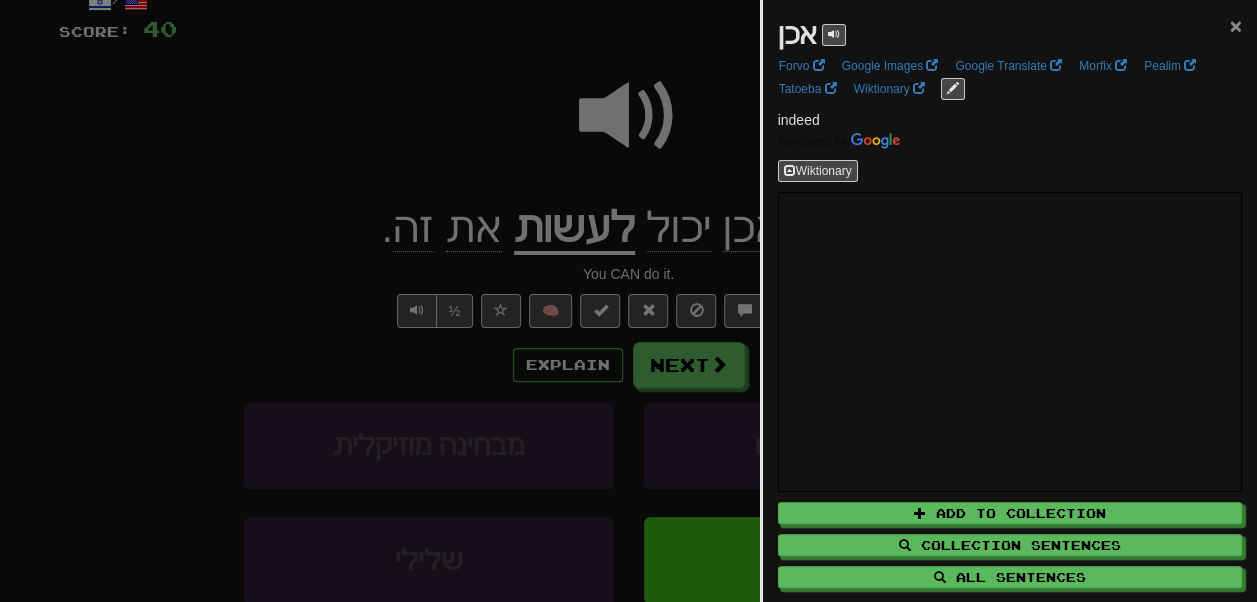 click on "×" at bounding box center (1236, 25) 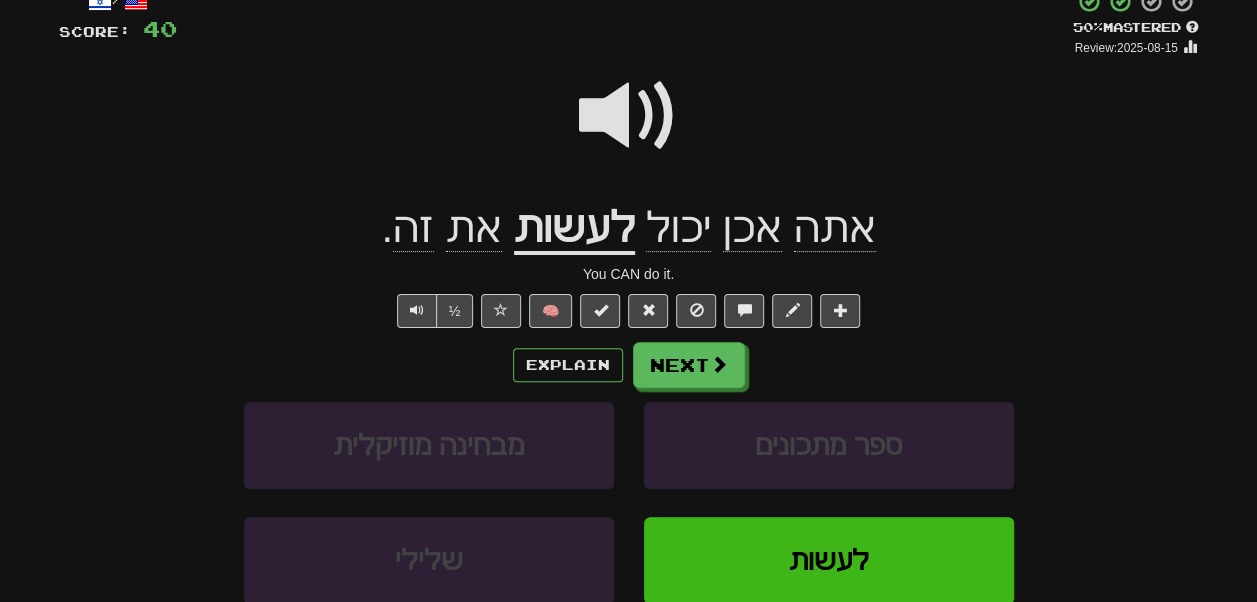 click on "לעשות" at bounding box center (574, 229) 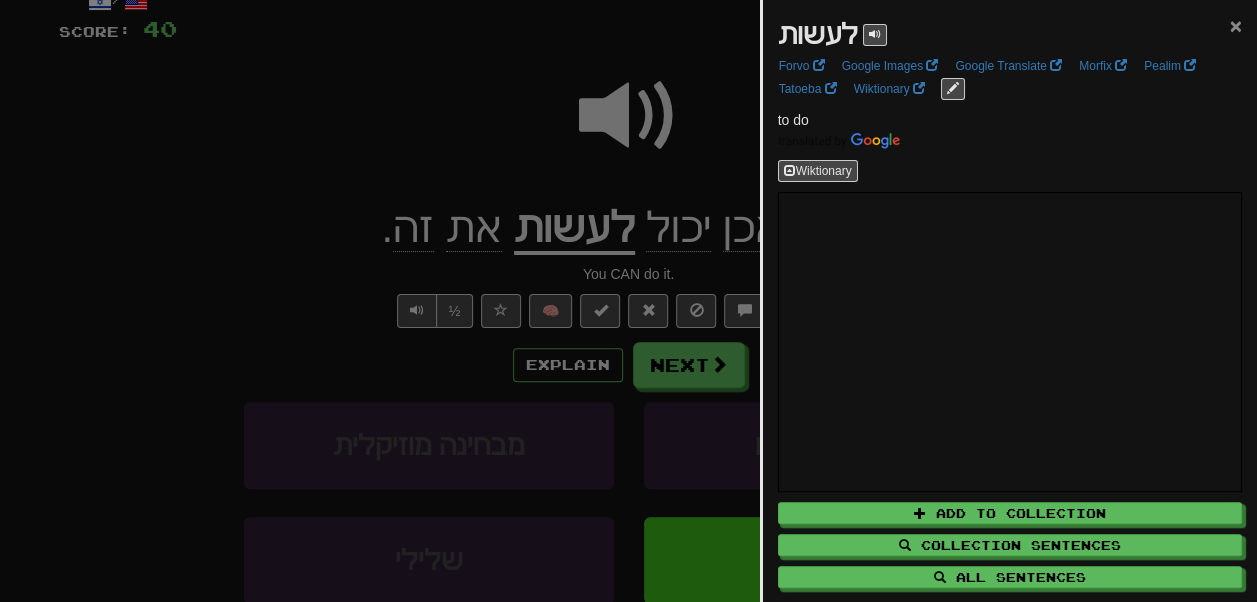 click on "×" at bounding box center [1236, 25] 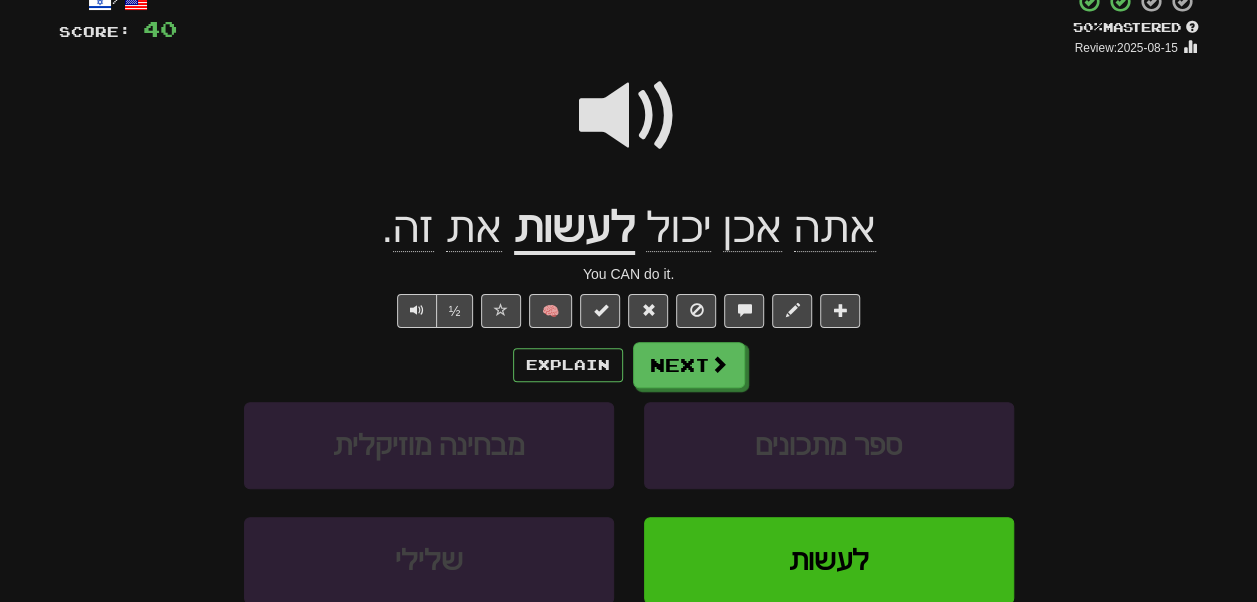 click on "יכול" 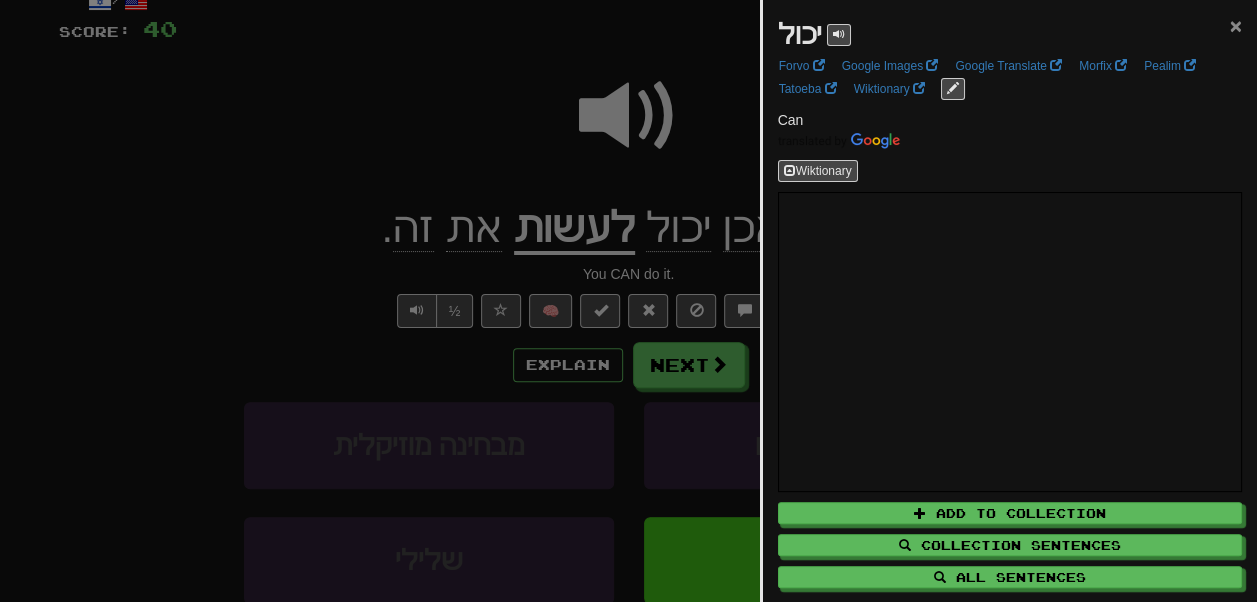 click on "×" at bounding box center [1236, 25] 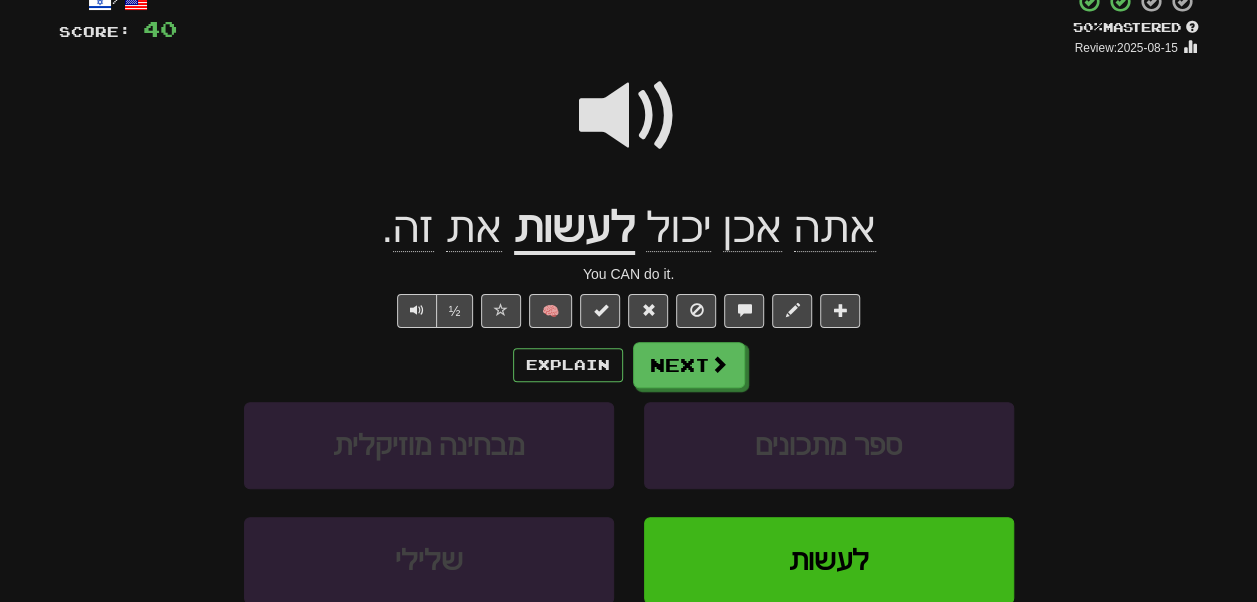 click on "אכן" 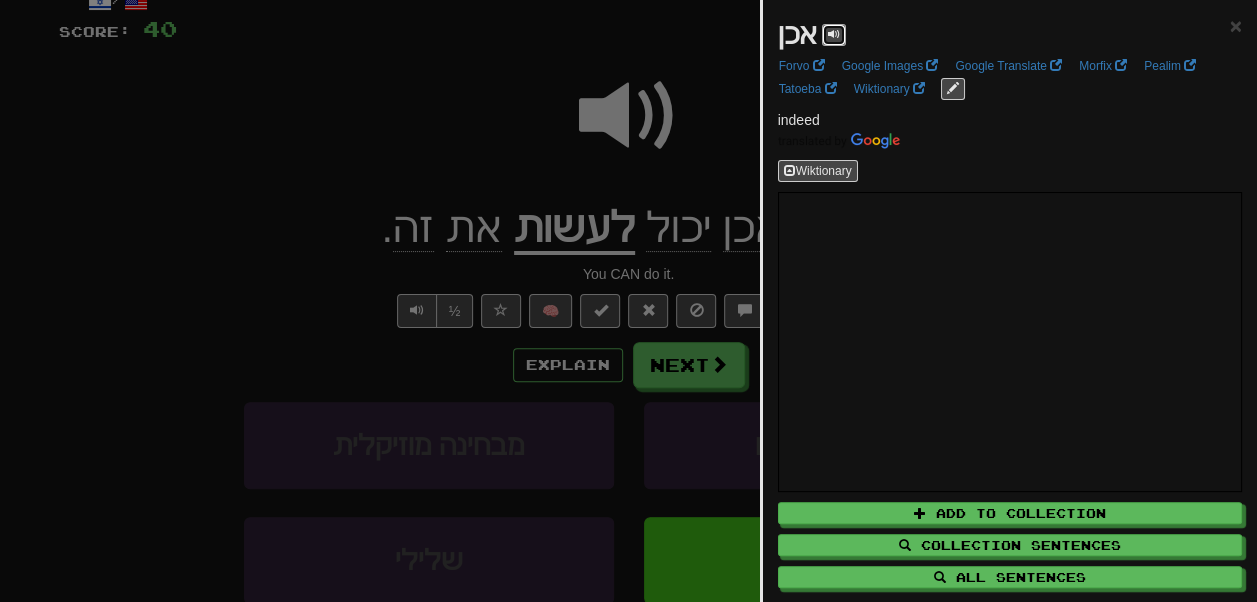 click at bounding box center (834, 35) 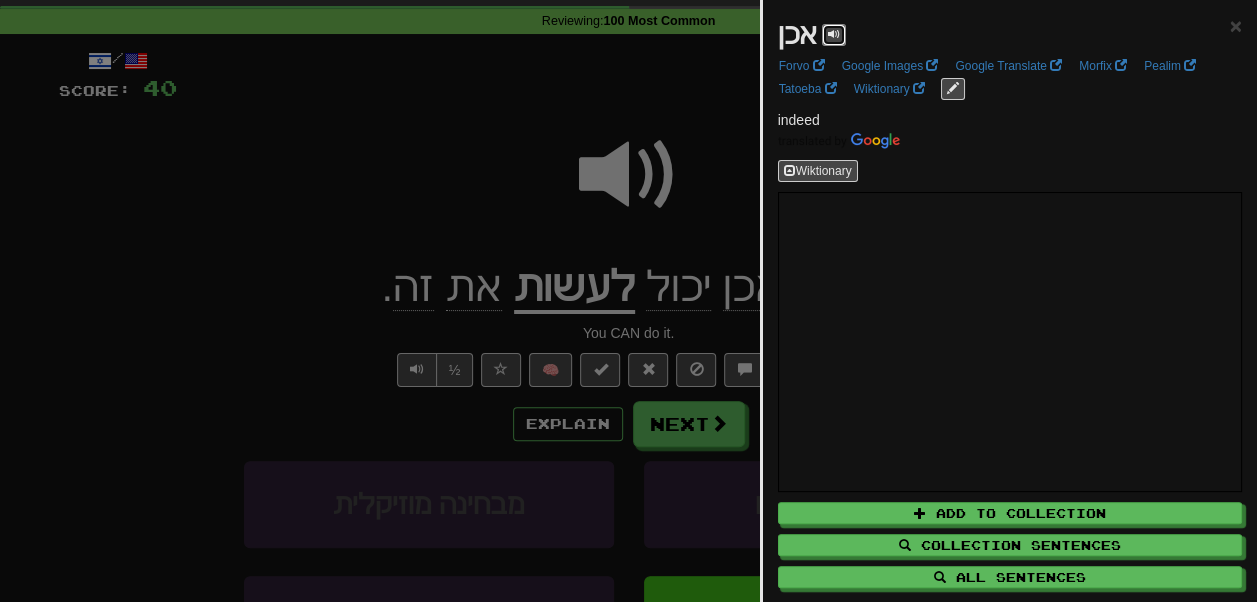 scroll, scrollTop: 66, scrollLeft: 0, axis: vertical 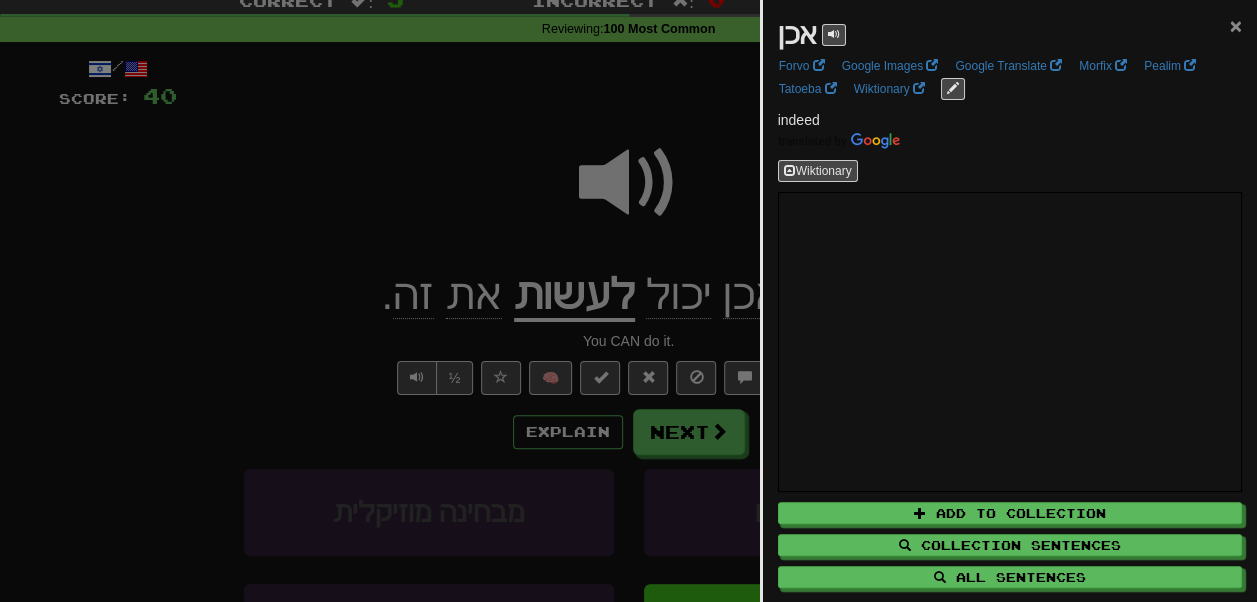 click on "אכן ×" at bounding box center [1010, 35] 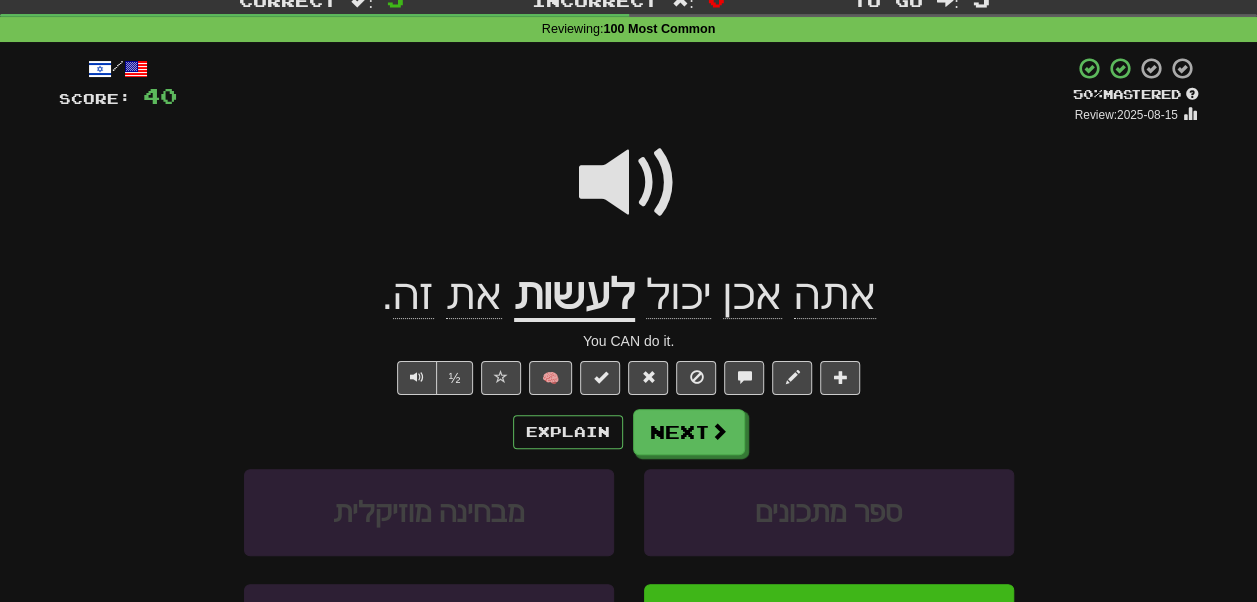 click on "אתה" 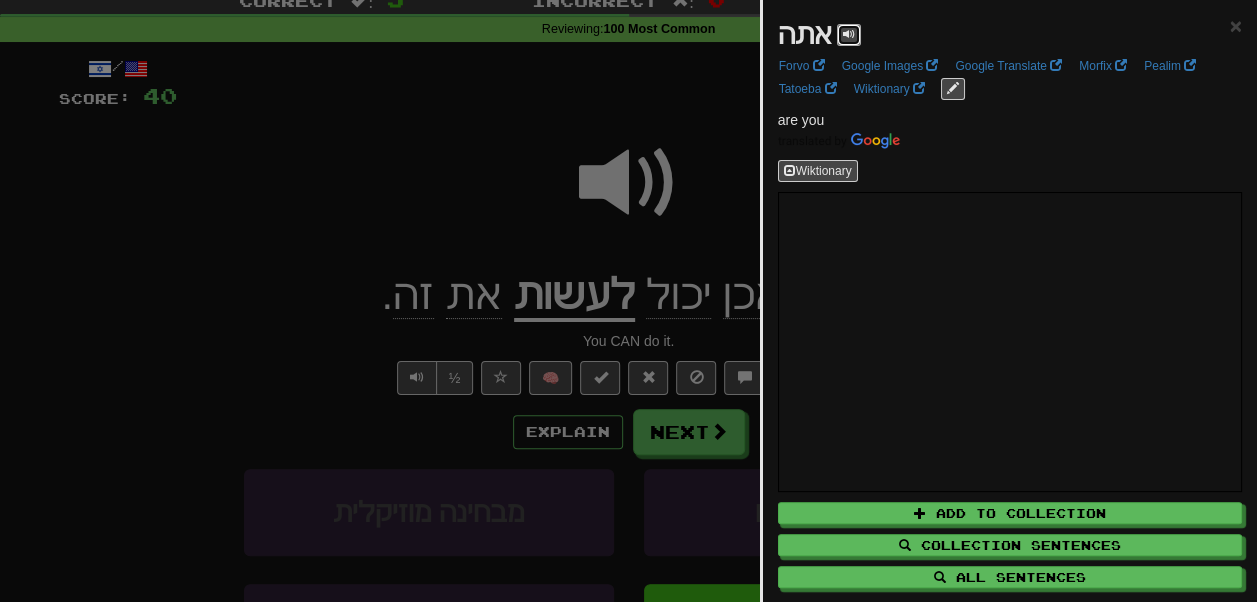 click at bounding box center (849, 35) 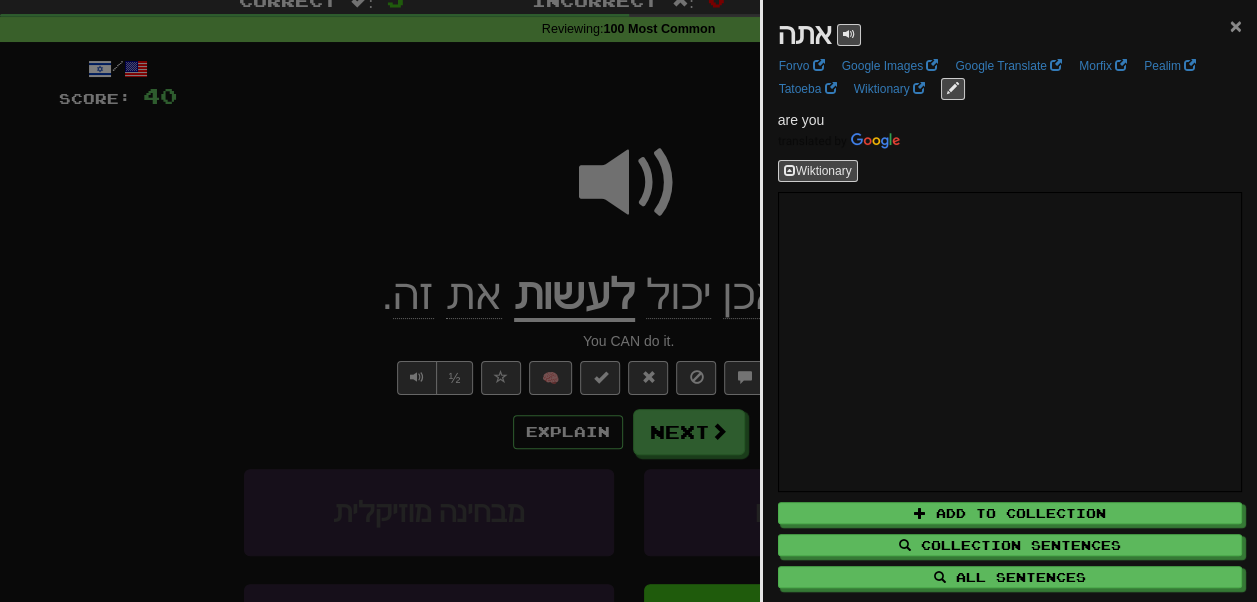 click on "×" at bounding box center [1236, 25] 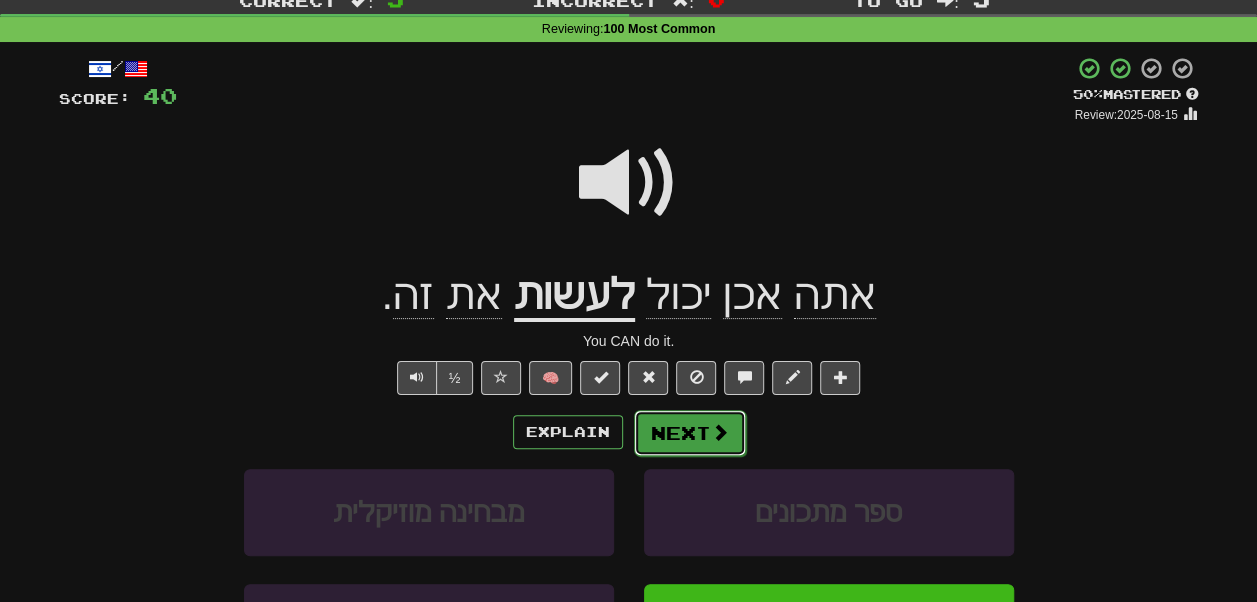 click on "Next" at bounding box center [690, 433] 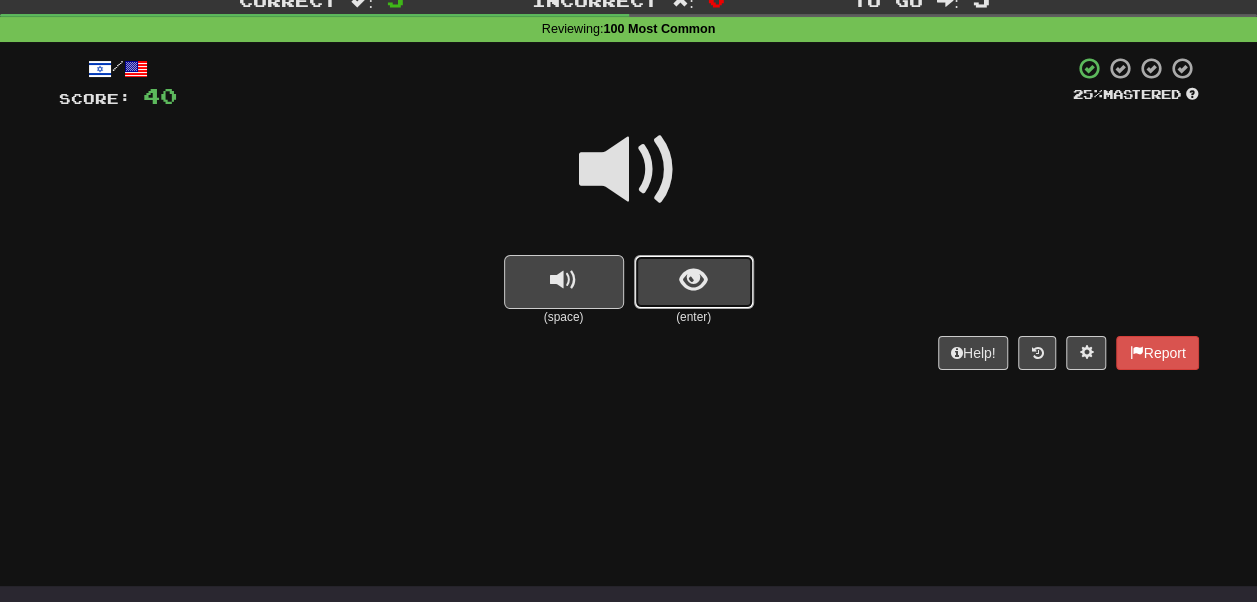 click at bounding box center (694, 282) 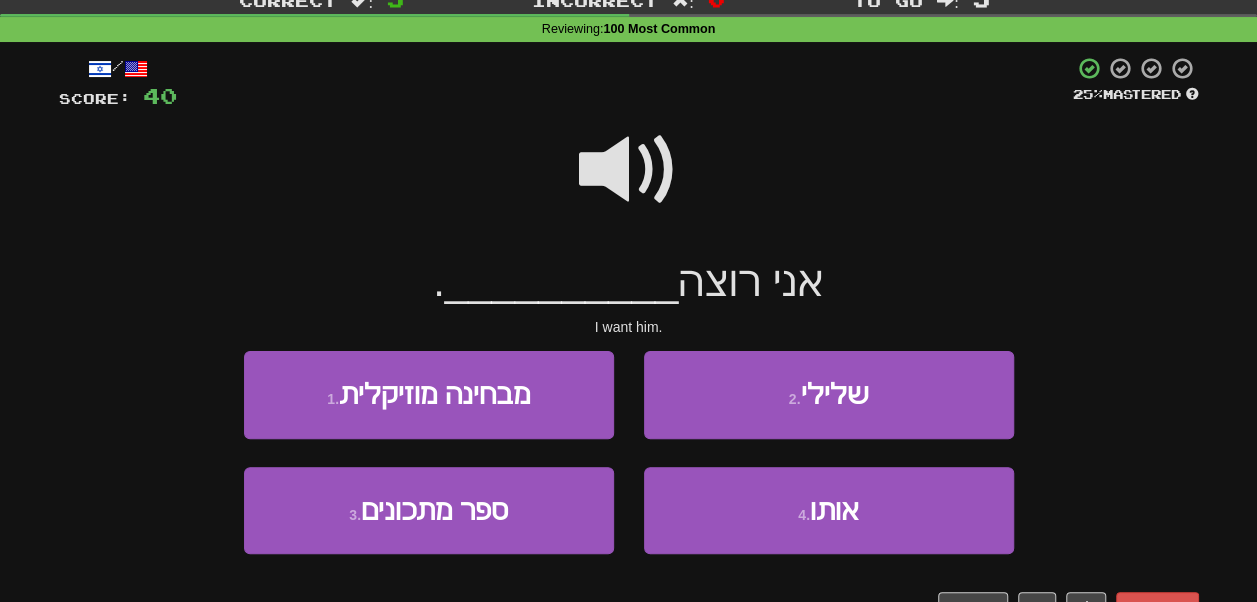 click at bounding box center (629, 170) 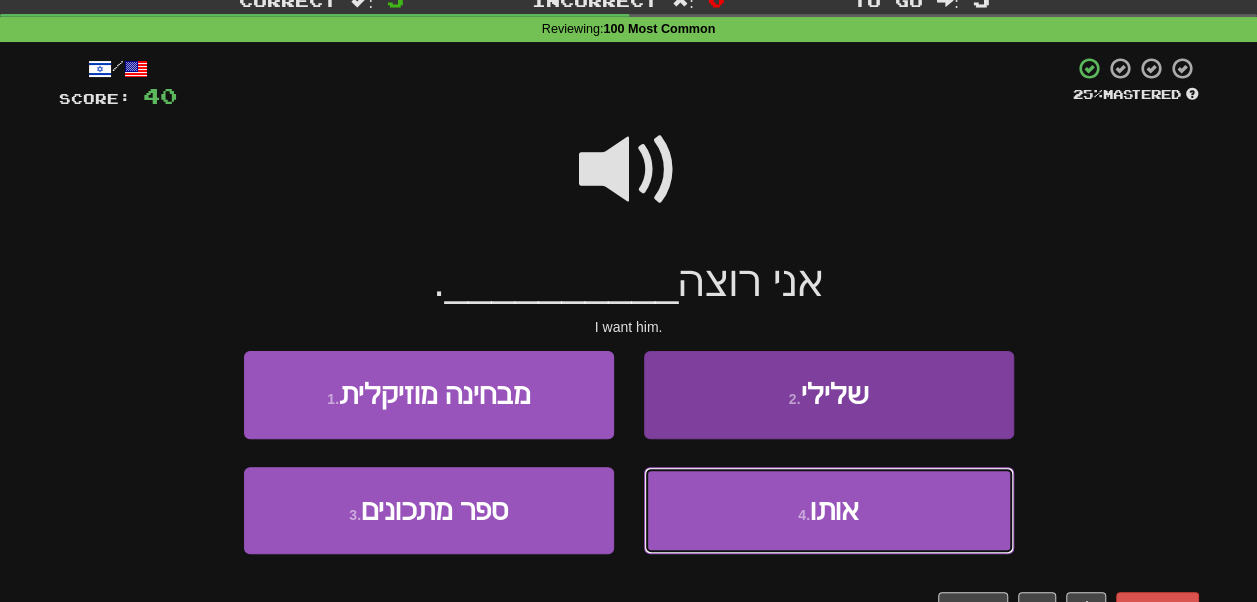 click on "4 .  אותו" at bounding box center (829, 510) 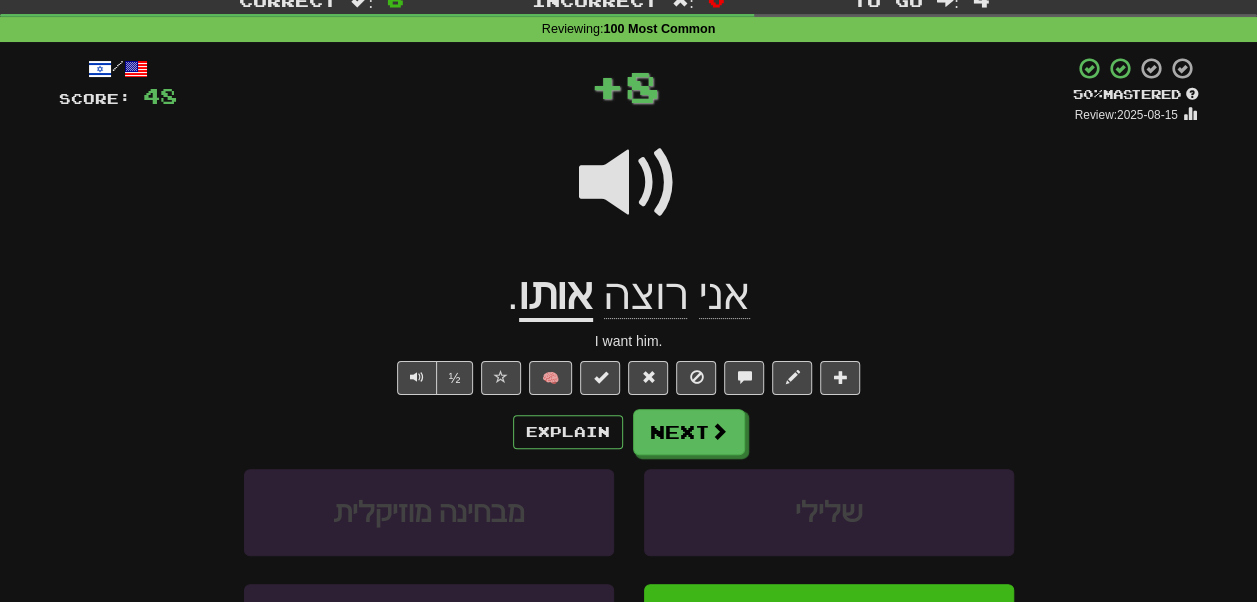 click on "אותו" at bounding box center (556, 296) 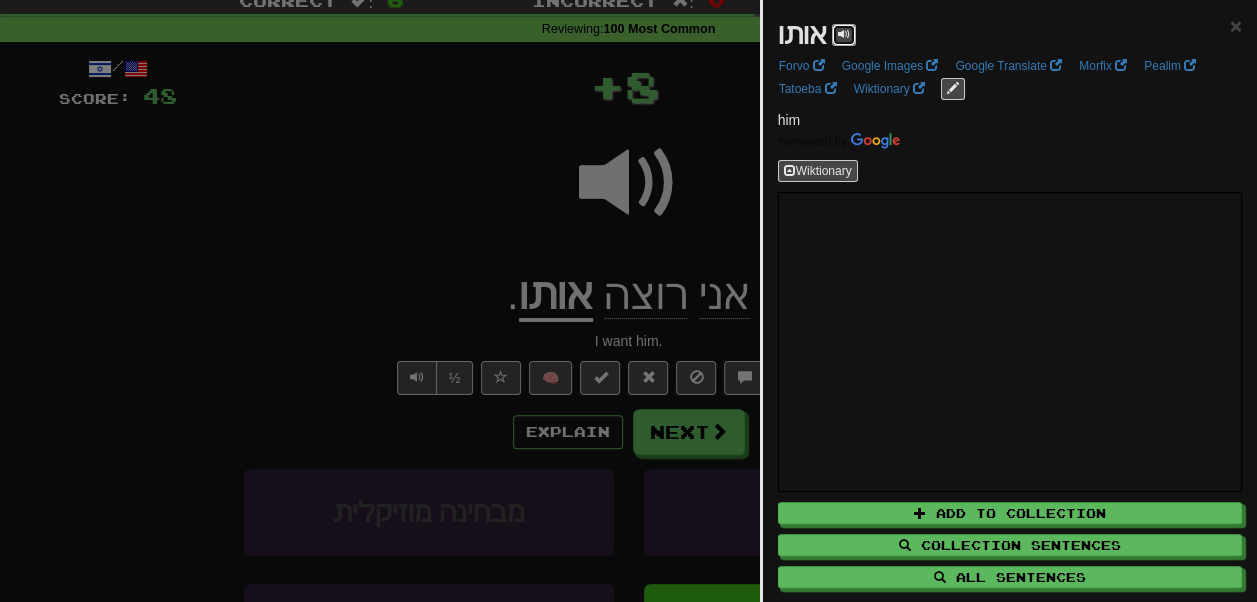 click at bounding box center [844, 35] 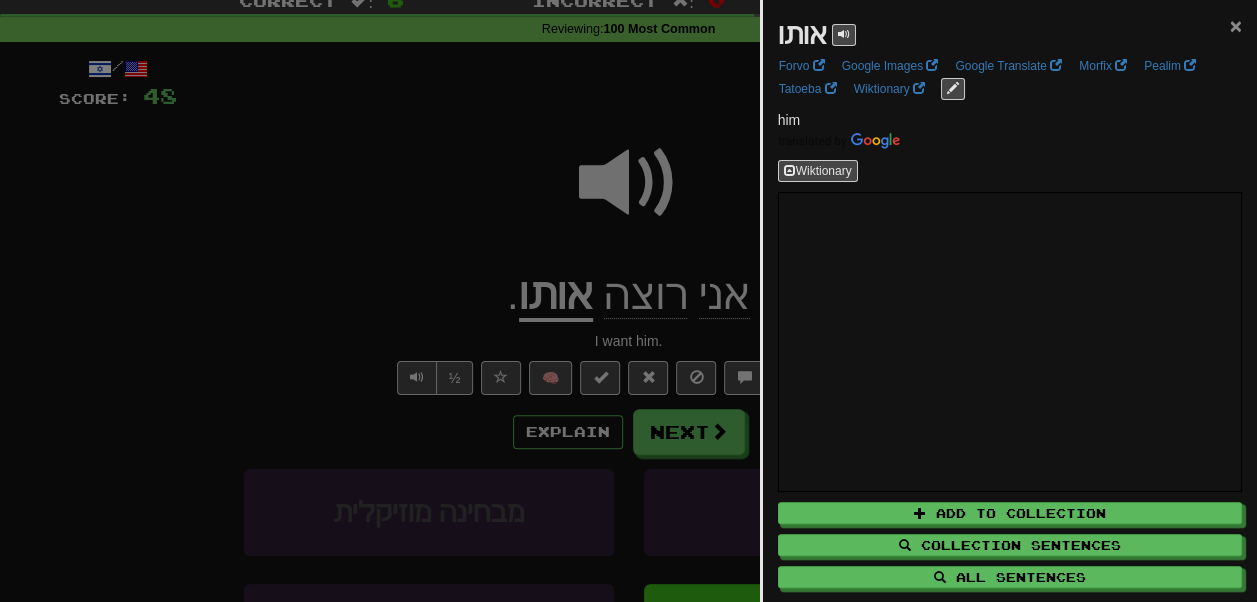 click on "×" at bounding box center [1236, 25] 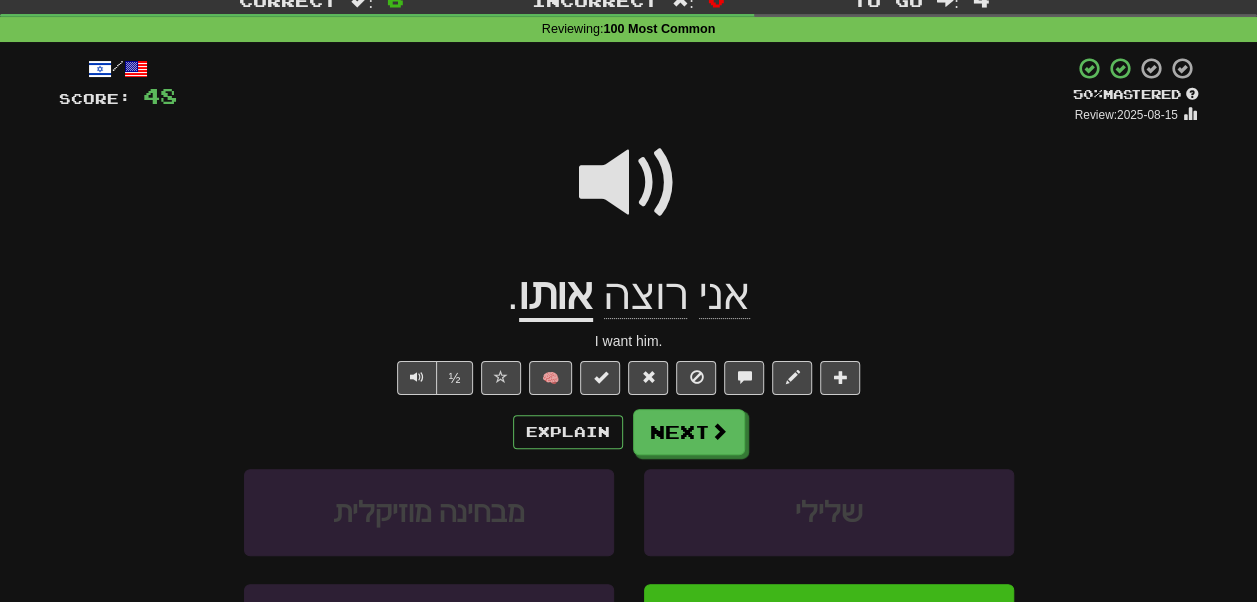 click on "אני" 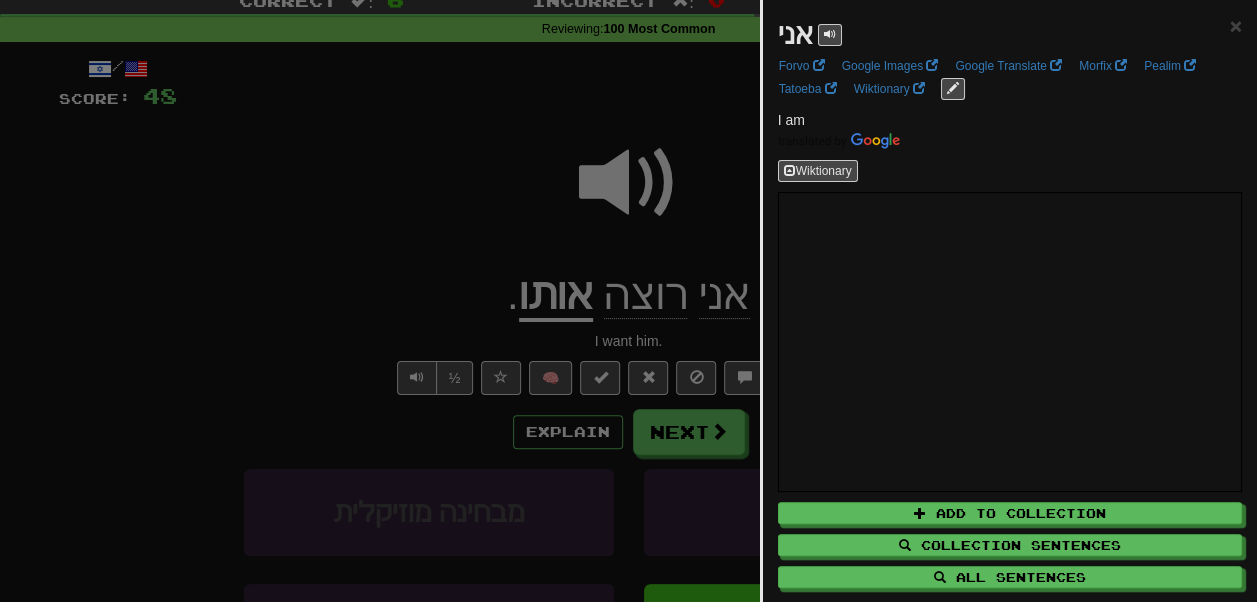 click on "אני × Forvo   Google Images   Google Translate   Morfix   Pealim   Tatoeba   Wiktionary   I am  Wiktionary   Add to Collection   Collection Sentences   All Sentences  Use Popover" at bounding box center (1010, 322) 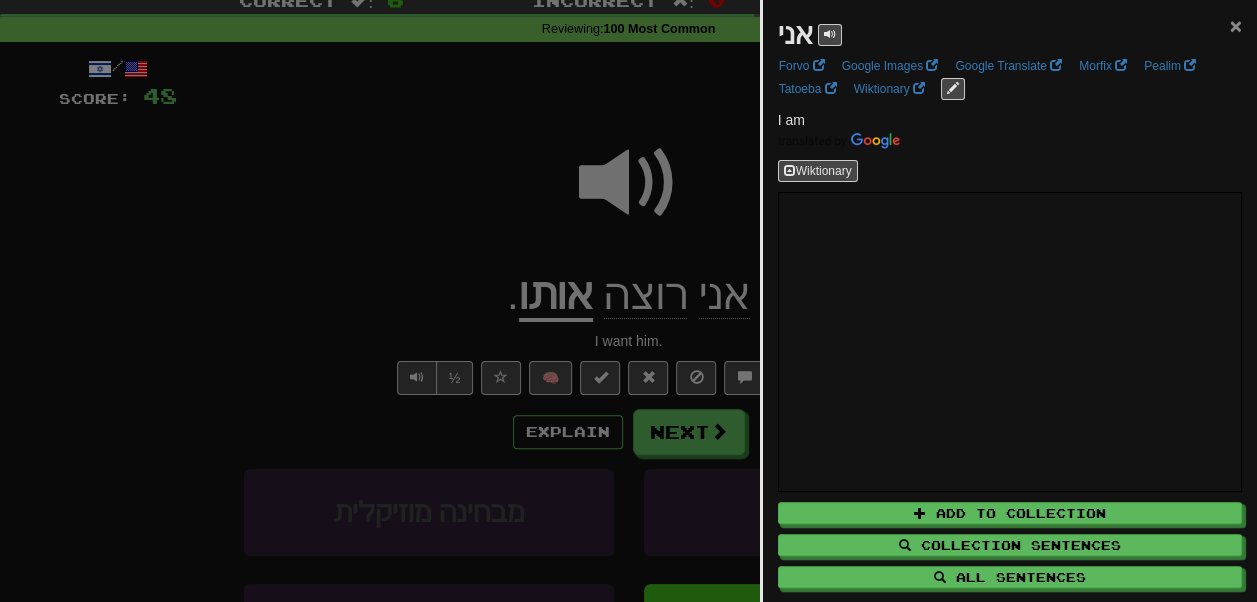 click on "×" at bounding box center (1236, 25) 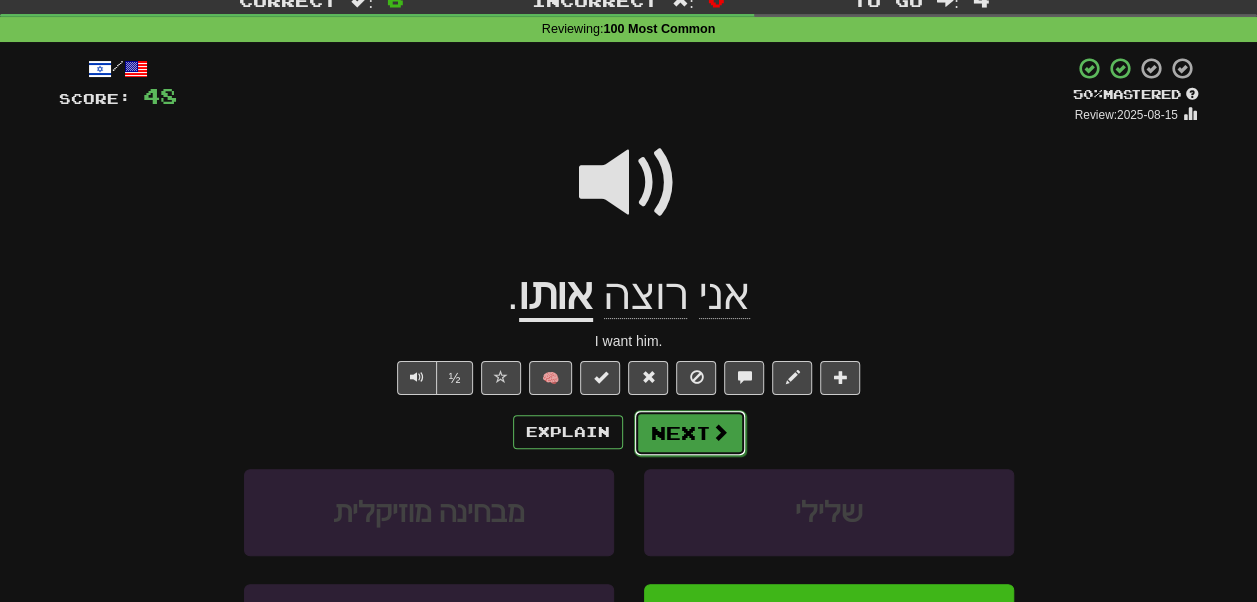 click at bounding box center [720, 432] 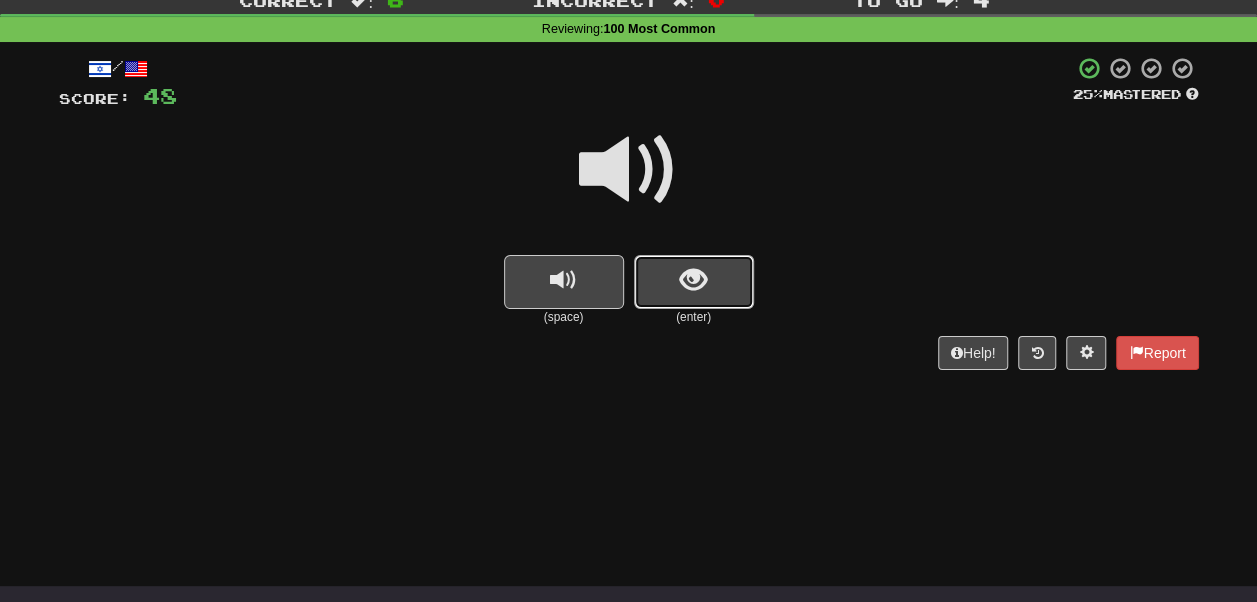 click at bounding box center [693, 280] 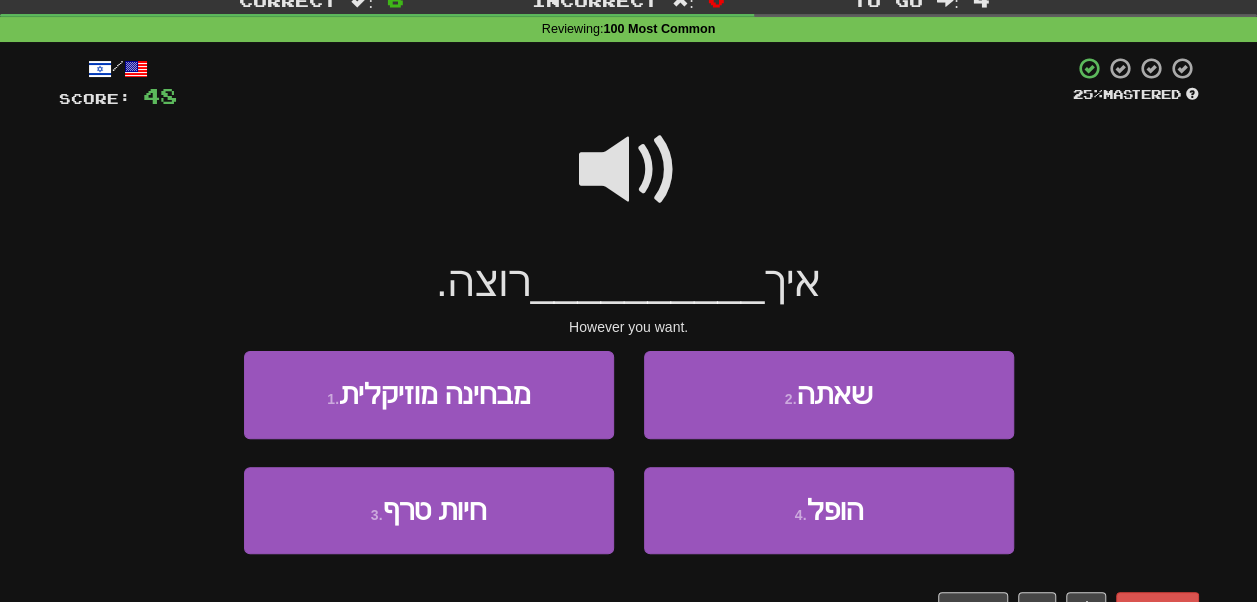 click at bounding box center [629, 170] 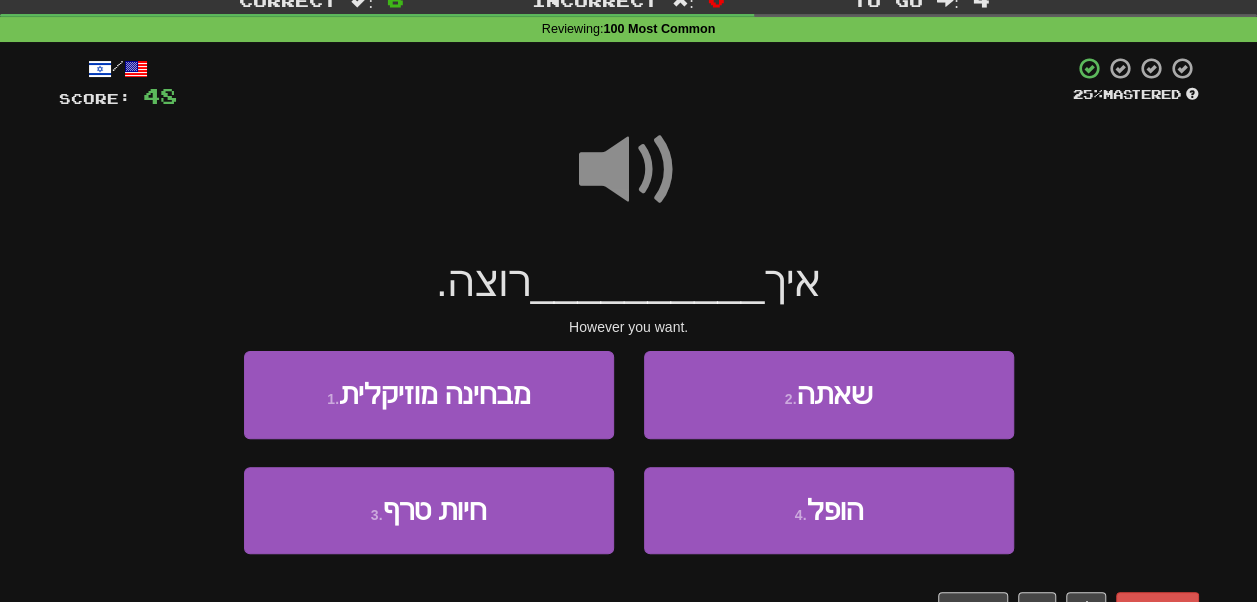 click at bounding box center [629, 170] 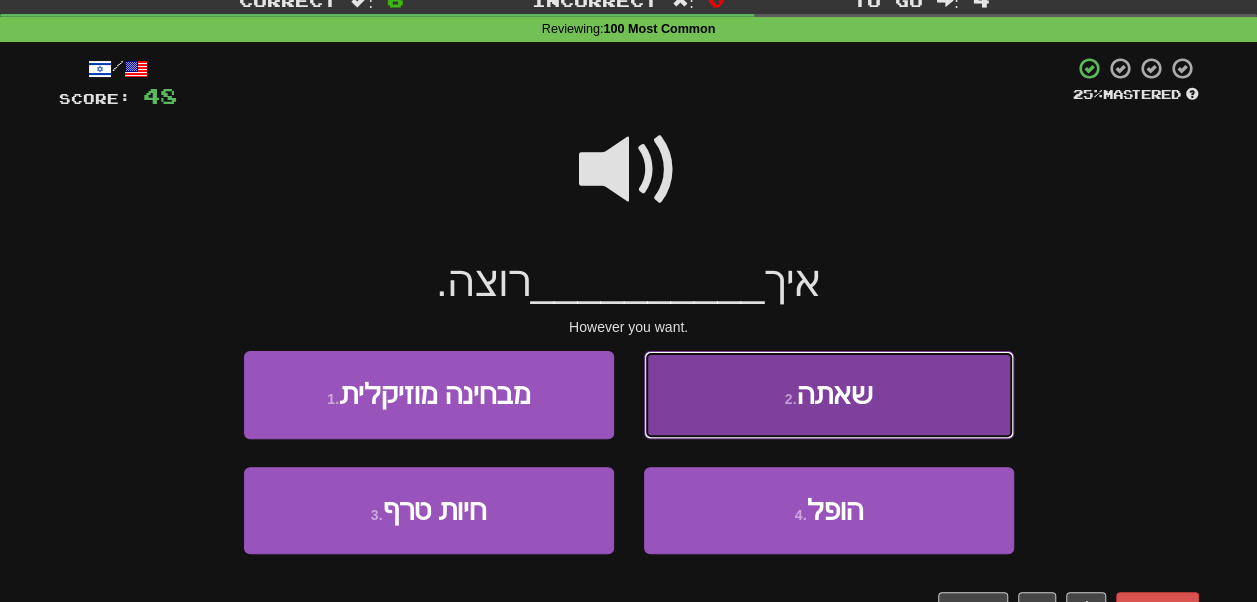 click on "2 .  שאתה" at bounding box center (829, 394) 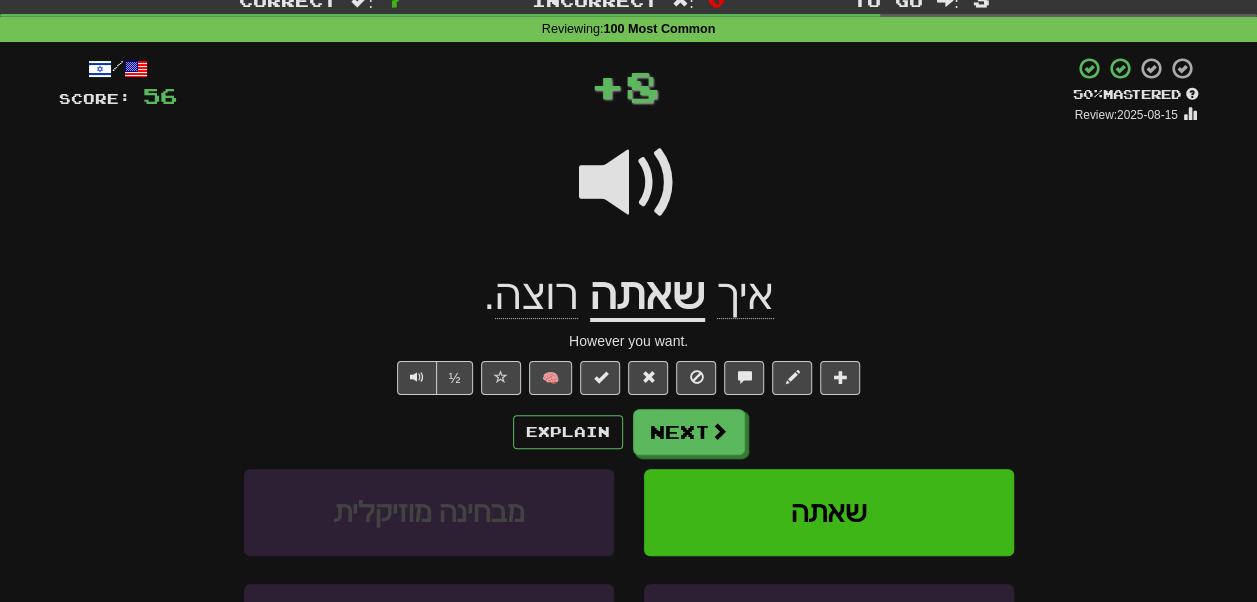 click on "שאתה" at bounding box center [647, 296] 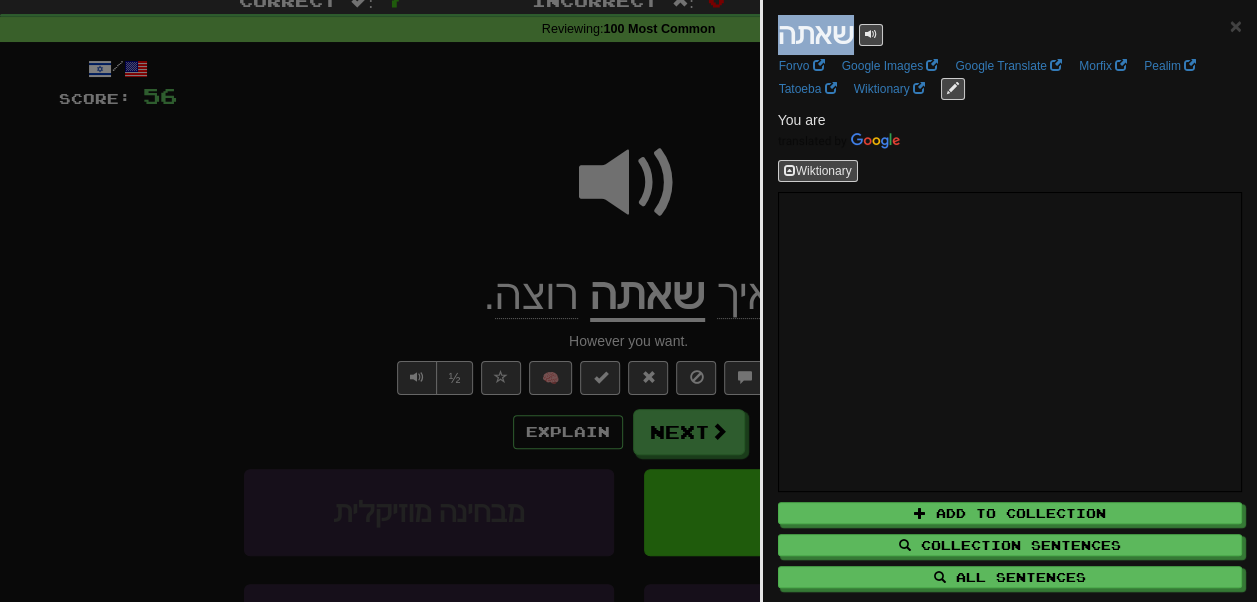 drag, startPoint x: 851, startPoint y: 34, endPoint x: 779, endPoint y: 37, distance: 72.06247 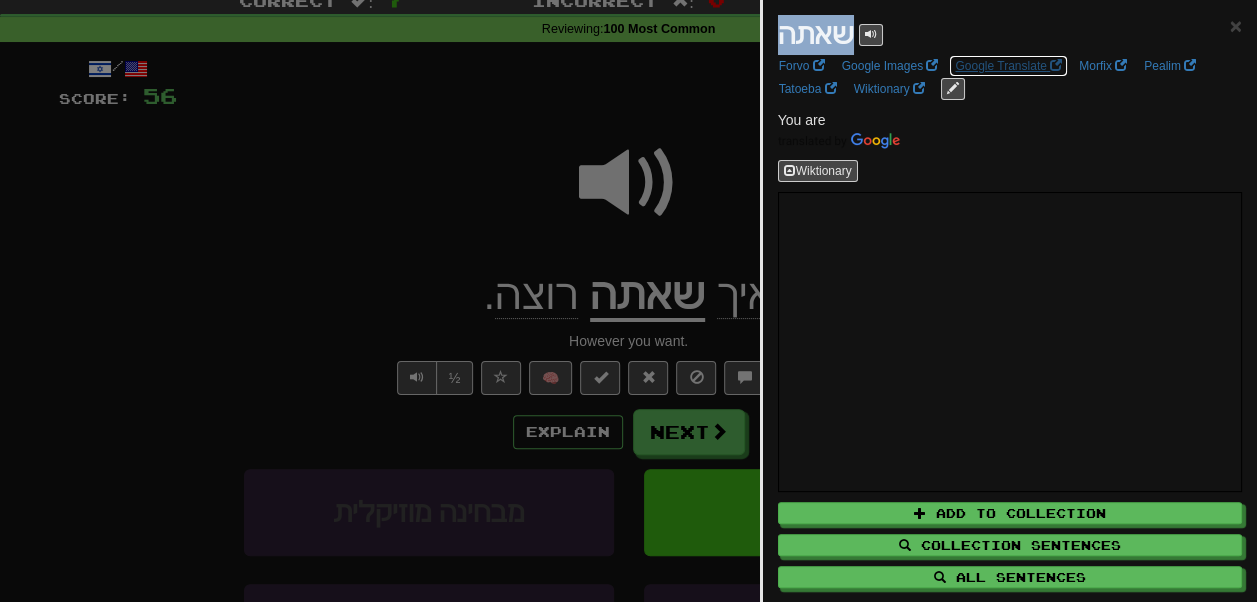 click on "Google Translate" at bounding box center (1008, 66) 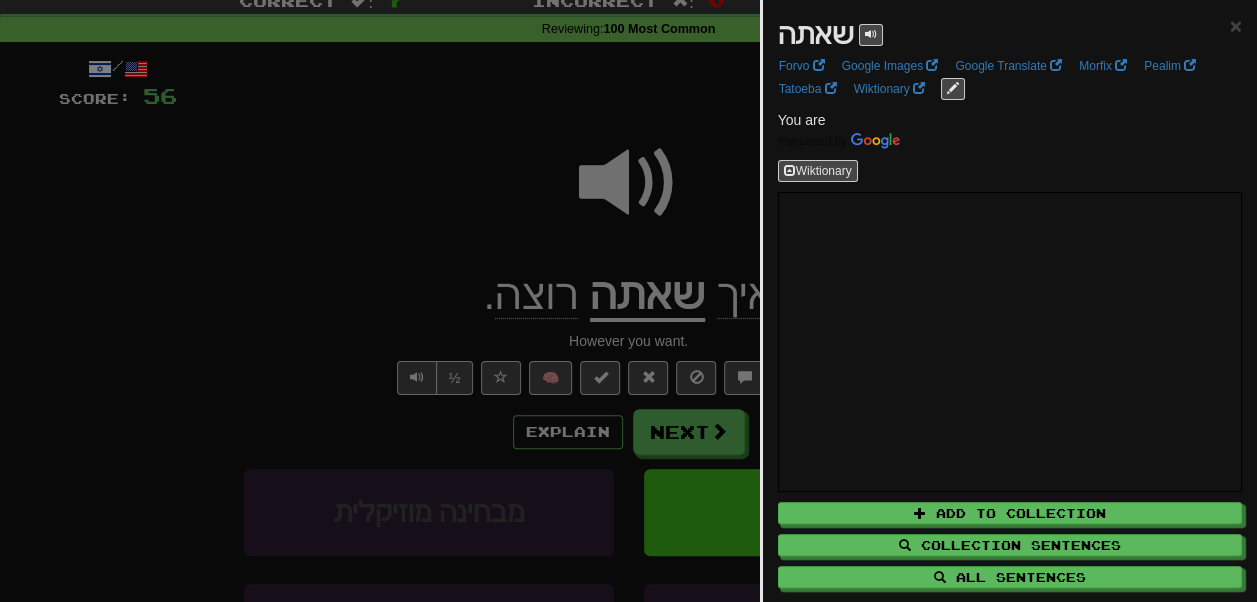 click at bounding box center [1010, 140] 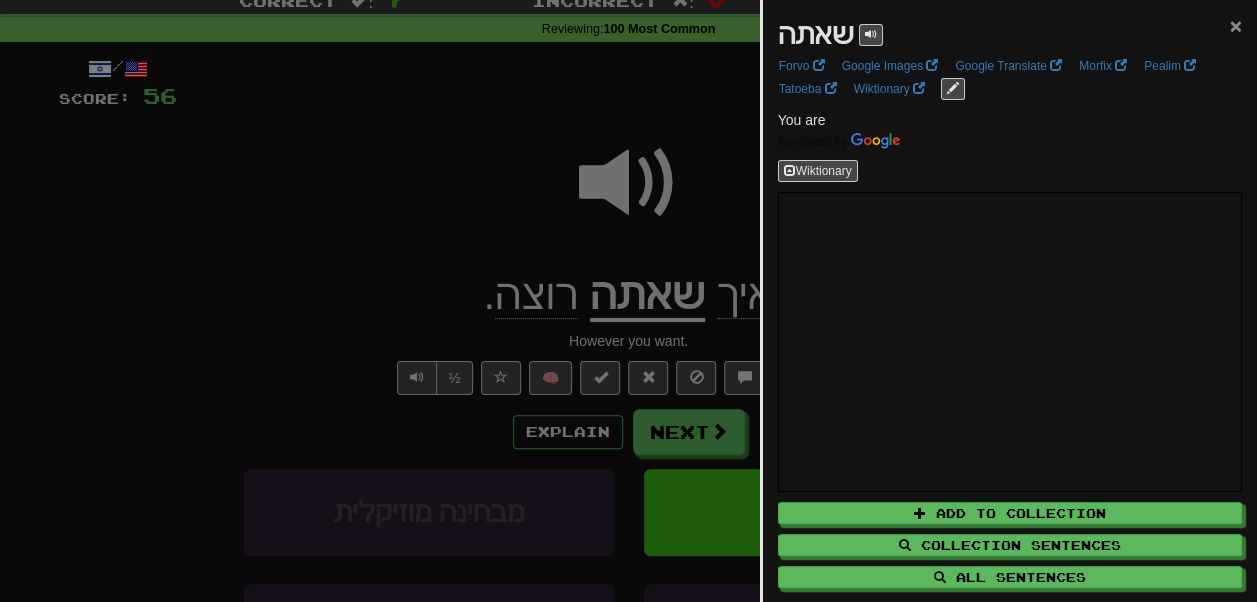 click on "×" at bounding box center (1236, 25) 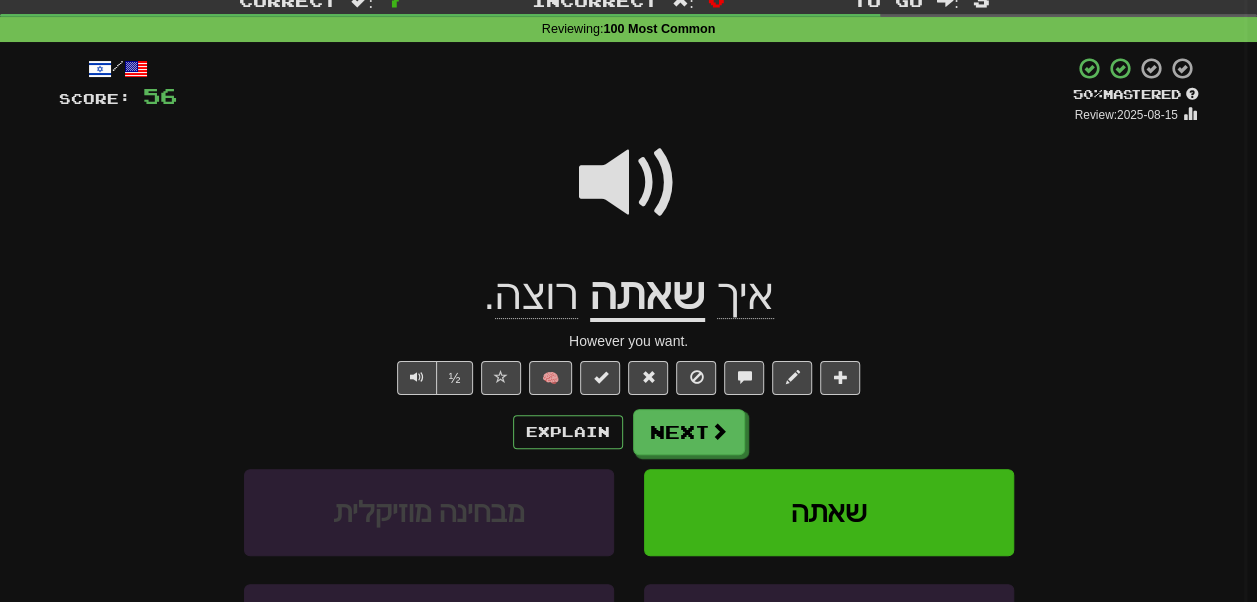click at bounding box center (629, 183) 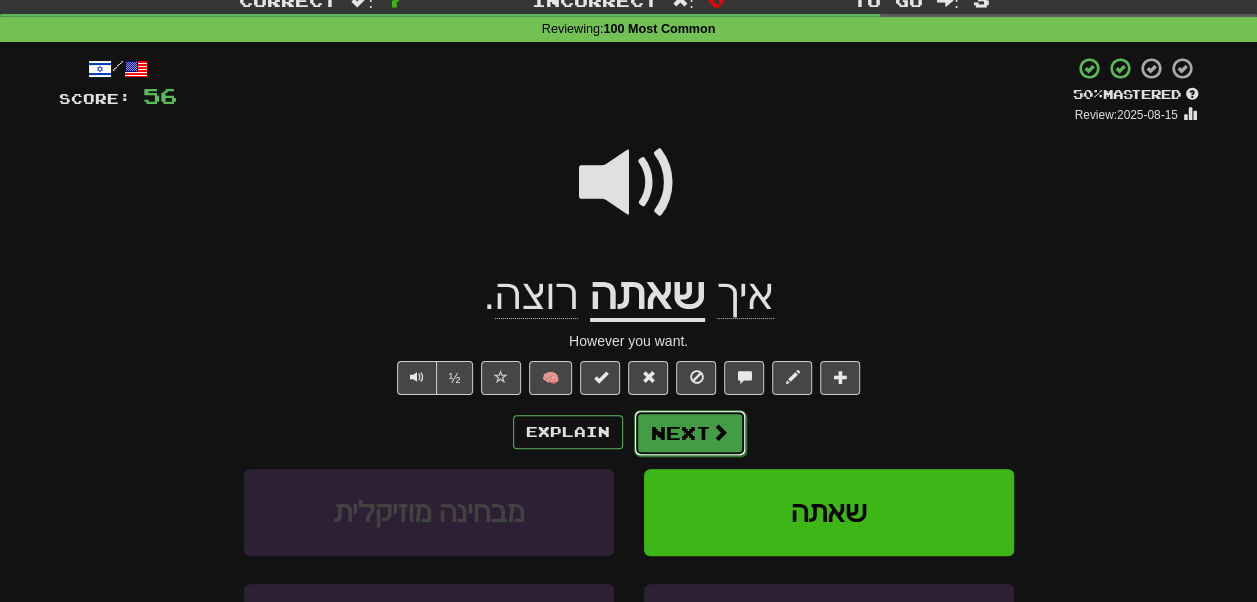 click at bounding box center (720, 432) 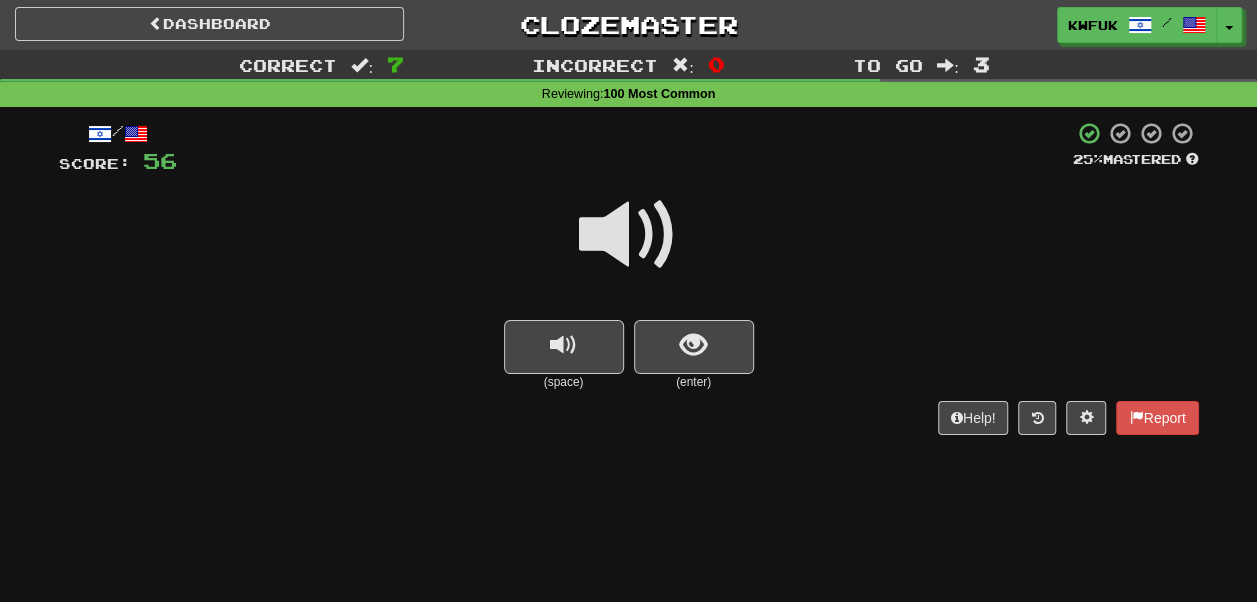 scroll, scrollTop: 0, scrollLeft: 0, axis: both 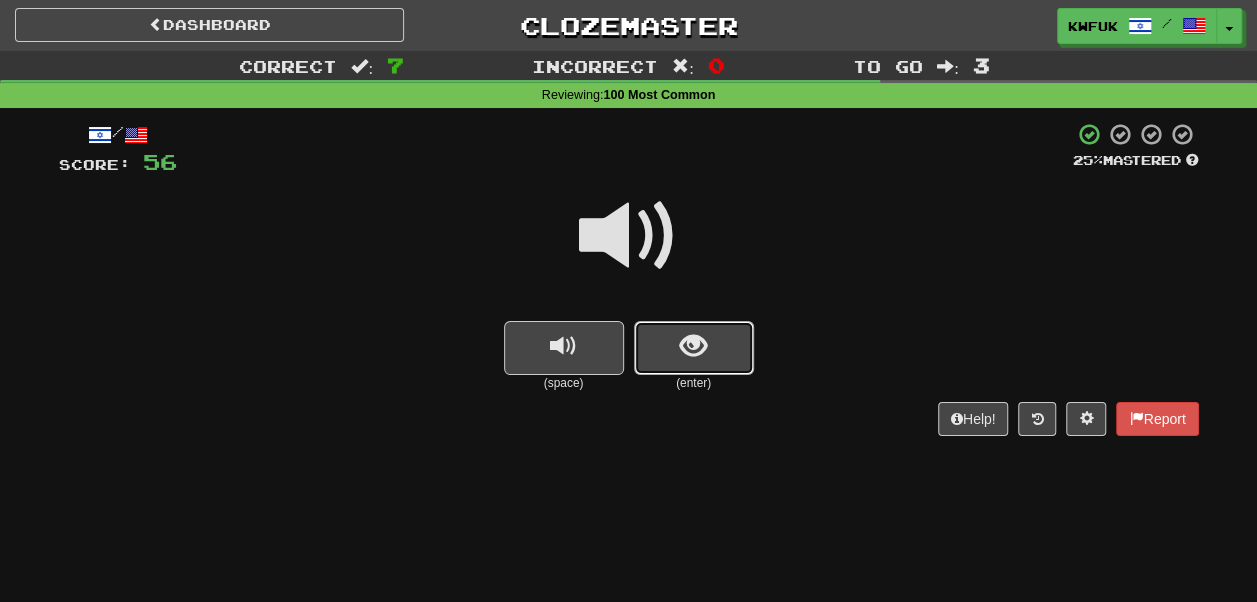 click at bounding box center [694, 348] 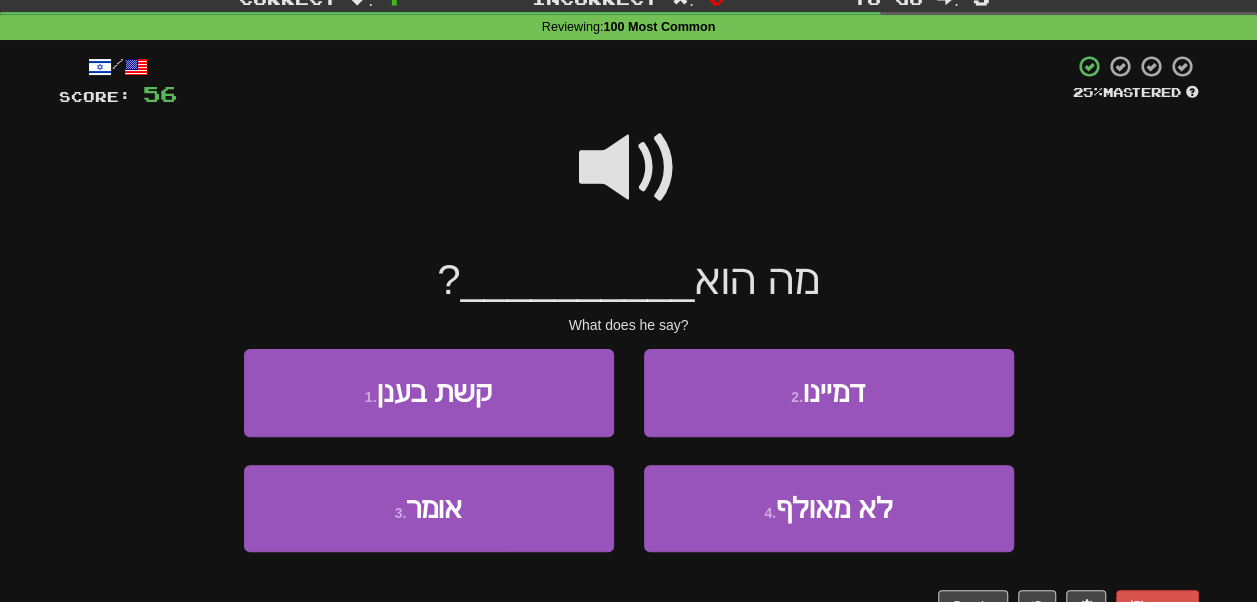 scroll, scrollTop: 100, scrollLeft: 0, axis: vertical 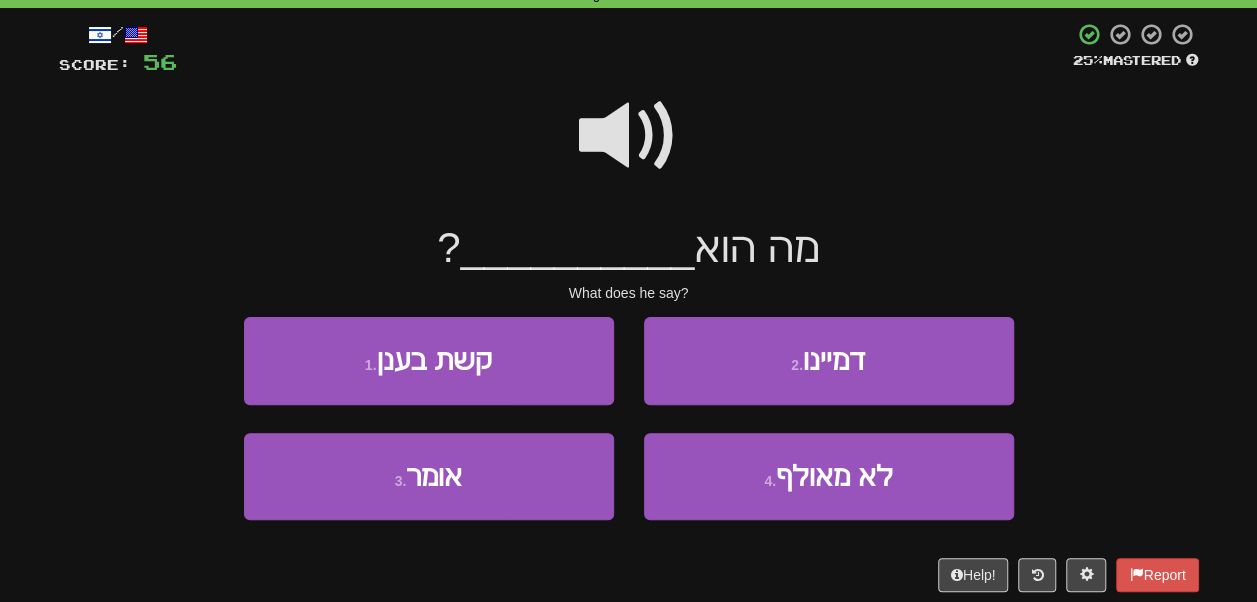 click at bounding box center (629, 136) 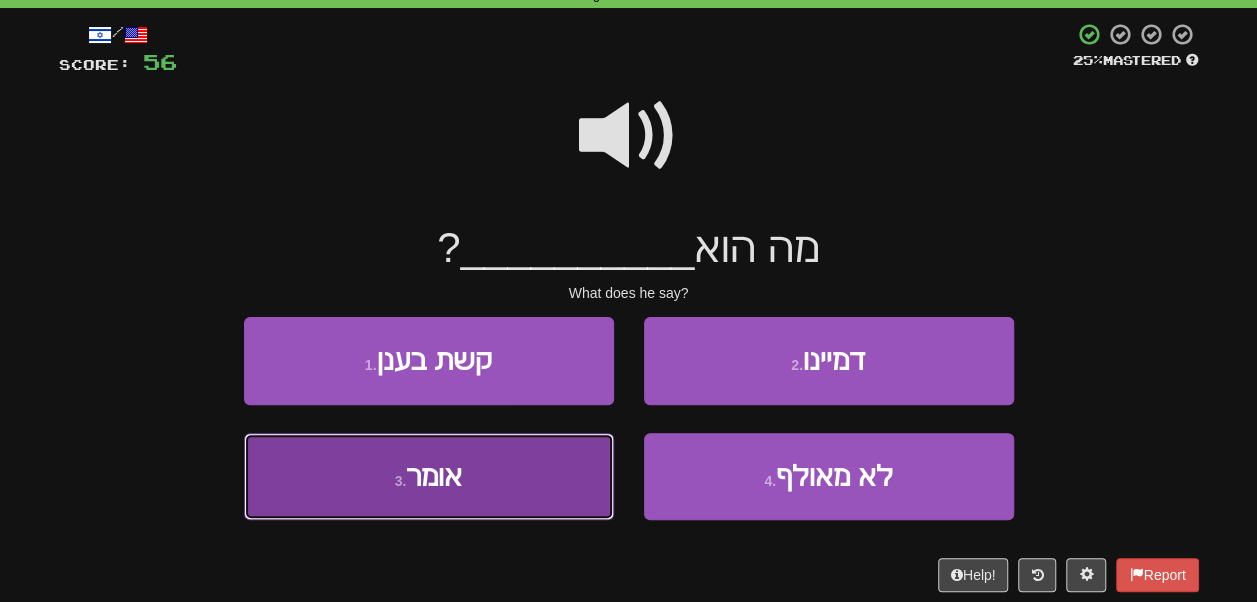 click on "3 .  אומר" at bounding box center [429, 476] 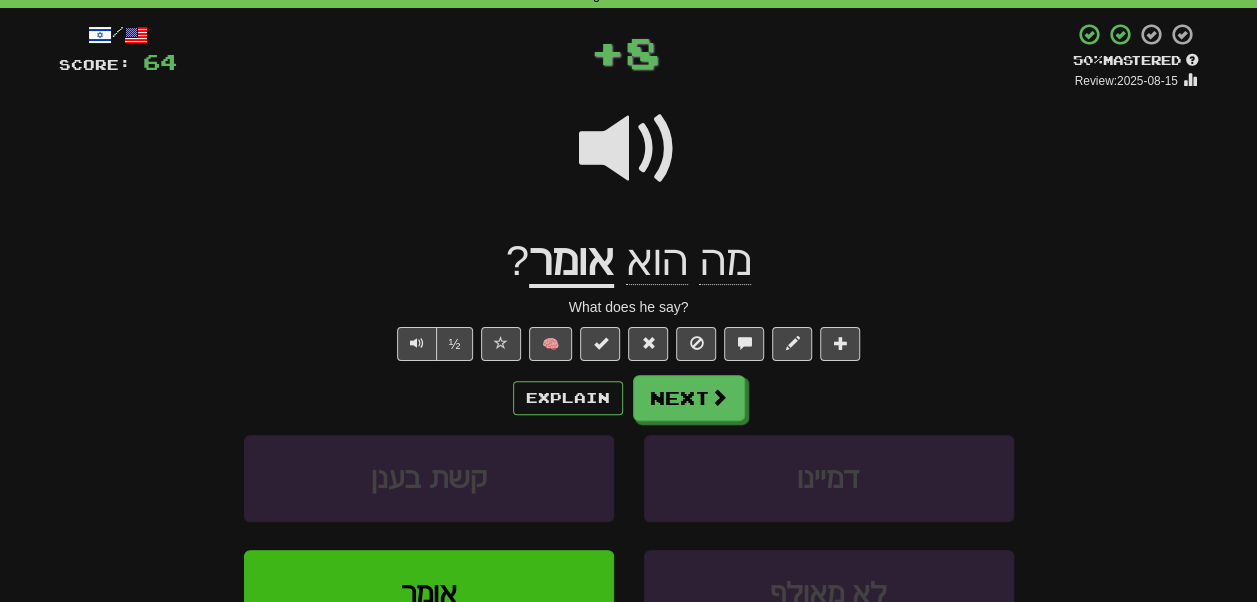 click on "מה" 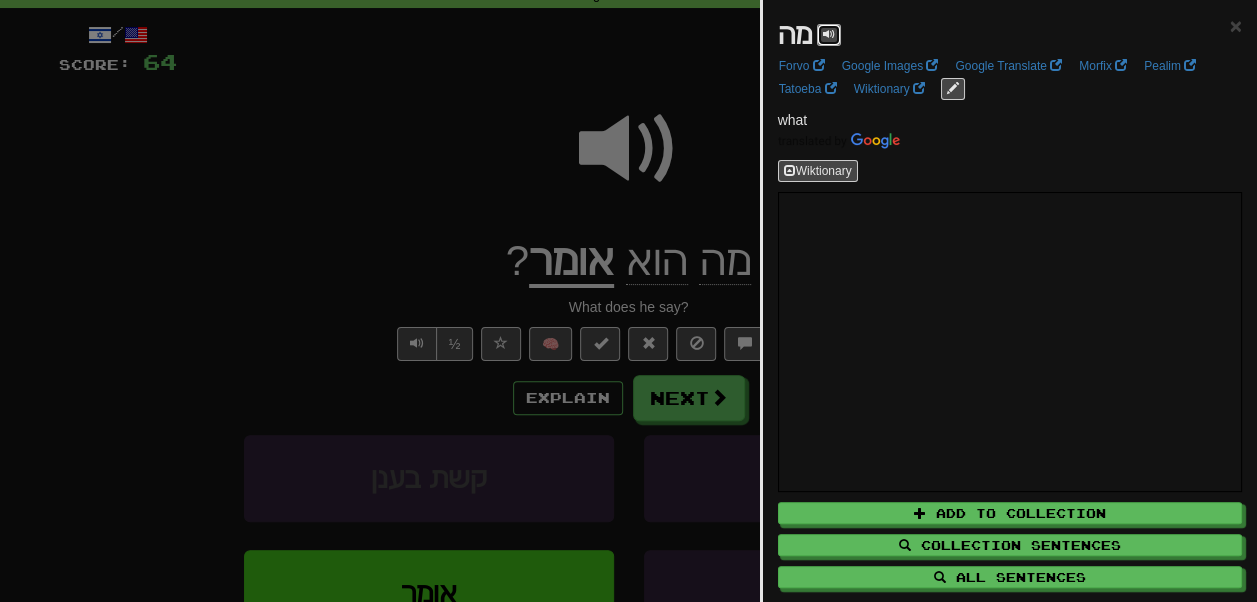 click at bounding box center (829, 35) 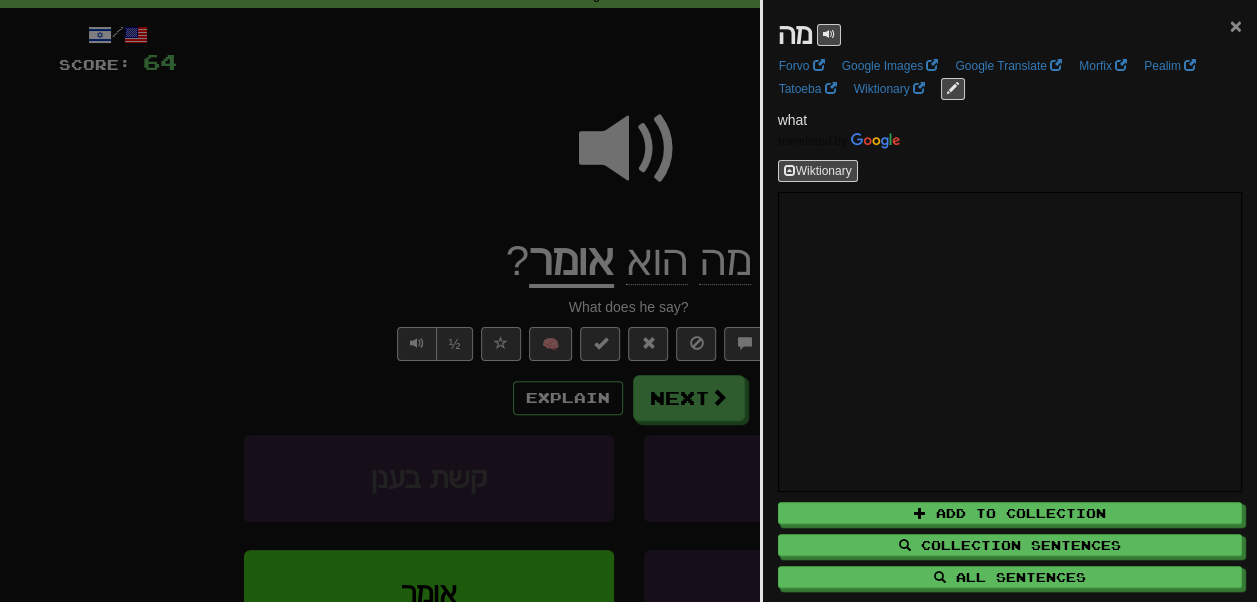 click on "×" at bounding box center [1236, 25] 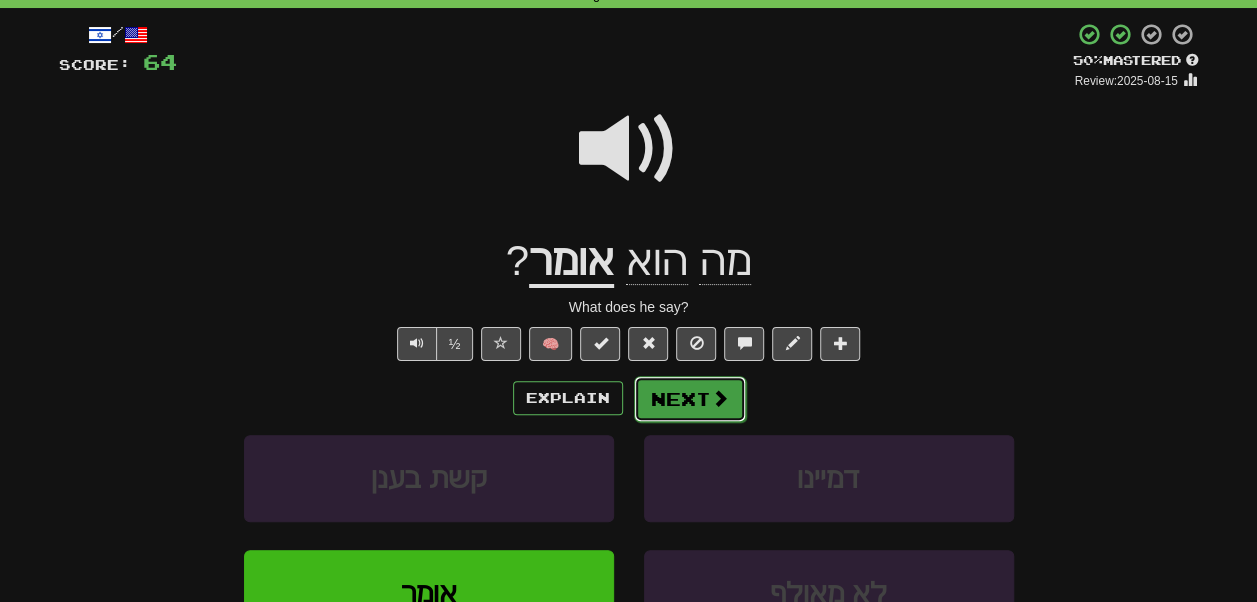 click at bounding box center [720, 398] 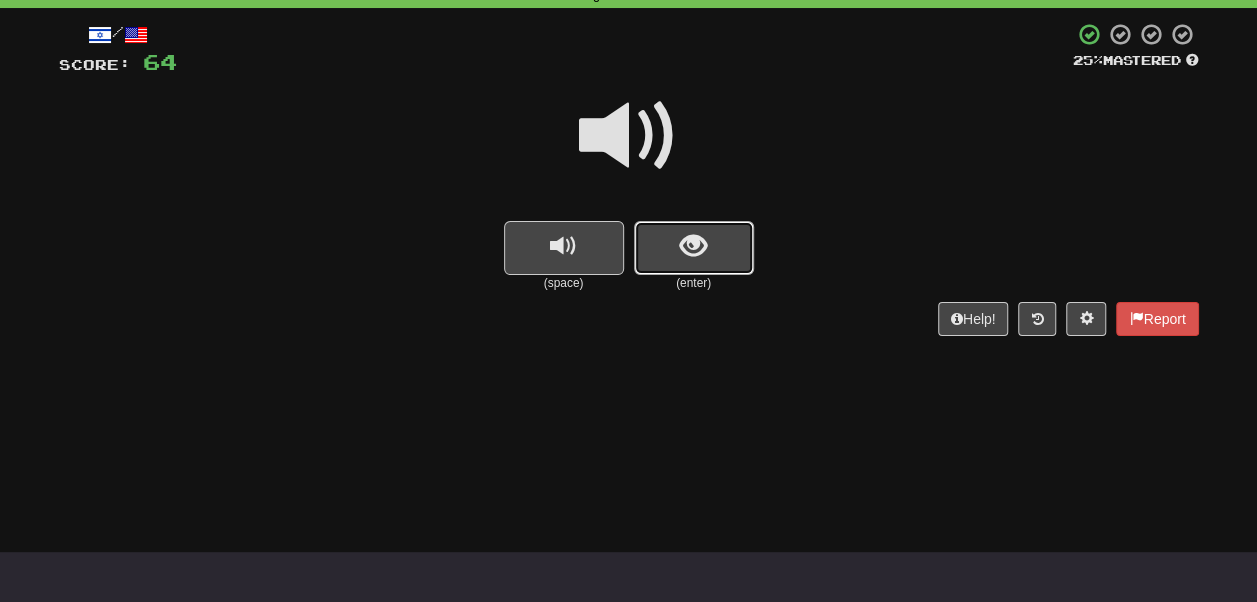 click at bounding box center (694, 248) 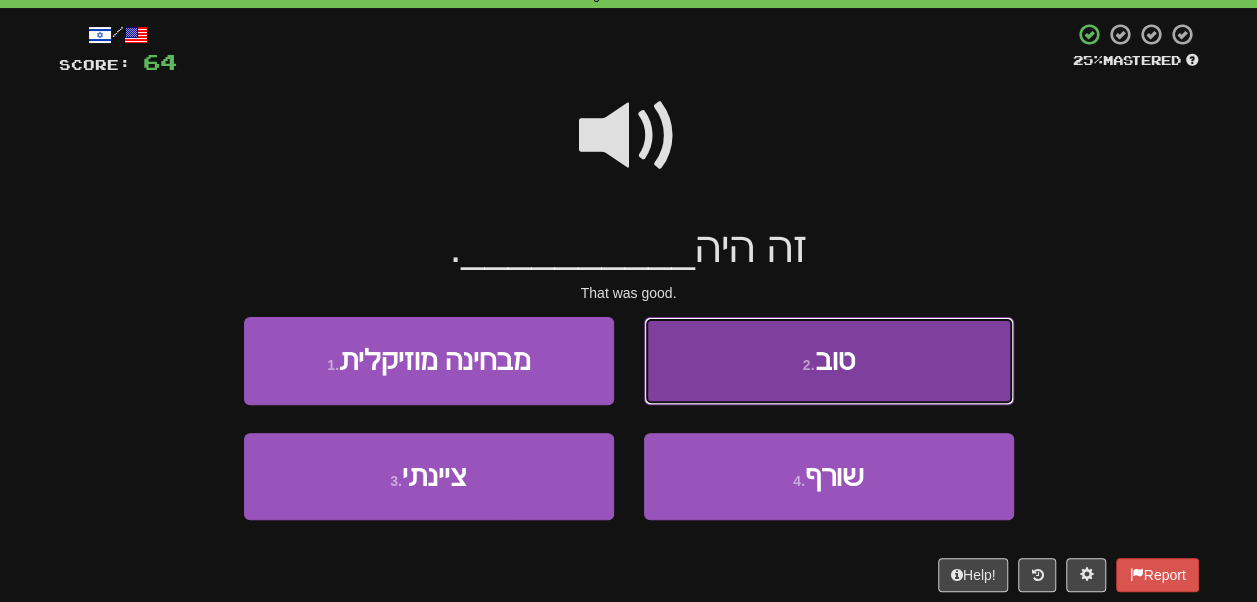 click on "2 .  טוב" at bounding box center [829, 360] 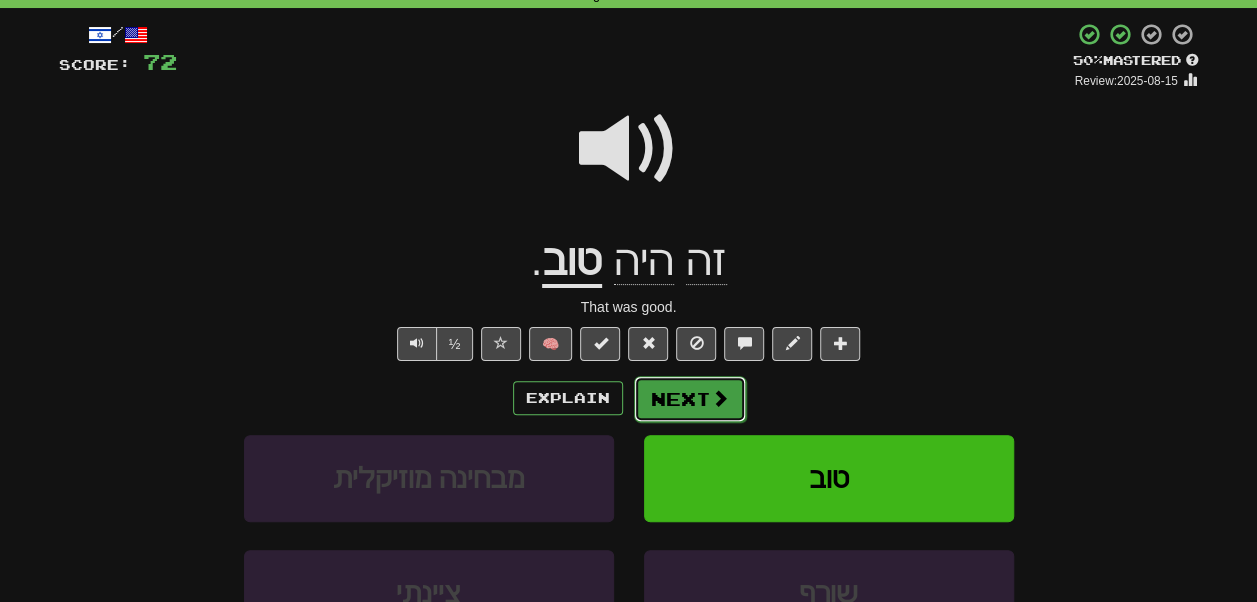 click on "Next" at bounding box center (690, 399) 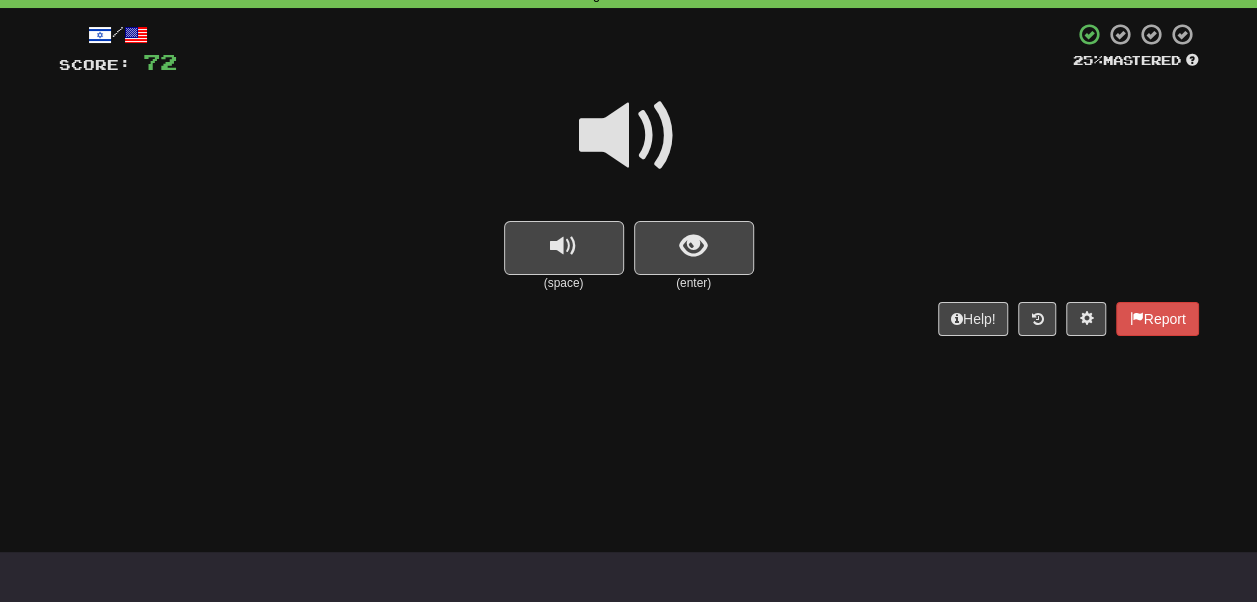 click on "(enter)" at bounding box center (694, 283) 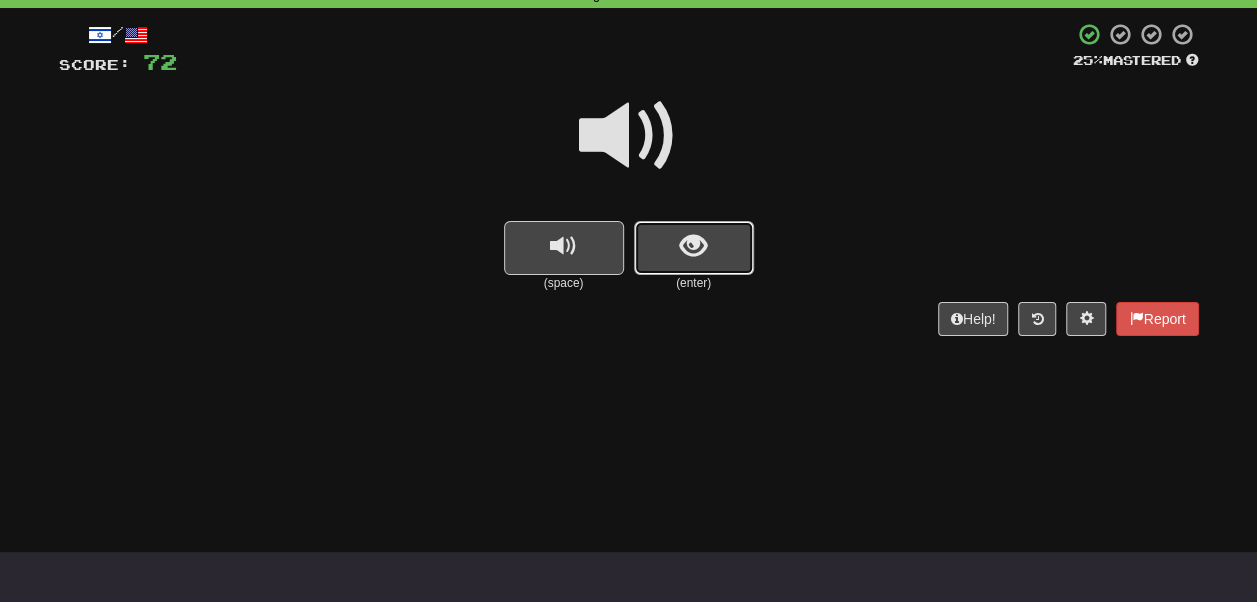 click at bounding box center (693, 246) 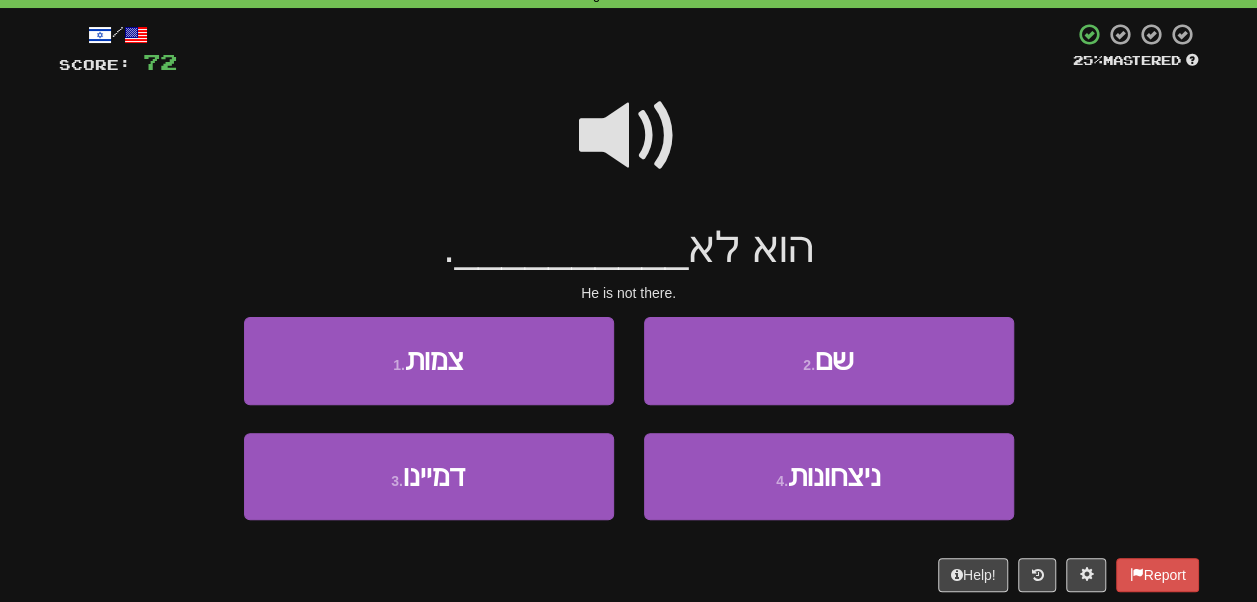 click at bounding box center [629, 136] 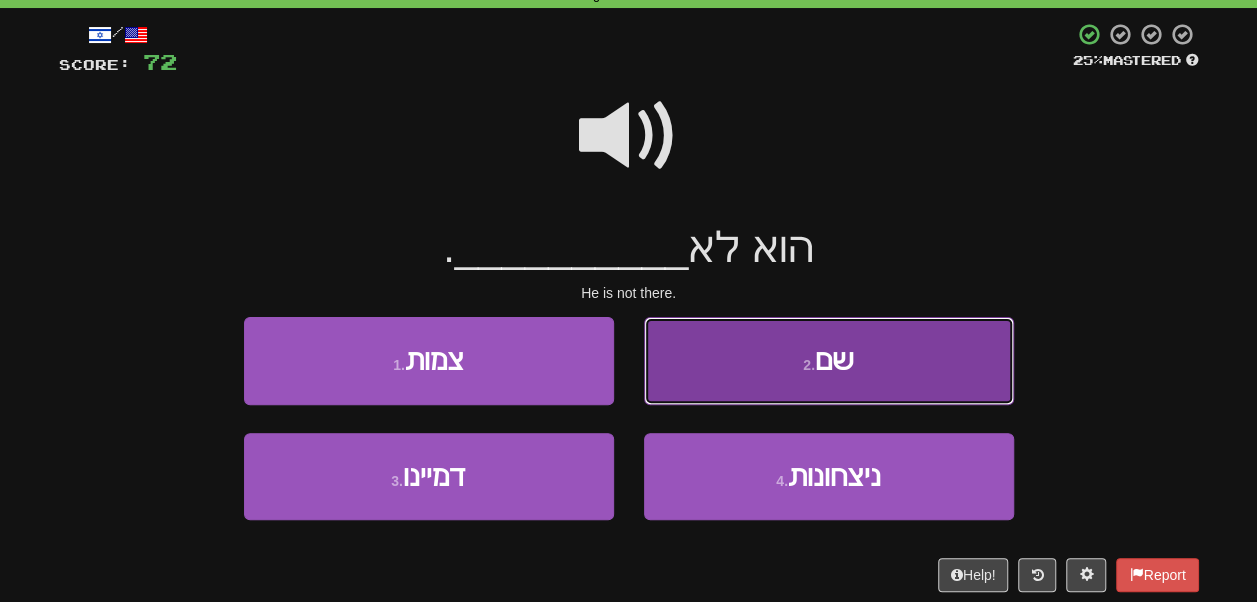click on "2 .  שם" at bounding box center [829, 360] 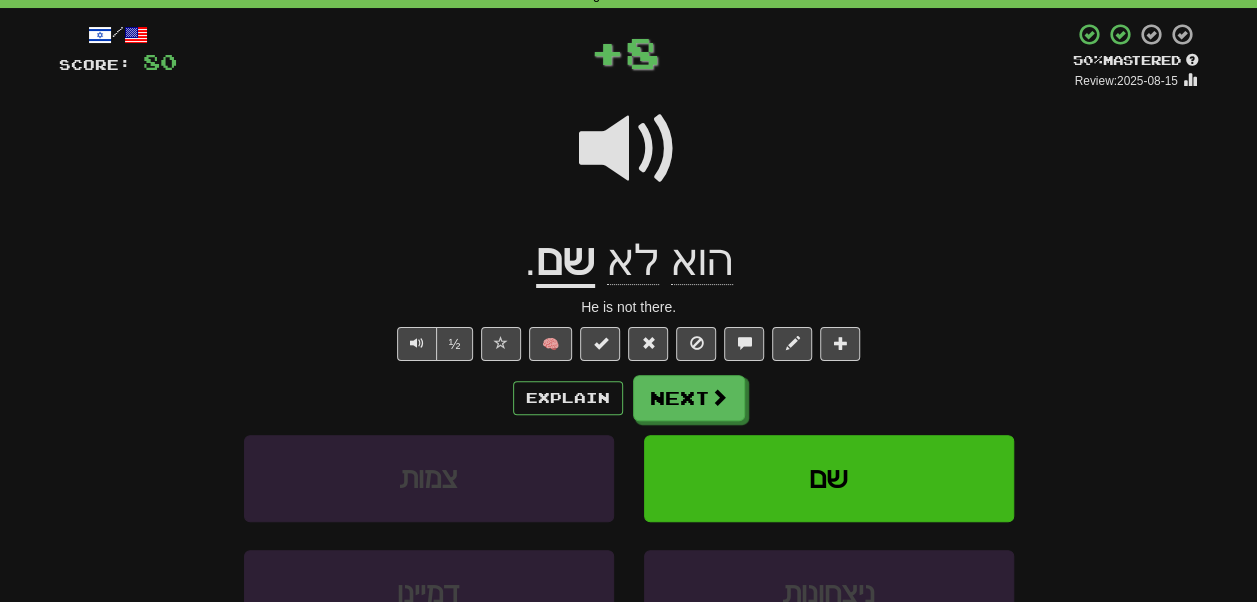 click on "שם" at bounding box center (565, 262) 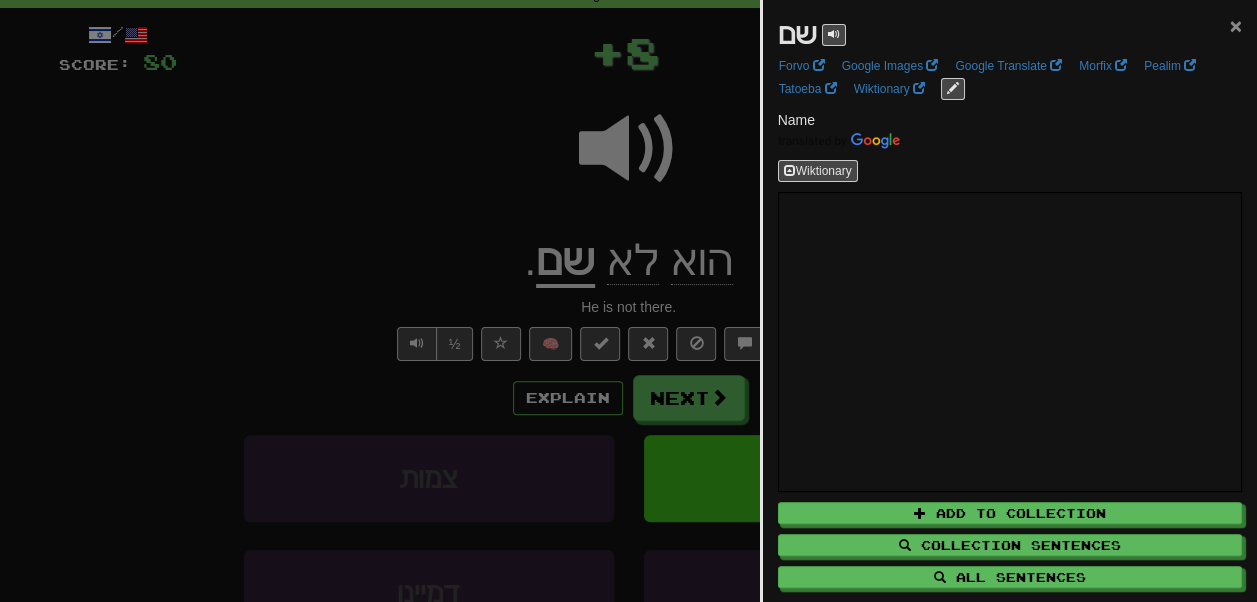 click on "×" at bounding box center (1236, 25) 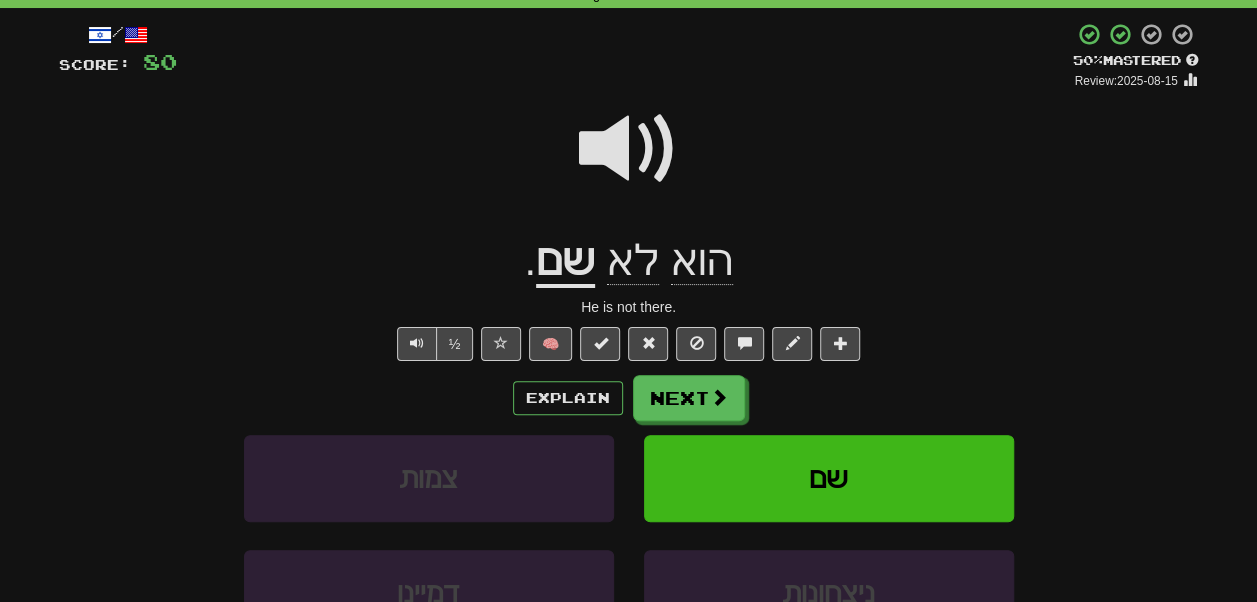 click on "שם" at bounding box center (565, 262) 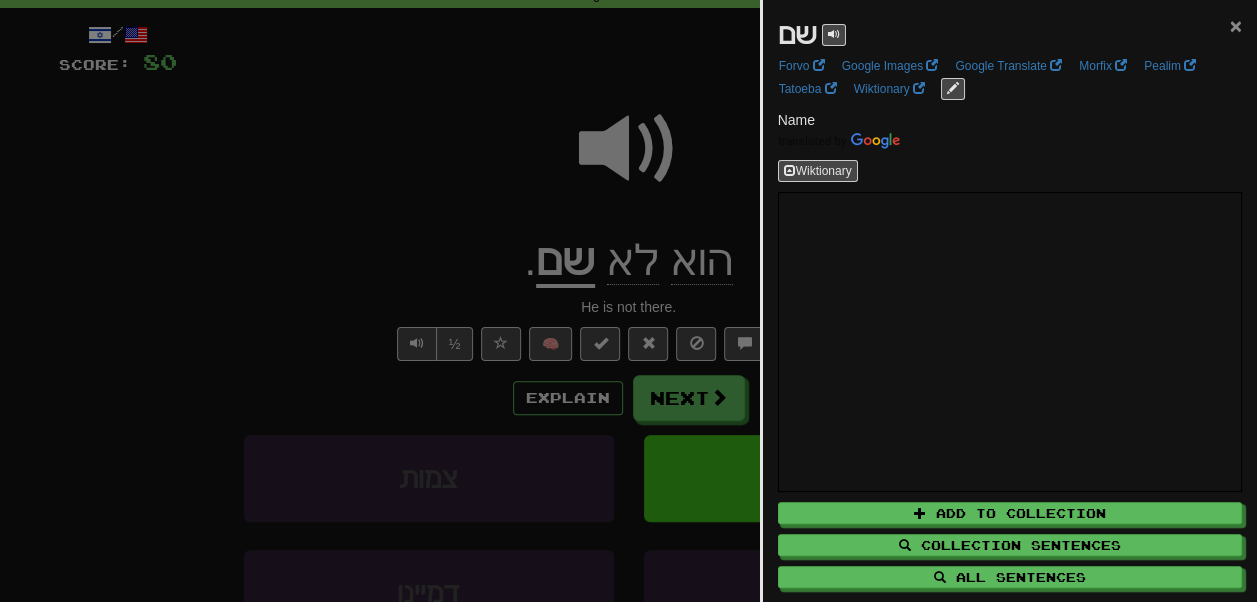 click on "×" at bounding box center (1236, 25) 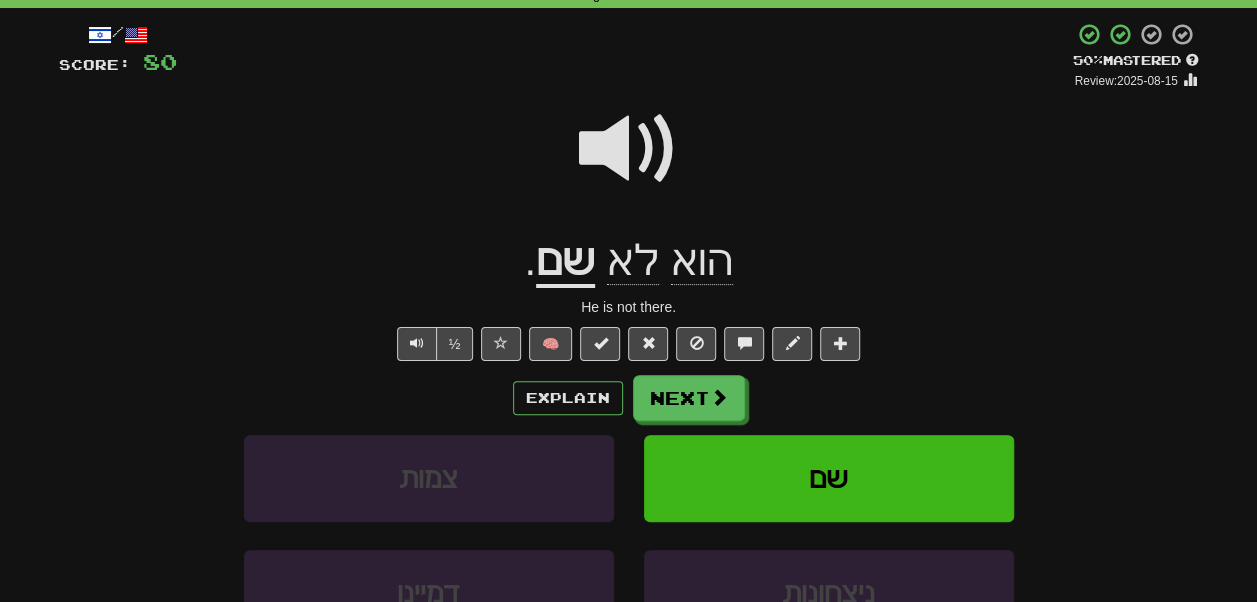 click on "הוא" 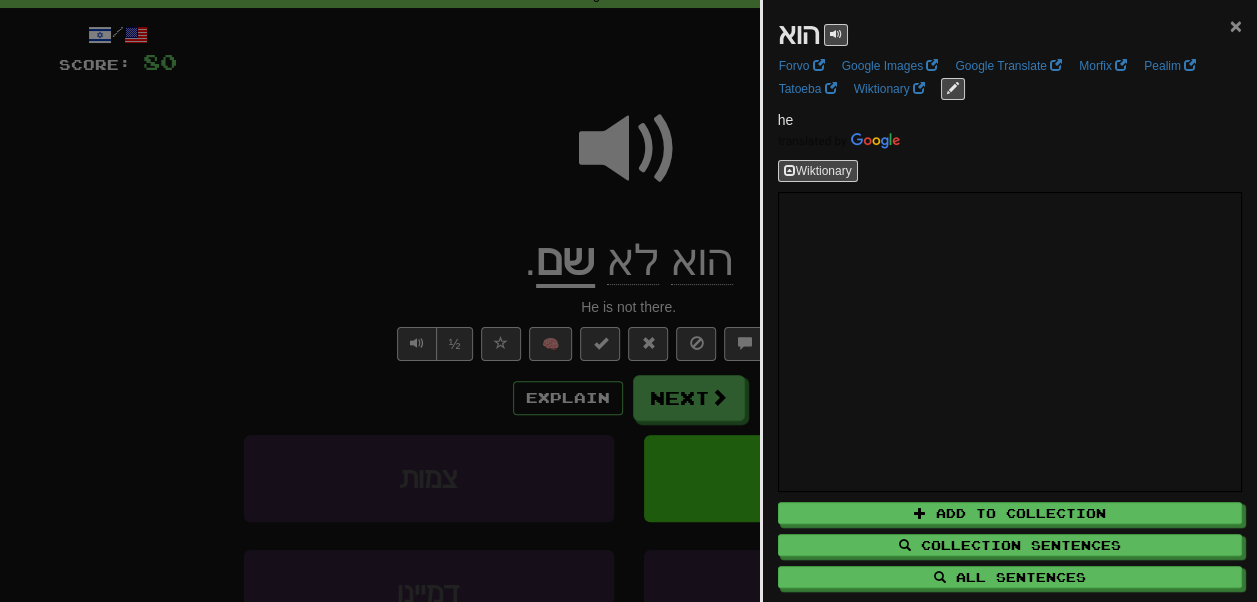 click on "×" at bounding box center [1236, 25] 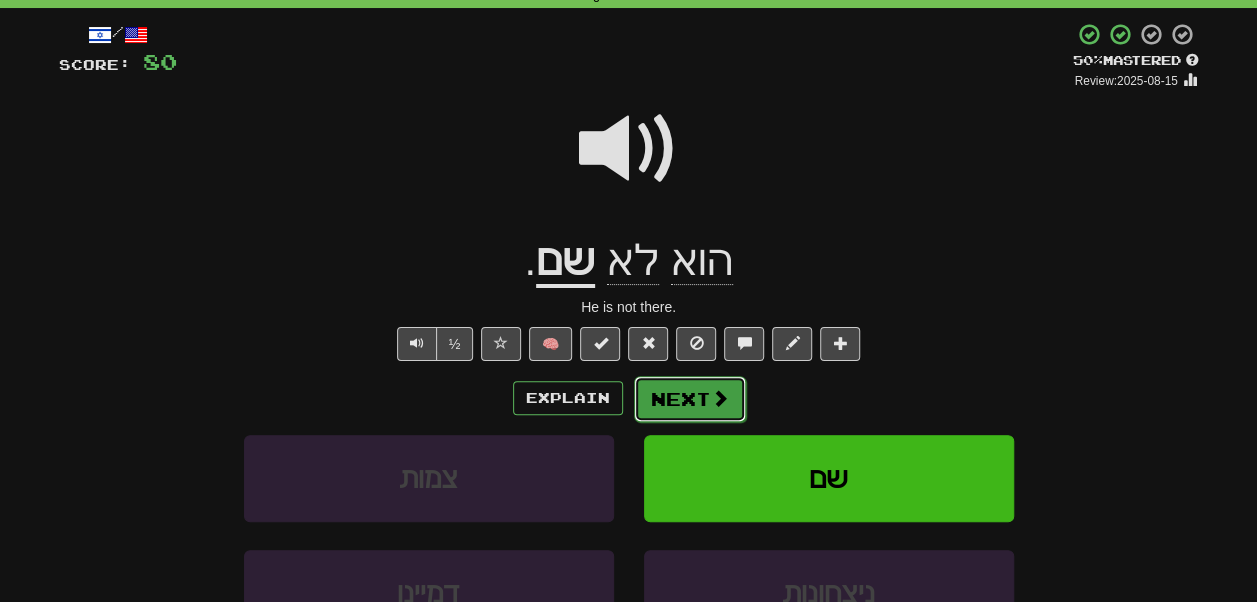 click on "Next" at bounding box center (690, 399) 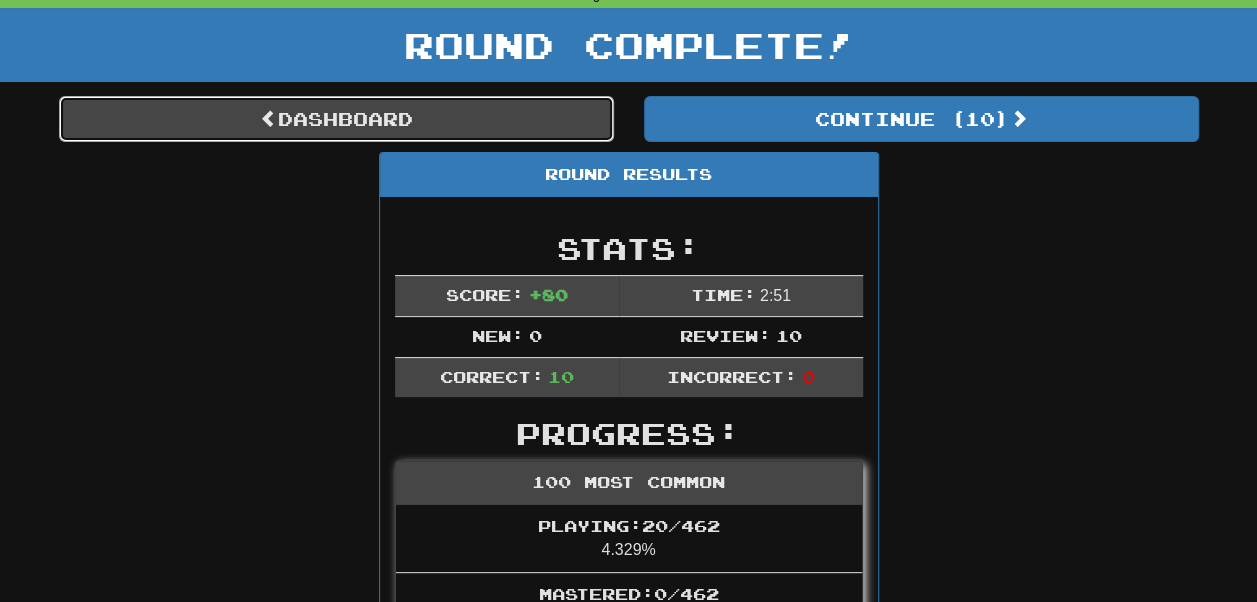 click on "Dashboard" at bounding box center [336, 119] 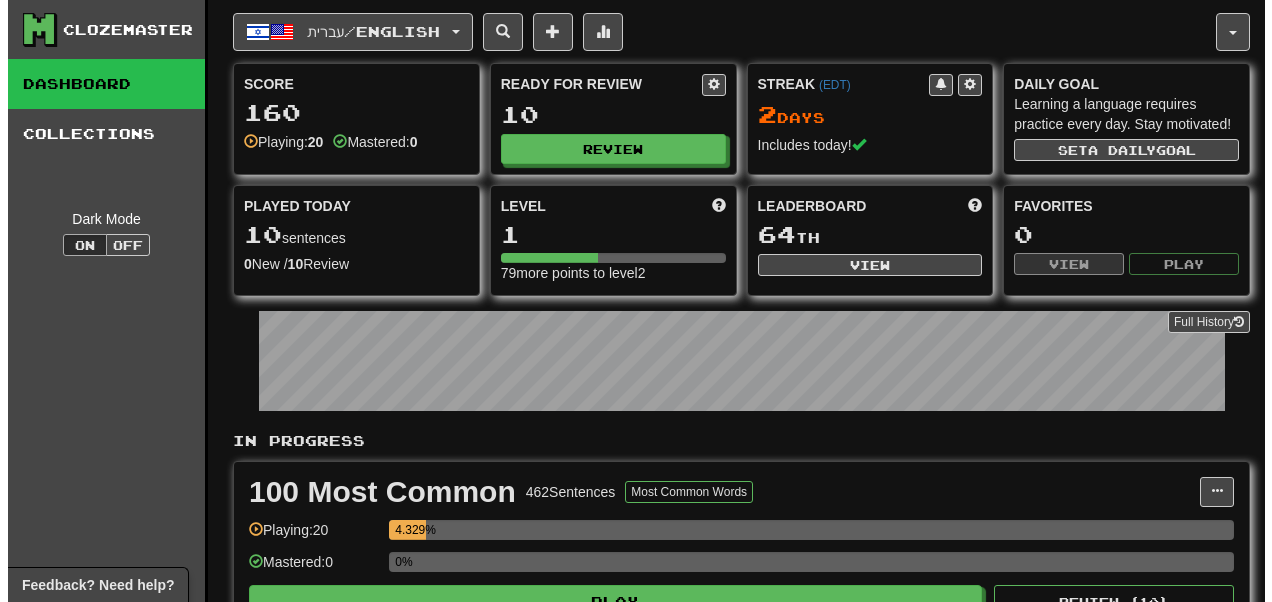 scroll, scrollTop: 0, scrollLeft: 0, axis: both 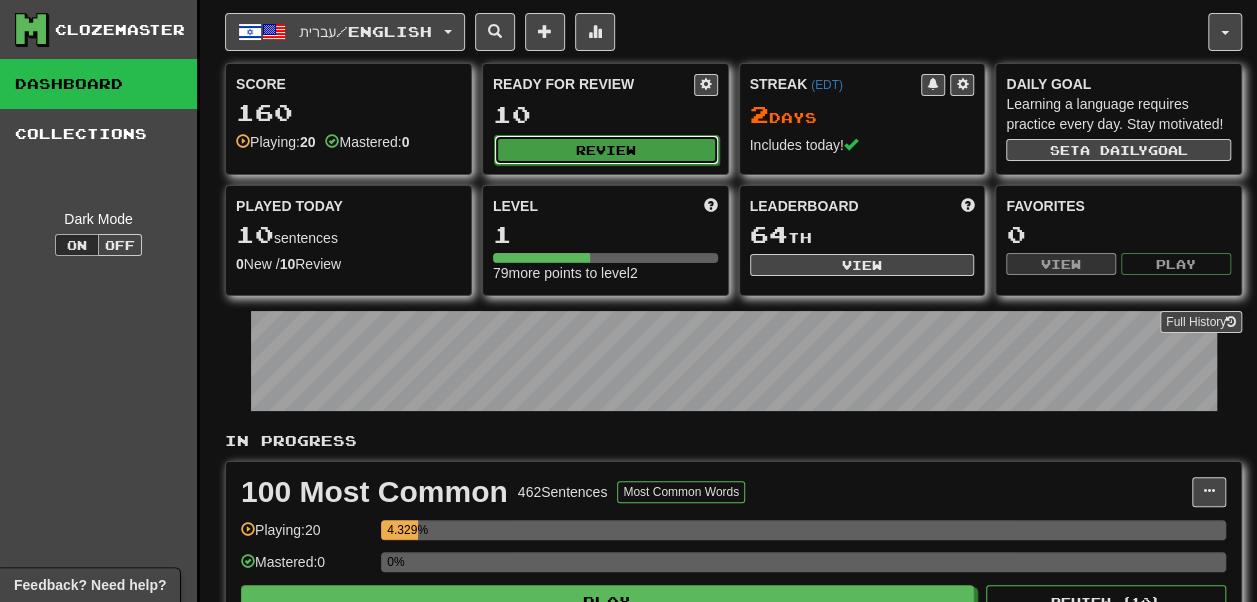 click on "Review" at bounding box center (606, 150) 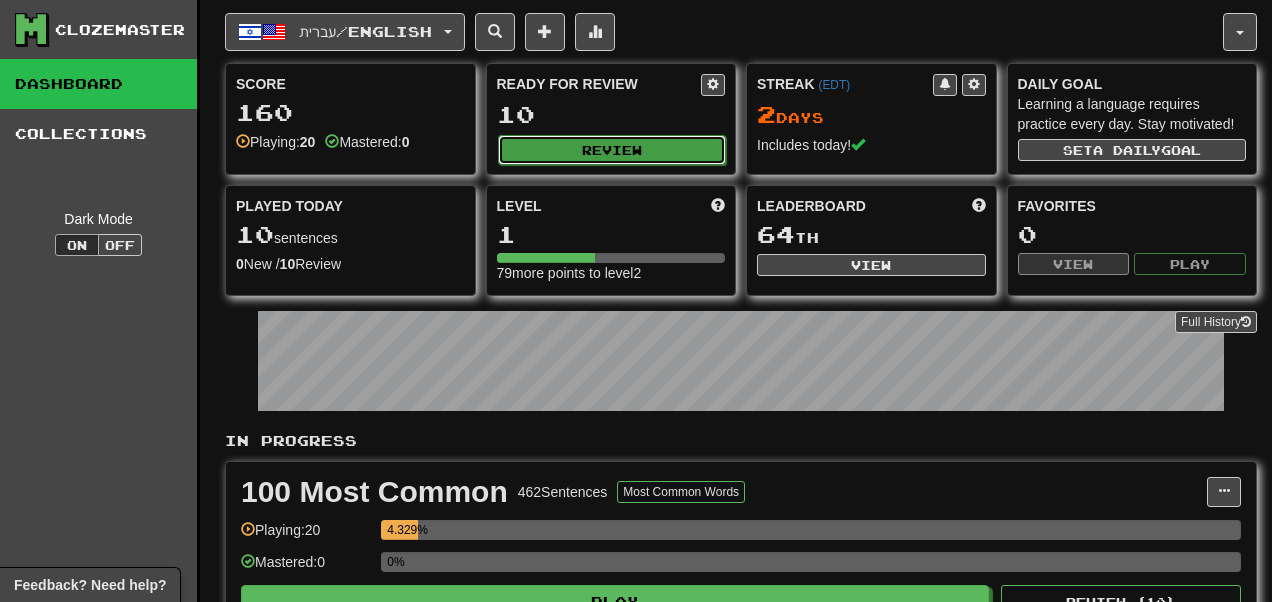 select on "**" 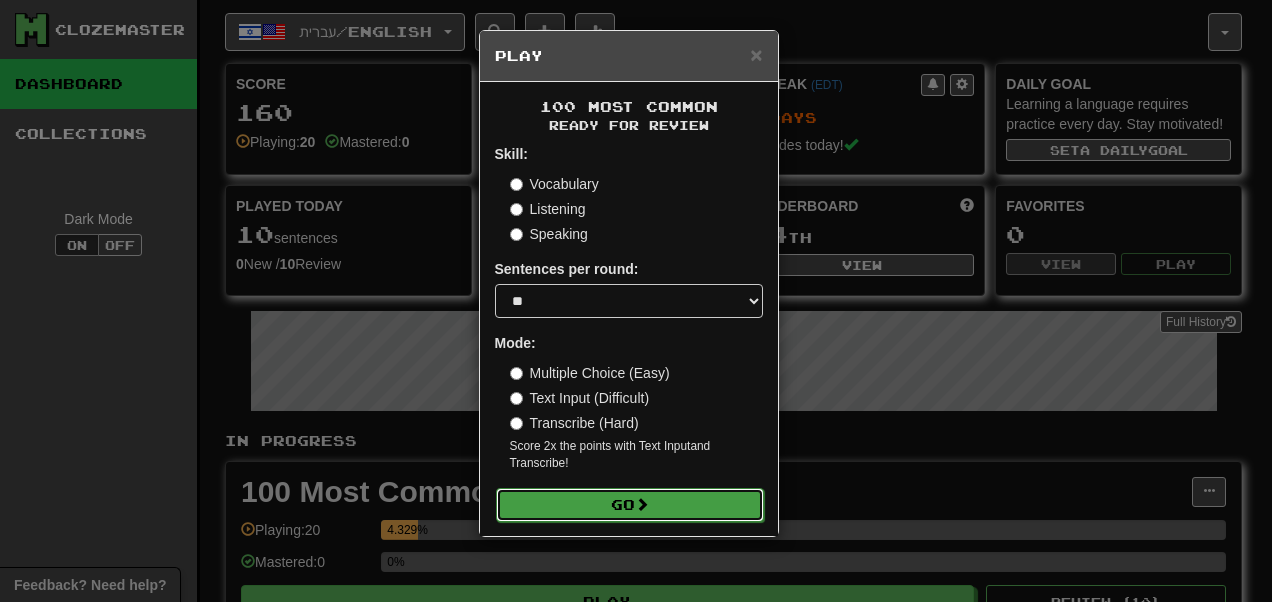 click at bounding box center [642, 504] 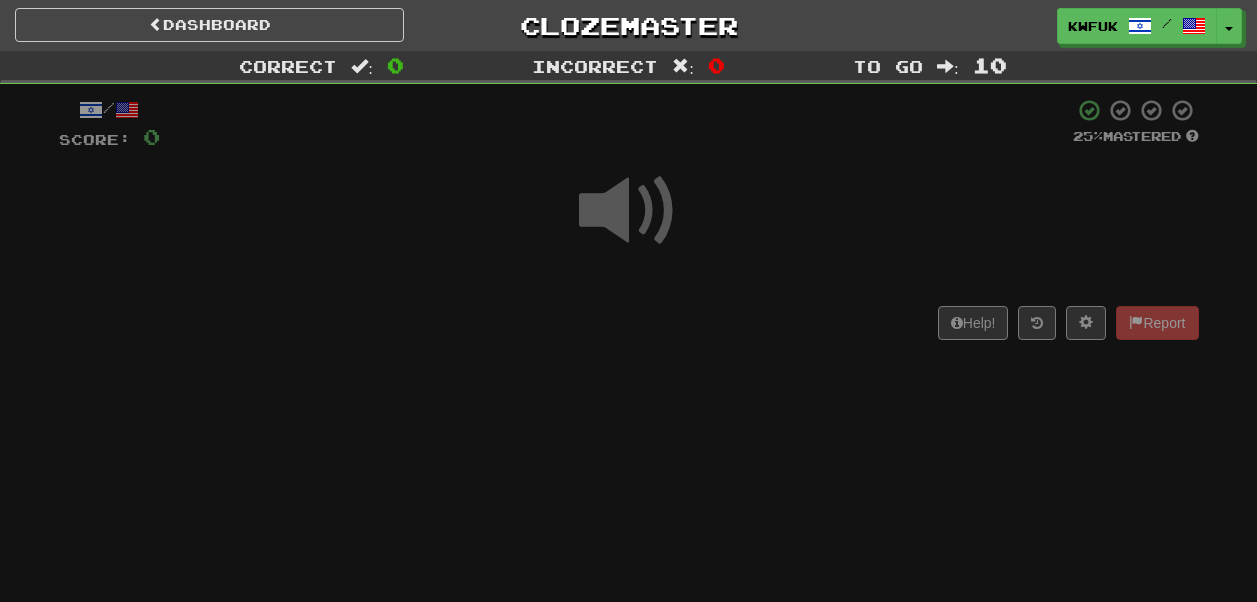 scroll, scrollTop: 0, scrollLeft: 0, axis: both 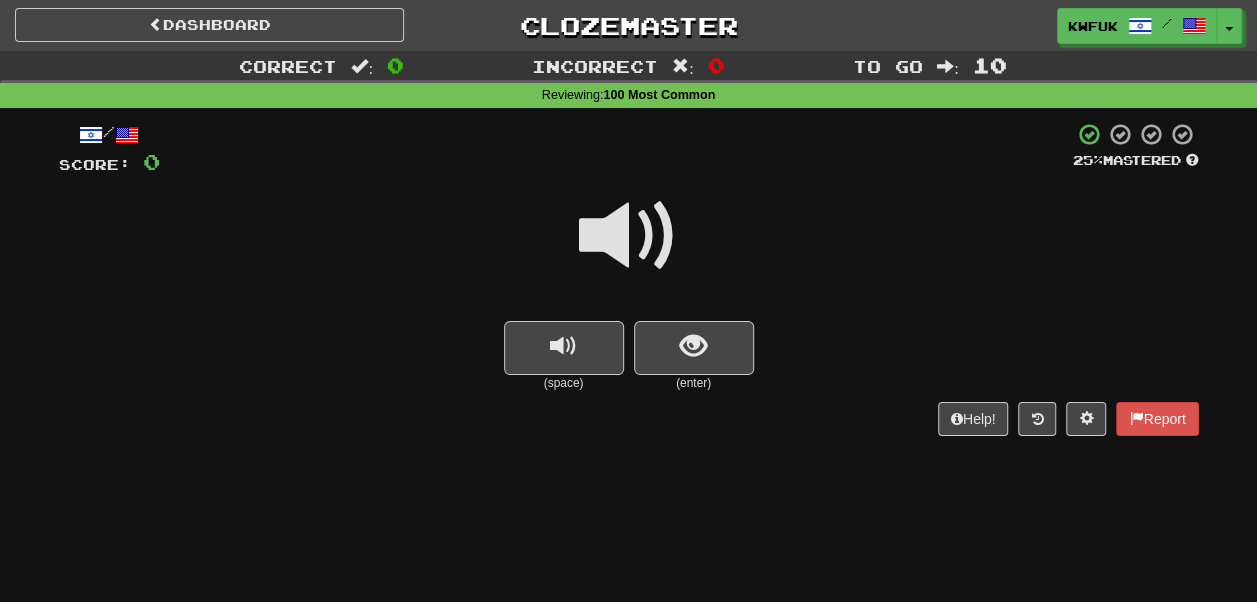 drag, startPoint x: 660, startPoint y: 238, endPoint x: 716, endPoint y: 250, distance: 57.271286 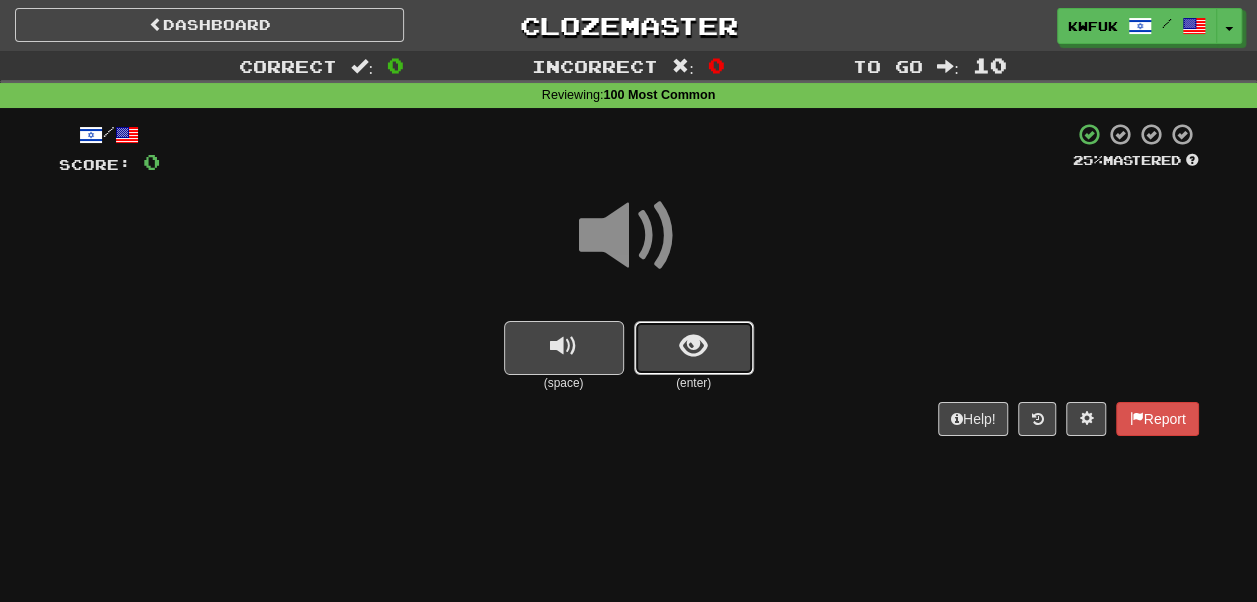 click at bounding box center (693, 346) 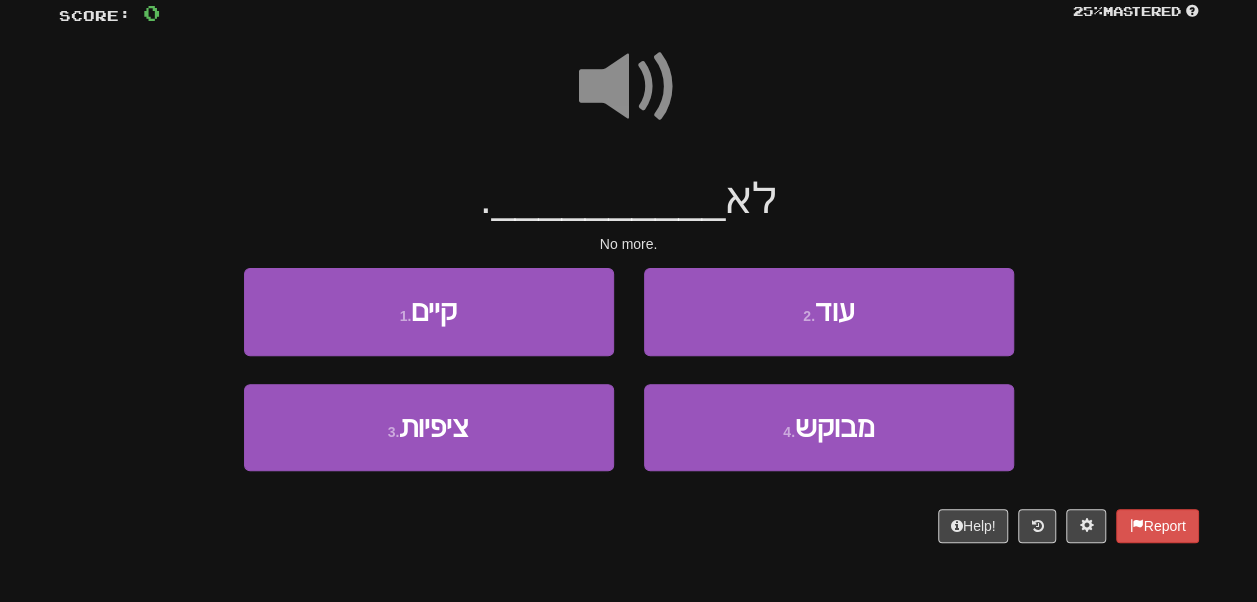 scroll, scrollTop: 166, scrollLeft: 0, axis: vertical 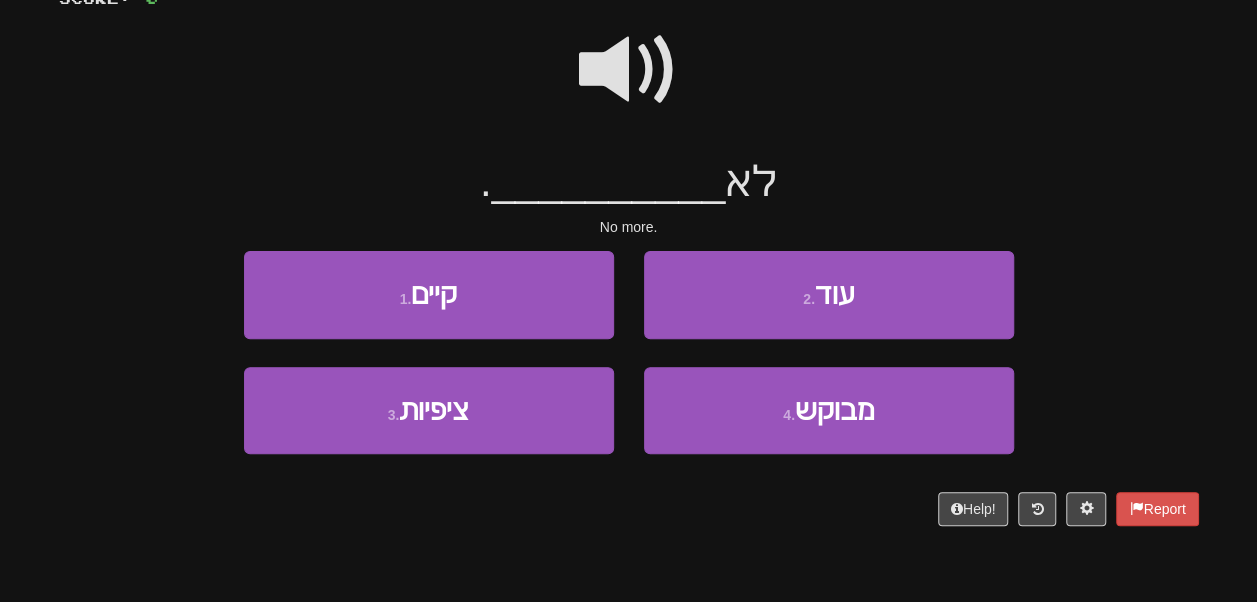 click at bounding box center (629, 70) 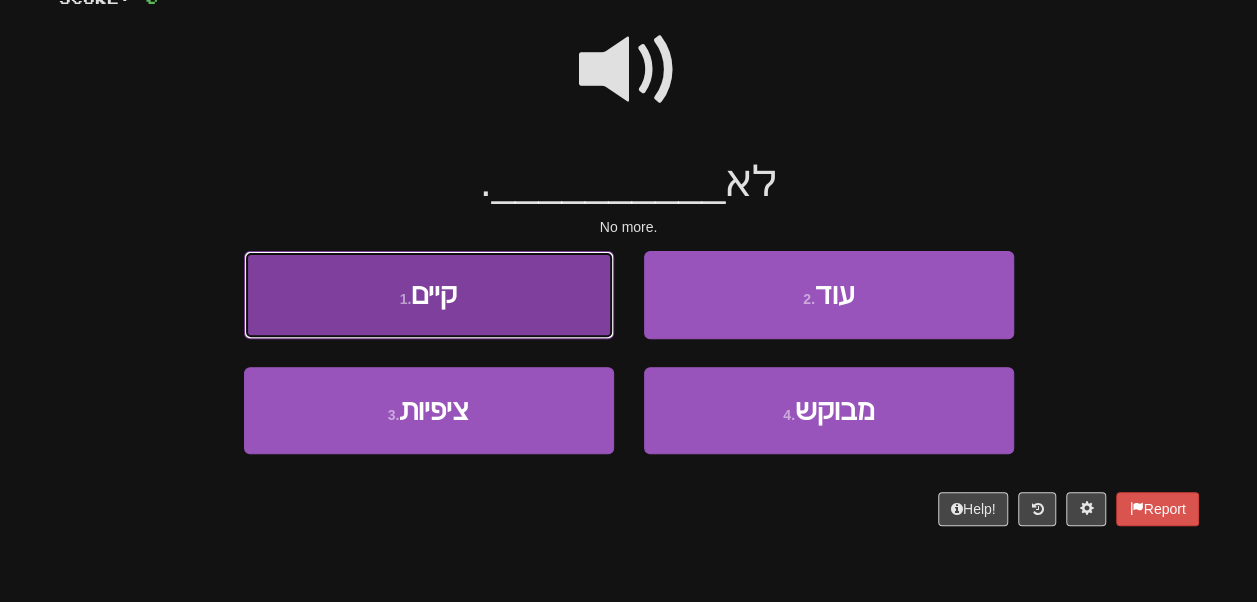 click on "1 .  קיים" at bounding box center [429, 294] 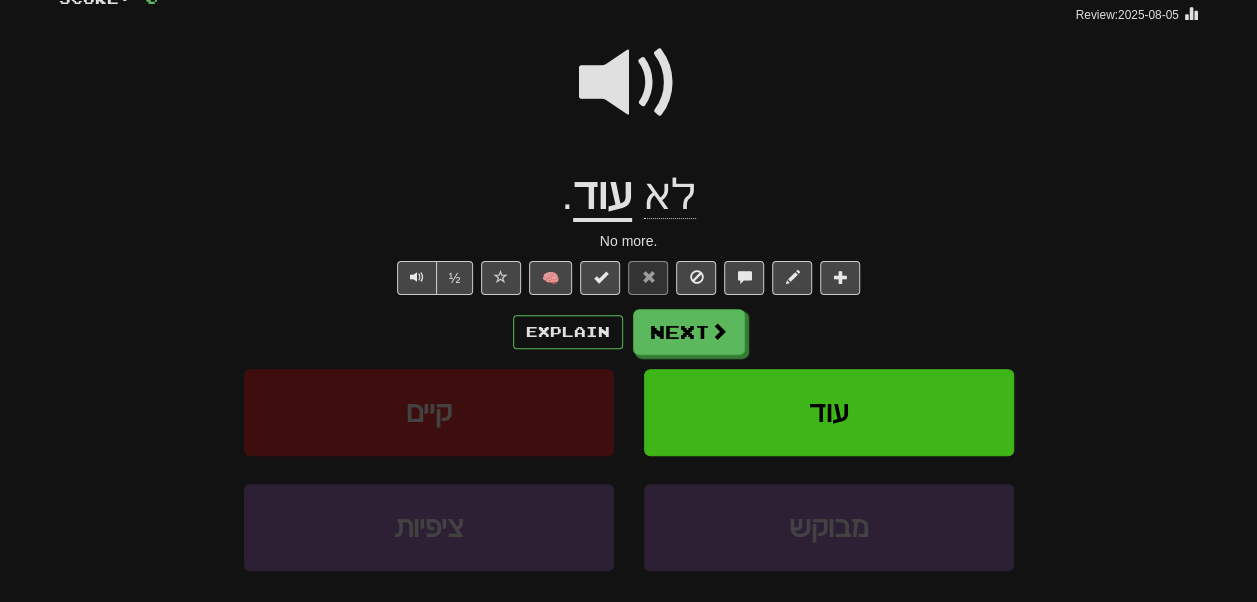 click on "עוד" at bounding box center [602, 196] 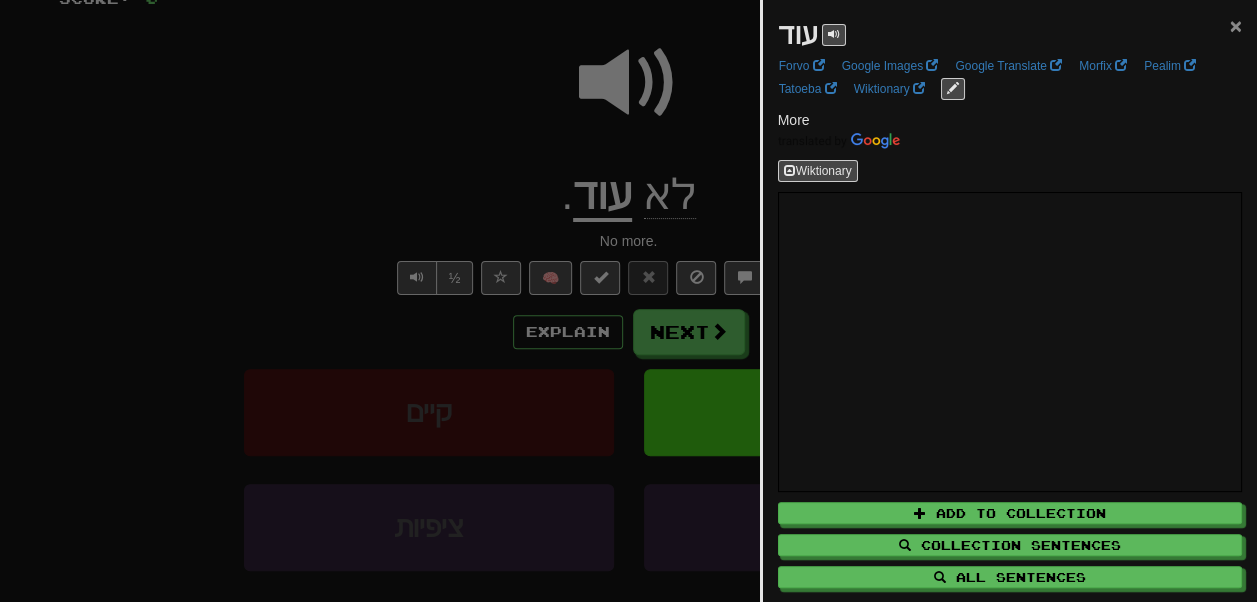 click on "×" at bounding box center [1236, 25] 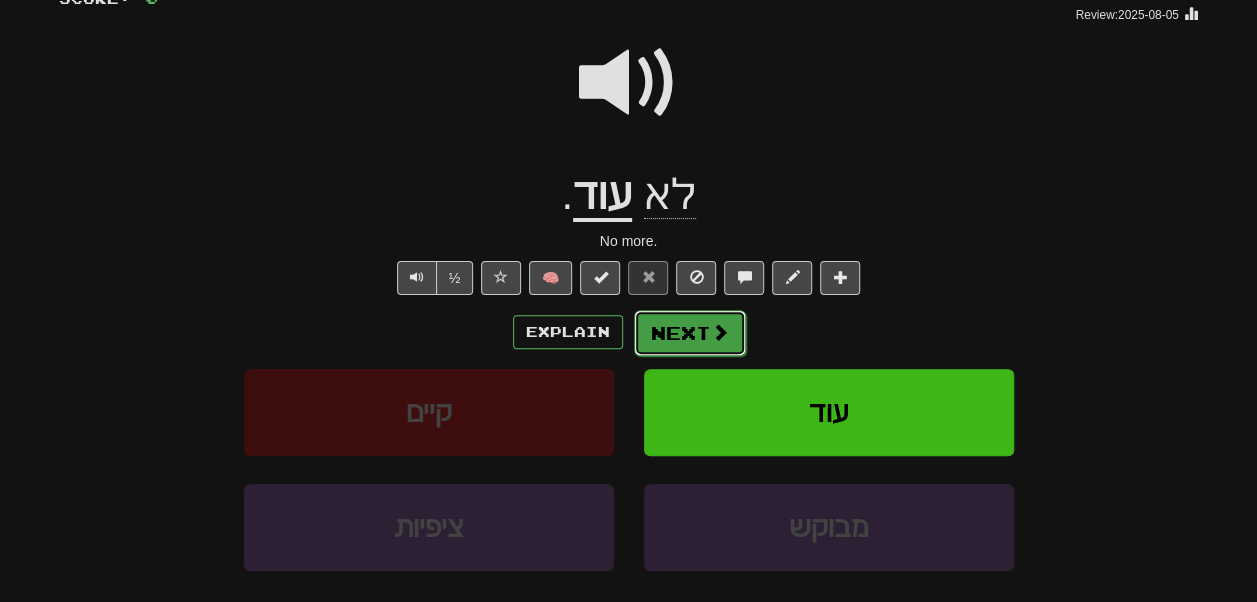 click on "Next" at bounding box center (690, 333) 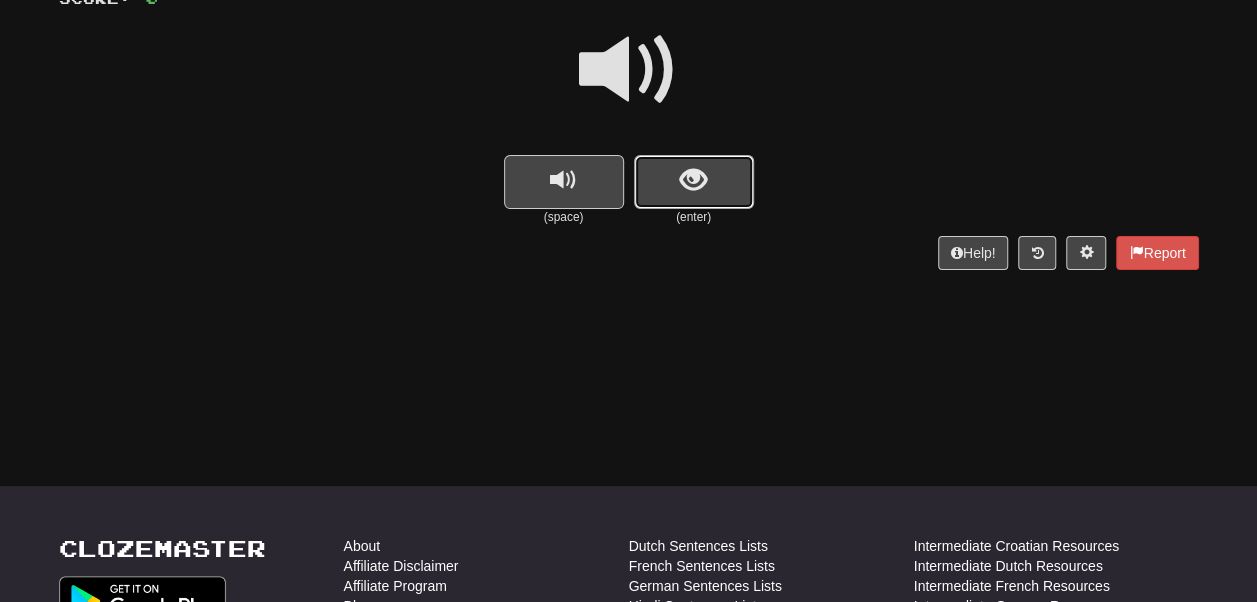 click at bounding box center (693, 180) 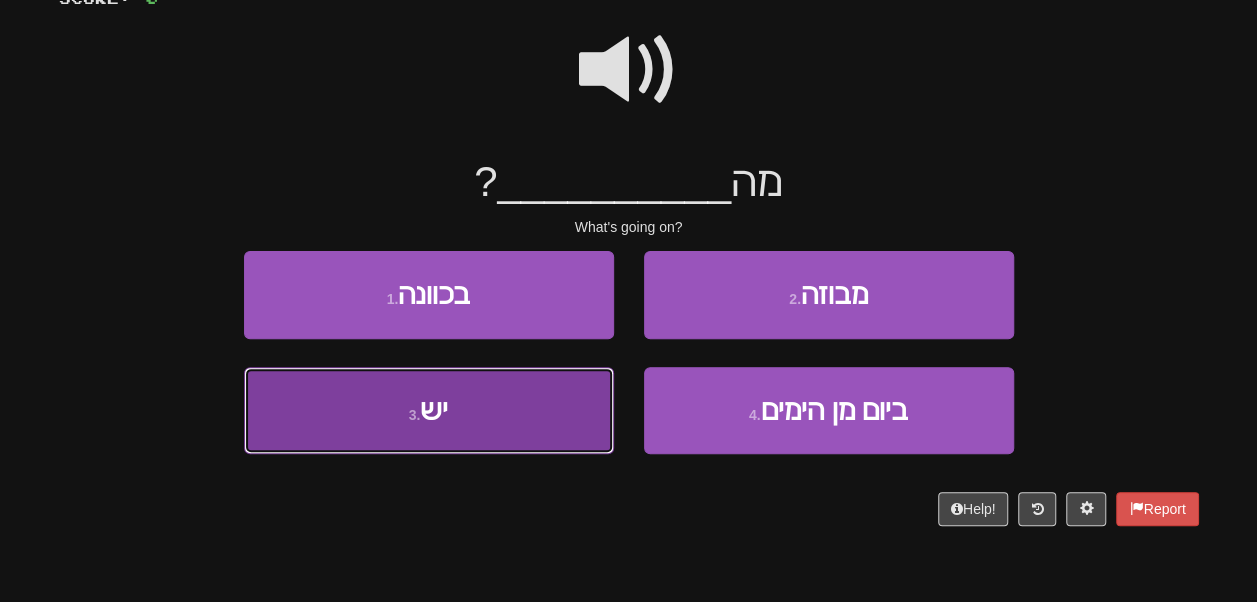 click on "3 .  יש" at bounding box center (429, 410) 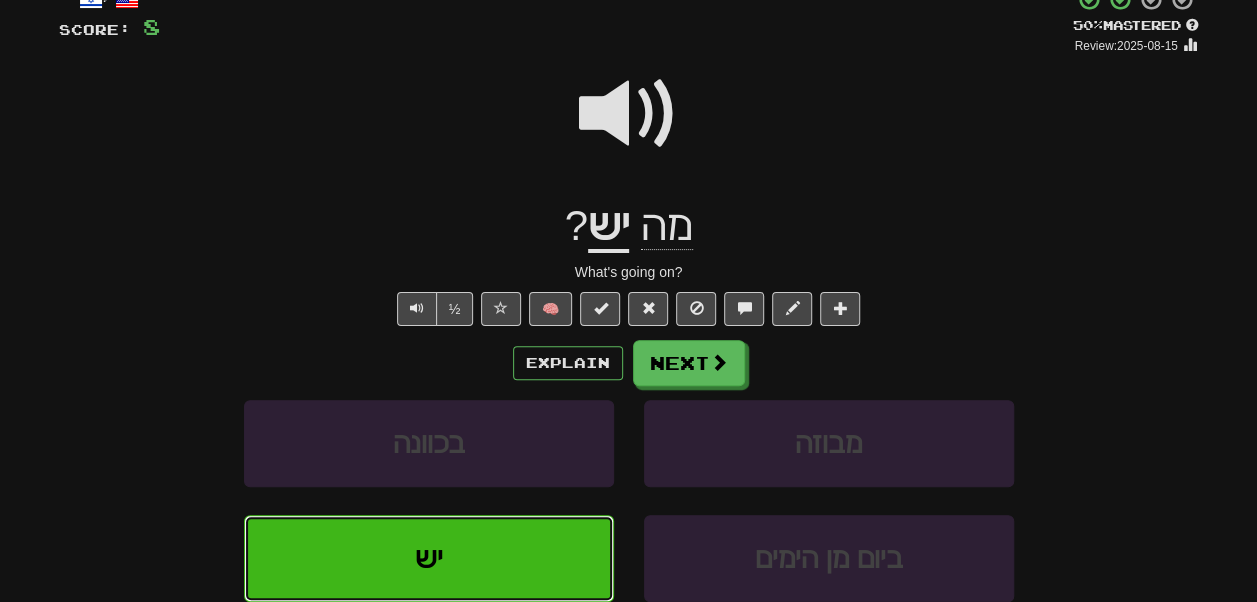 scroll, scrollTop: 133, scrollLeft: 0, axis: vertical 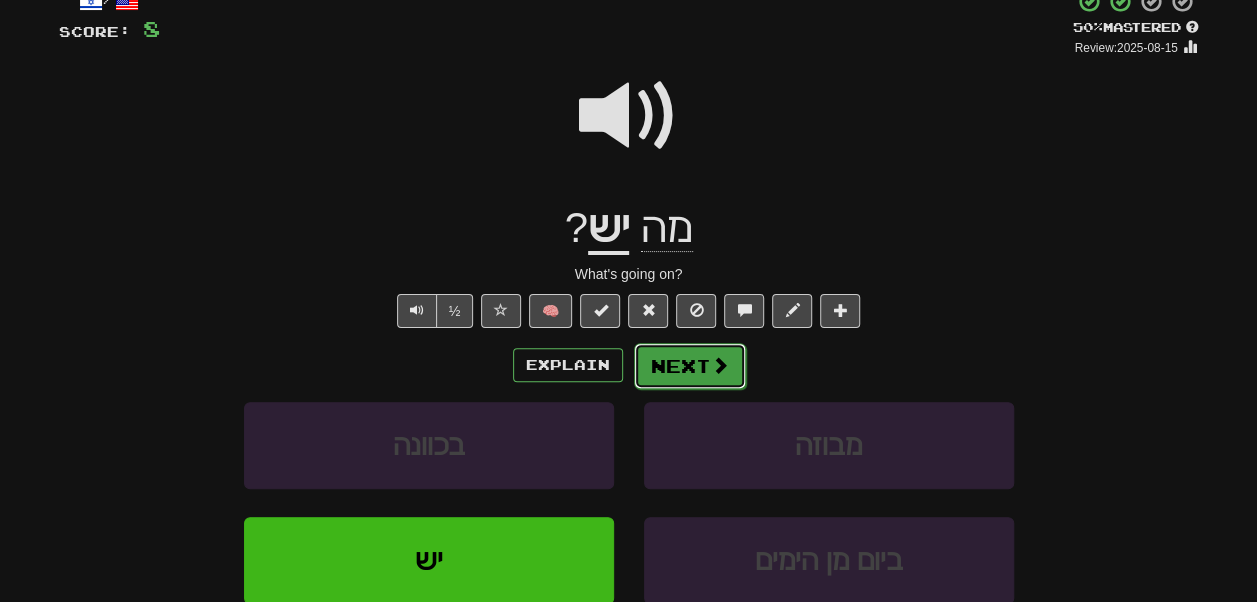 click on "Next" at bounding box center (690, 366) 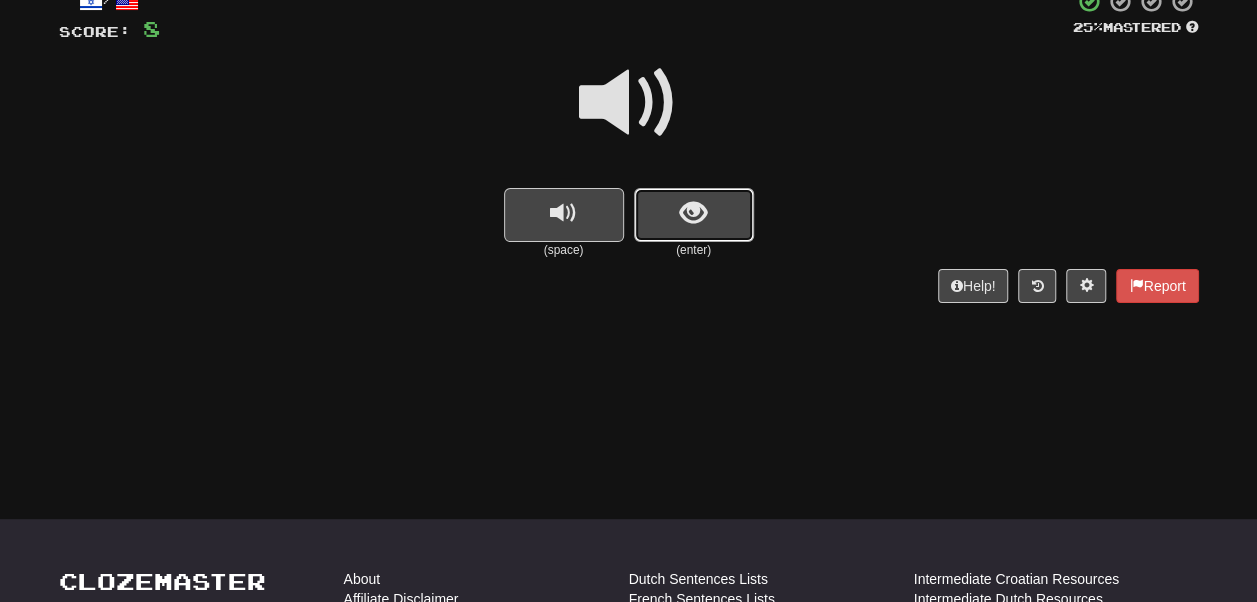 click at bounding box center (694, 215) 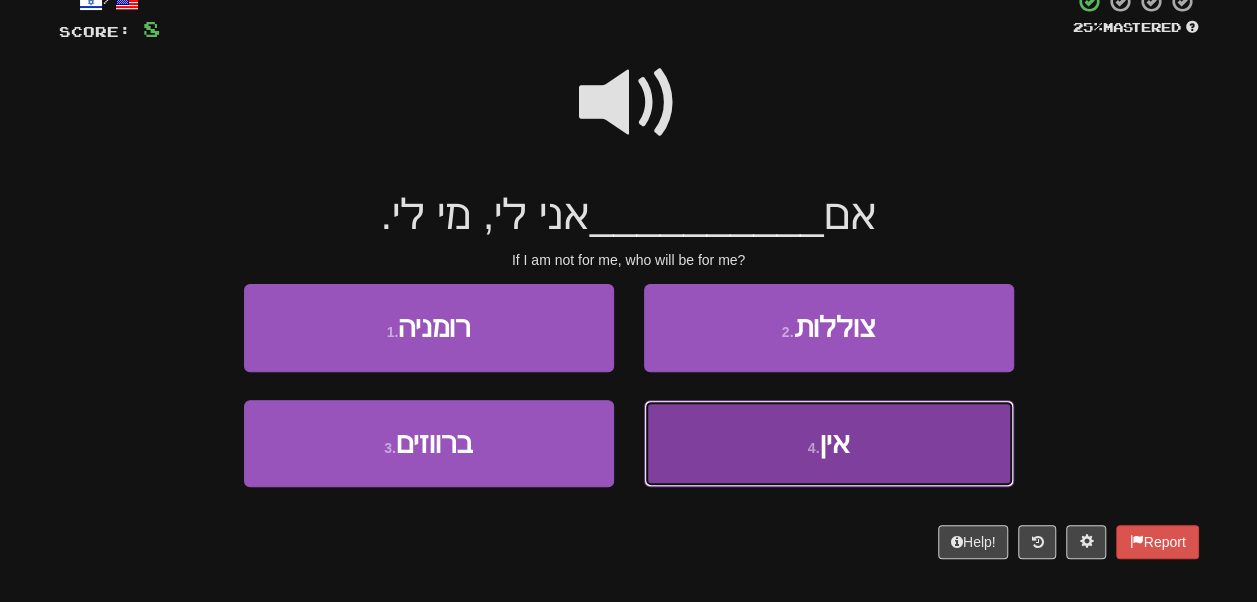 click on "4 .  אין" at bounding box center [829, 443] 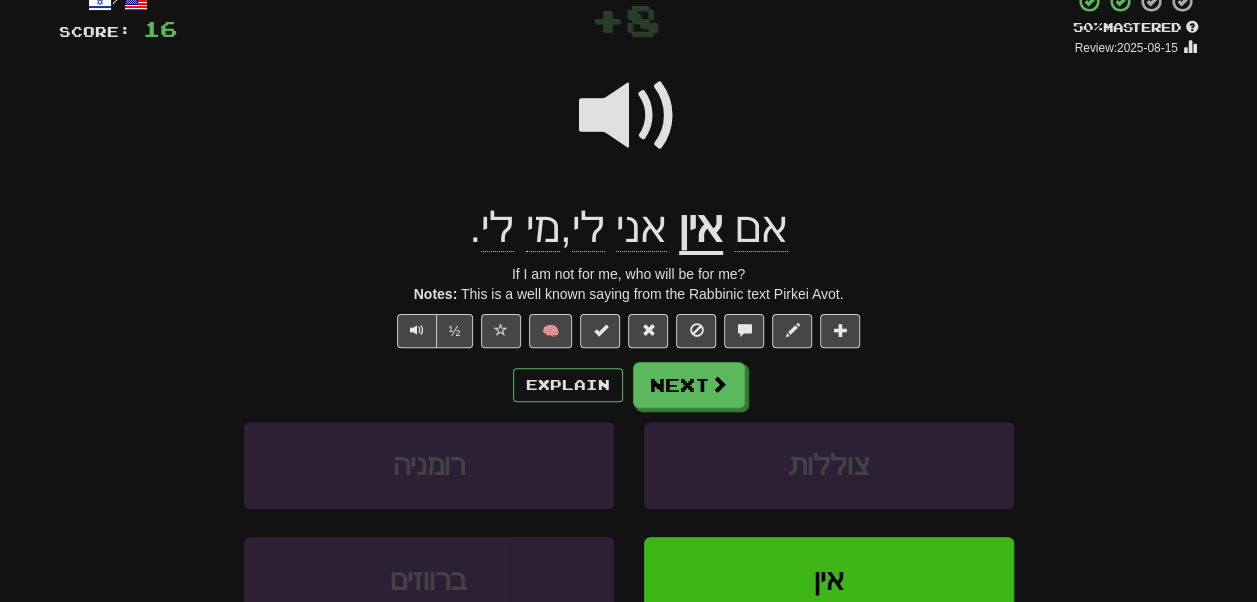 click on "אין" at bounding box center (701, 229) 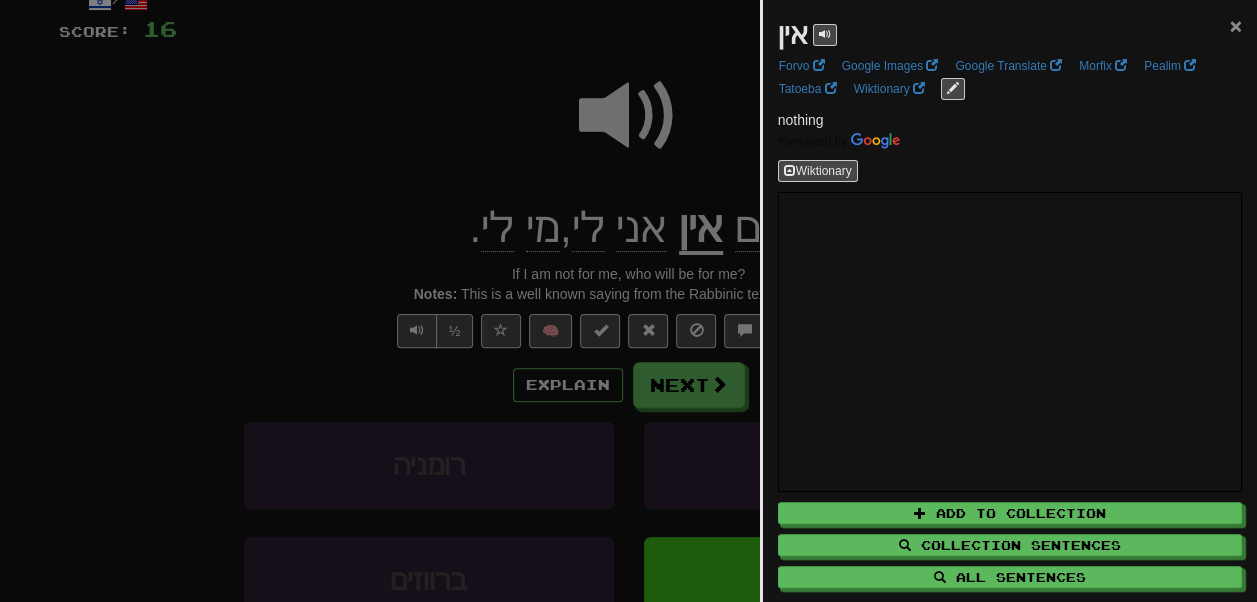 click on "×" at bounding box center (1236, 25) 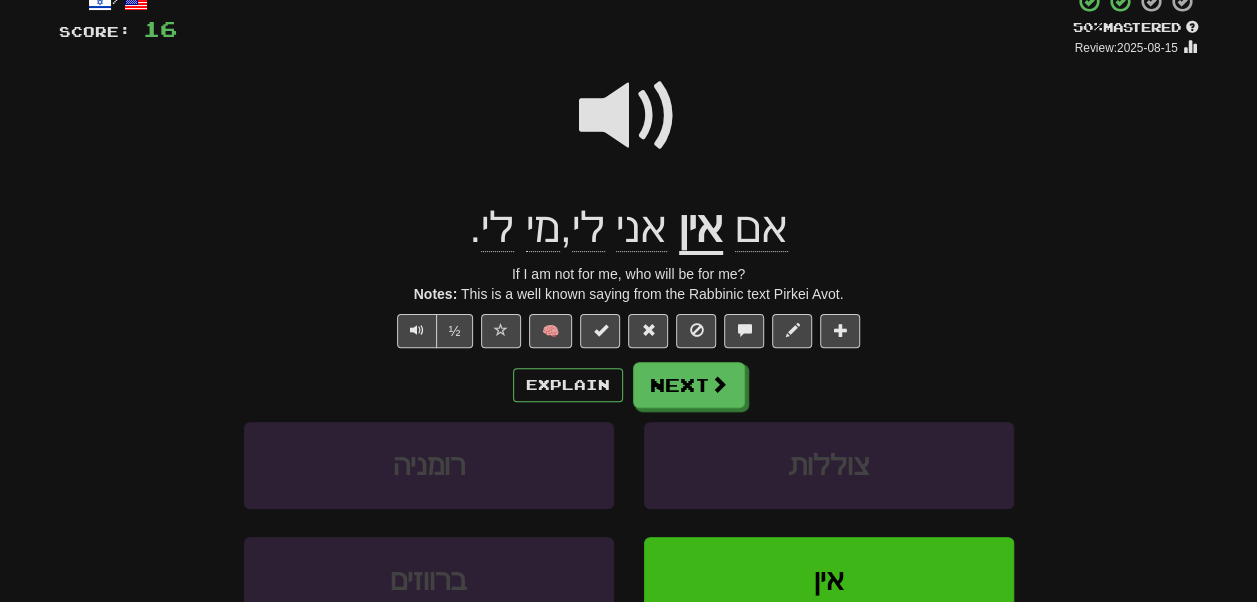 click on "אם" 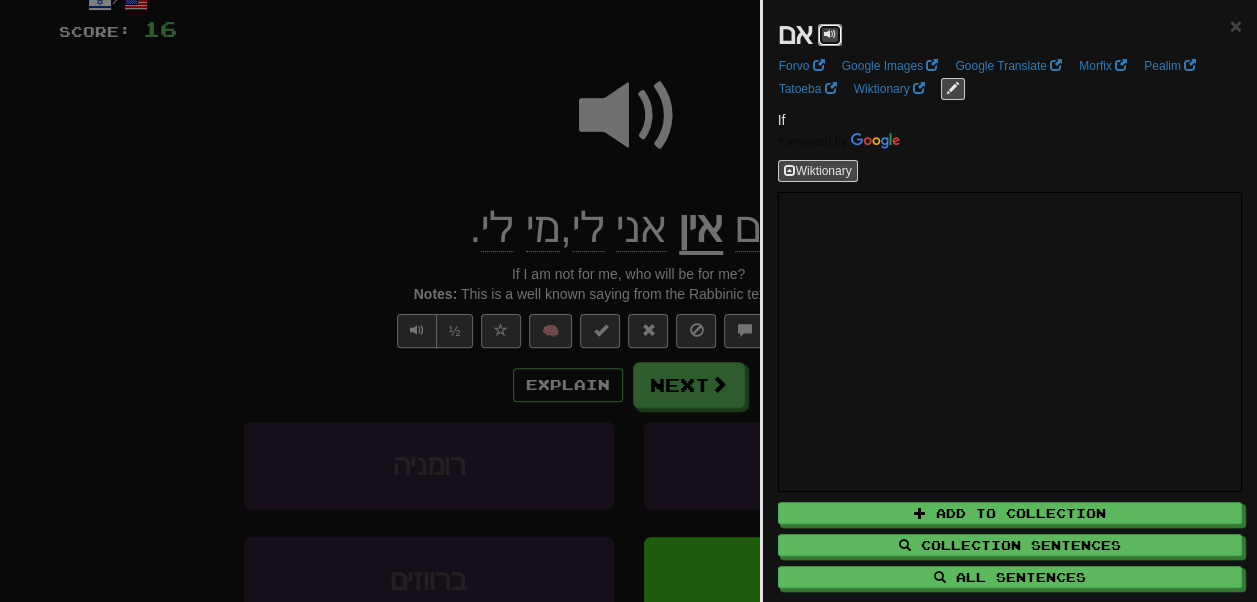 click at bounding box center (830, 35) 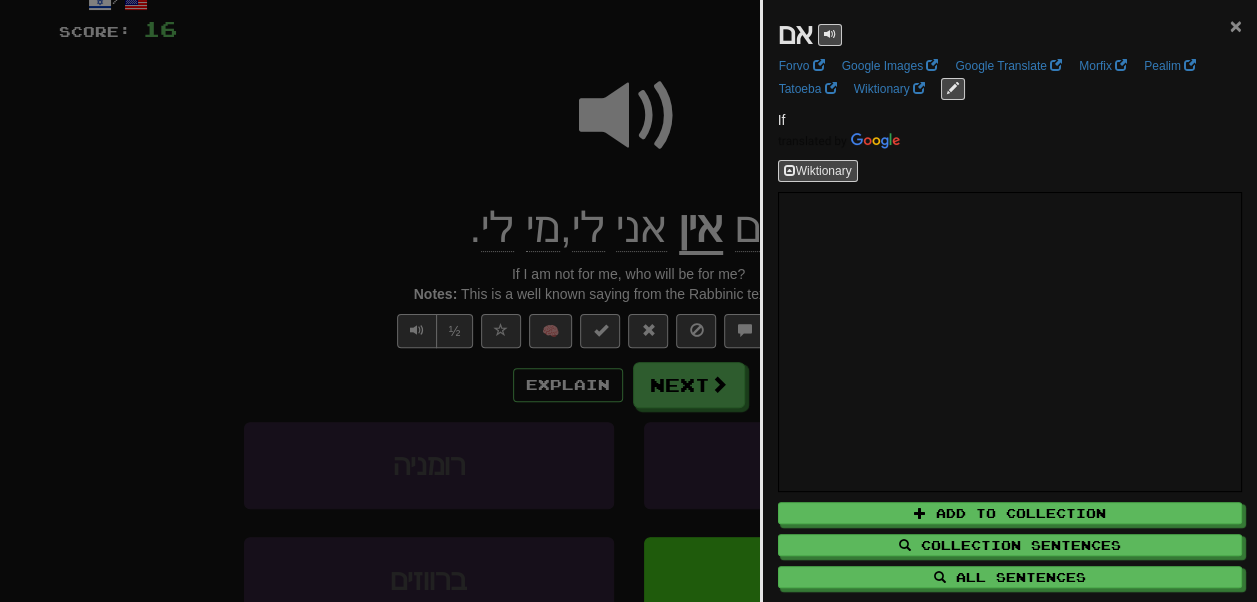 click on "×" at bounding box center (1236, 25) 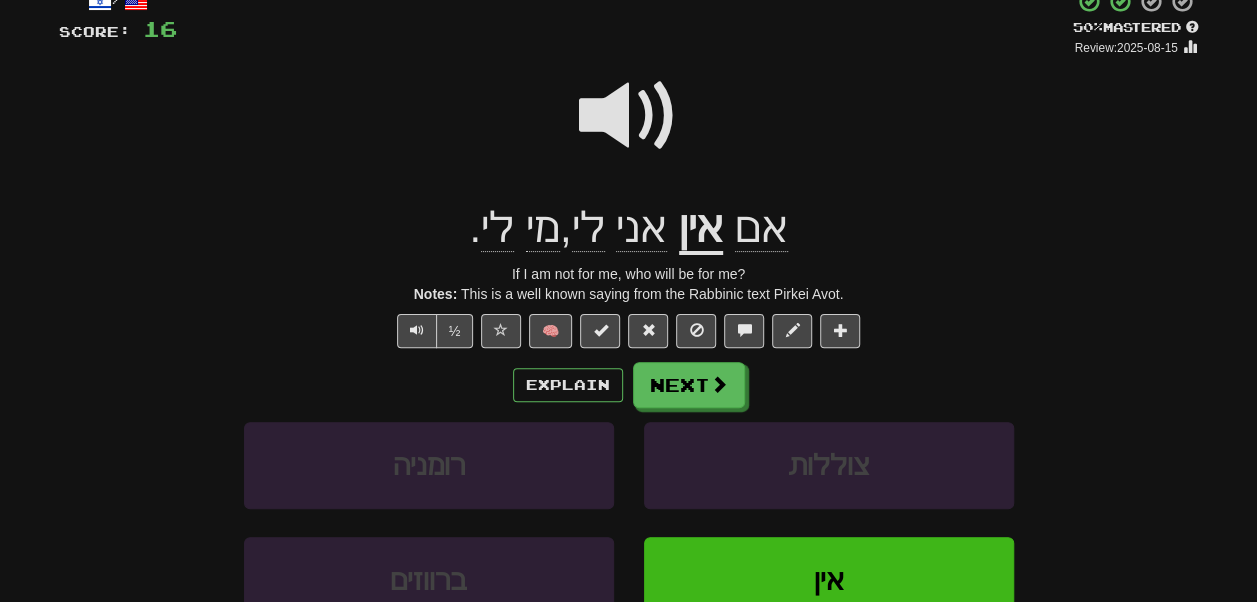 click on "אין" at bounding box center [701, 229] 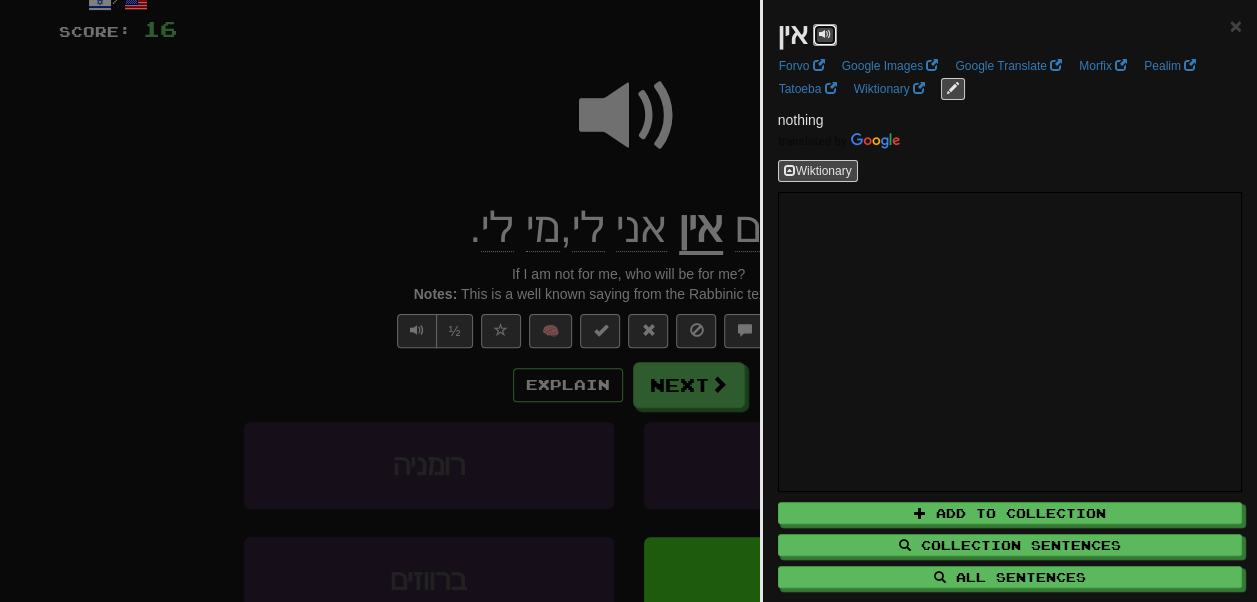 click at bounding box center [825, 34] 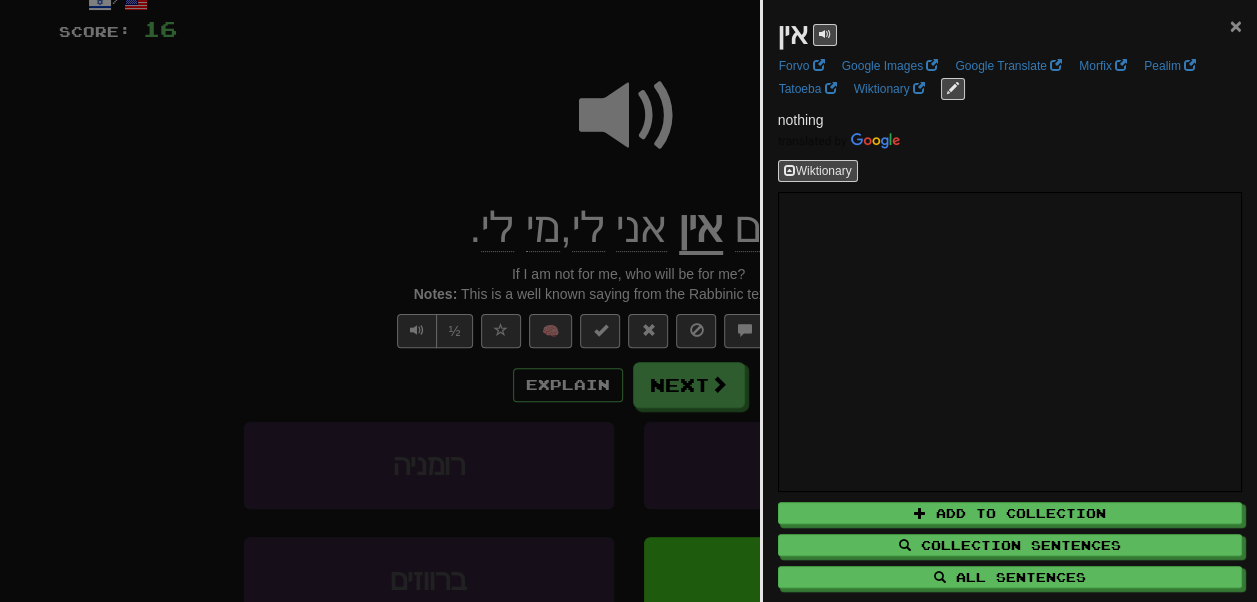 click on "×" at bounding box center (1236, 25) 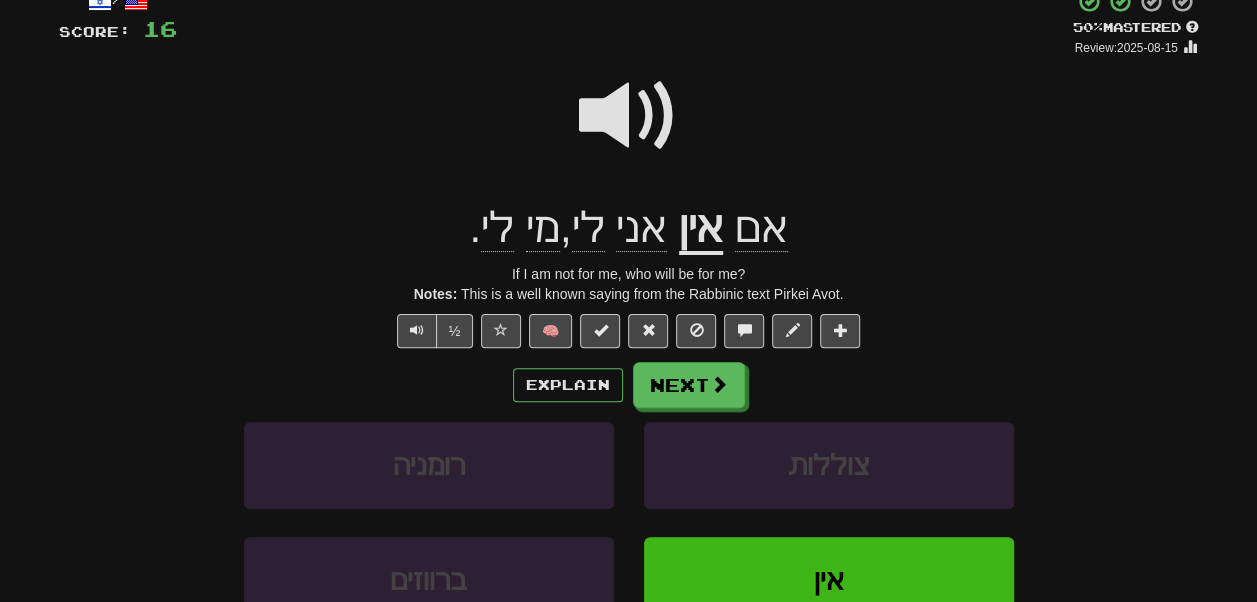 click on "אני" at bounding box center (641, 228) 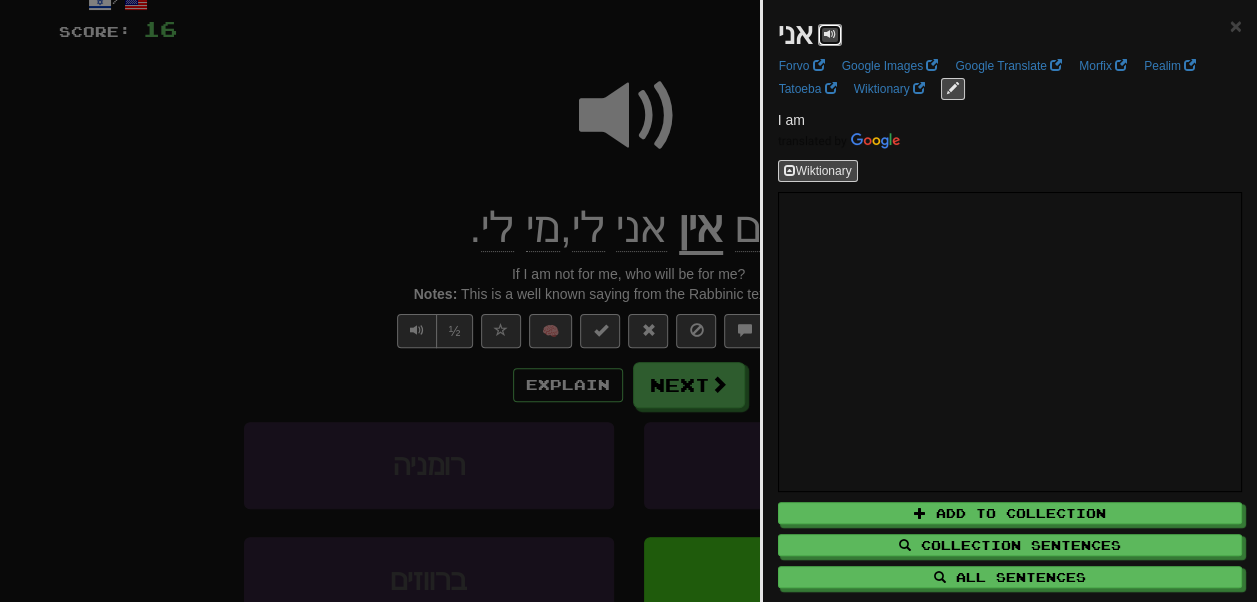 click at bounding box center [830, 34] 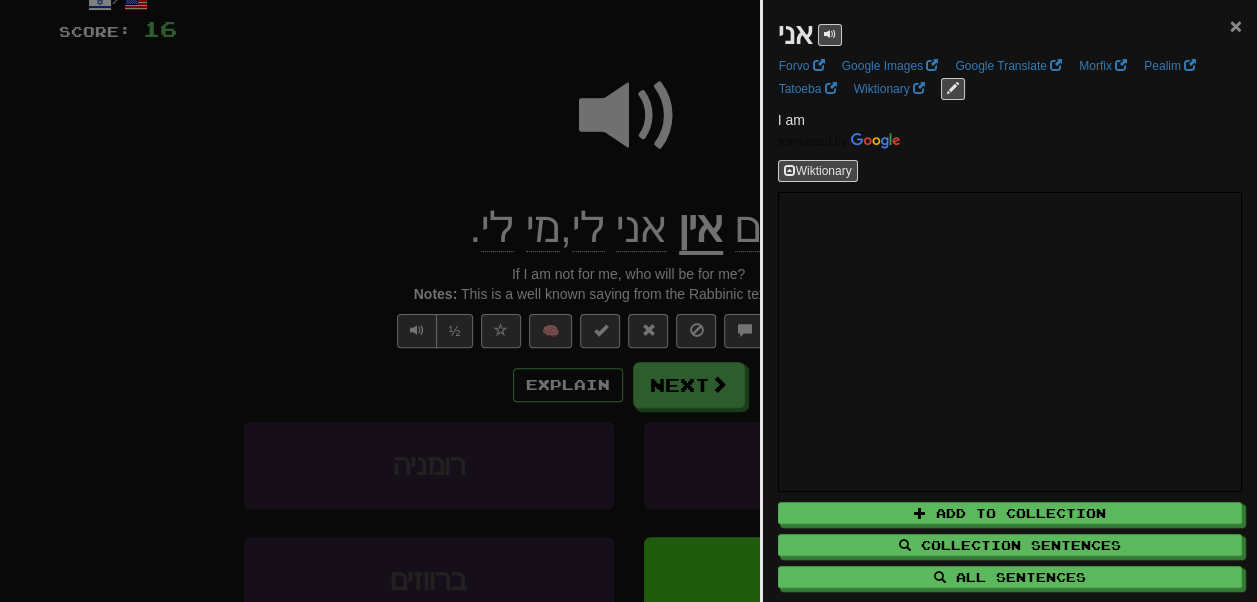 click on "×" at bounding box center (1236, 25) 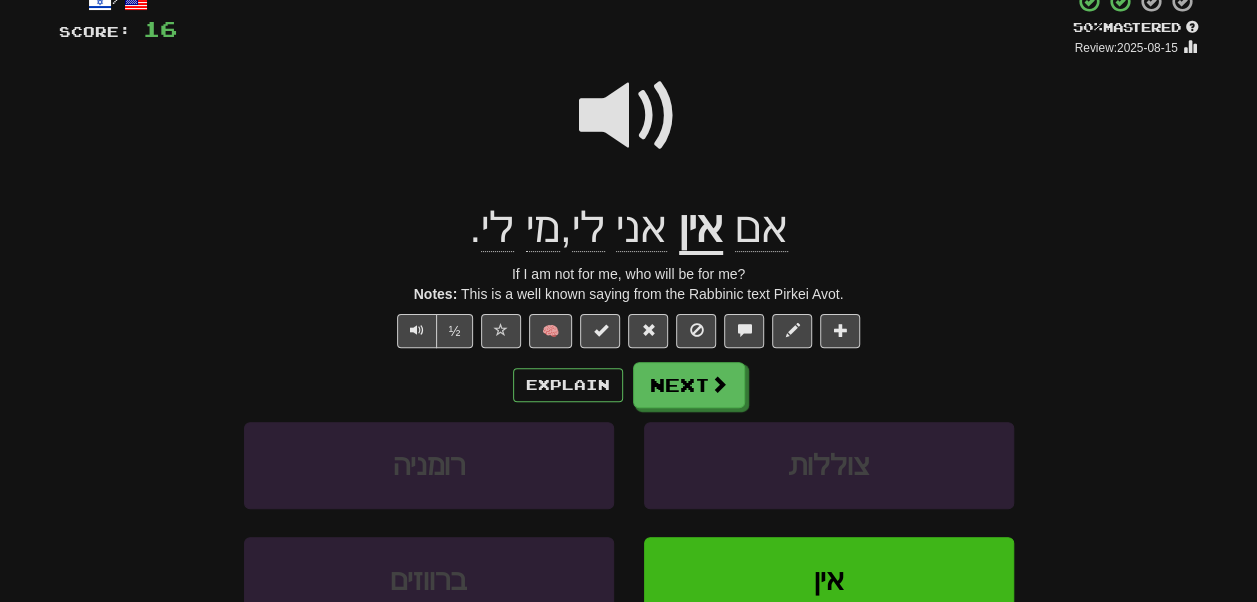 click on "אני" at bounding box center [641, 228] 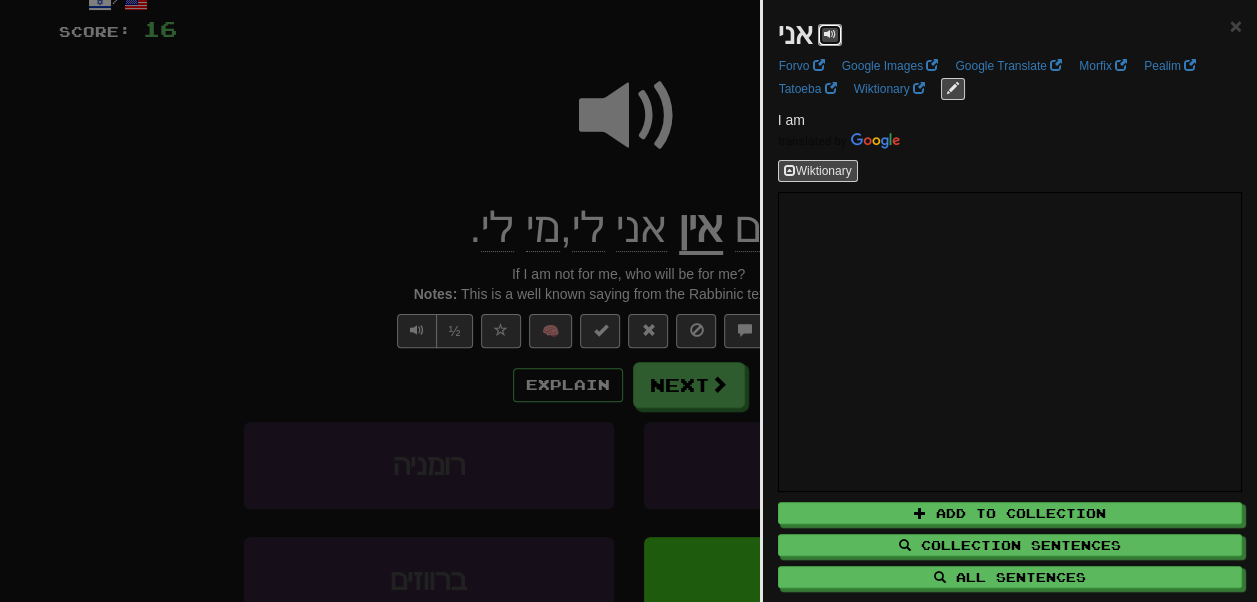 click at bounding box center (830, 35) 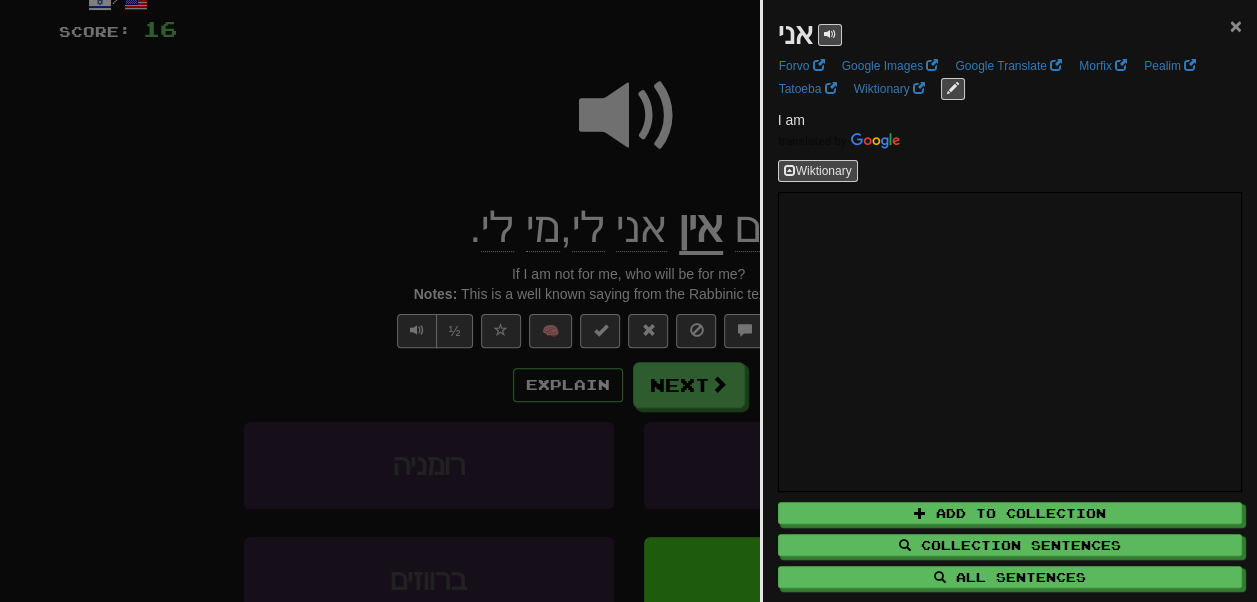 click on "×" at bounding box center [1236, 25] 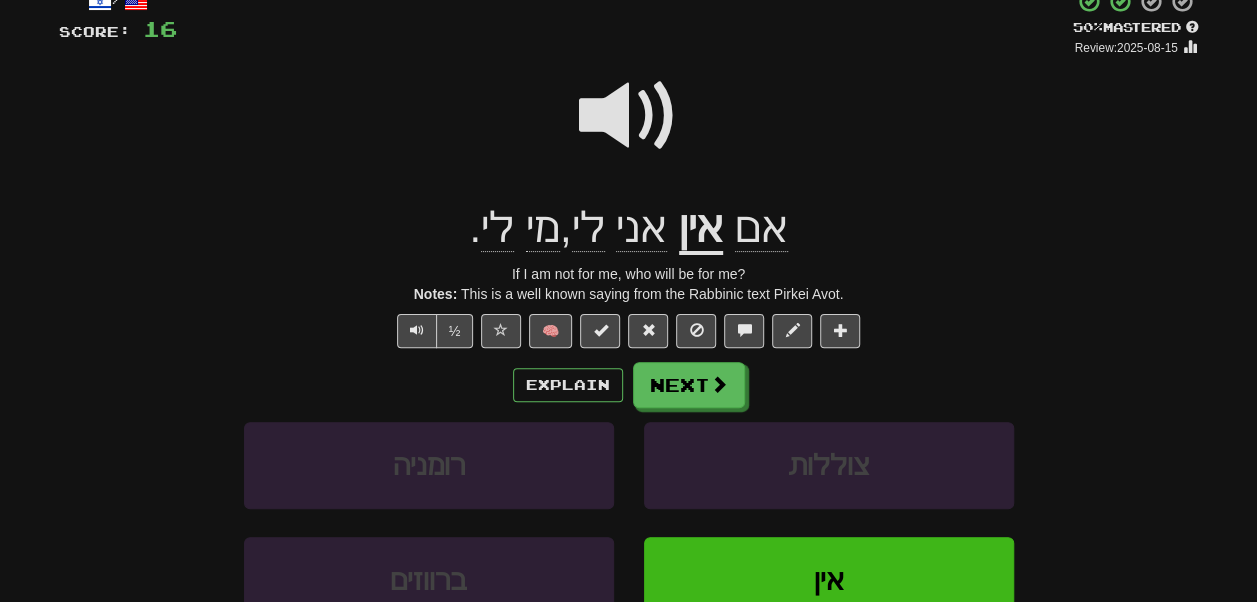 click on "לי" at bounding box center [588, 228] 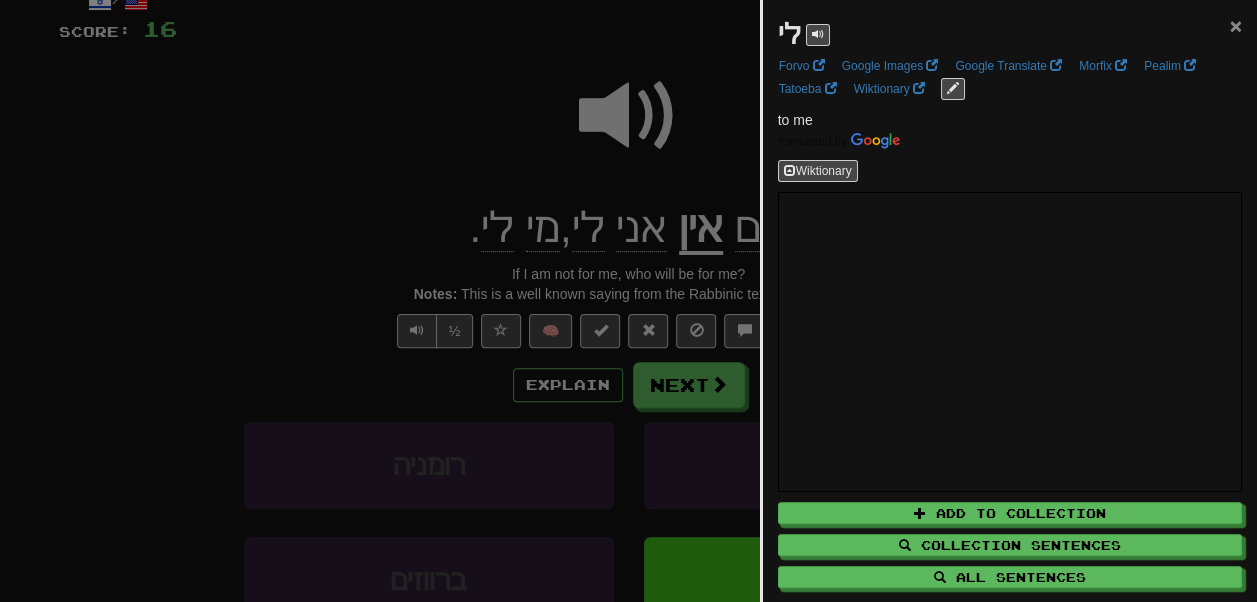click on "×" at bounding box center [1236, 25] 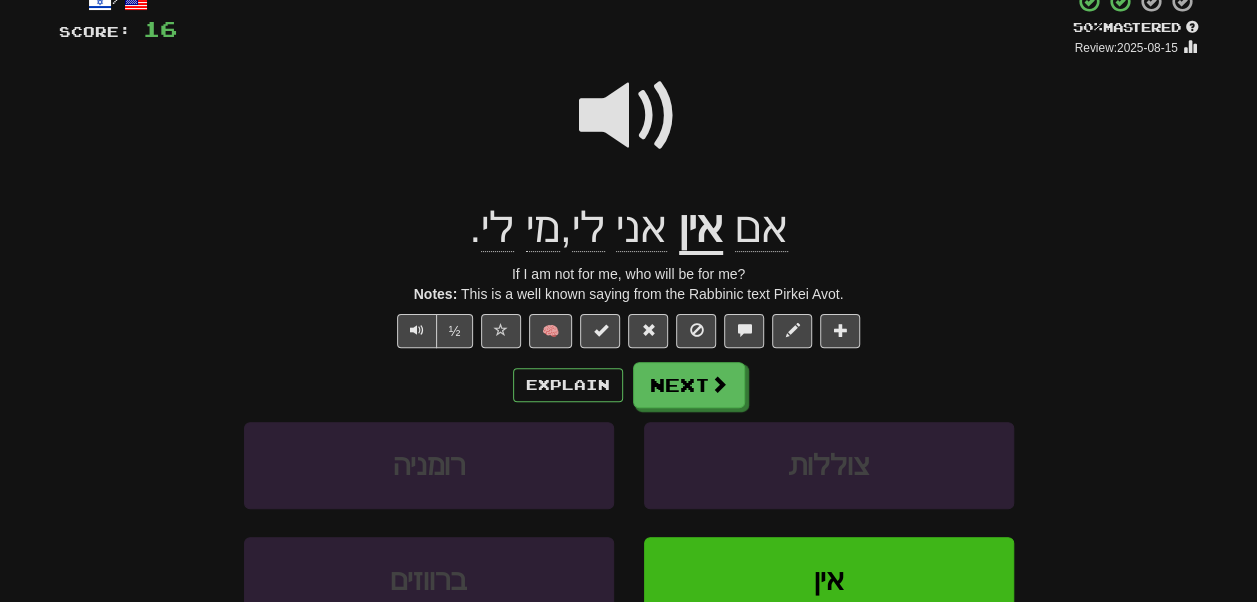 click on "מי" at bounding box center [543, 228] 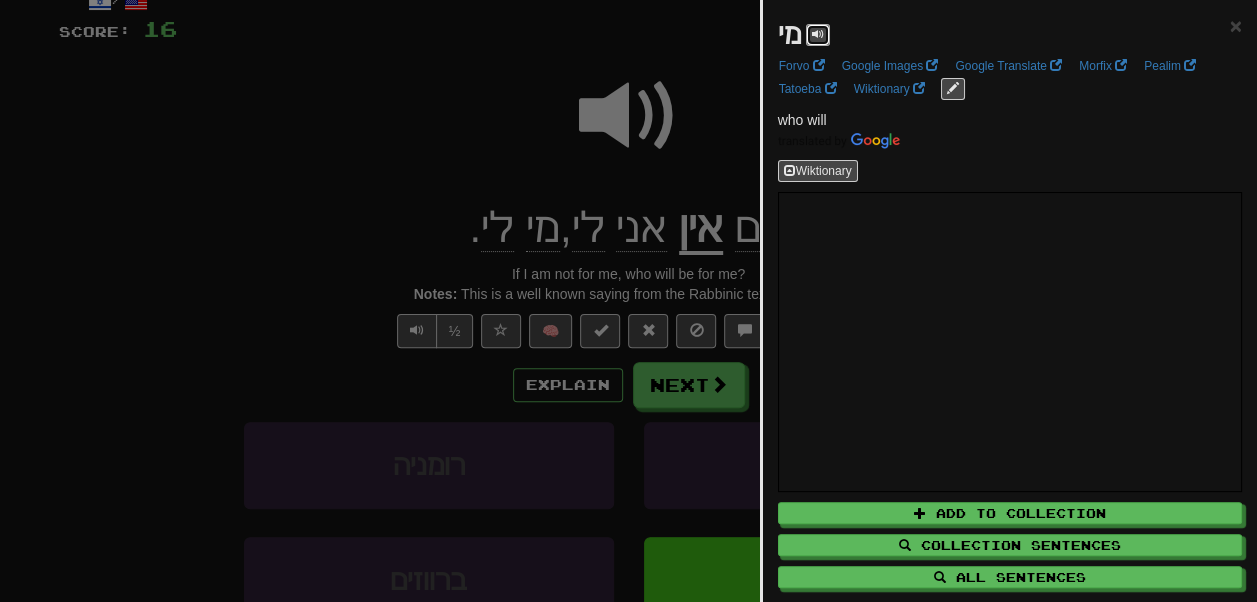 click at bounding box center (818, 35) 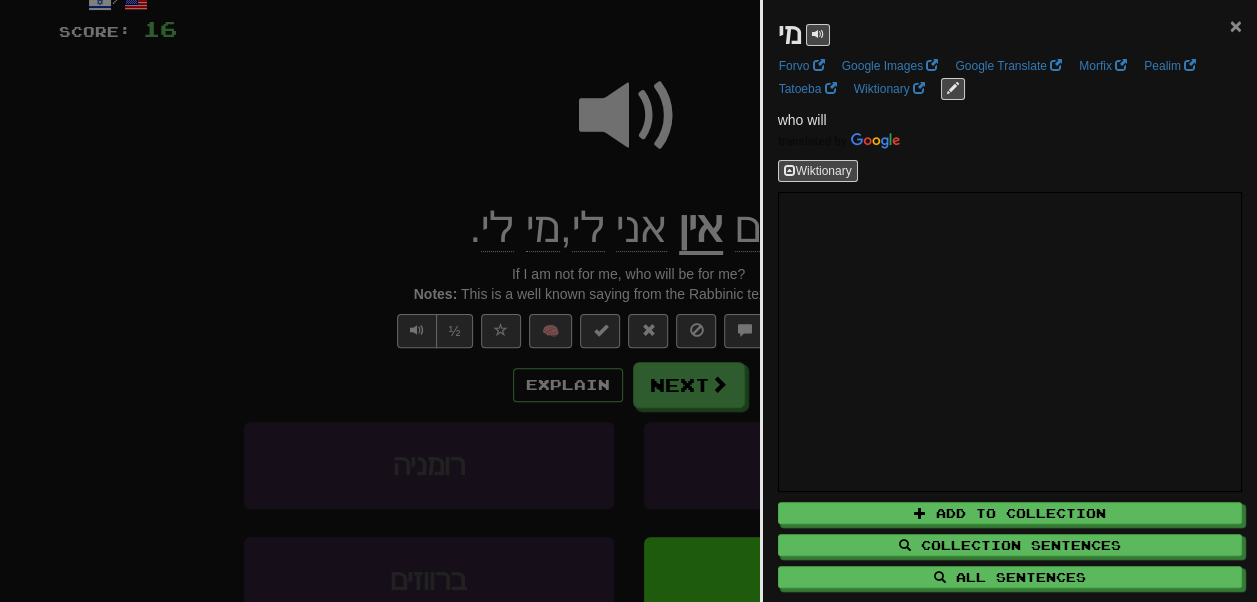 click on "×" at bounding box center [1236, 25] 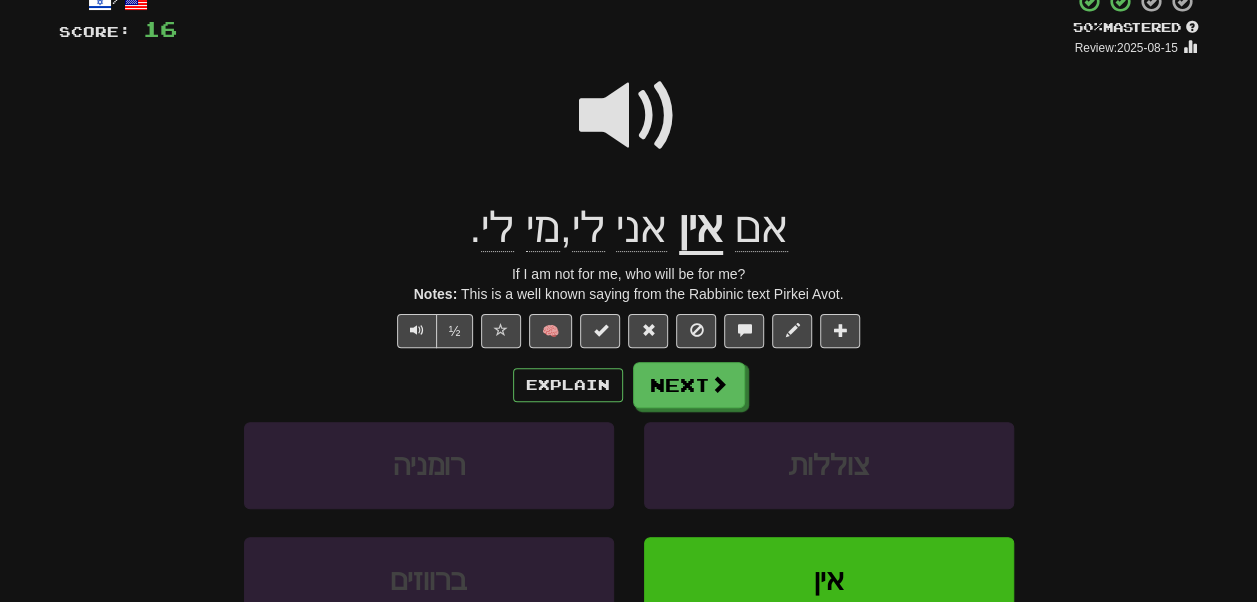 click on "לי" at bounding box center (497, 228) 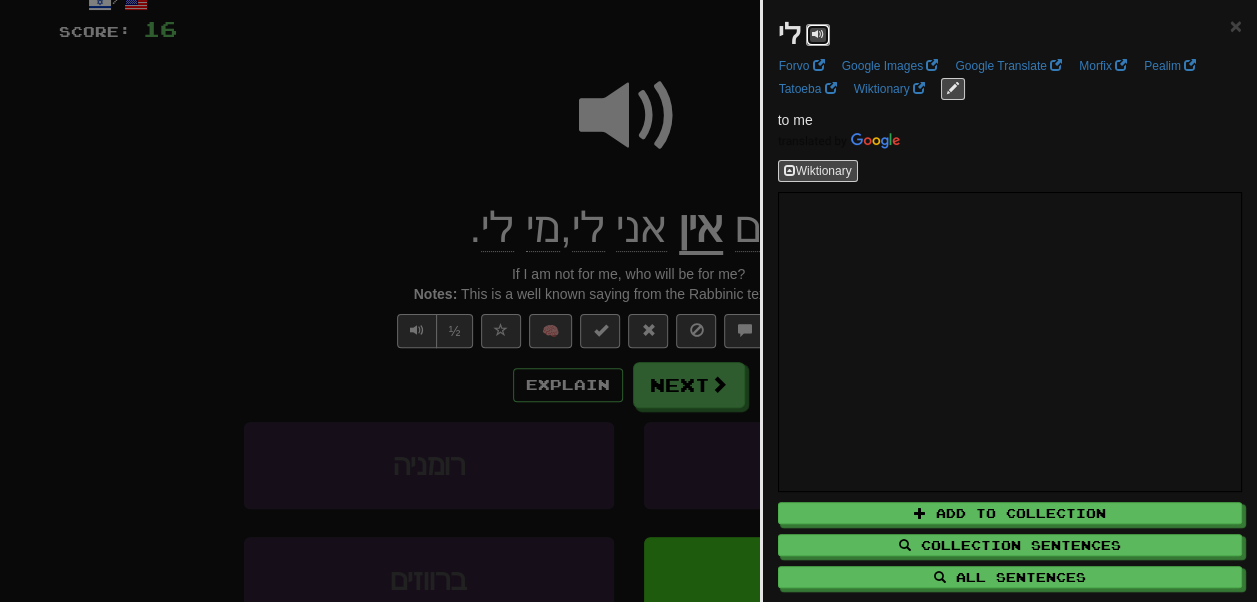 click at bounding box center (818, 34) 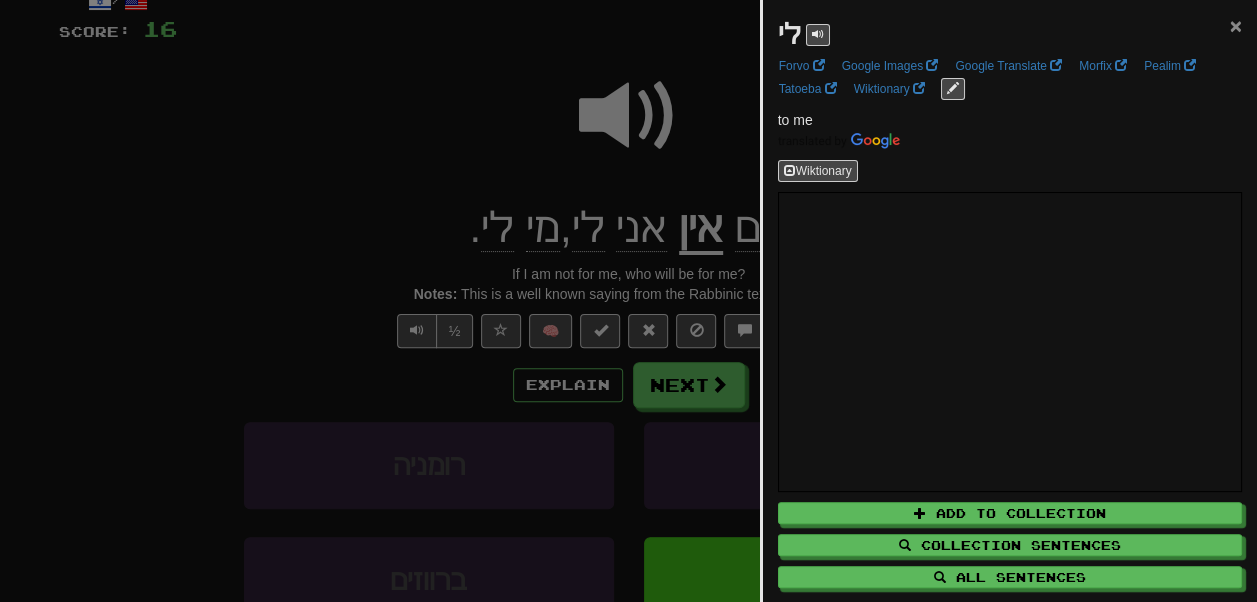 click on "×" at bounding box center (1236, 25) 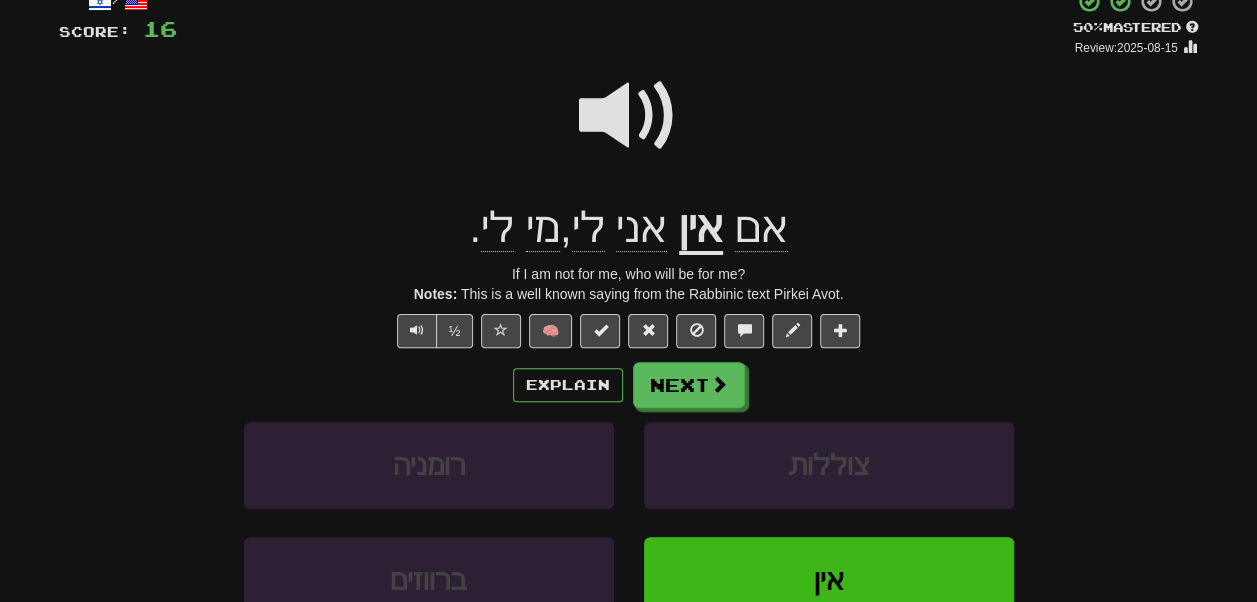 click at bounding box center [629, 116] 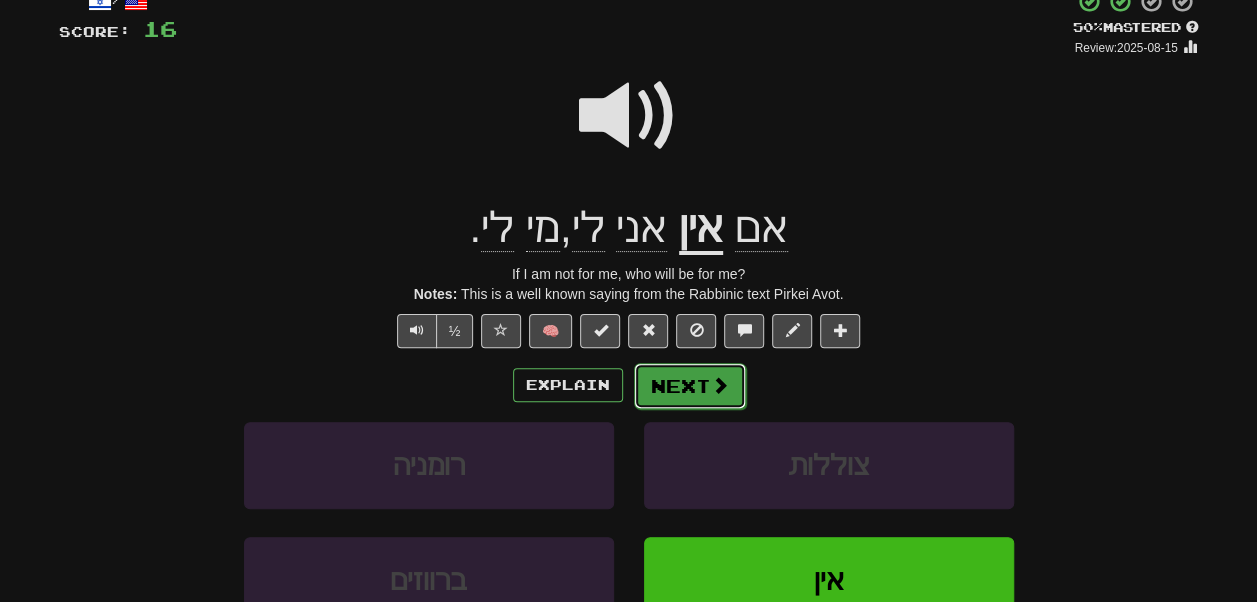 click on "Next" at bounding box center [690, 386] 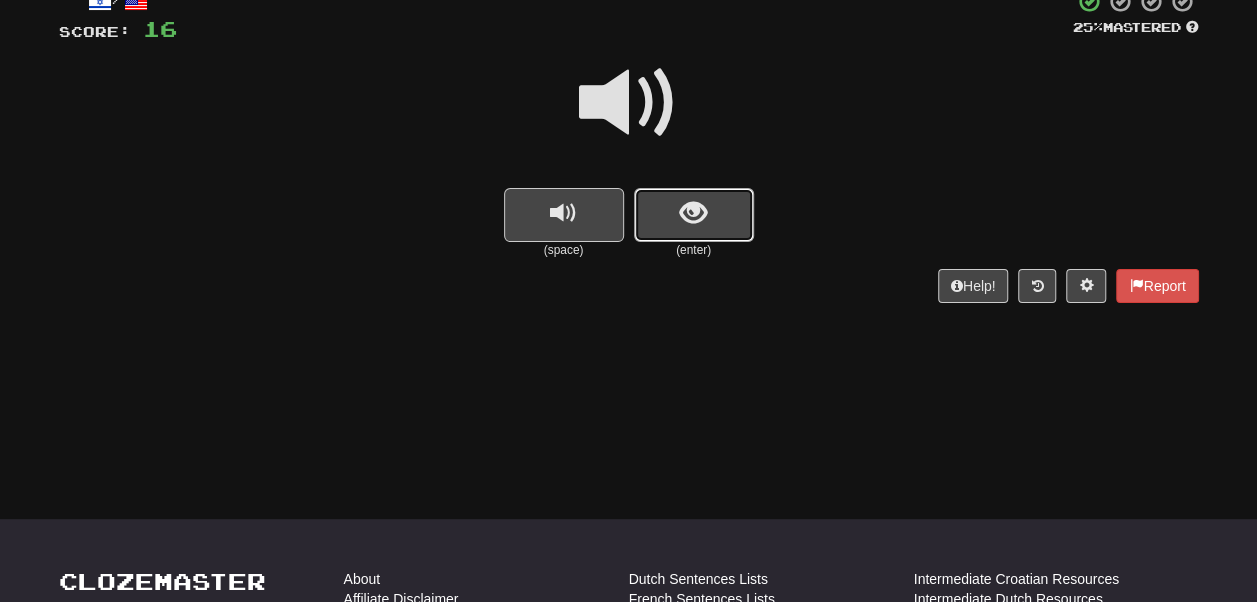 click at bounding box center [694, 215] 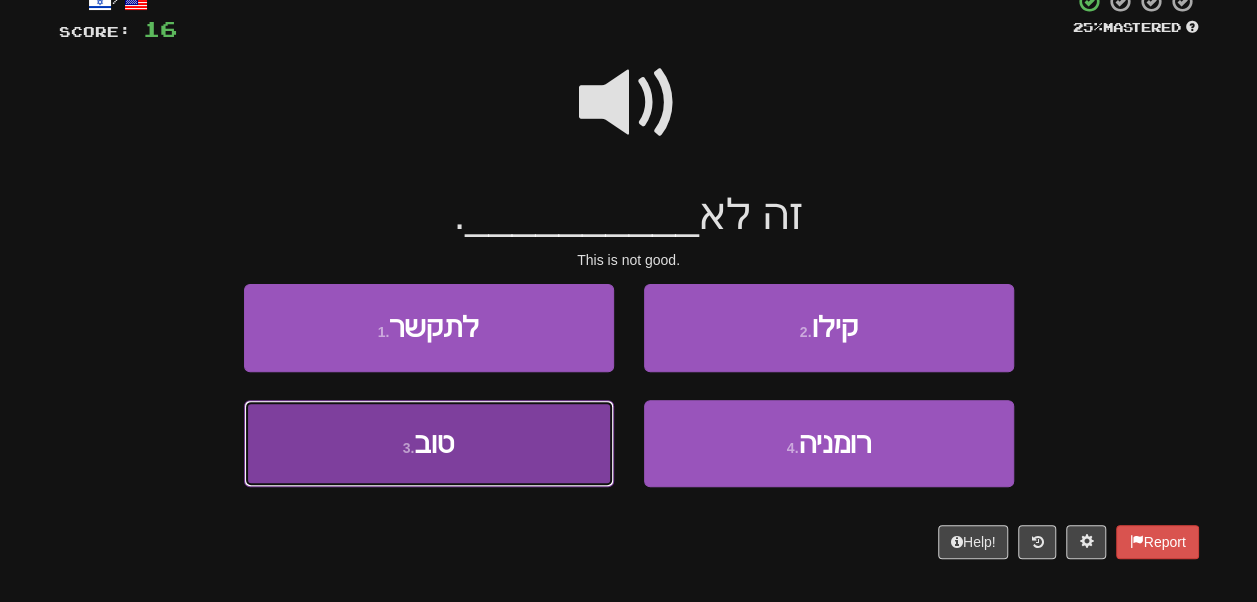click on "3 .  טוב" at bounding box center (429, 443) 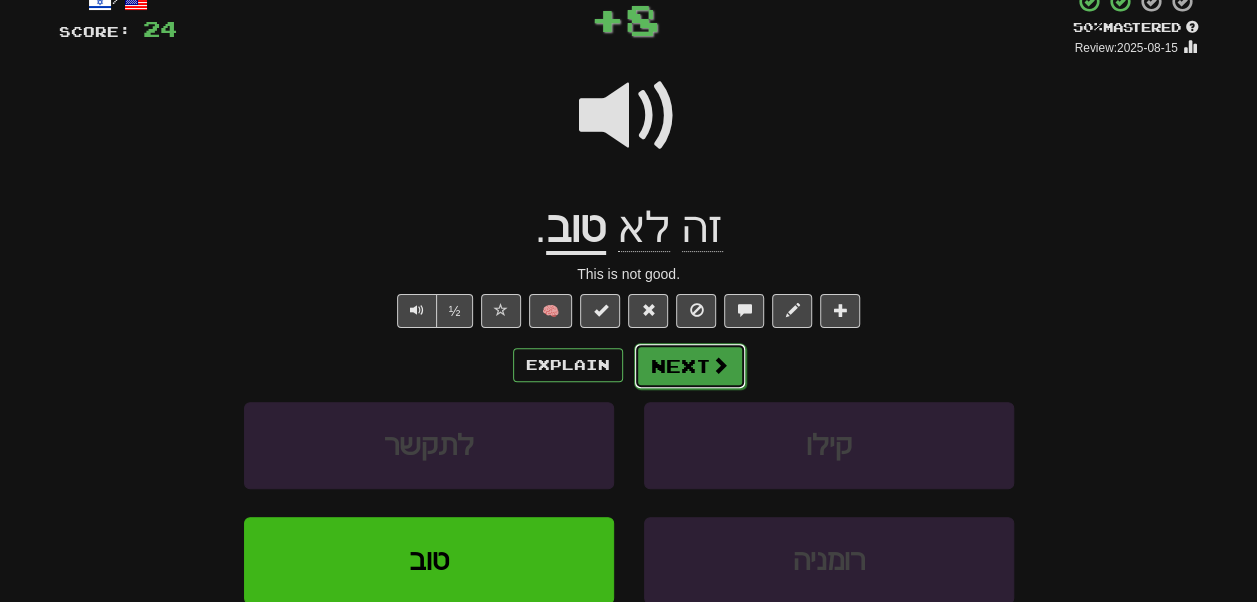 click on "Next" at bounding box center [690, 366] 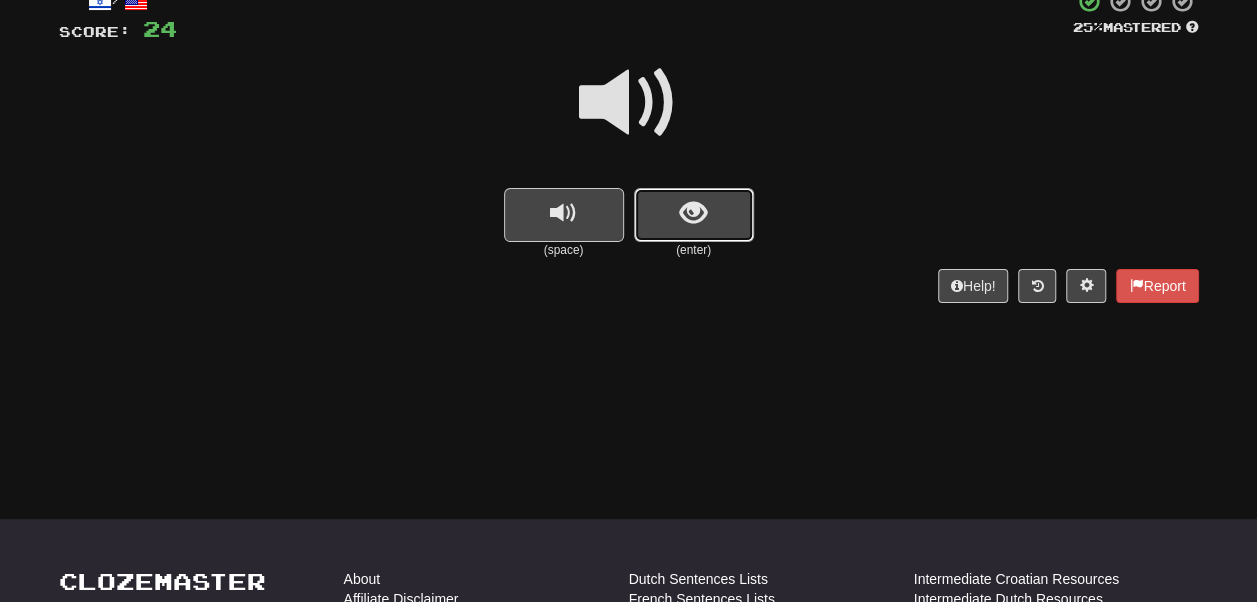 click at bounding box center (694, 215) 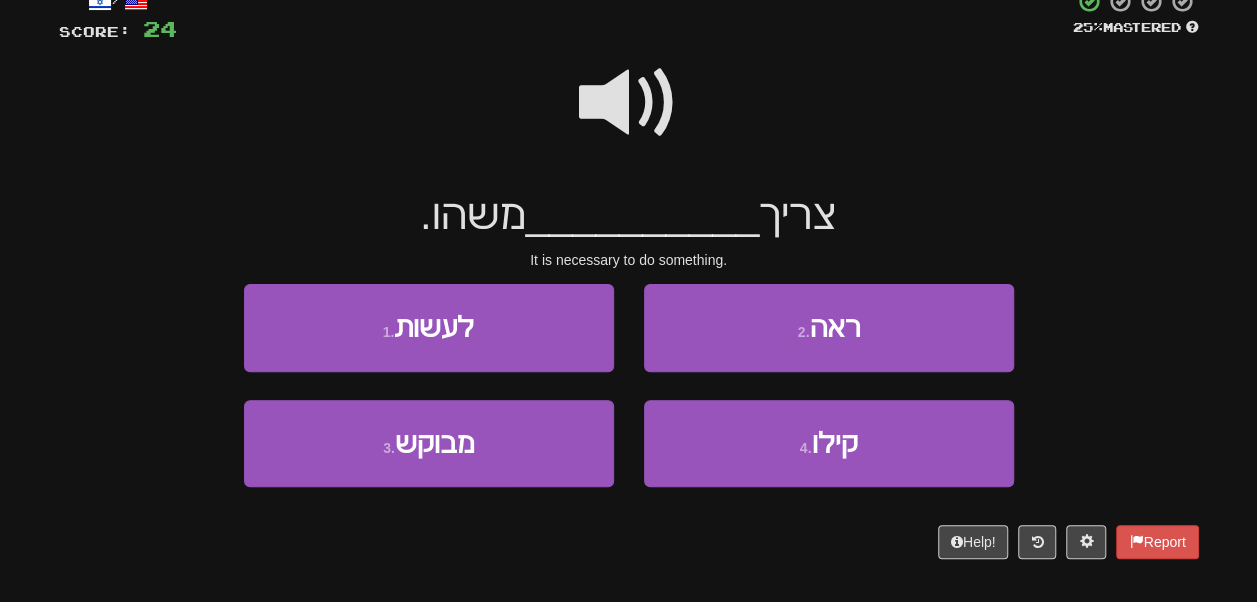 click at bounding box center [629, 103] 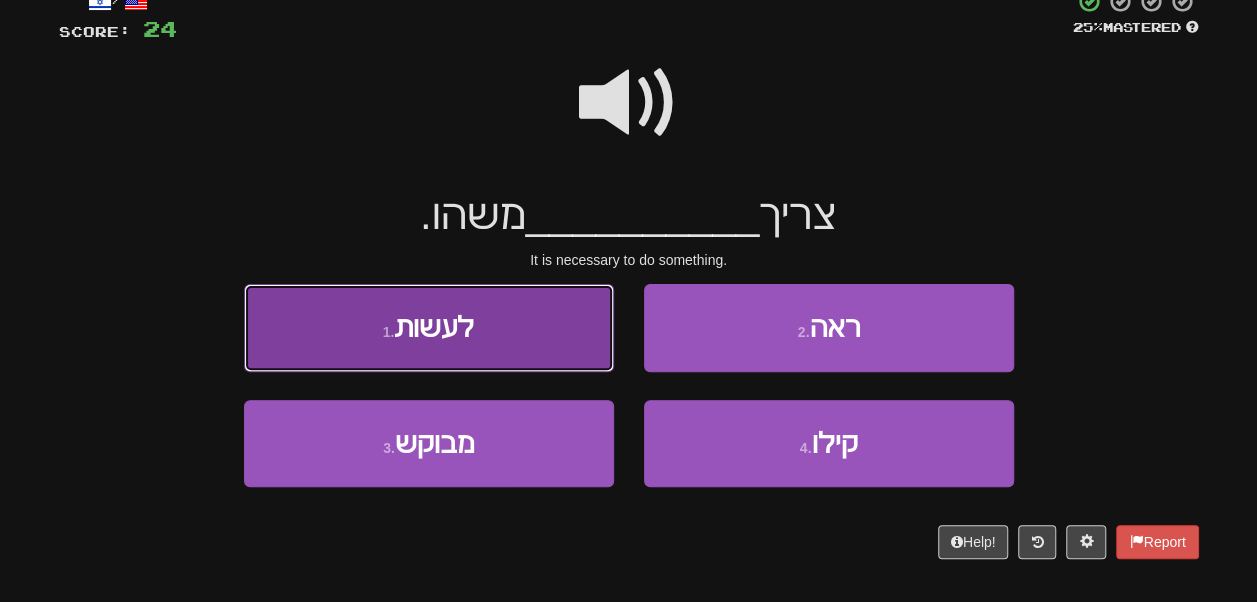 click on "1 .  לעשות" at bounding box center (429, 327) 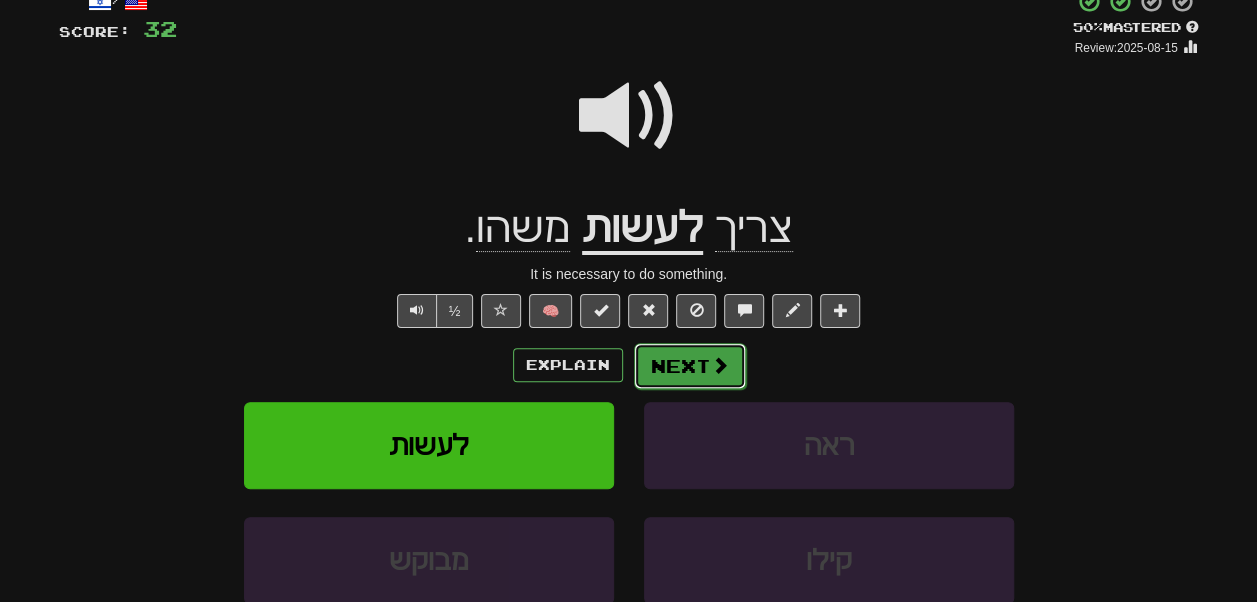 click at bounding box center (720, 365) 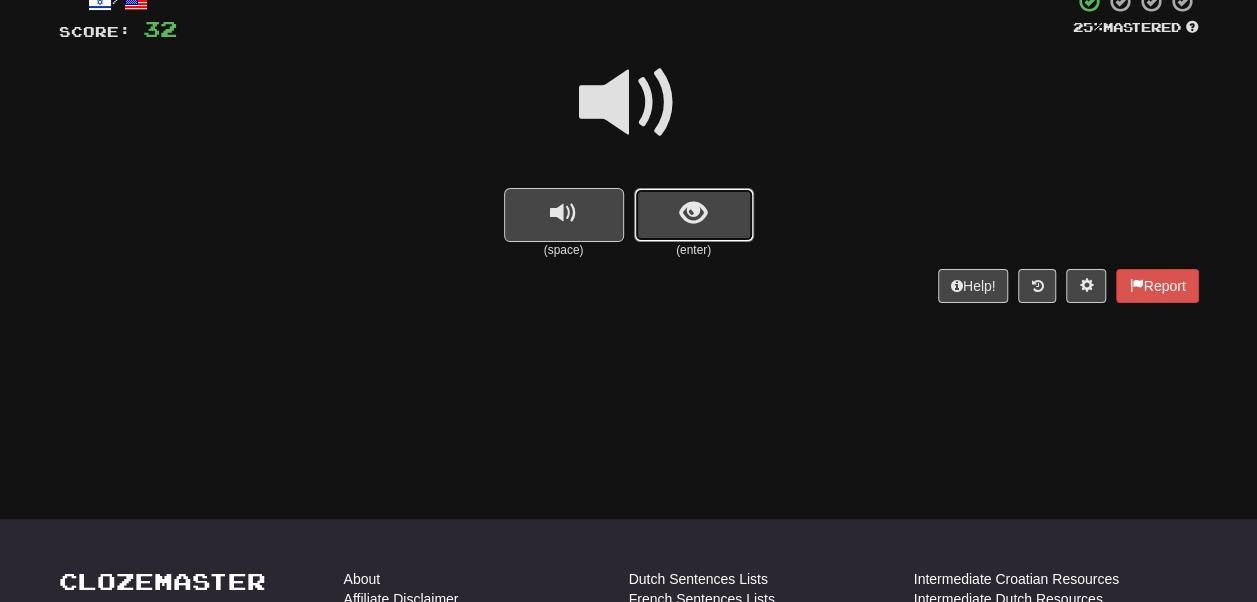 click at bounding box center [693, 213] 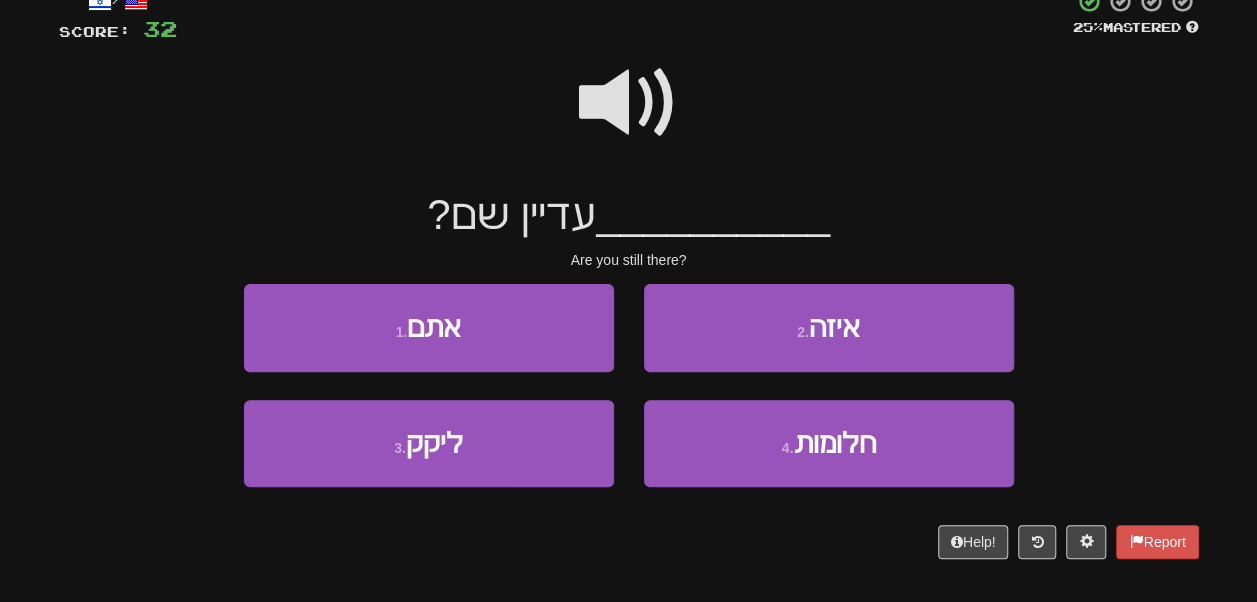 click at bounding box center (629, 103) 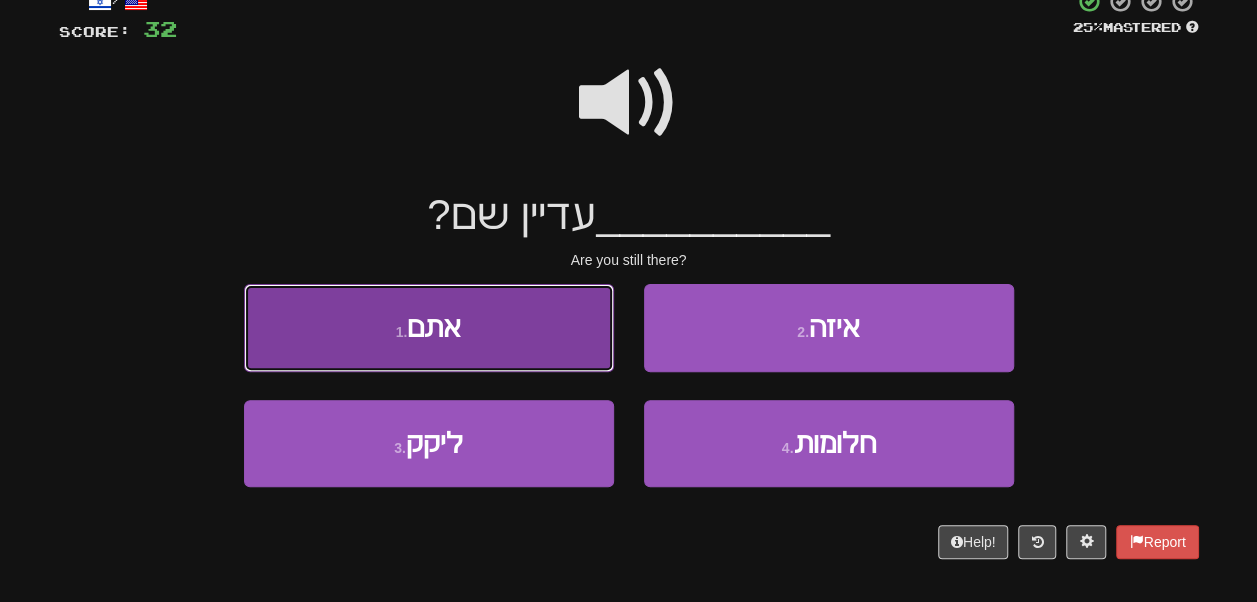 click on "1 .  אתם" at bounding box center [429, 327] 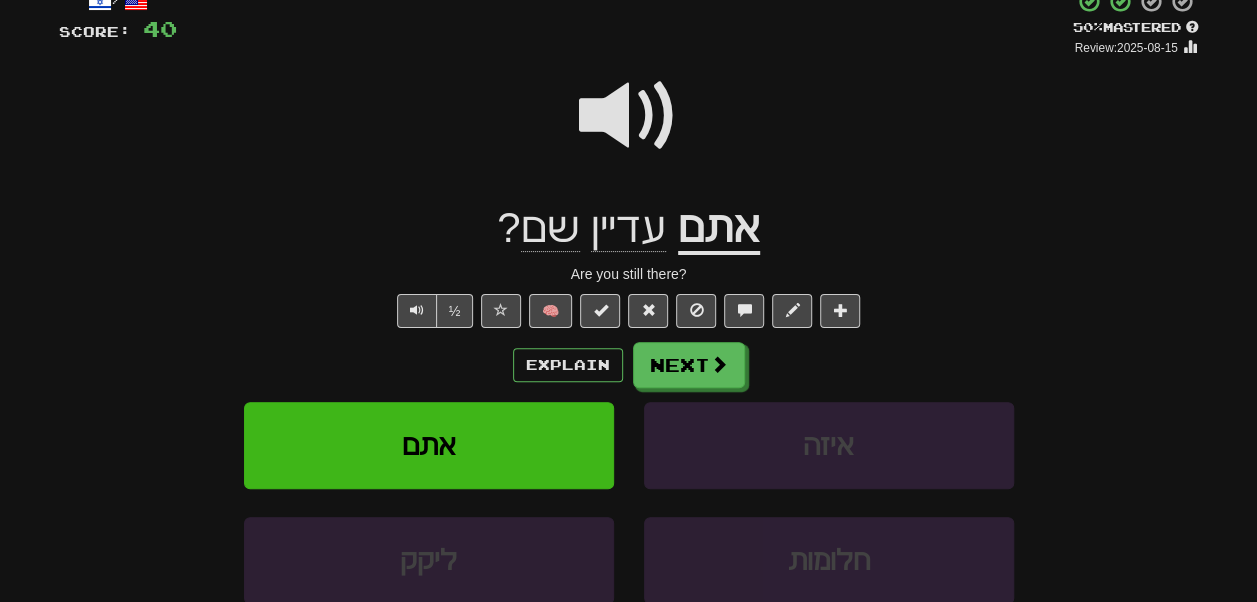 click on "עדיין" at bounding box center [628, 228] 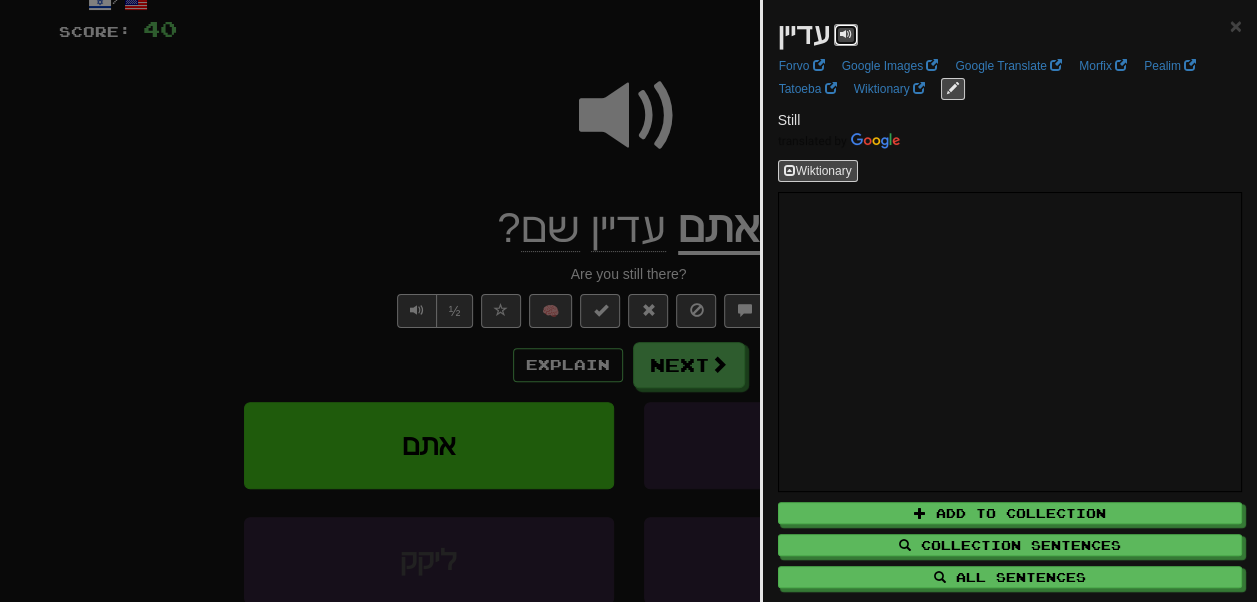 click at bounding box center [846, 35] 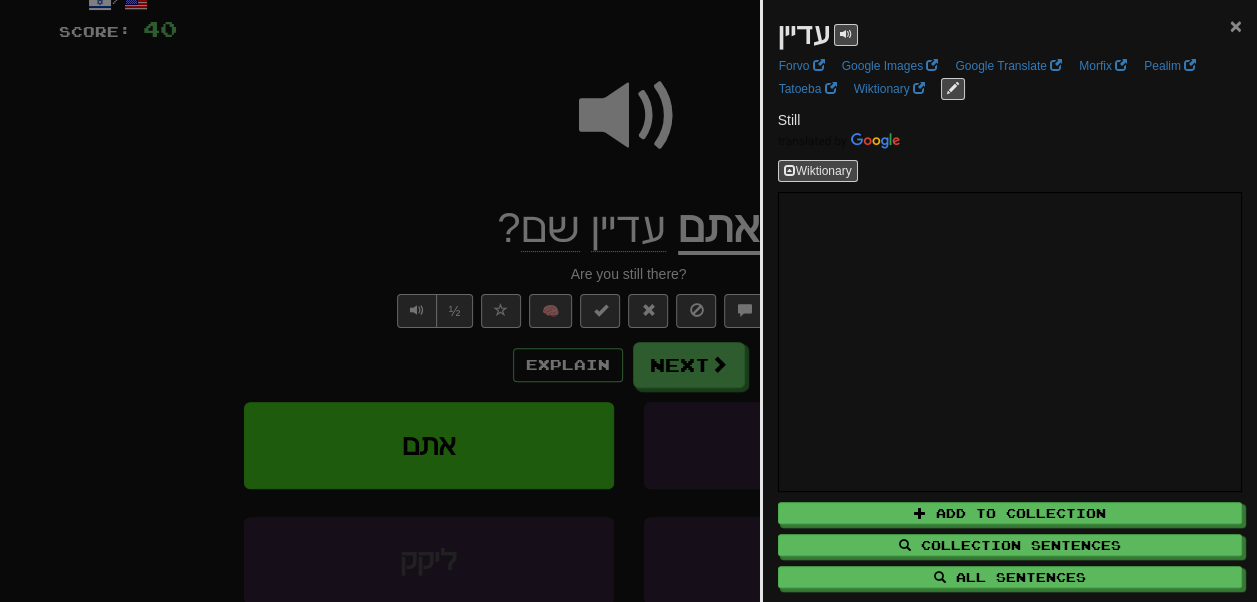click on "×" at bounding box center [1236, 25] 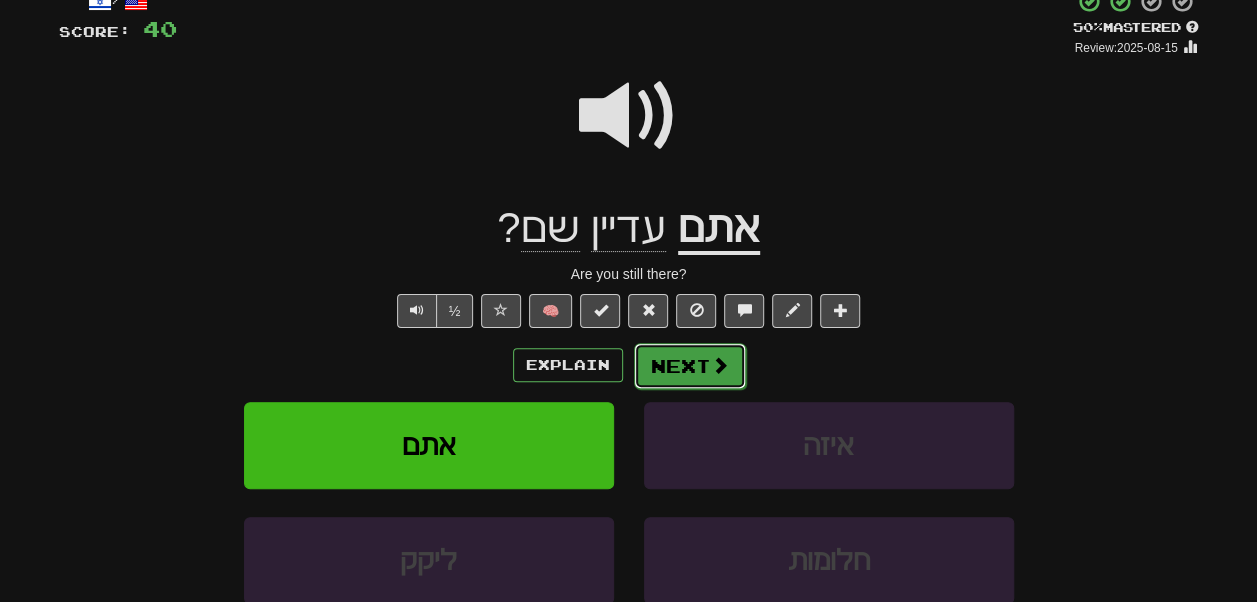 click on "Next" at bounding box center [690, 366] 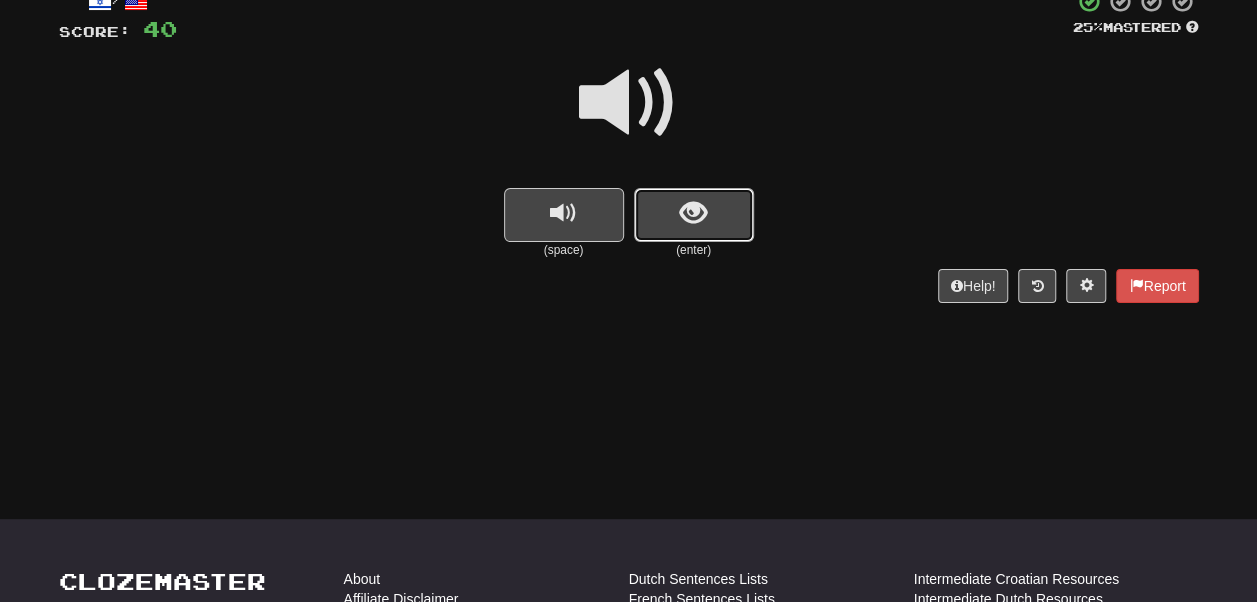 click at bounding box center (694, 215) 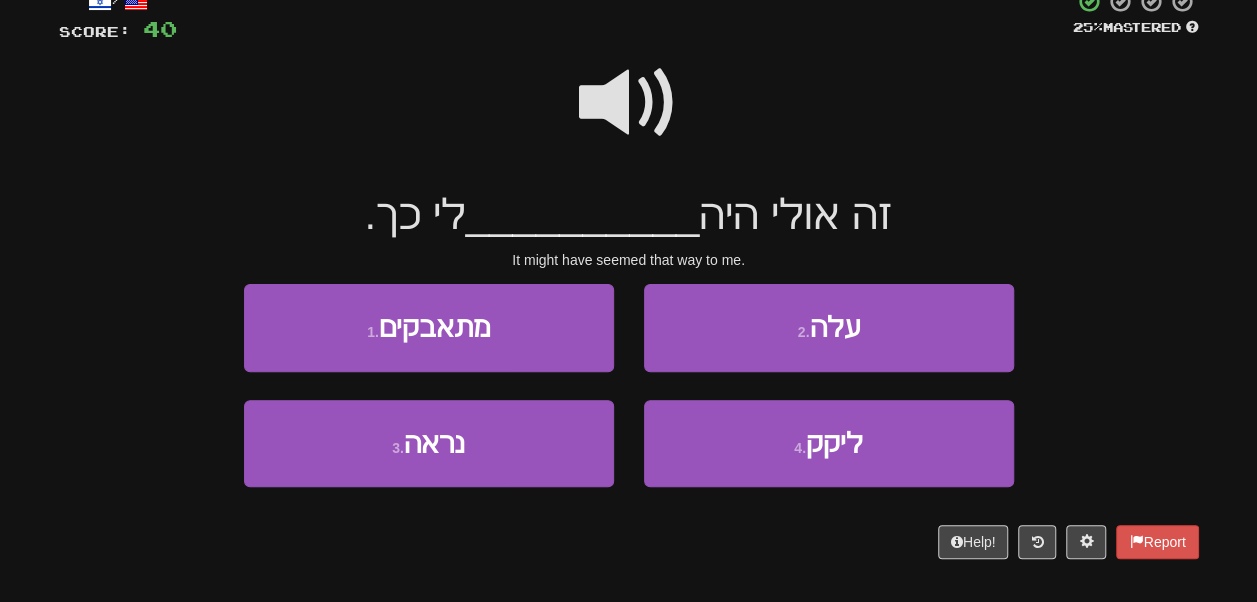click at bounding box center [629, 103] 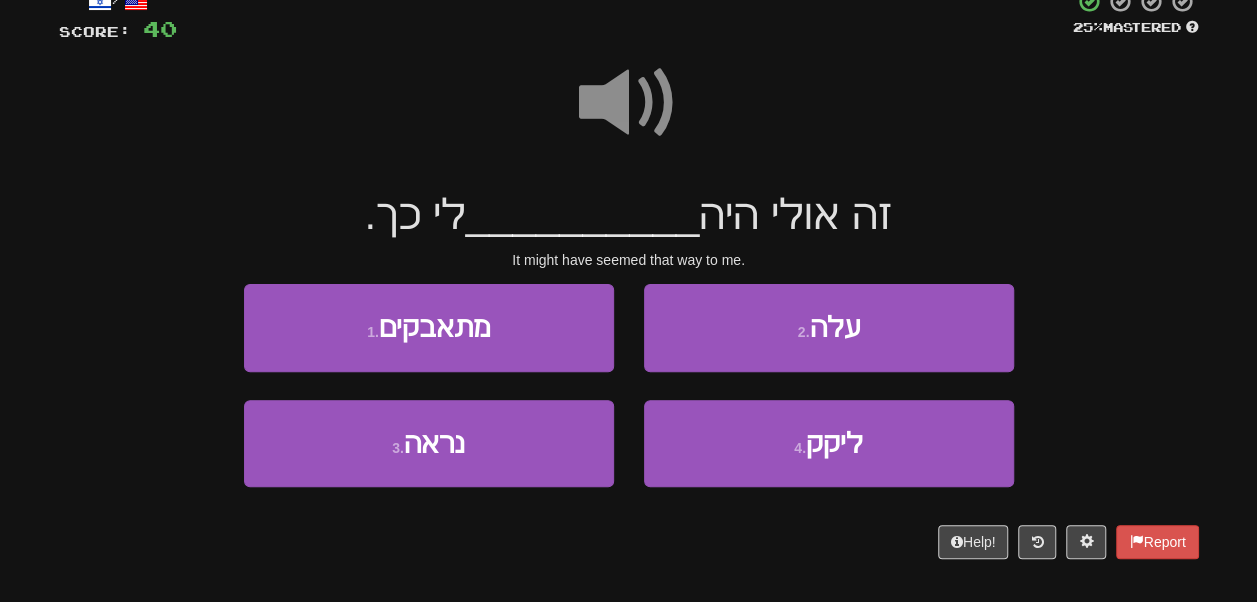 click at bounding box center (629, 103) 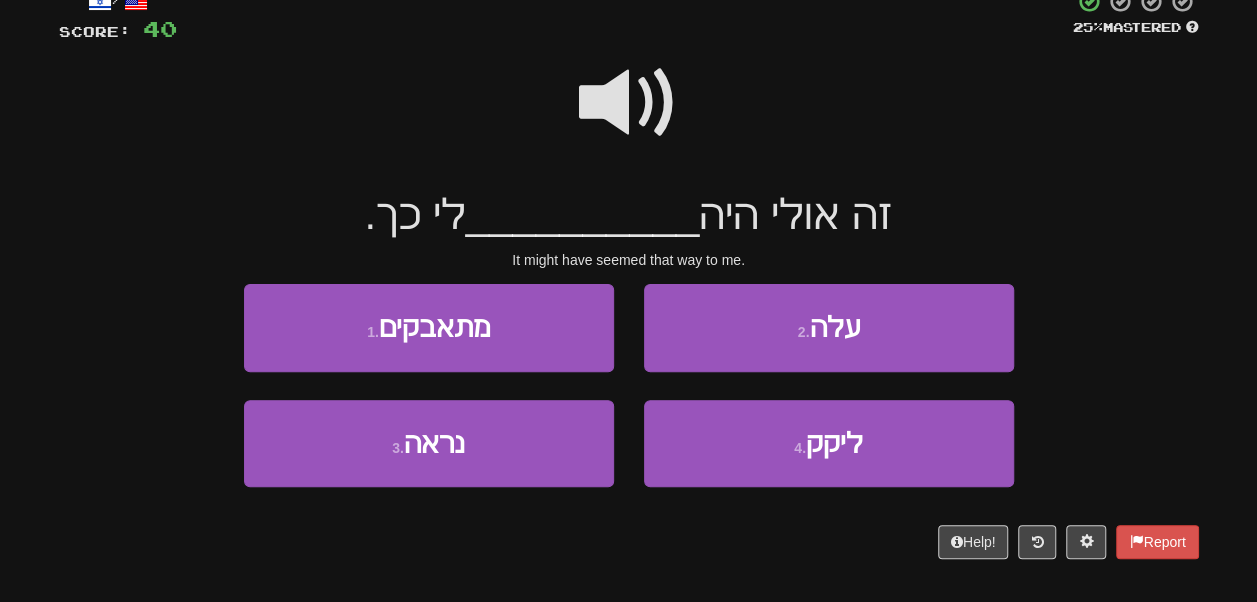 drag, startPoint x: 628, startPoint y: 74, endPoint x: 632, endPoint y: 85, distance: 11.7046995 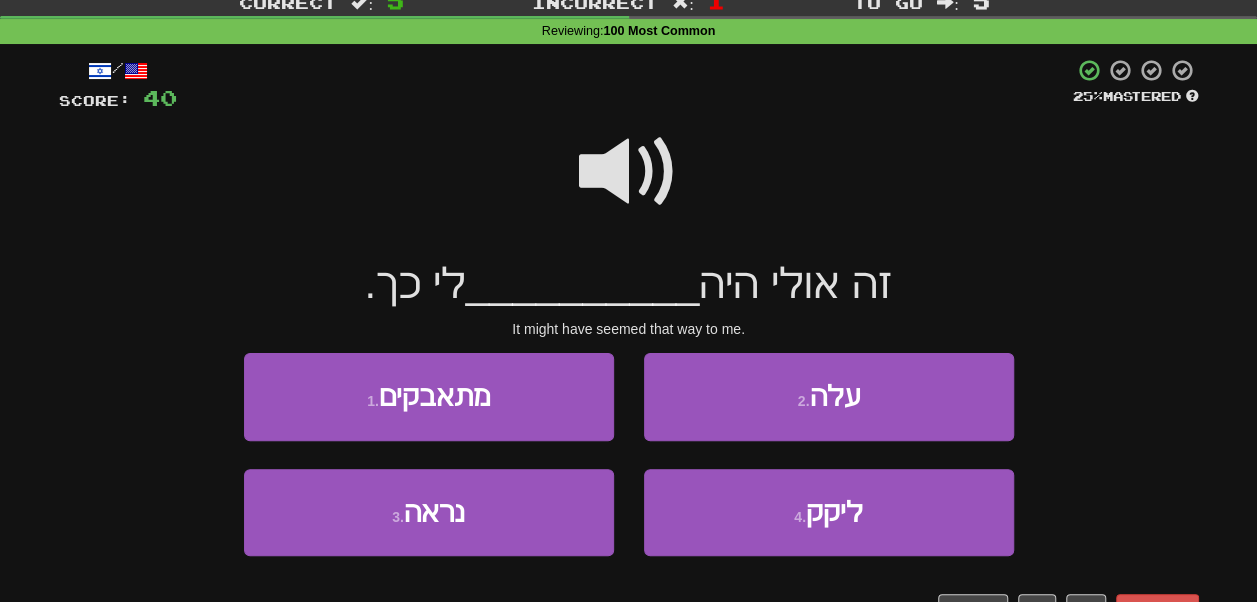 scroll, scrollTop: 66, scrollLeft: 0, axis: vertical 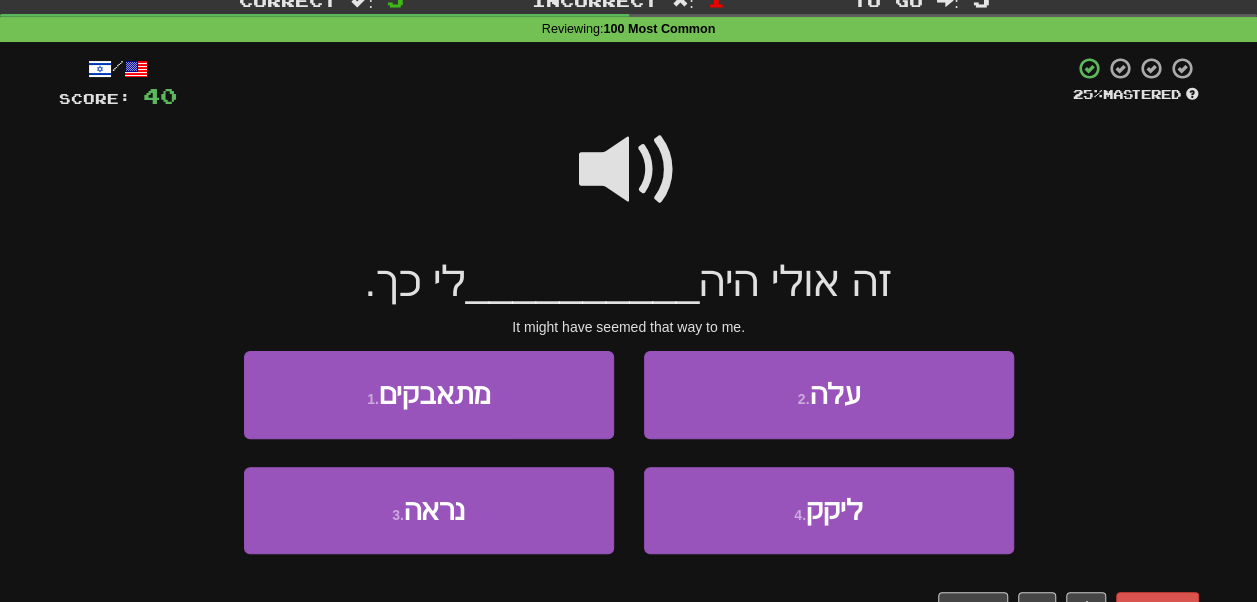 click at bounding box center (629, 170) 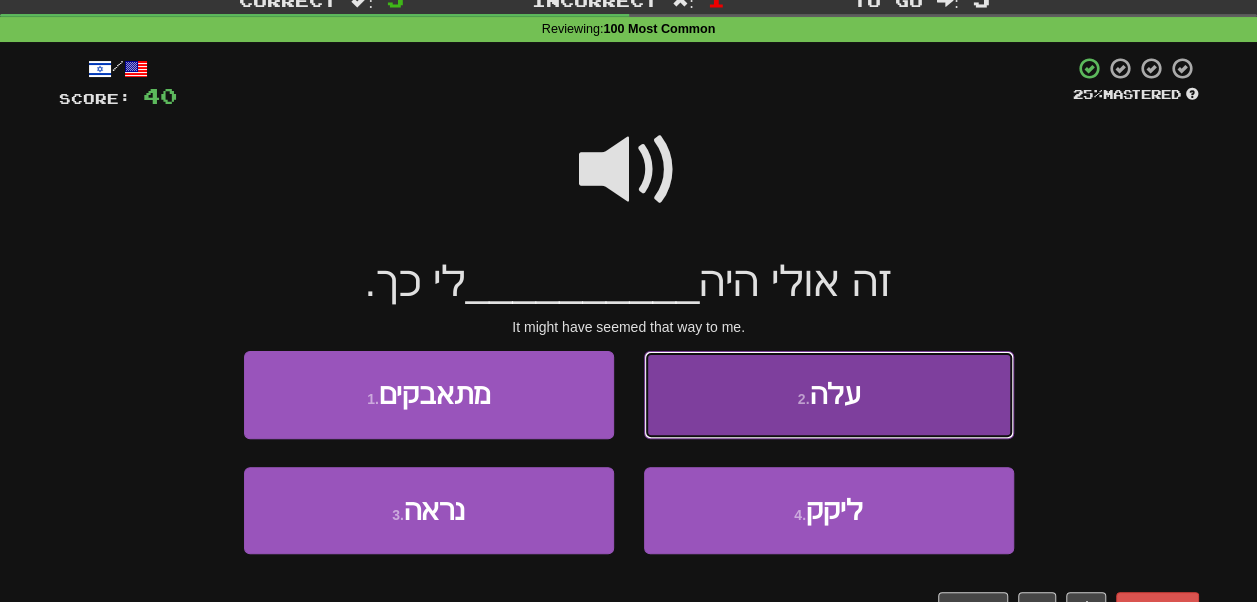 click on "2 .  עלה" at bounding box center (829, 394) 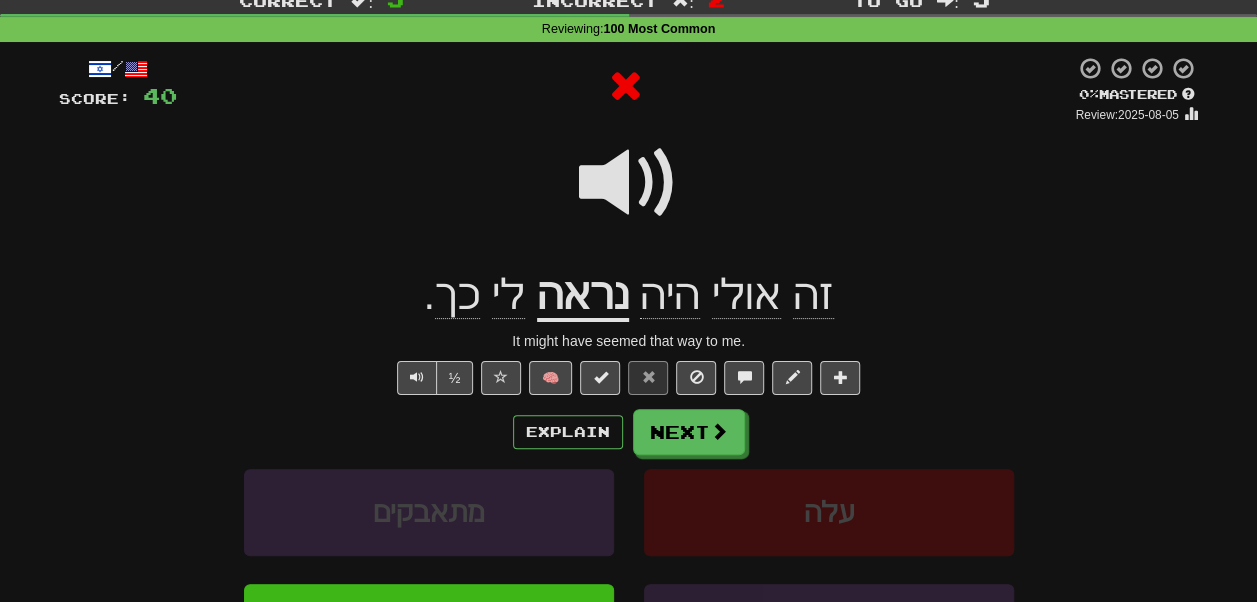 click on "נראה" at bounding box center [583, 296] 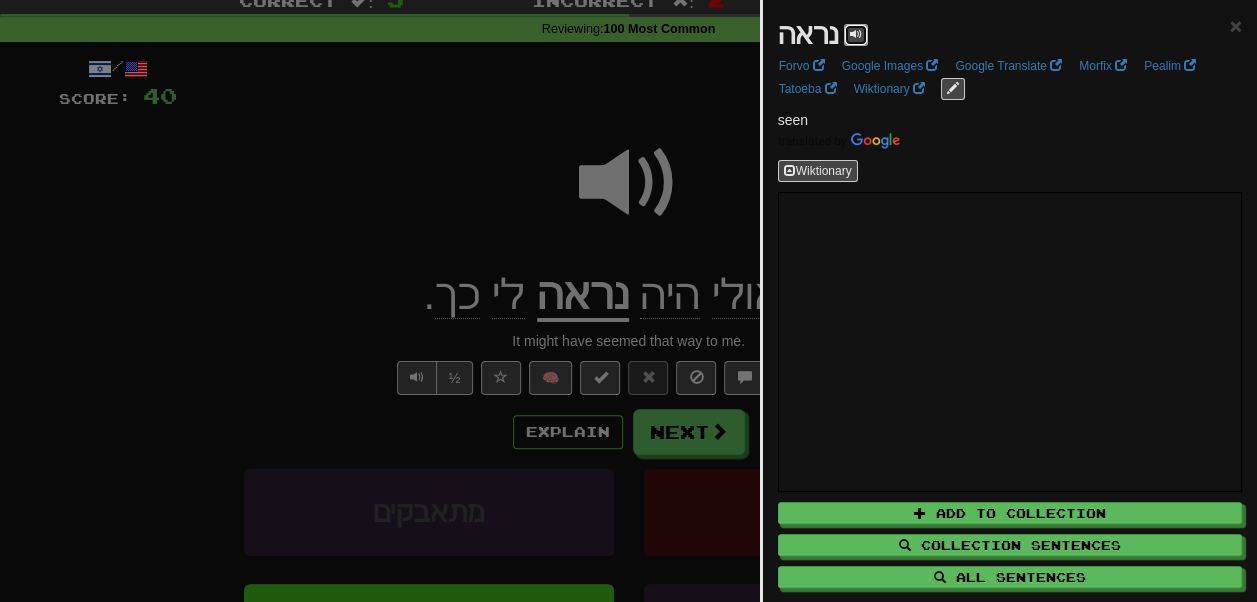 click at bounding box center (856, 34) 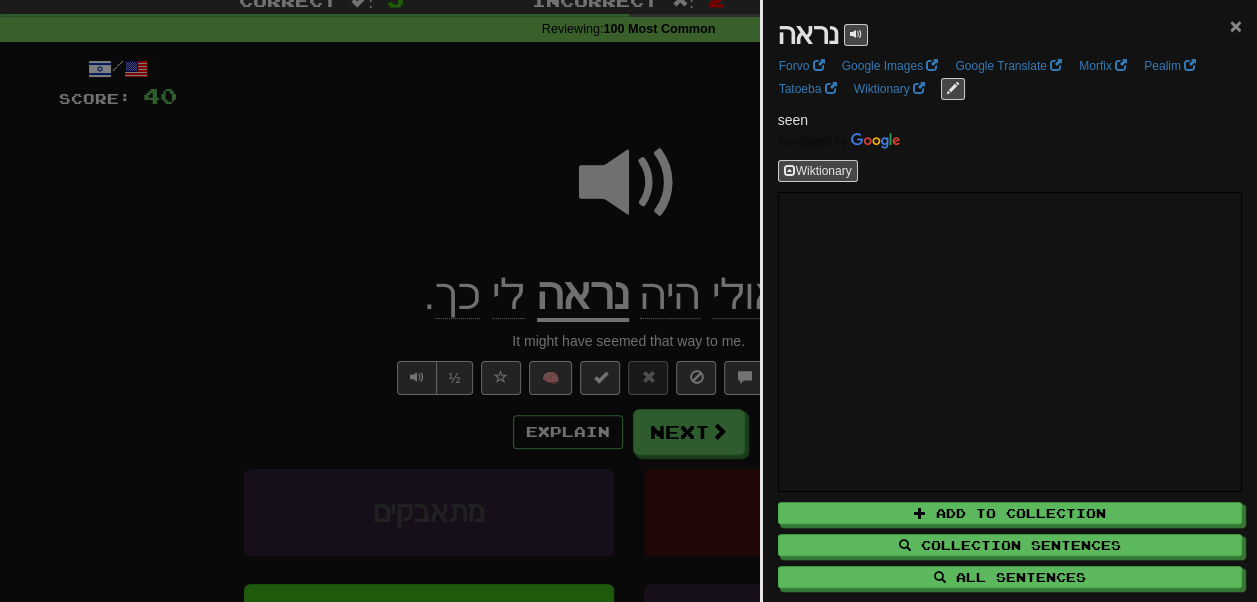 click on "×" at bounding box center (1236, 25) 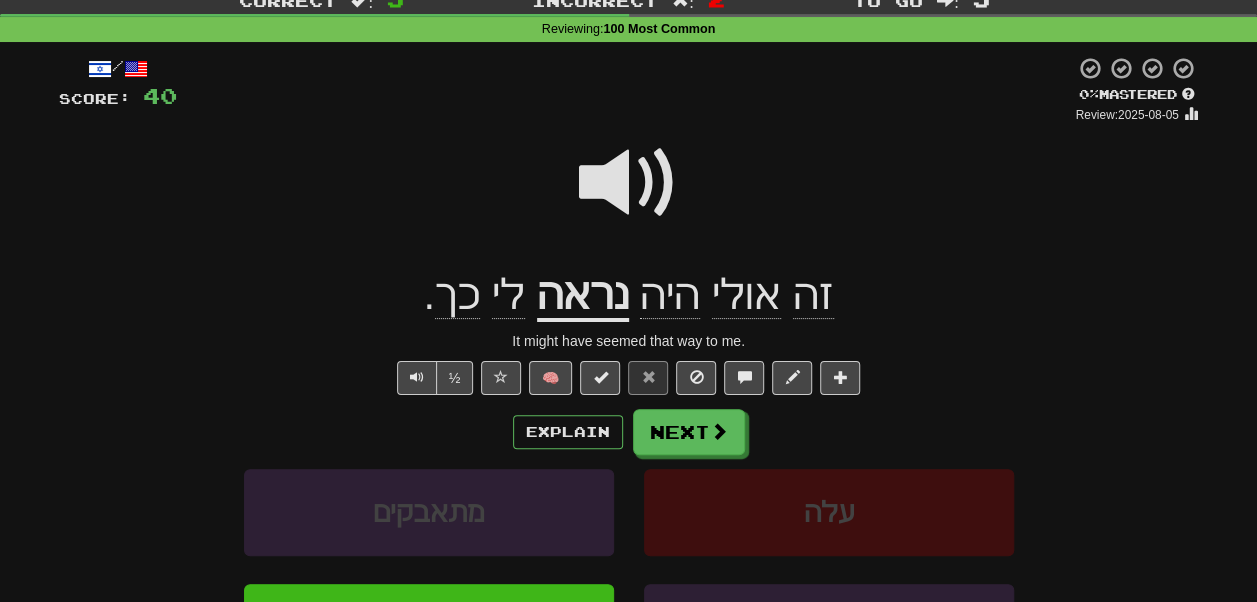 click on "היה" 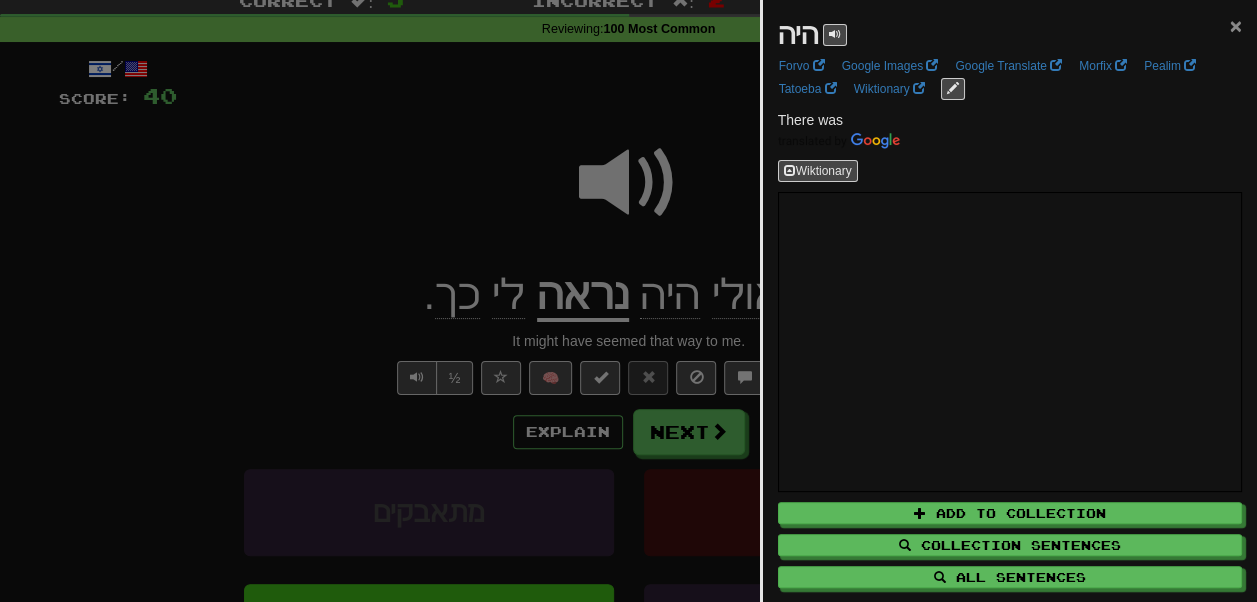 click on "×" at bounding box center [1236, 25] 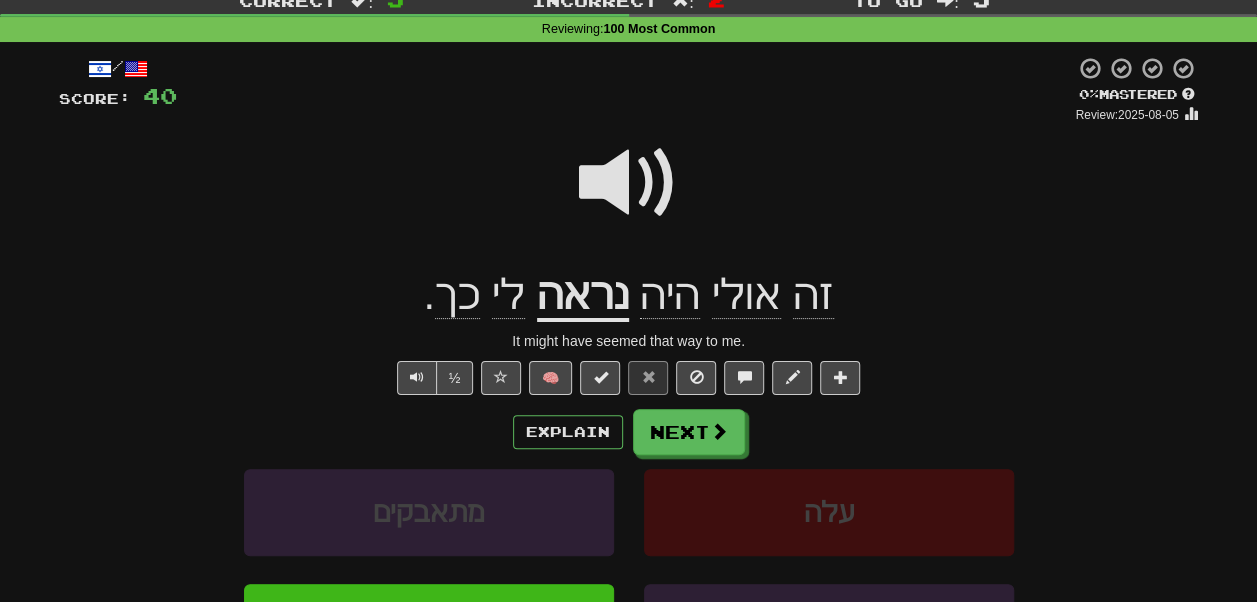 click on "לי" at bounding box center [508, 295] 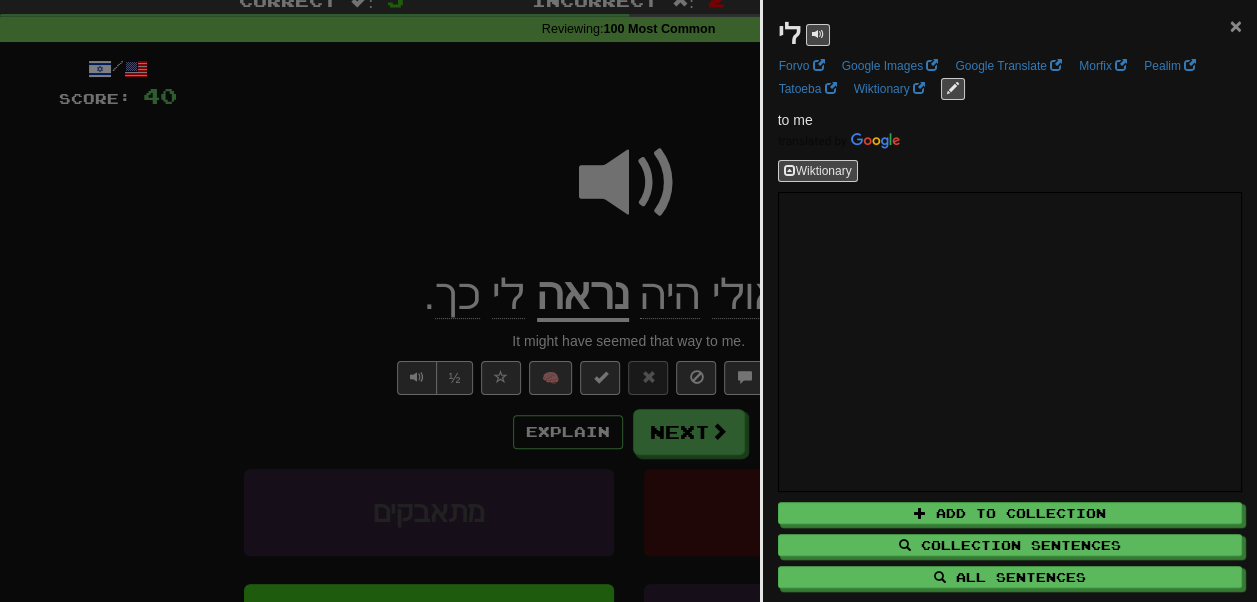 click on "×" at bounding box center (1236, 25) 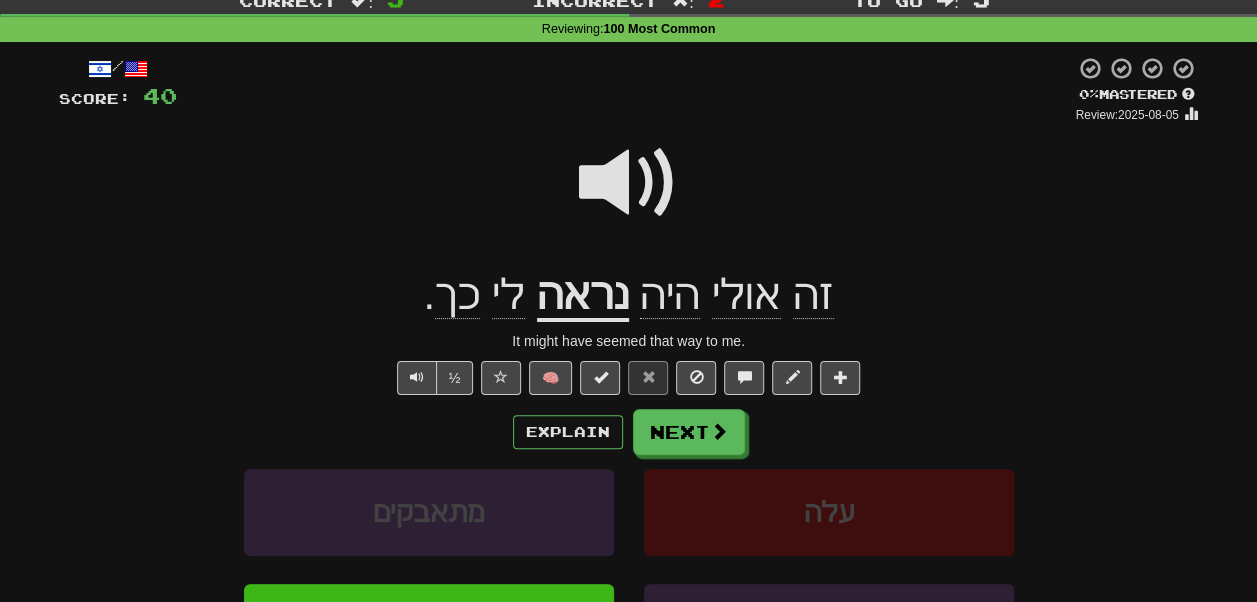 click on "כך" at bounding box center [457, 295] 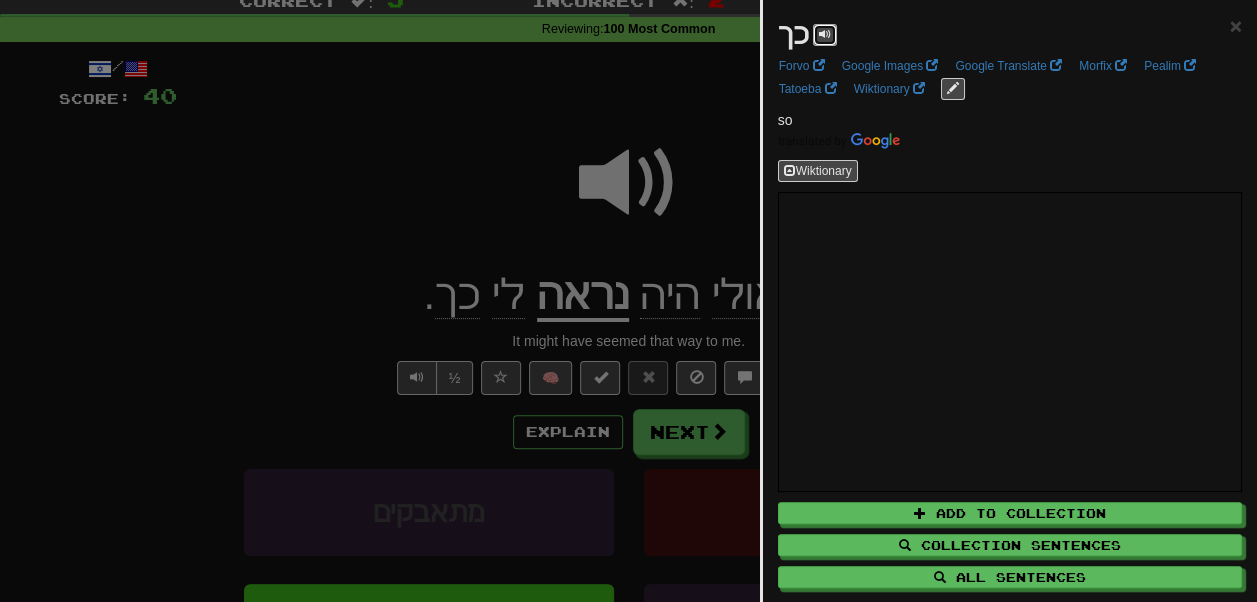 click at bounding box center (825, 34) 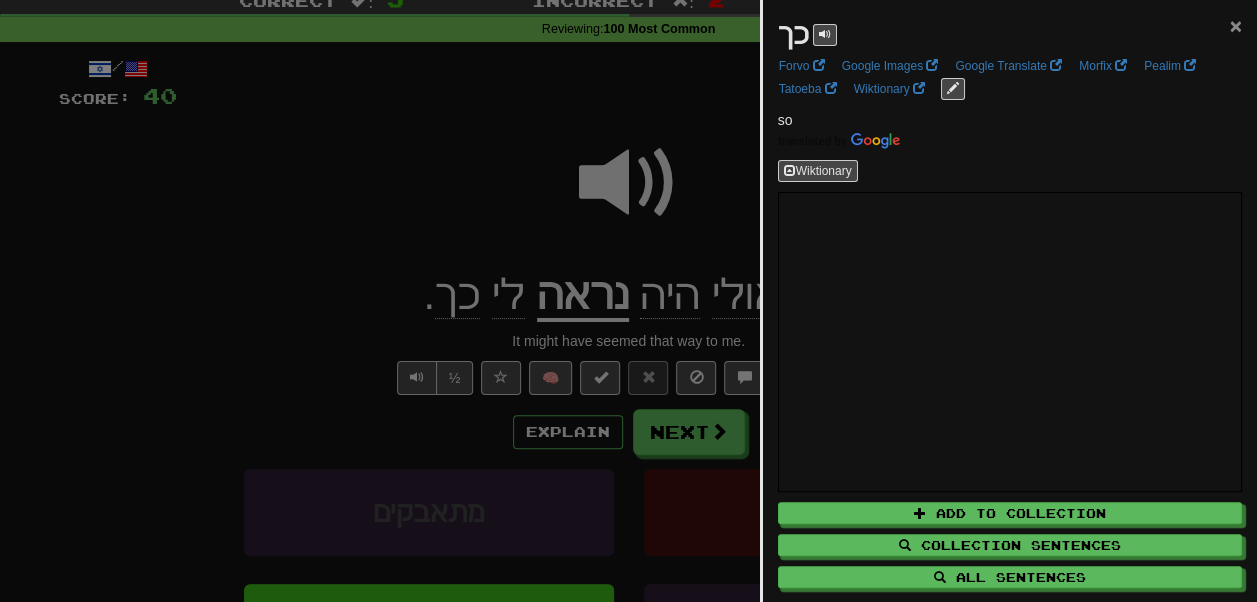 click on "×" at bounding box center (1236, 25) 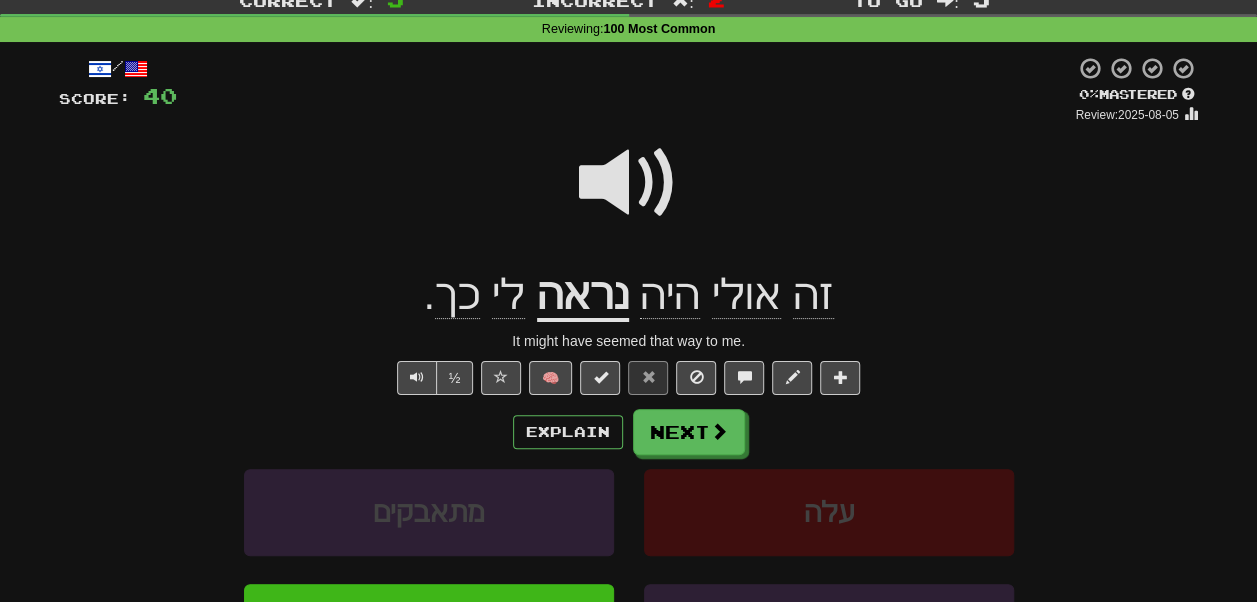 click at bounding box center (629, 183) 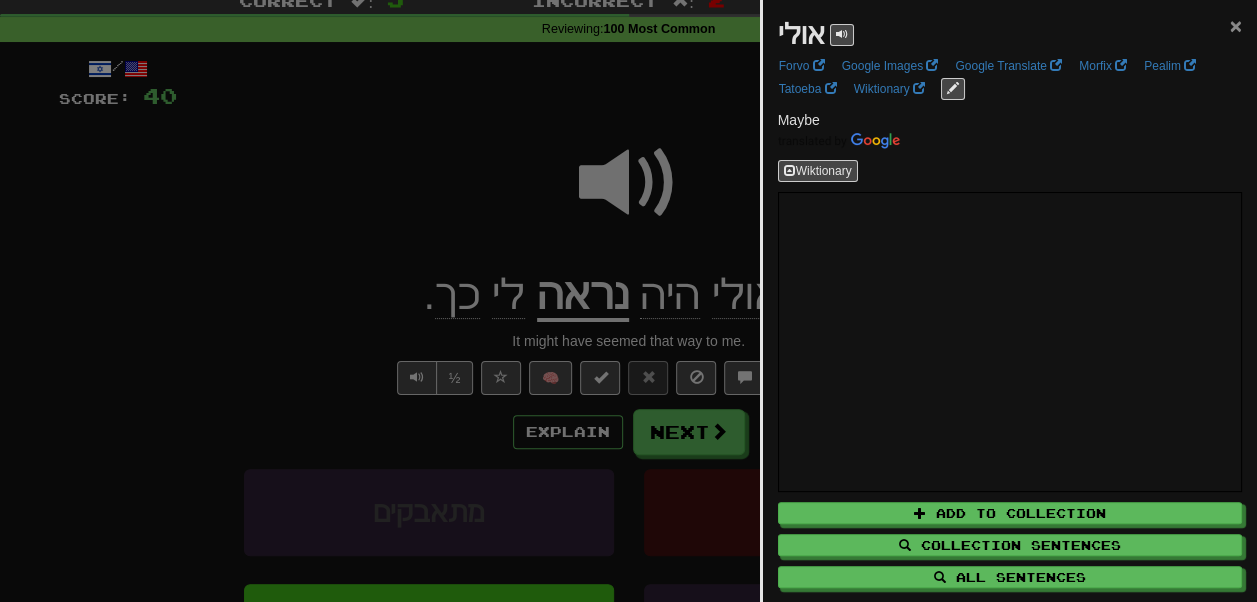 click on "×" at bounding box center [1236, 25] 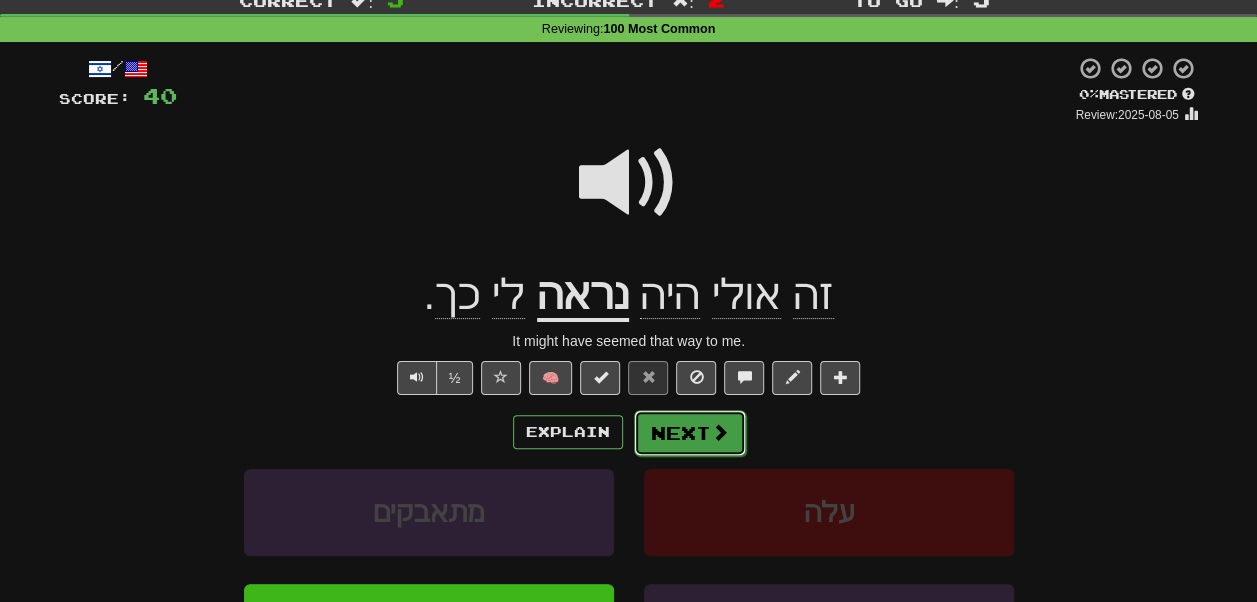 click on "Next" at bounding box center [690, 433] 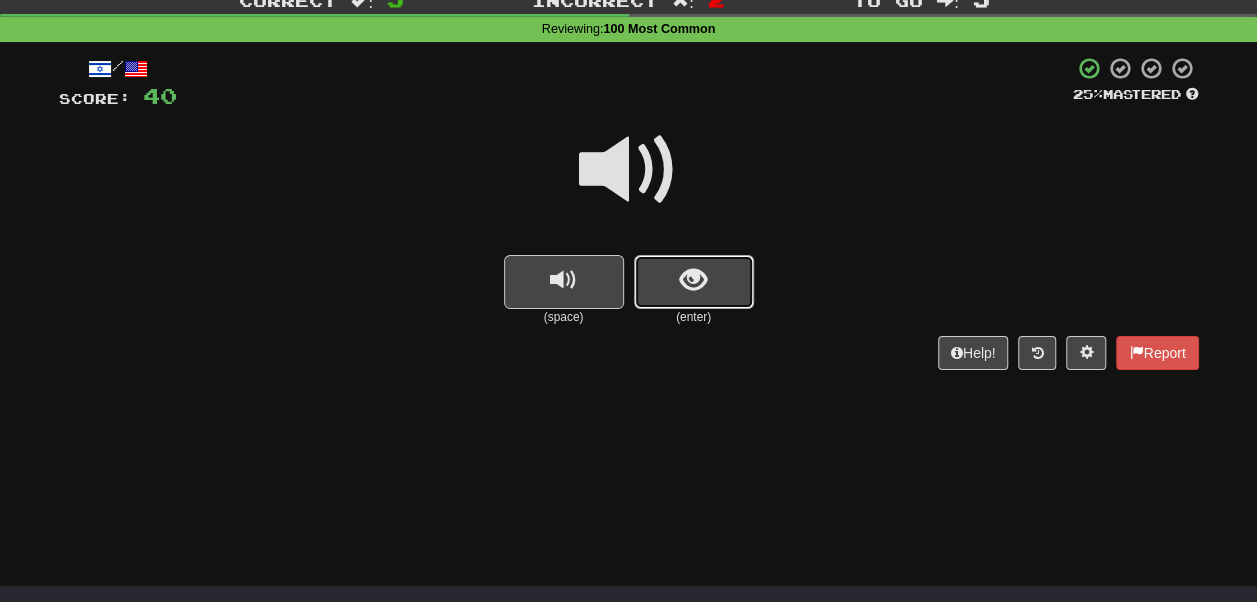 click at bounding box center [693, 280] 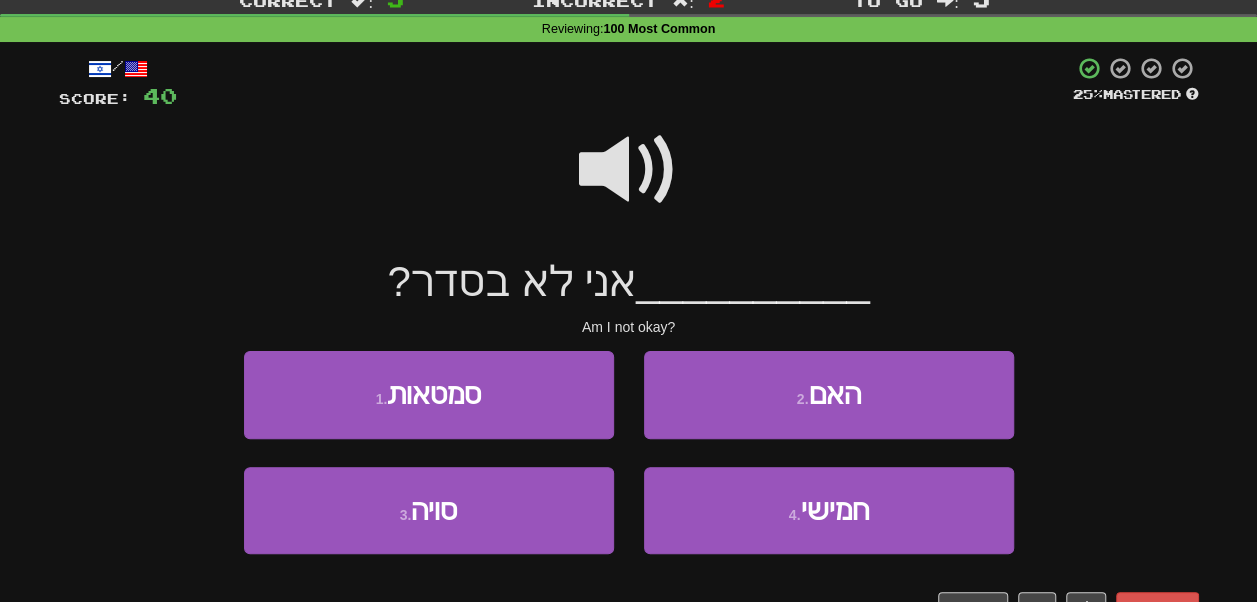 click at bounding box center [629, 170] 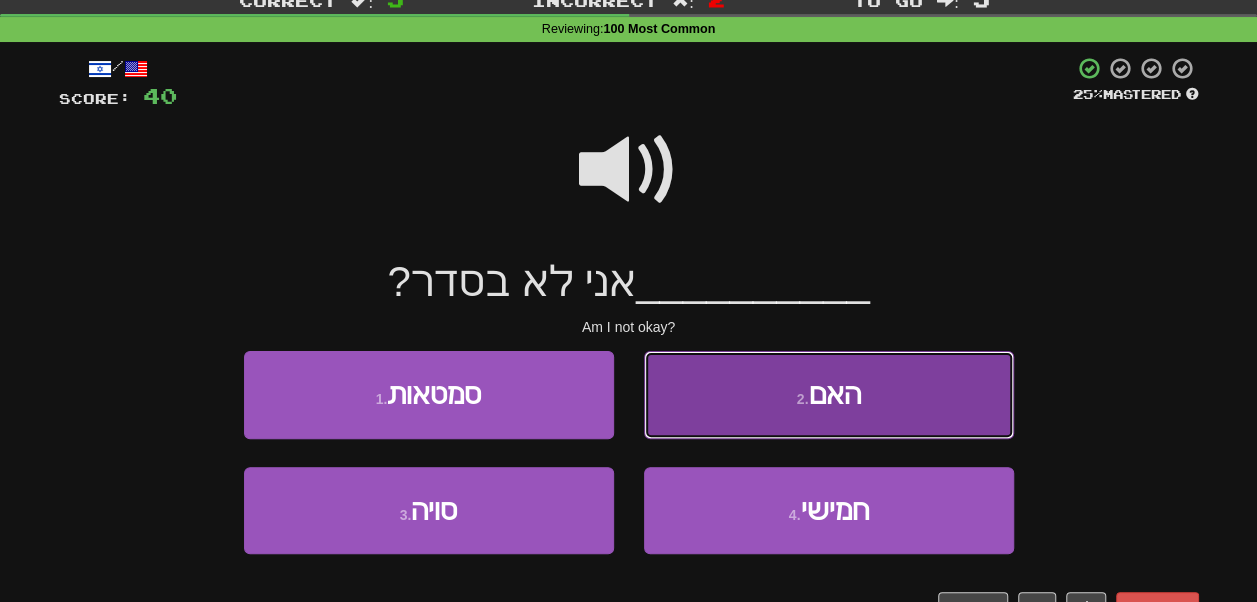 click on "2 .  האם" at bounding box center (829, 394) 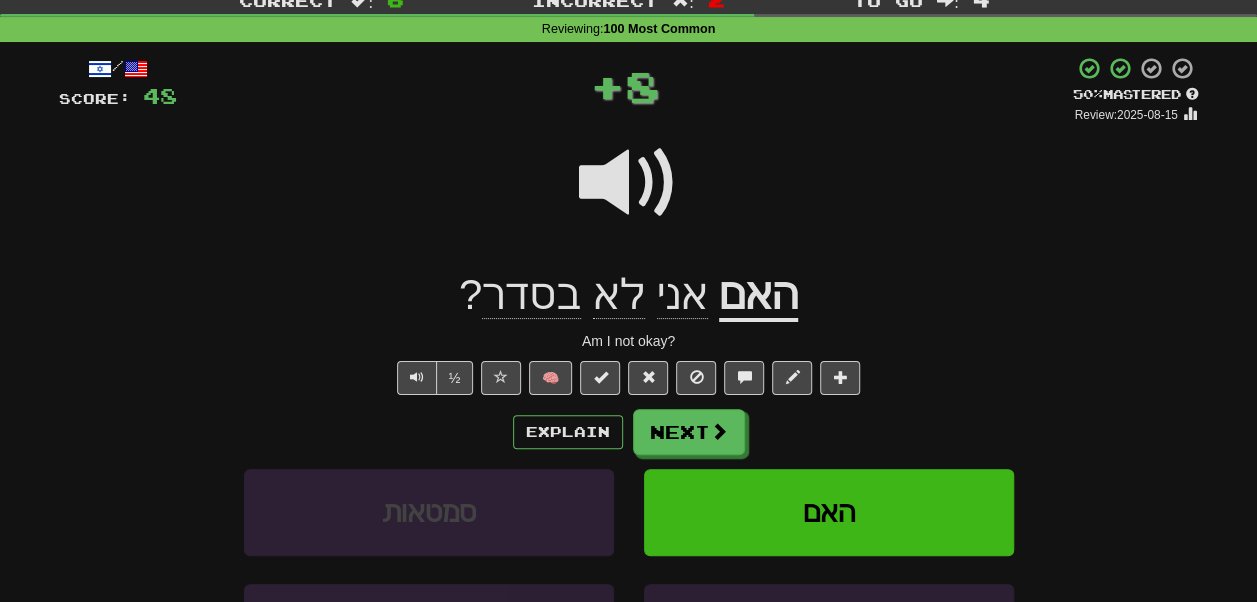 click on "בסדר" at bounding box center (531, 295) 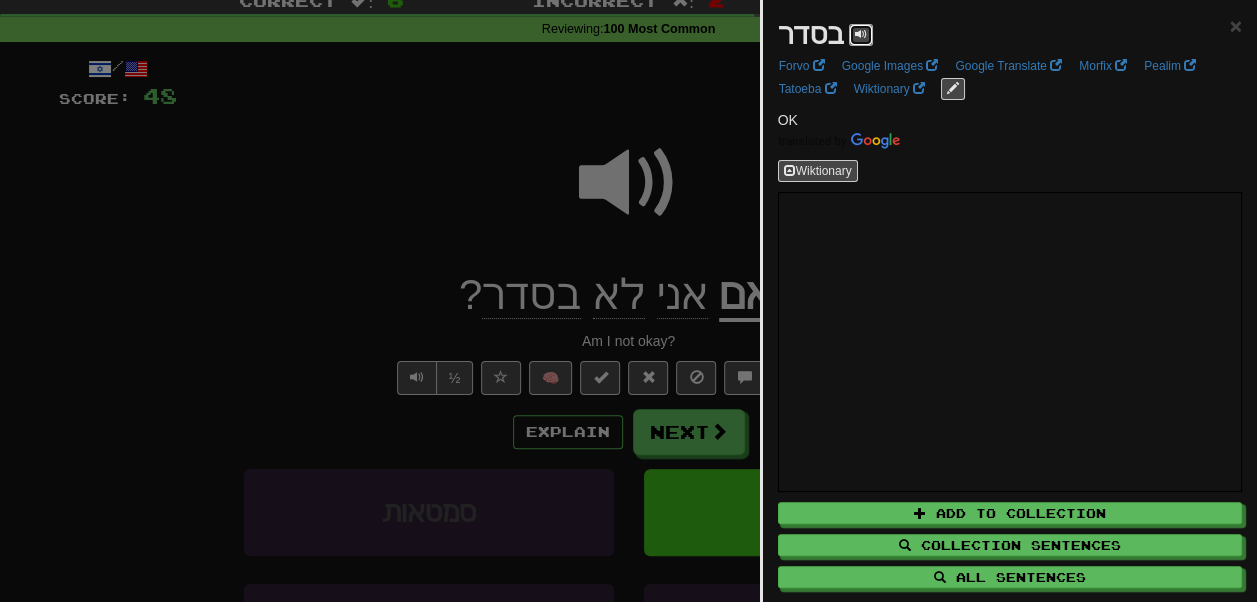 click at bounding box center (861, 34) 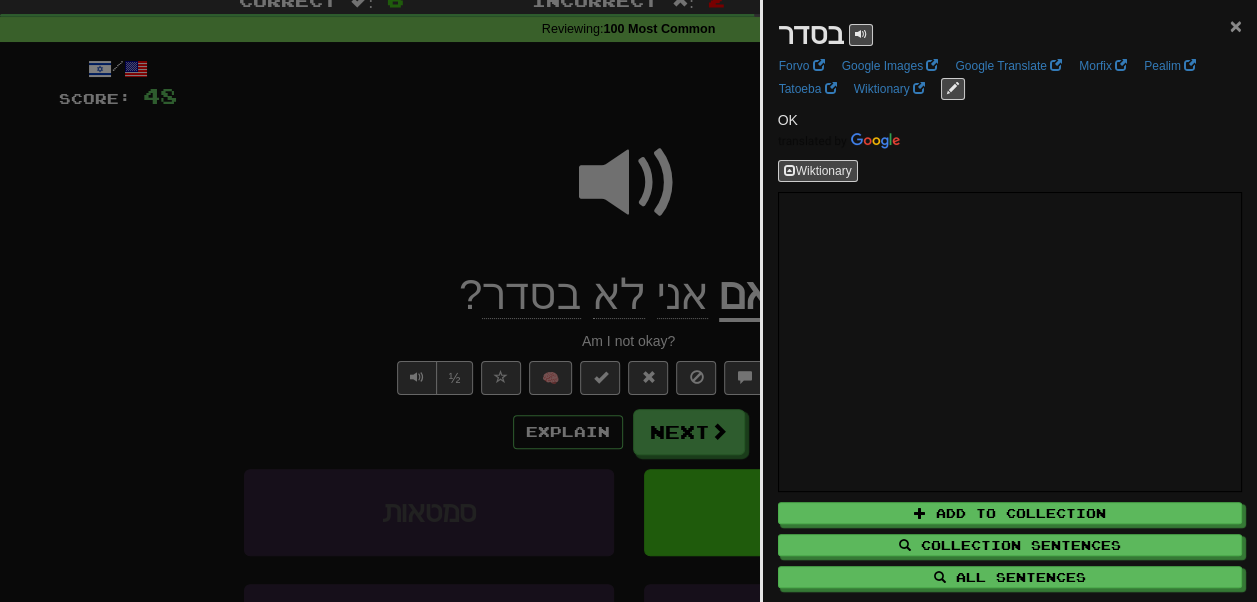 click on "×" at bounding box center (1236, 25) 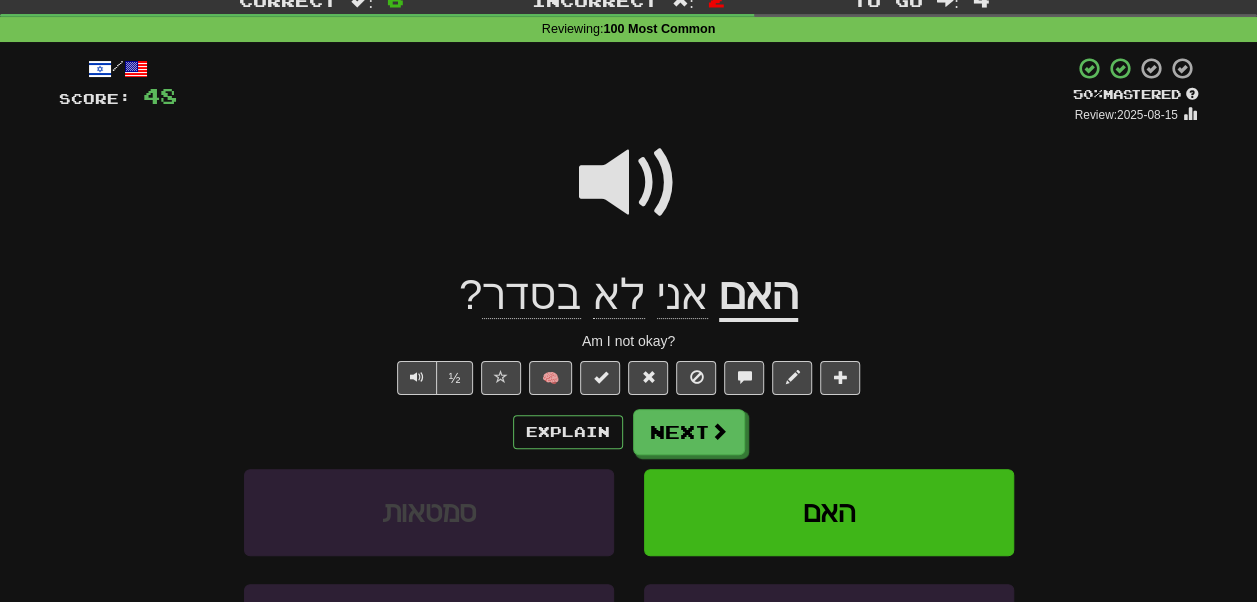 click on "אני" at bounding box center (682, 295) 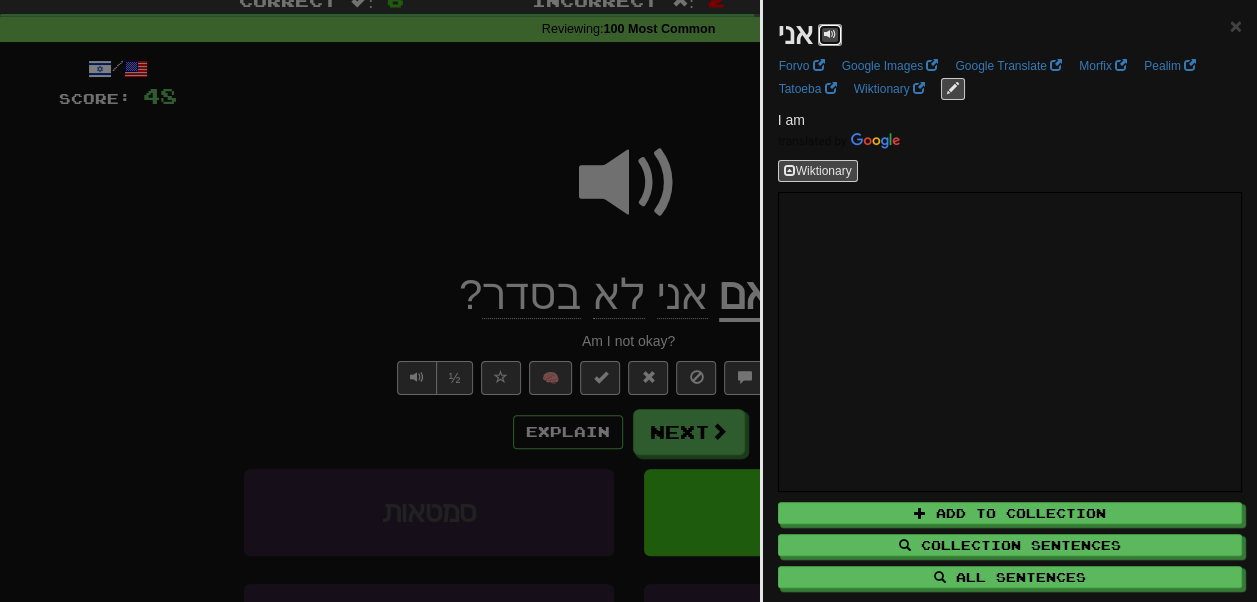 click at bounding box center (830, 34) 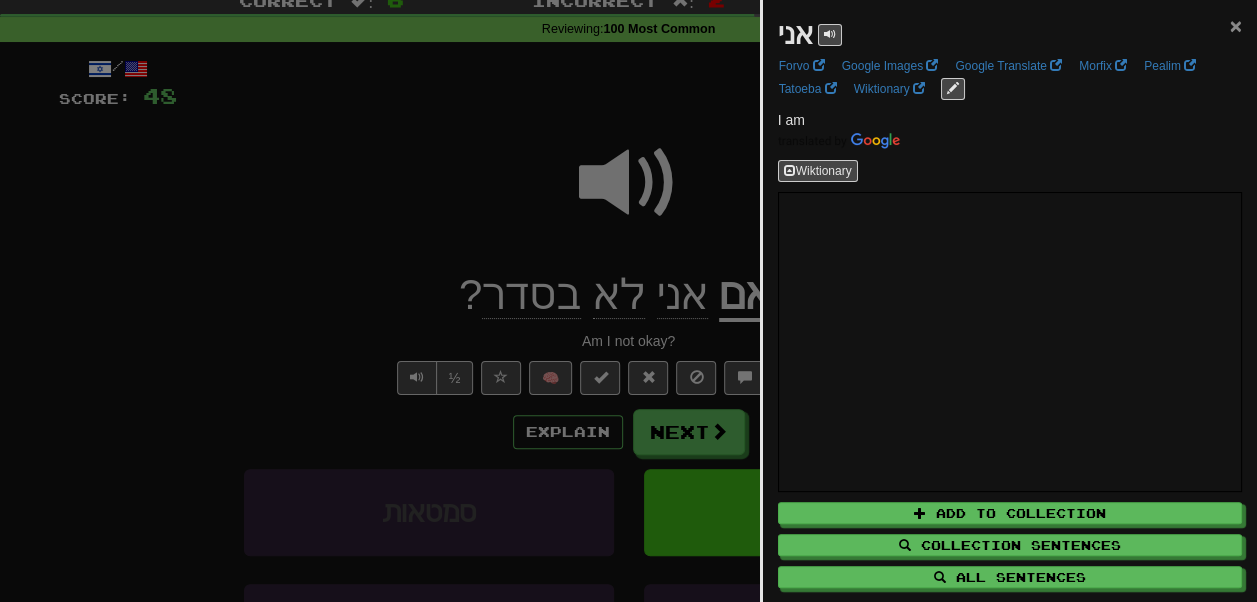 click on "×" at bounding box center (1236, 25) 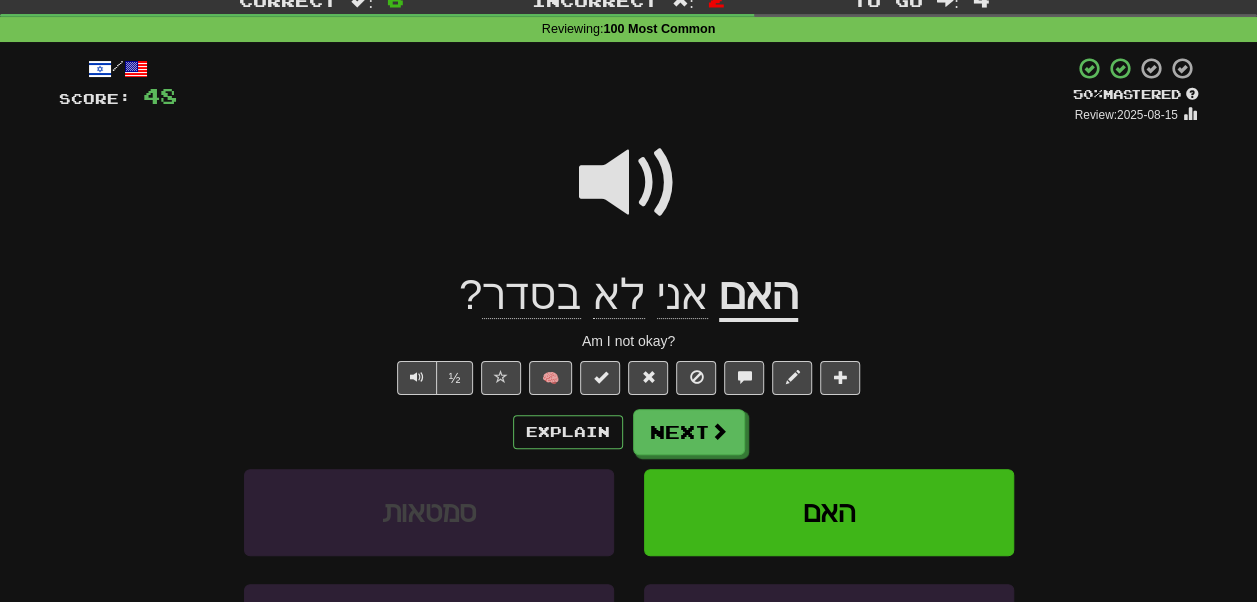 click on "האם" at bounding box center (758, 296) 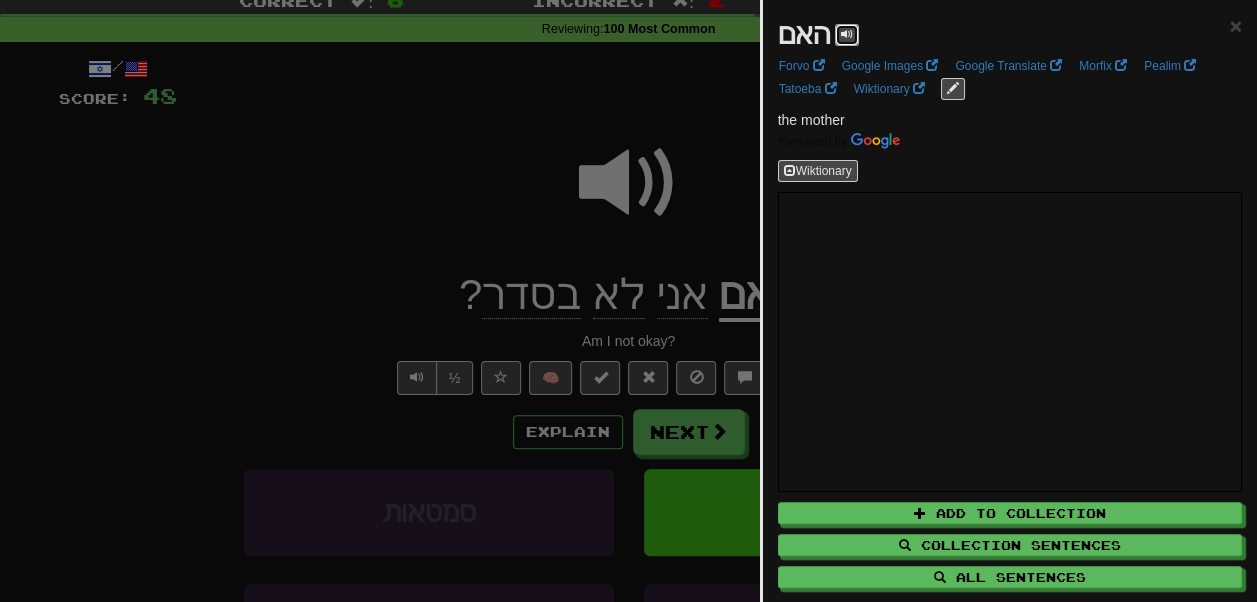 click at bounding box center (847, 34) 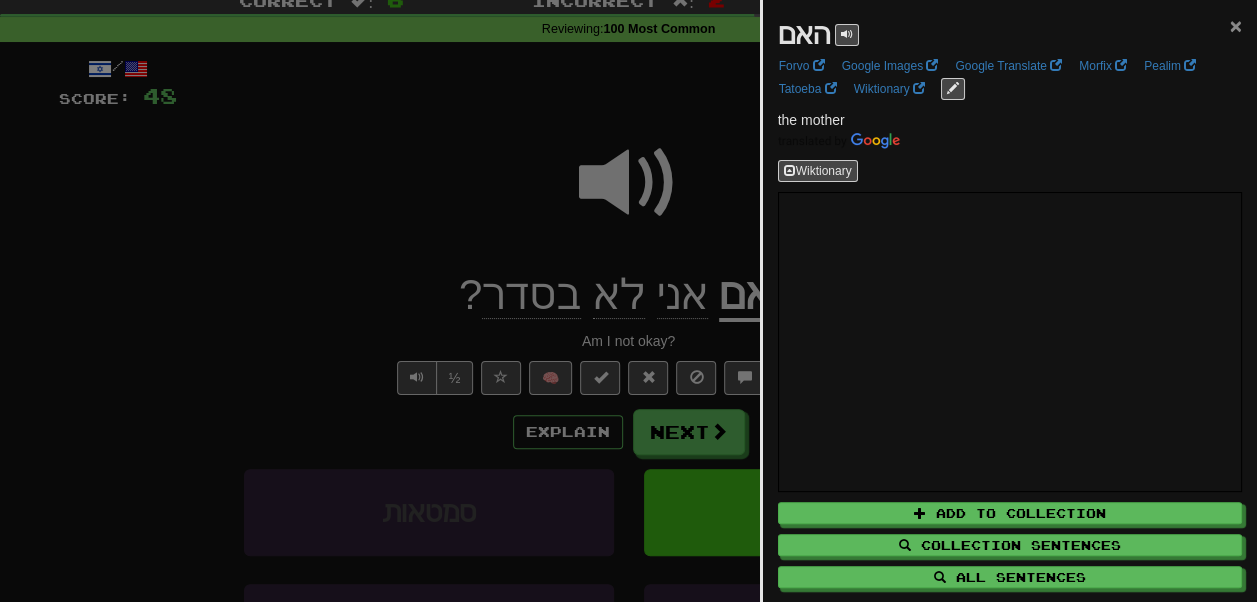 click on "×" at bounding box center (1236, 25) 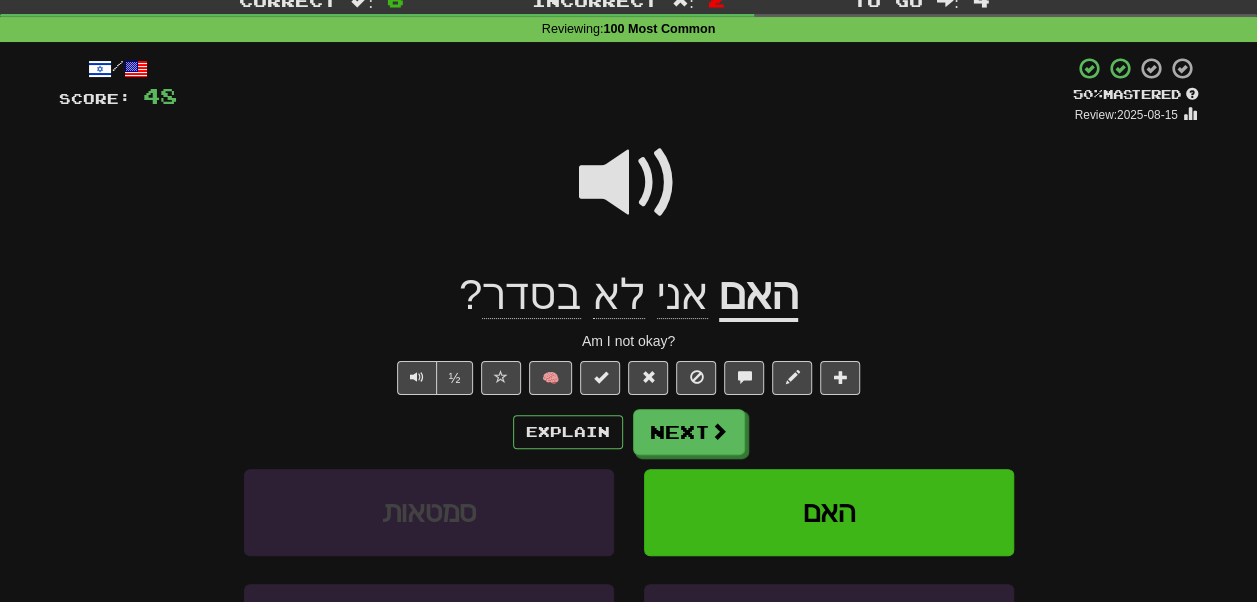 click on "אני" at bounding box center [682, 295] 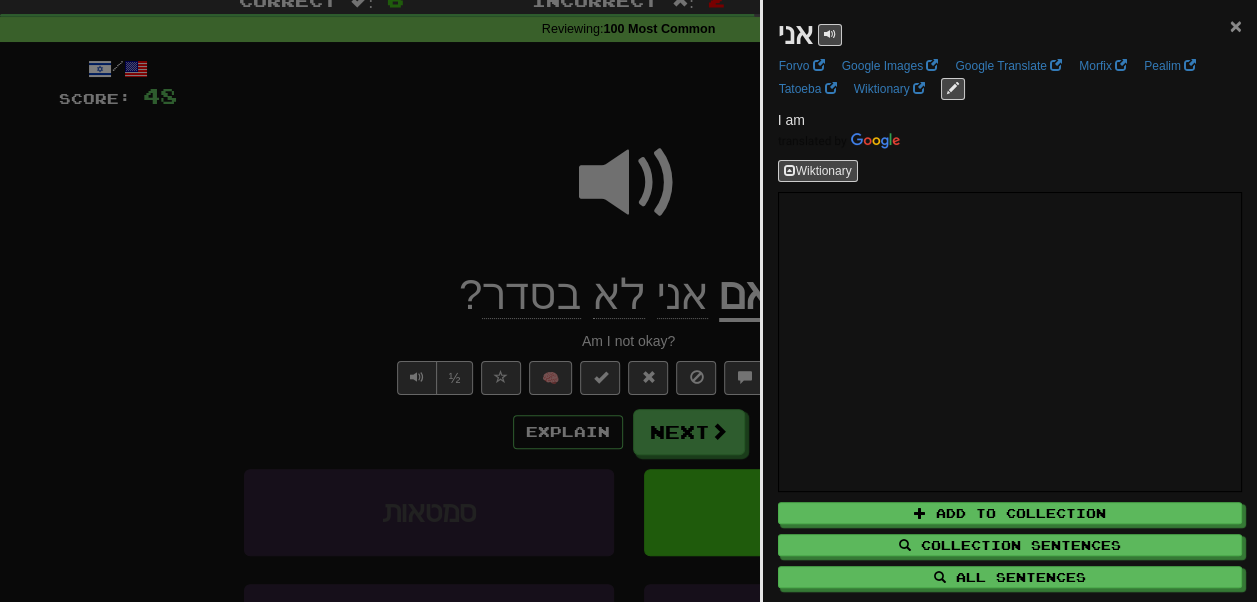 click on "×" at bounding box center [1236, 25] 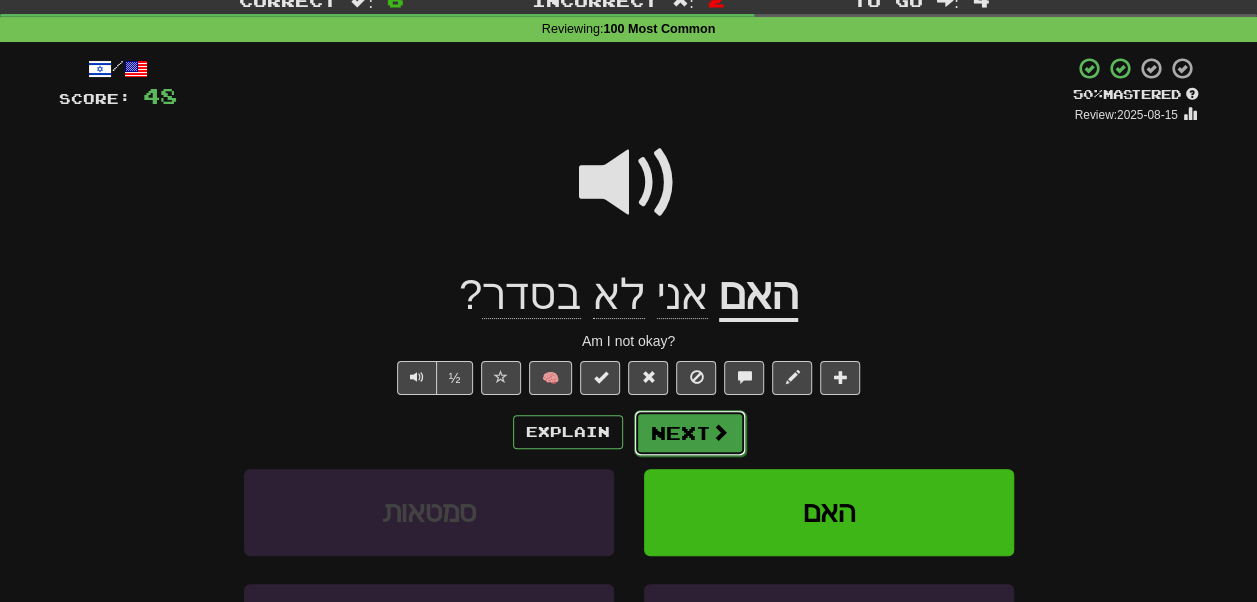 click on "Next" at bounding box center (690, 433) 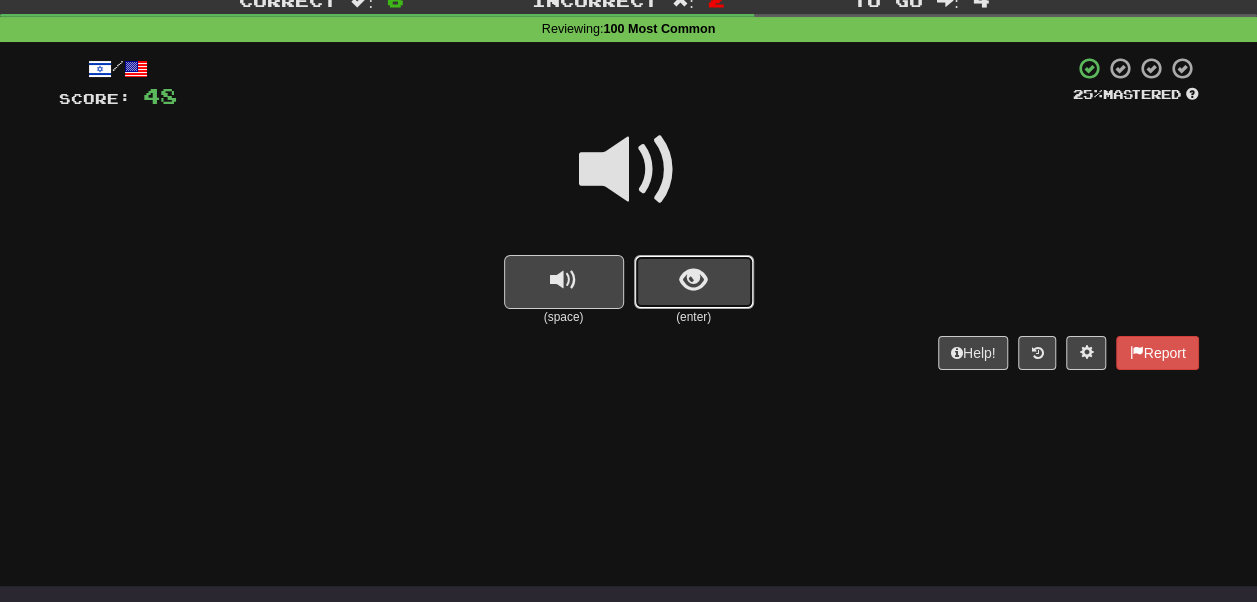click at bounding box center (694, 282) 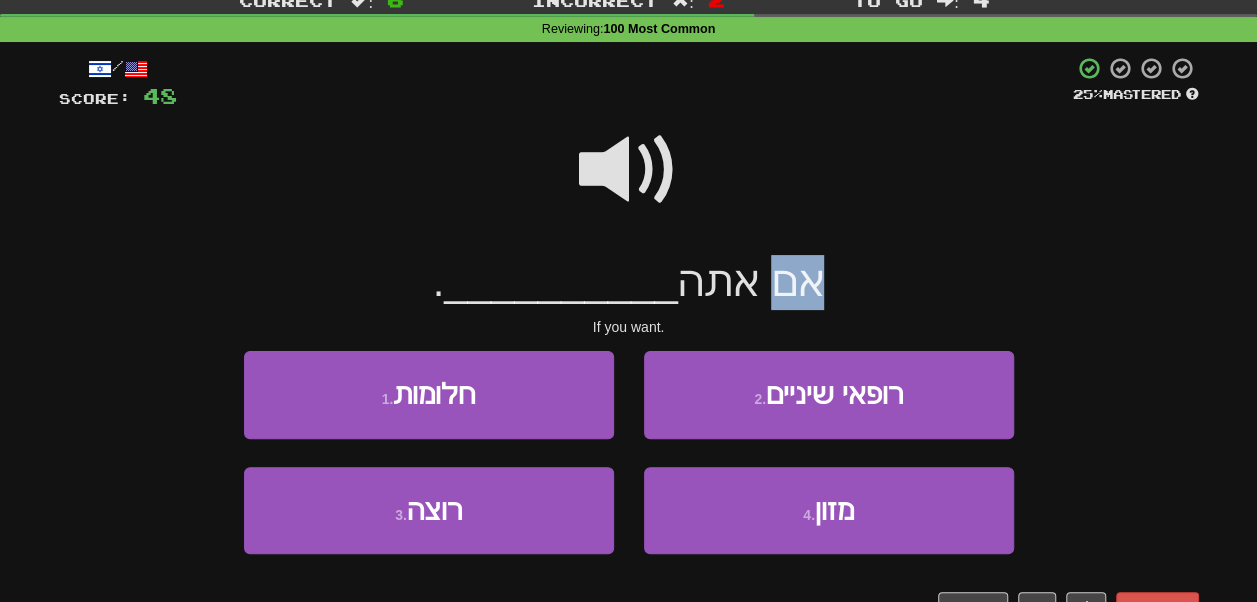 drag, startPoint x: 824, startPoint y: 284, endPoint x: 787, endPoint y: 287, distance: 37.12142 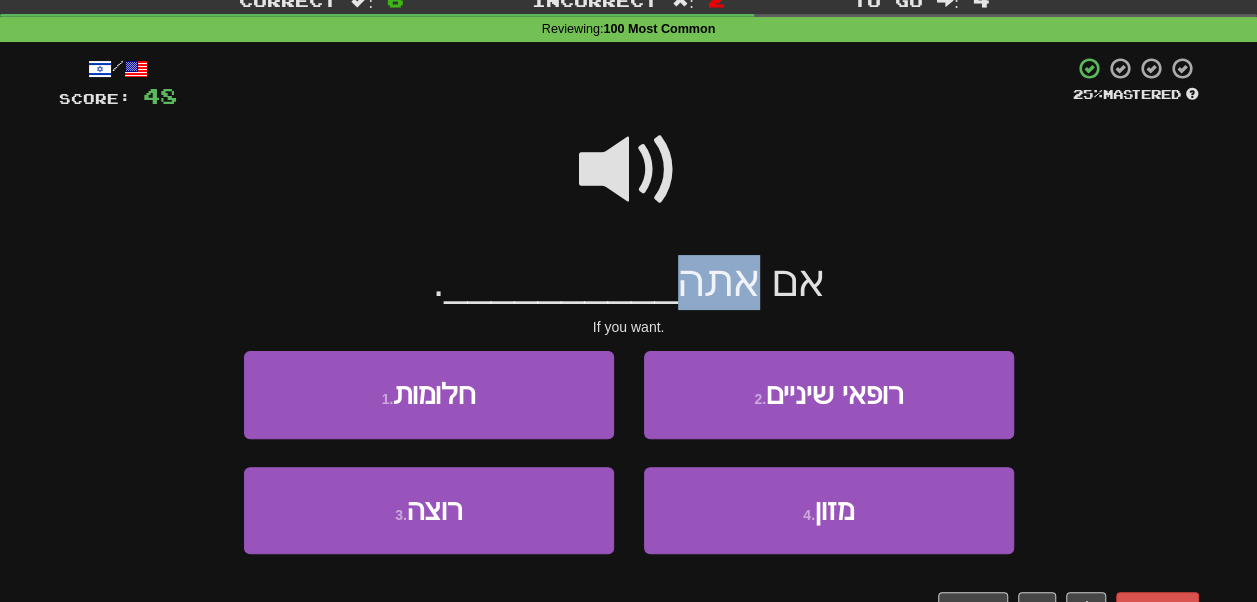 drag, startPoint x: 762, startPoint y: 291, endPoint x: 700, endPoint y: 286, distance: 62.201286 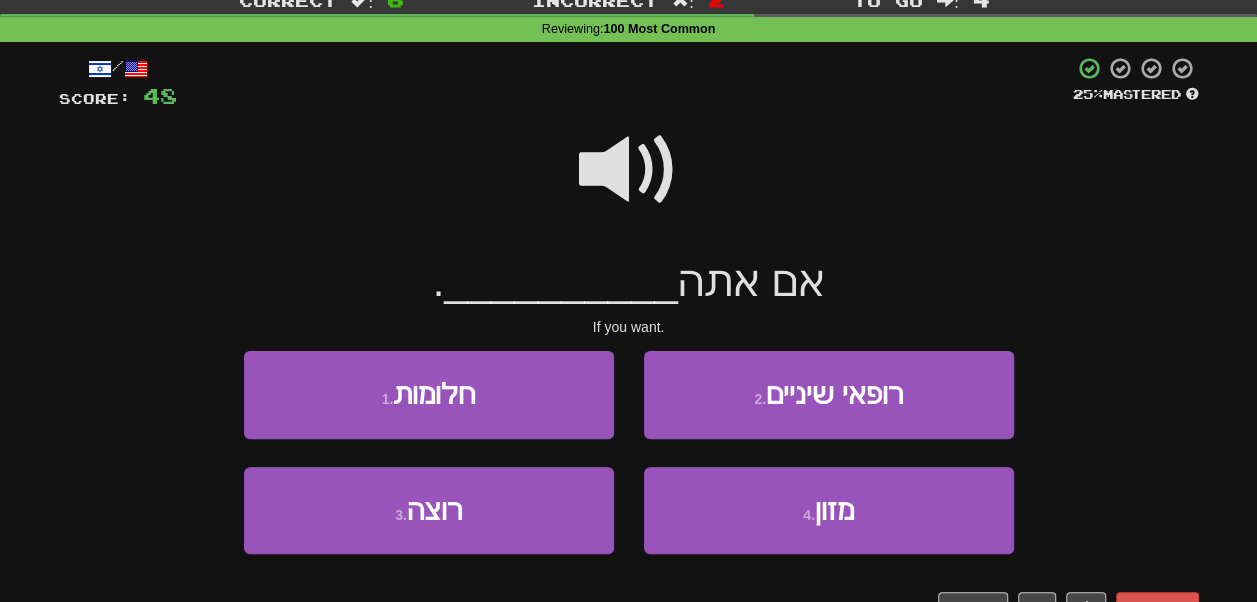click on "אם אתה" at bounding box center [751, 281] 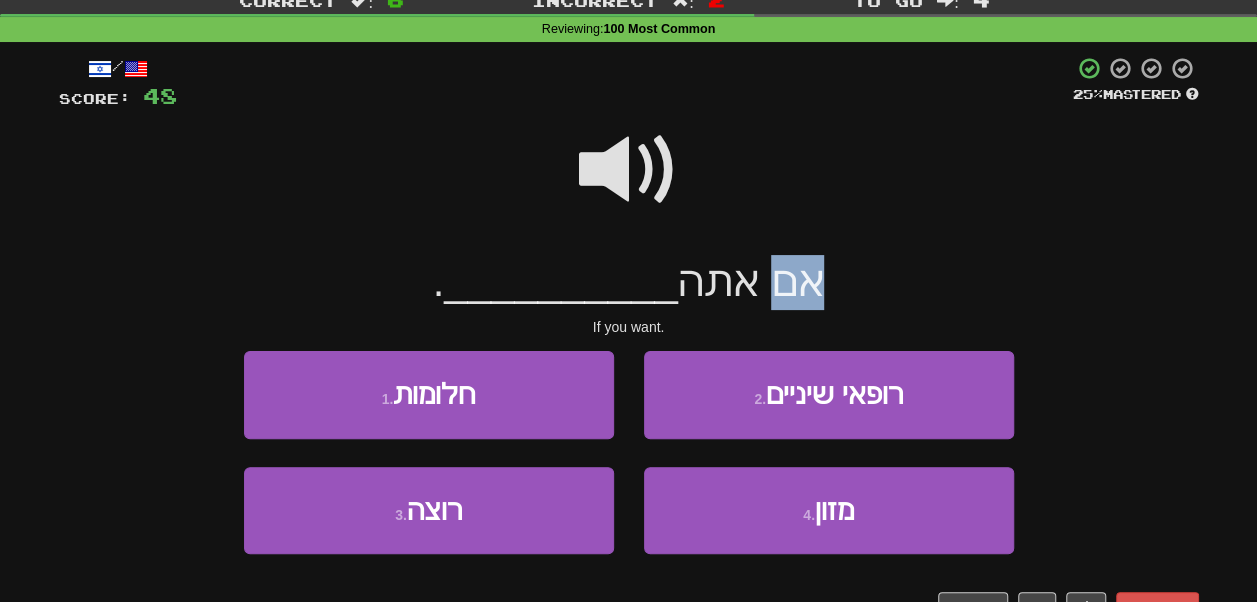 drag, startPoint x: 824, startPoint y: 290, endPoint x: 781, endPoint y: 284, distance: 43.416588 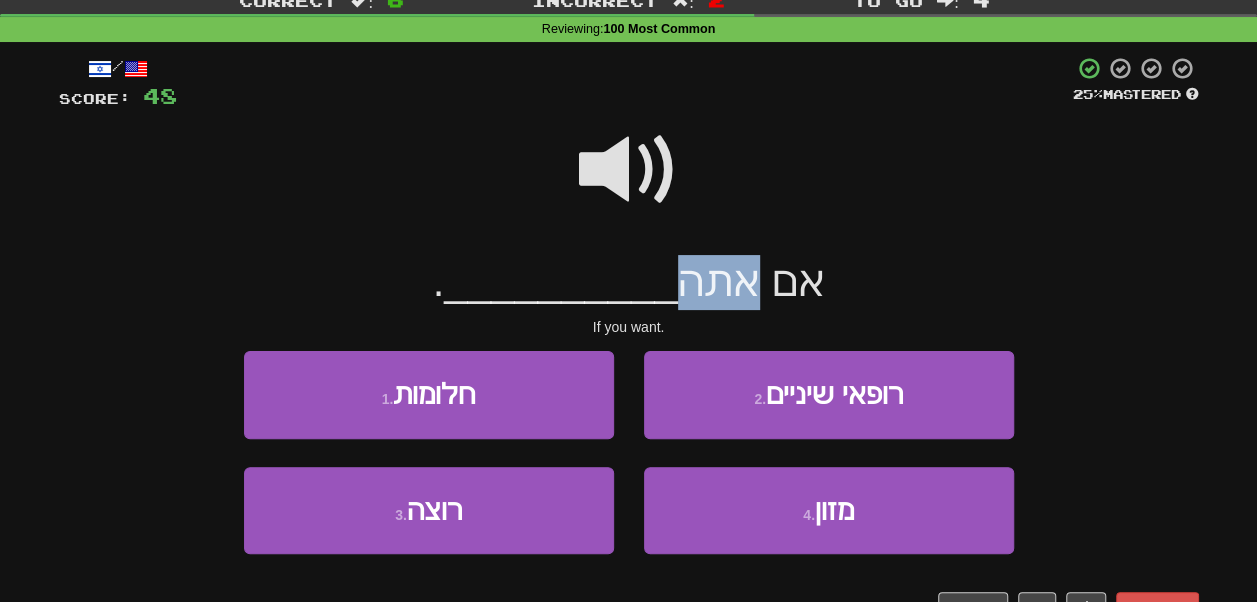 drag, startPoint x: 764, startPoint y: 282, endPoint x: 693, endPoint y: 280, distance: 71.02816 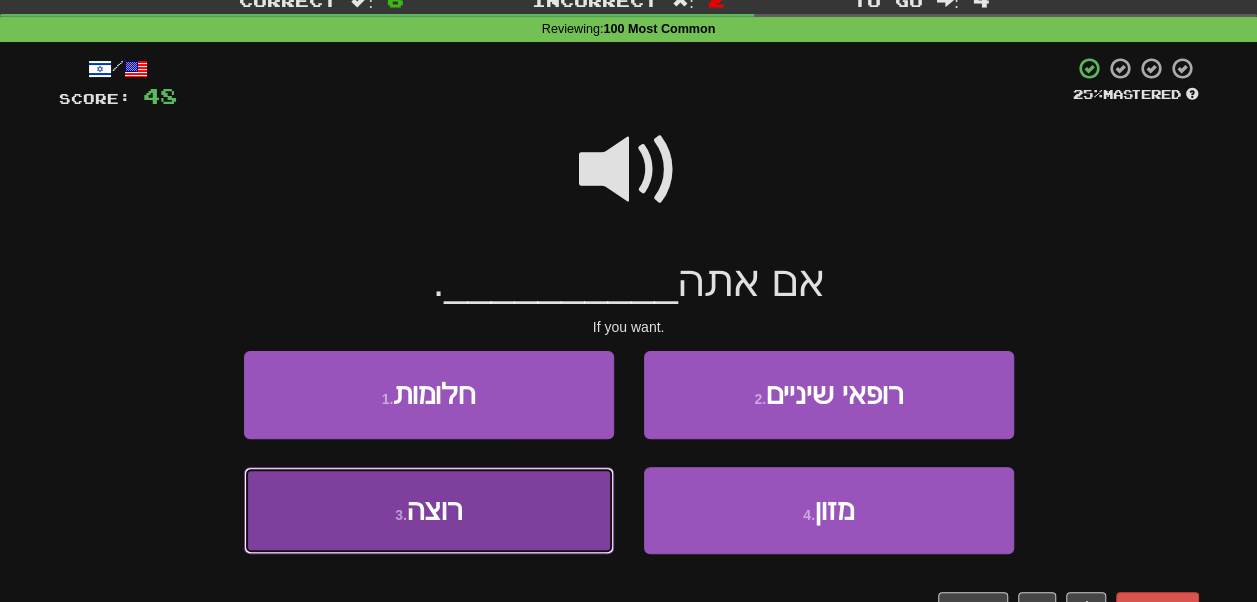 click on "3 .  רוצה" at bounding box center [429, 510] 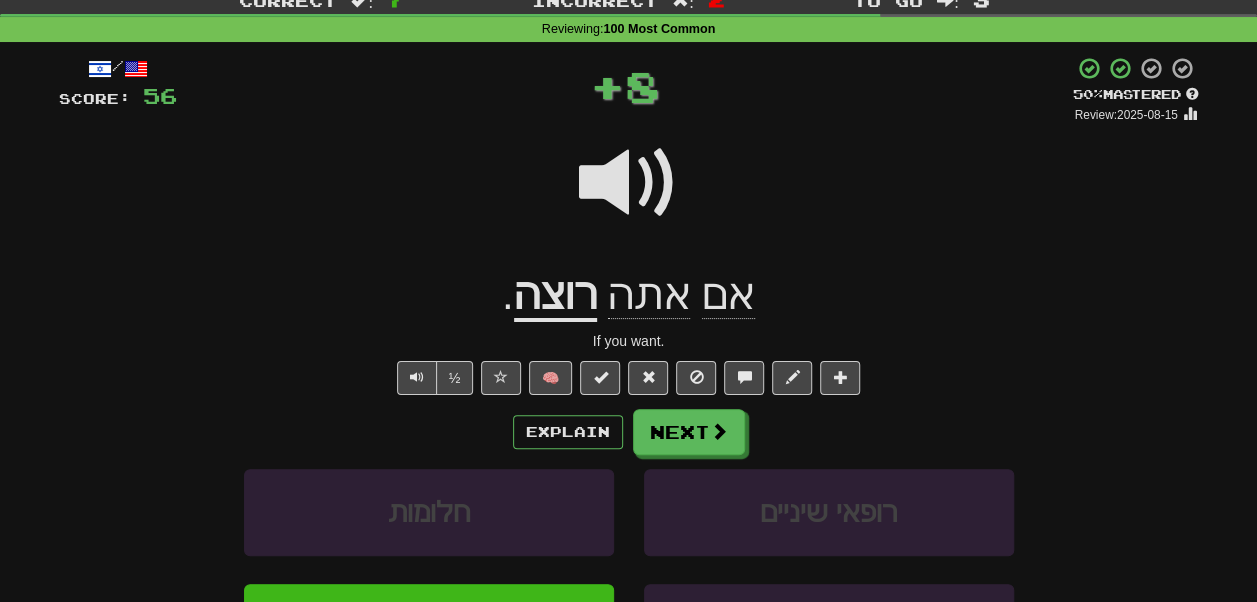 click on "אם" 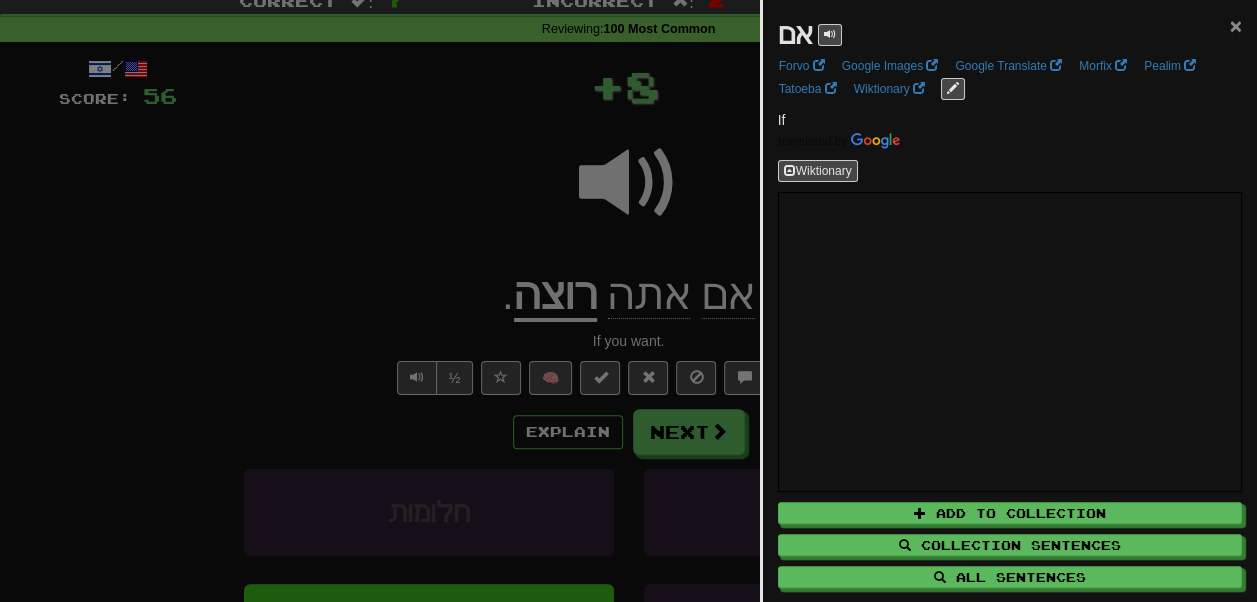 drag, startPoint x: 1223, startPoint y: 27, endPoint x: 1200, endPoint y: 39, distance: 25.942244 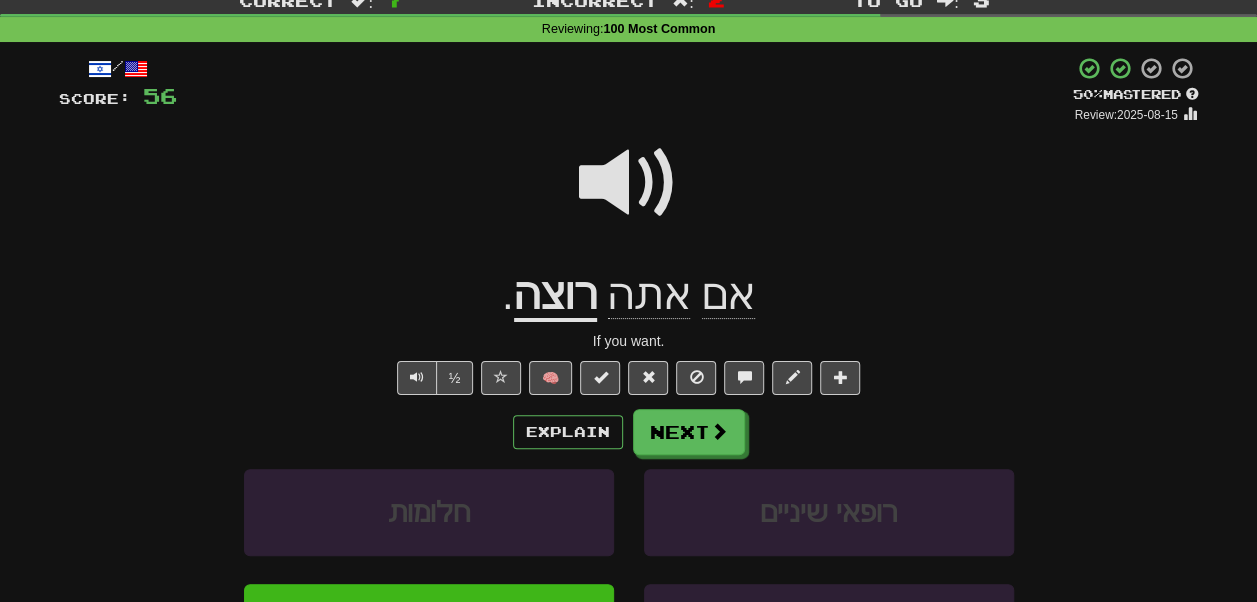 click on "אתה" 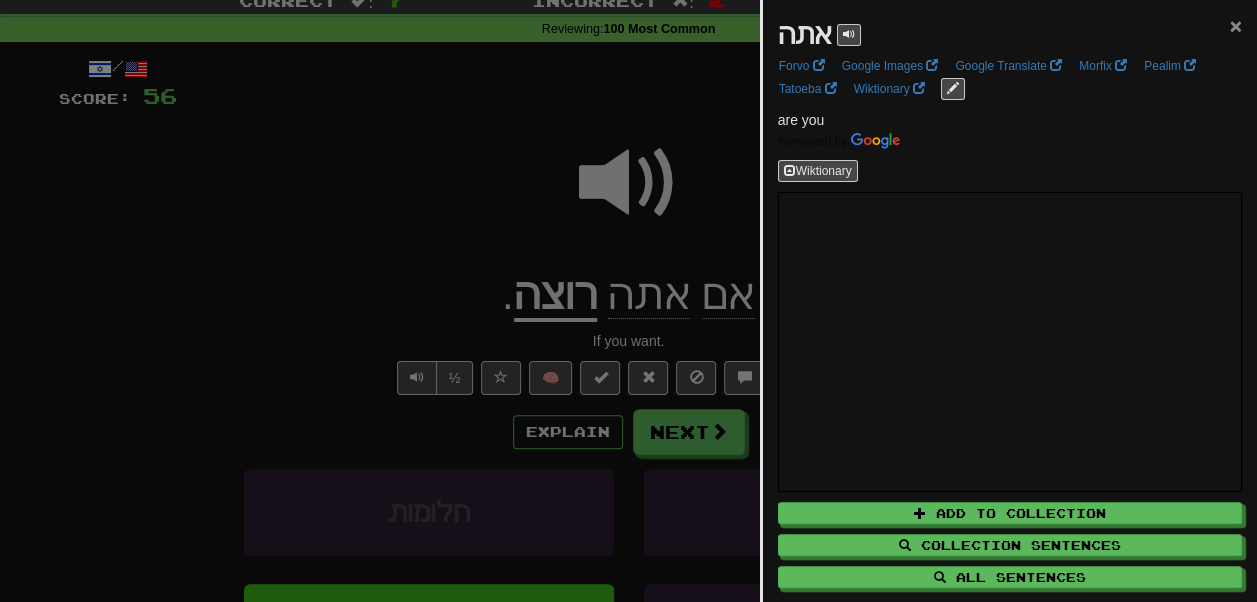 click on "×" at bounding box center (1236, 25) 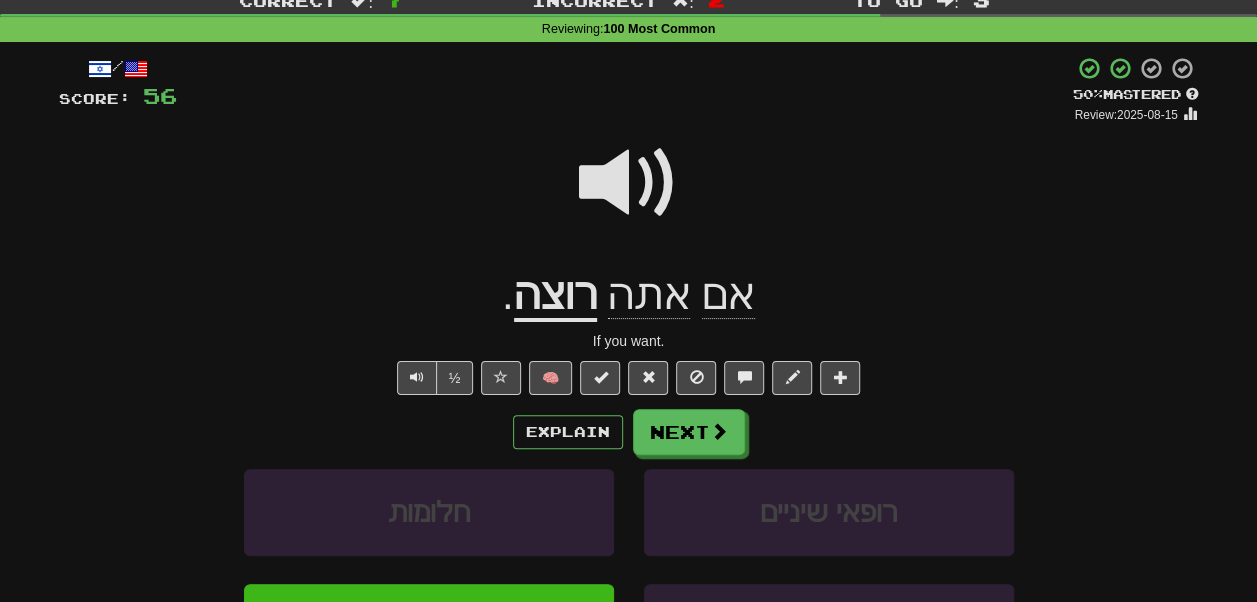 click on "רוצה" at bounding box center [555, 296] 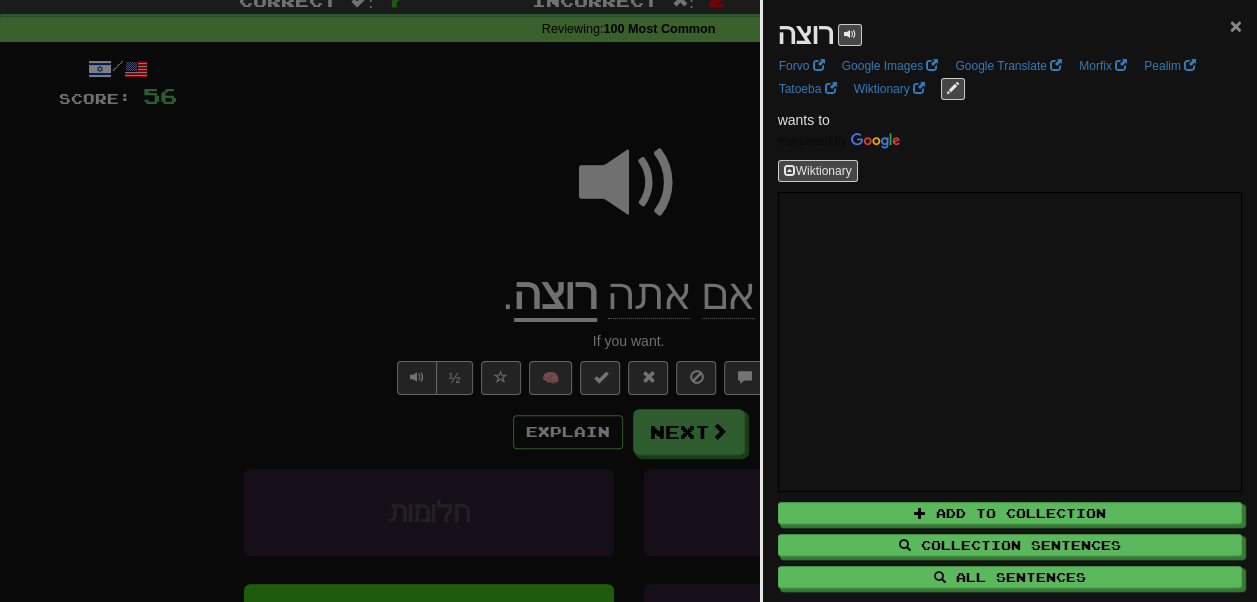 click on "×" at bounding box center [1236, 25] 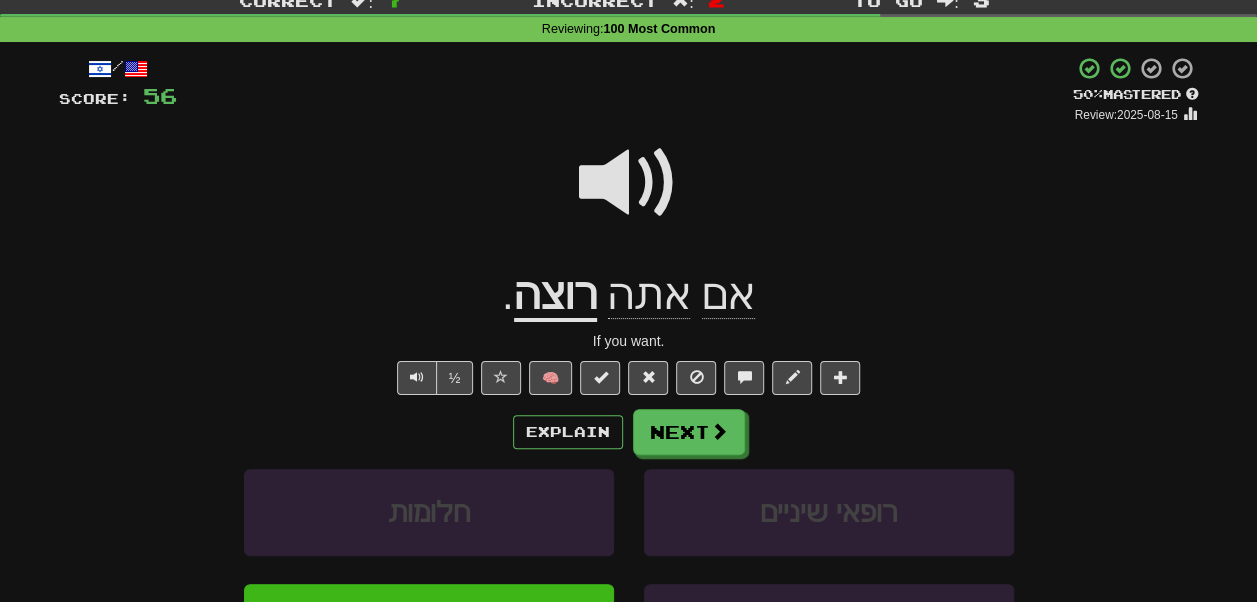 click on "אם" 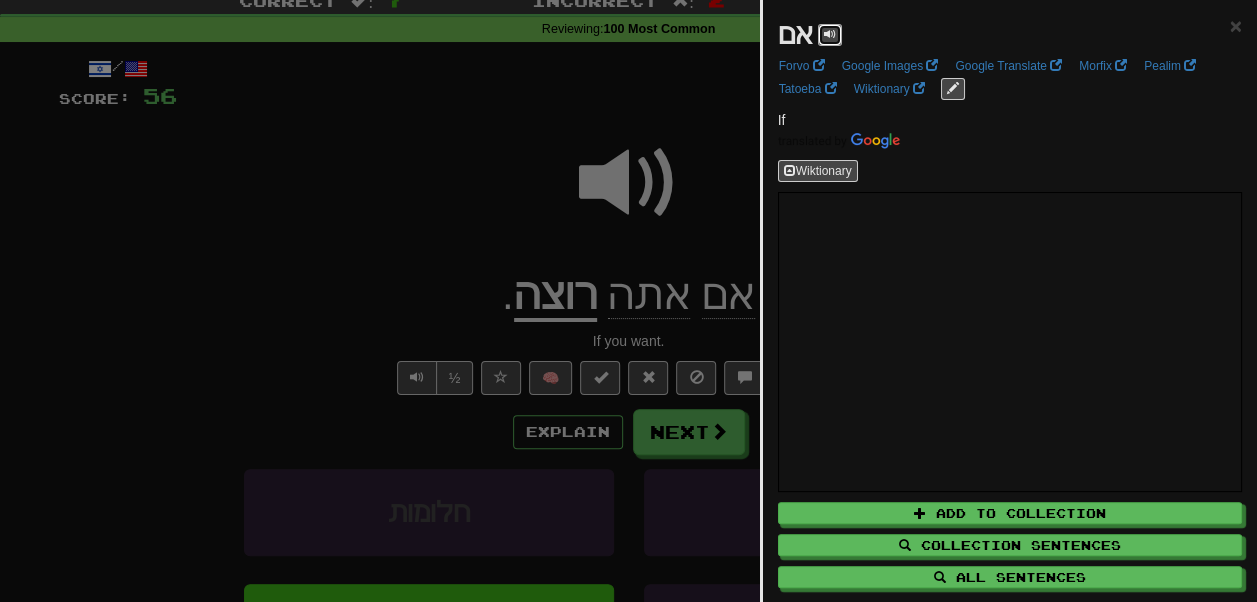 click at bounding box center (830, 35) 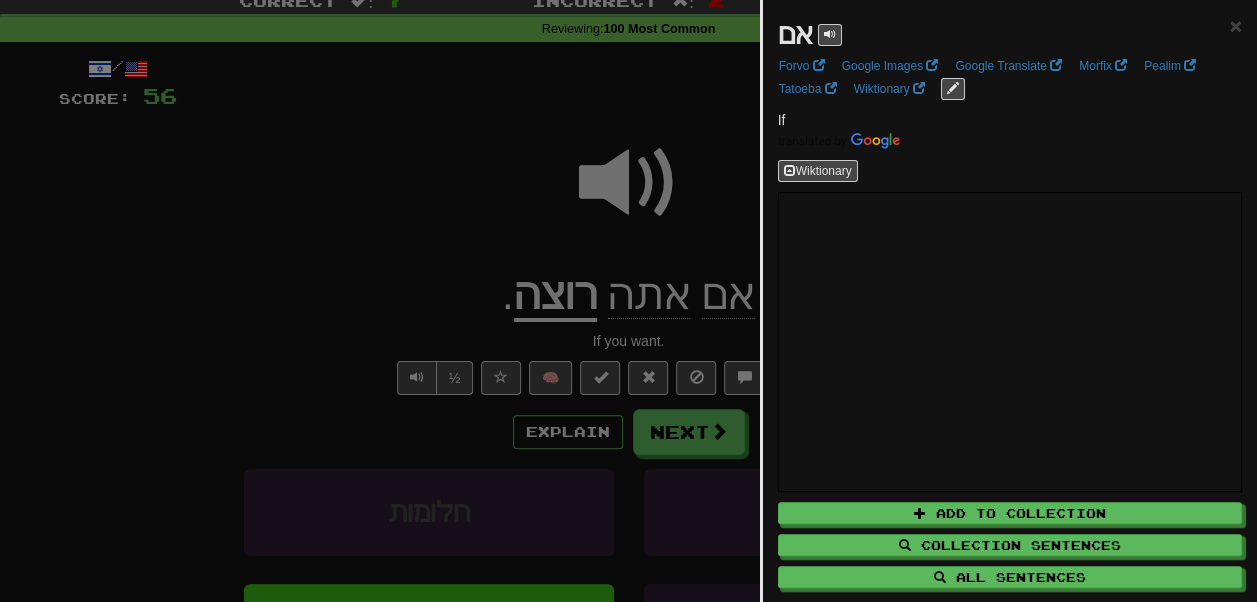 click on "אם × Forvo   Google Images   Google Translate   Morfix   Pealim   Tatoeba   Wiktionary   If  Wiktionary   Add to Collection   Collection Sentences   All Sentences  Use Popover" at bounding box center (1010, 322) 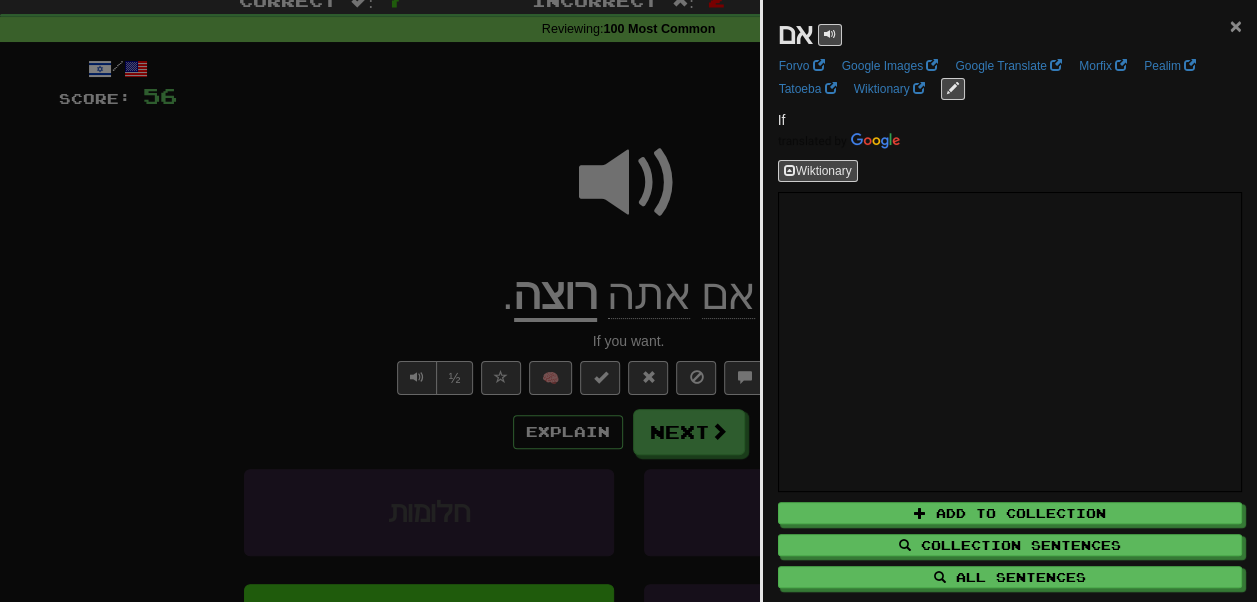 click on "×" at bounding box center [1236, 25] 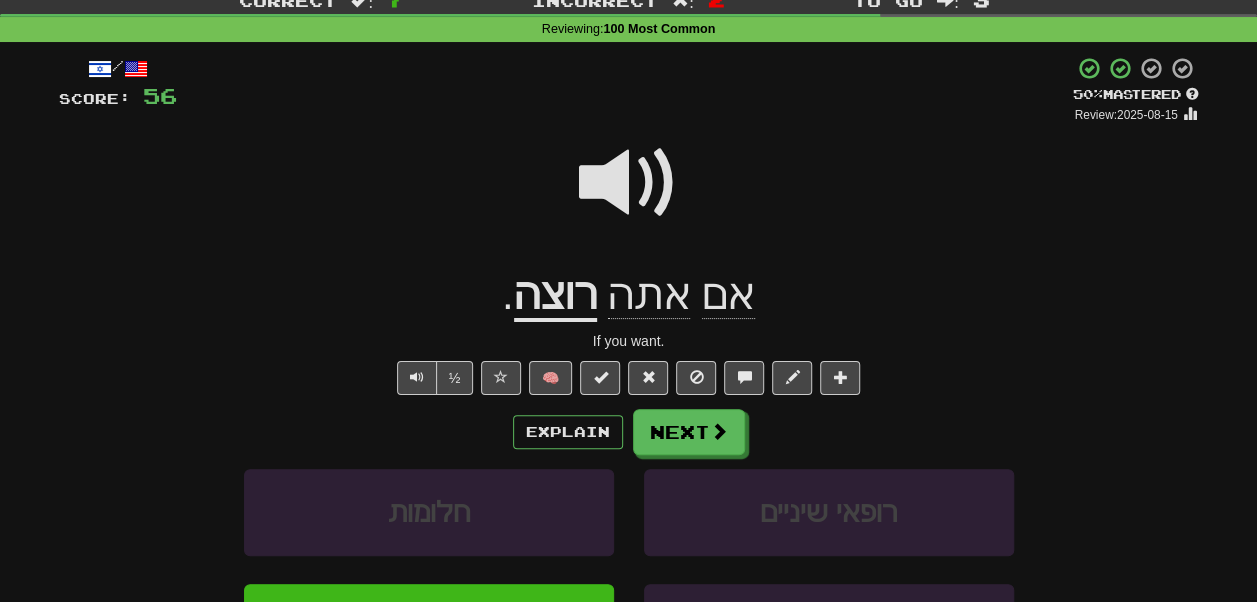 click at bounding box center [629, 183] 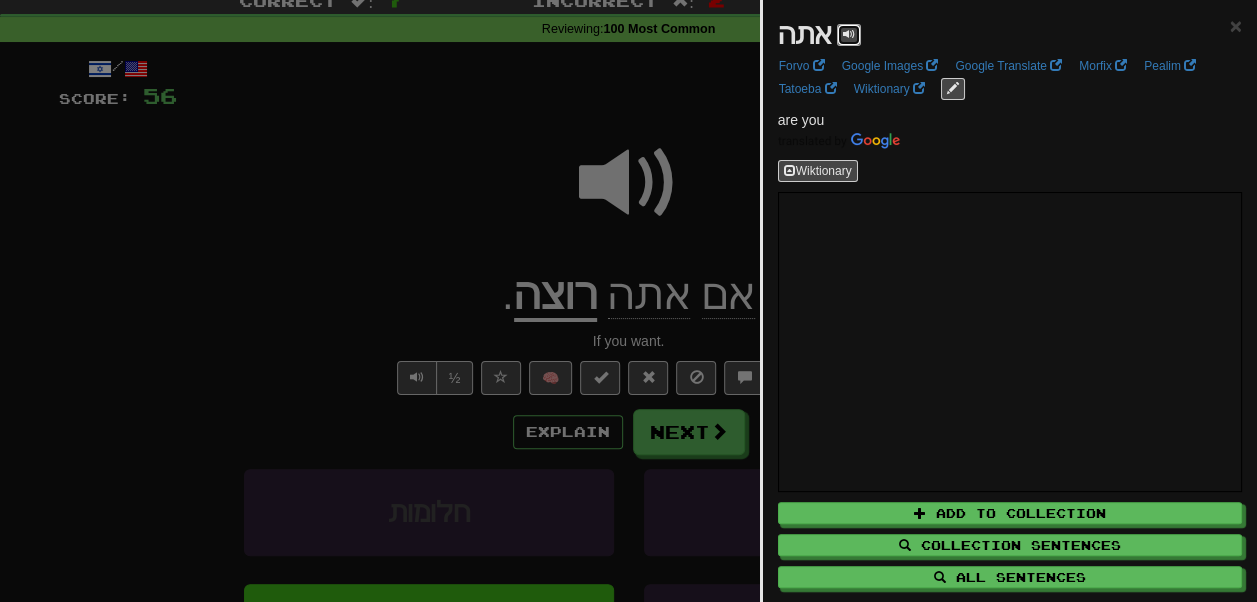 click at bounding box center (849, 35) 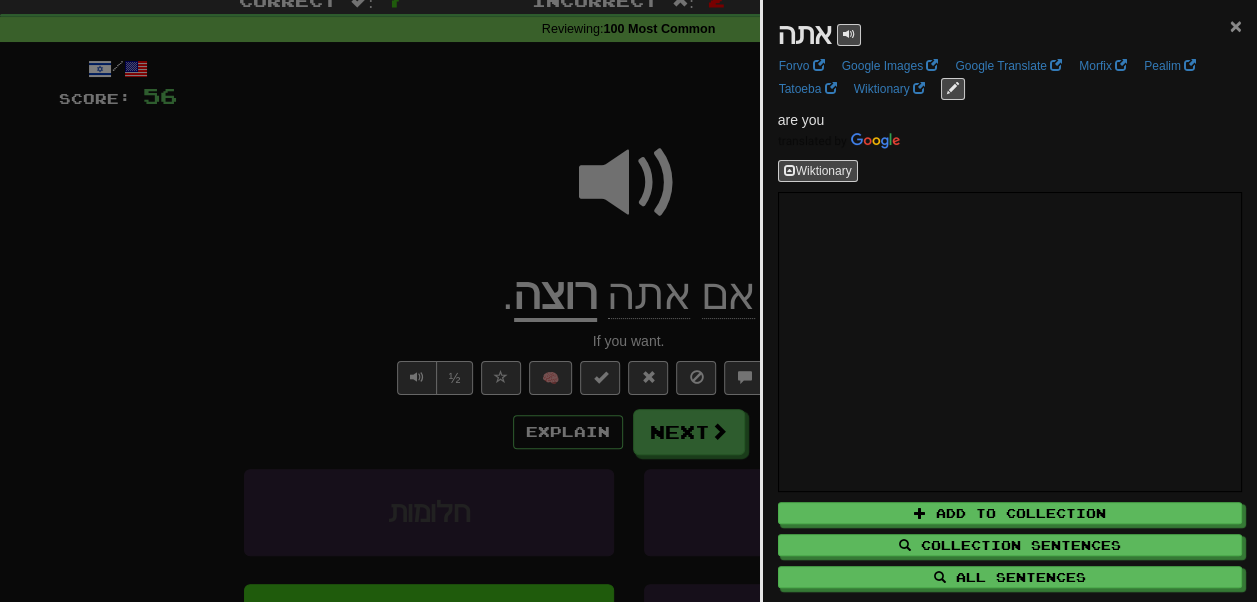 click on "×" at bounding box center (1236, 25) 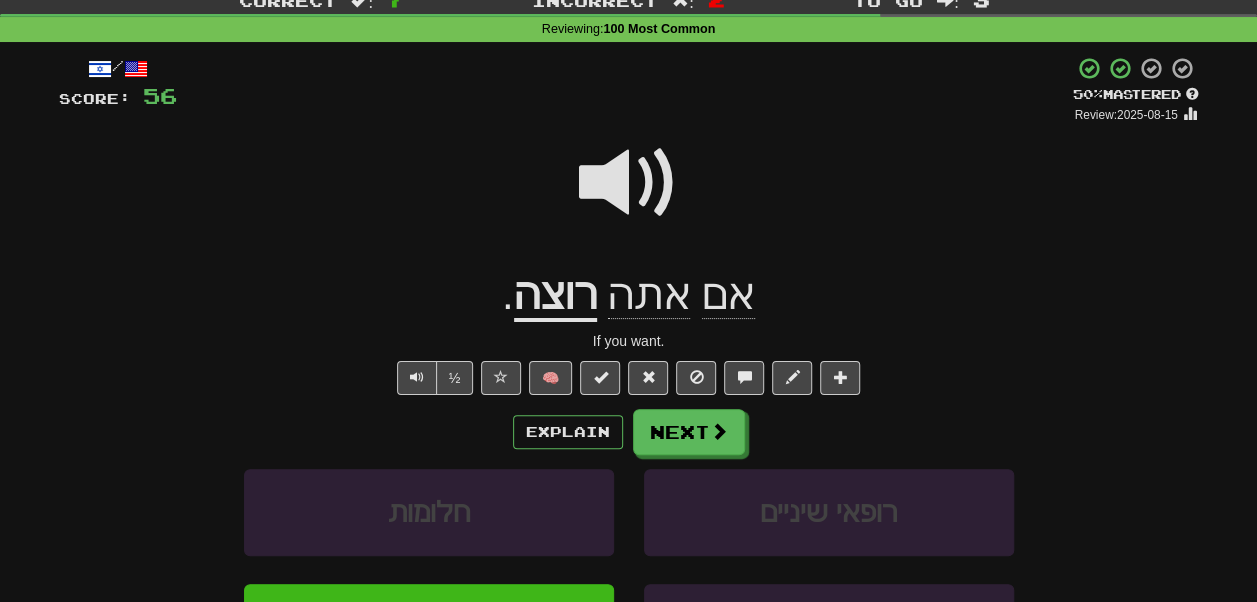 click on "אתה" 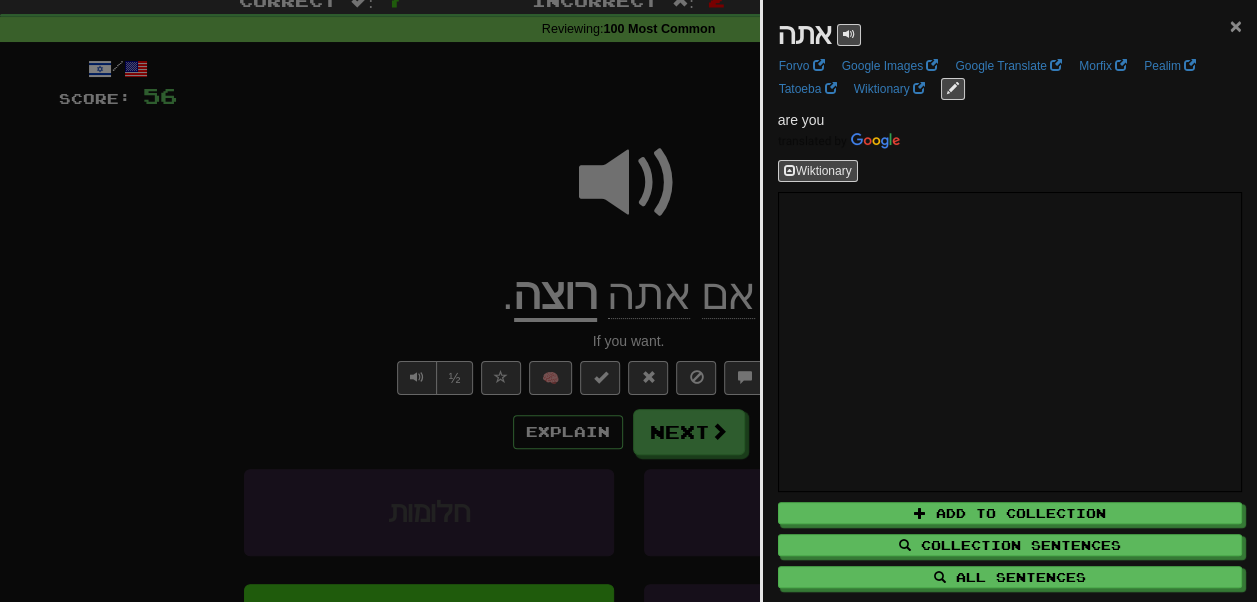 click on "×" at bounding box center [1236, 25] 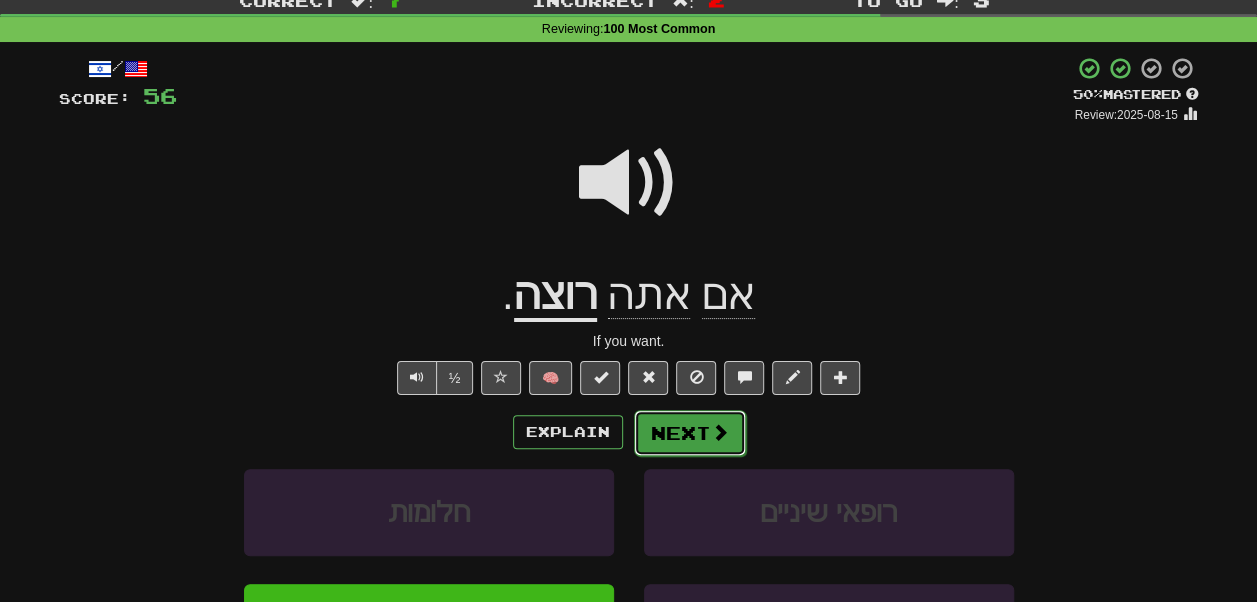 click on "Next" at bounding box center [690, 433] 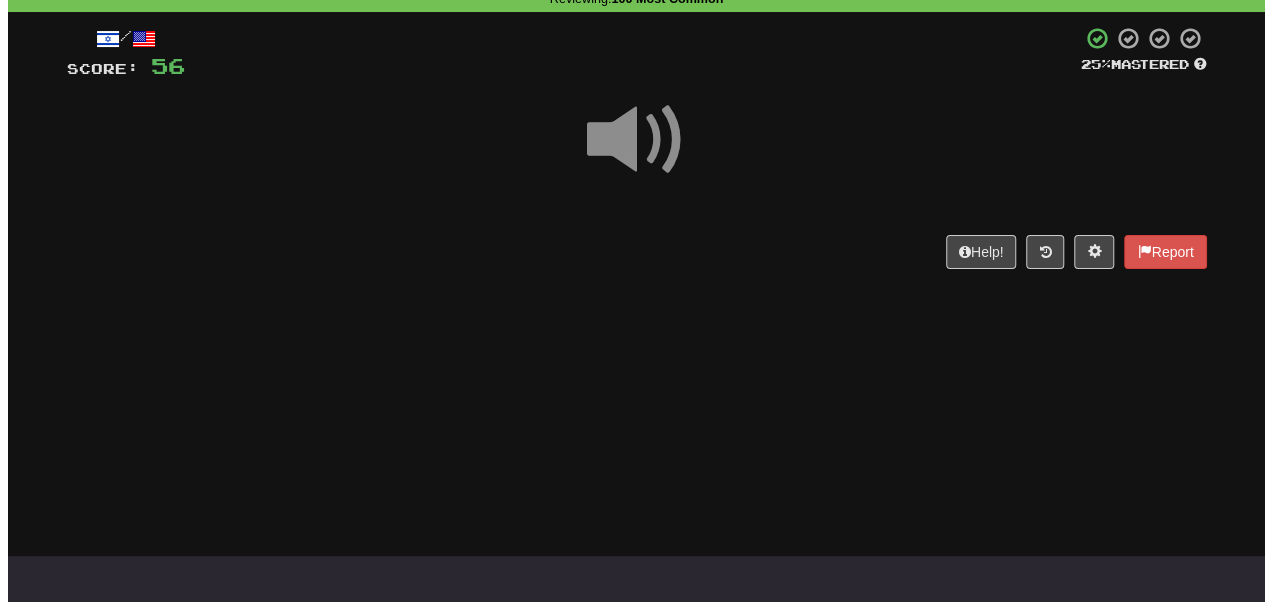 scroll, scrollTop: 100, scrollLeft: 0, axis: vertical 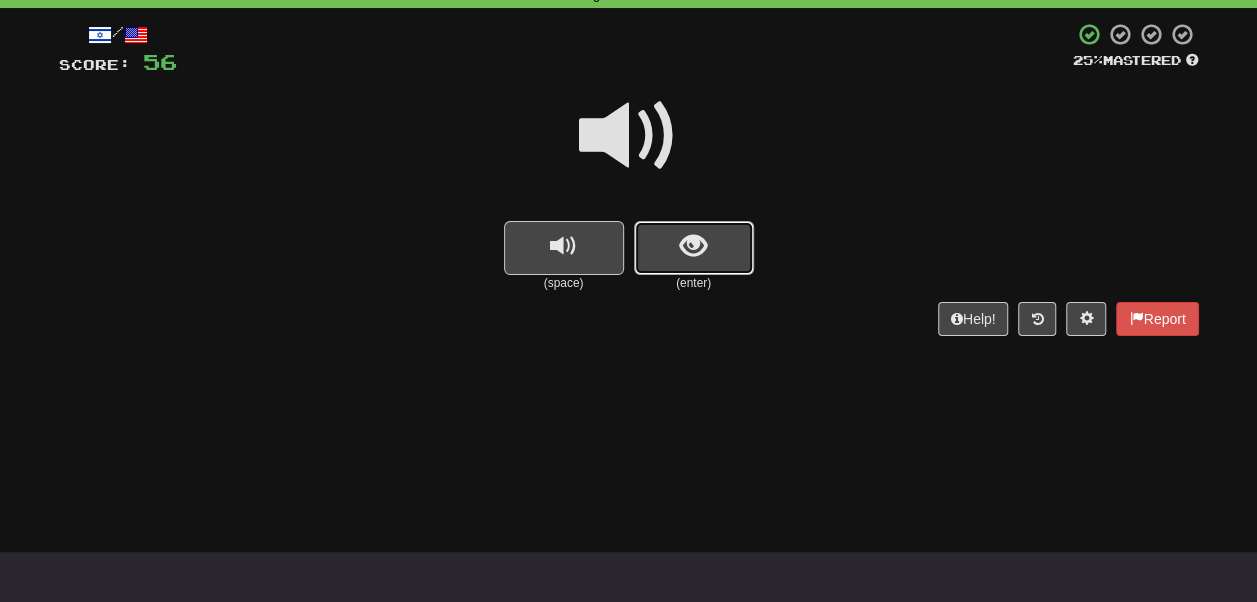 click at bounding box center [694, 248] 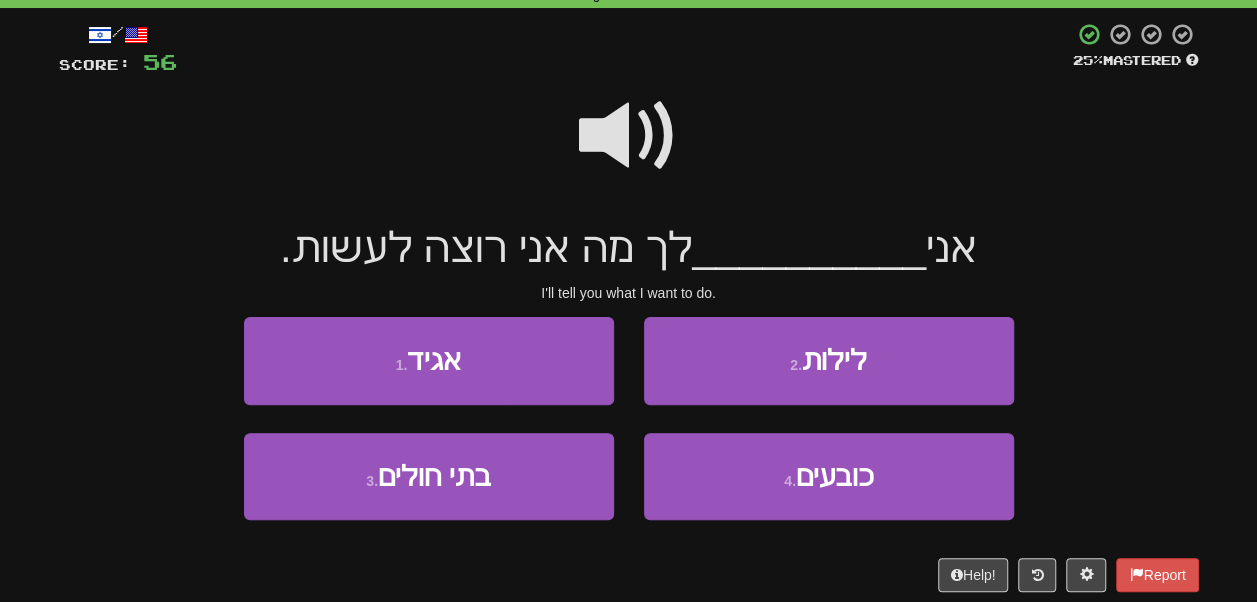 click at bounding box center (629, 136) 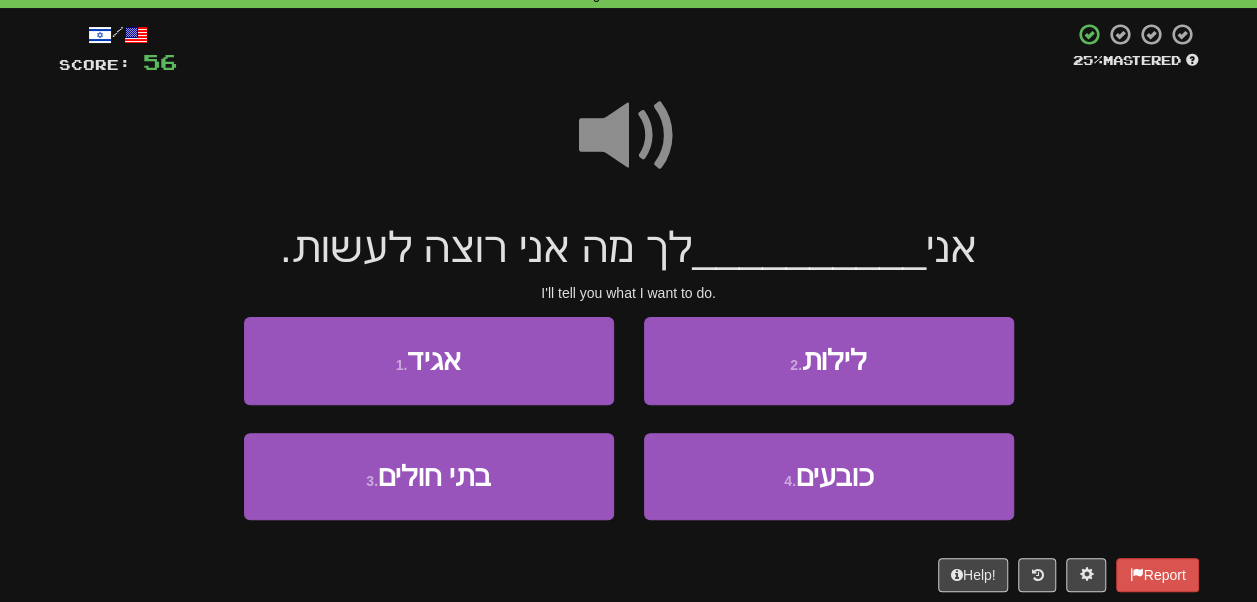 click at bounding box center (629, 136) 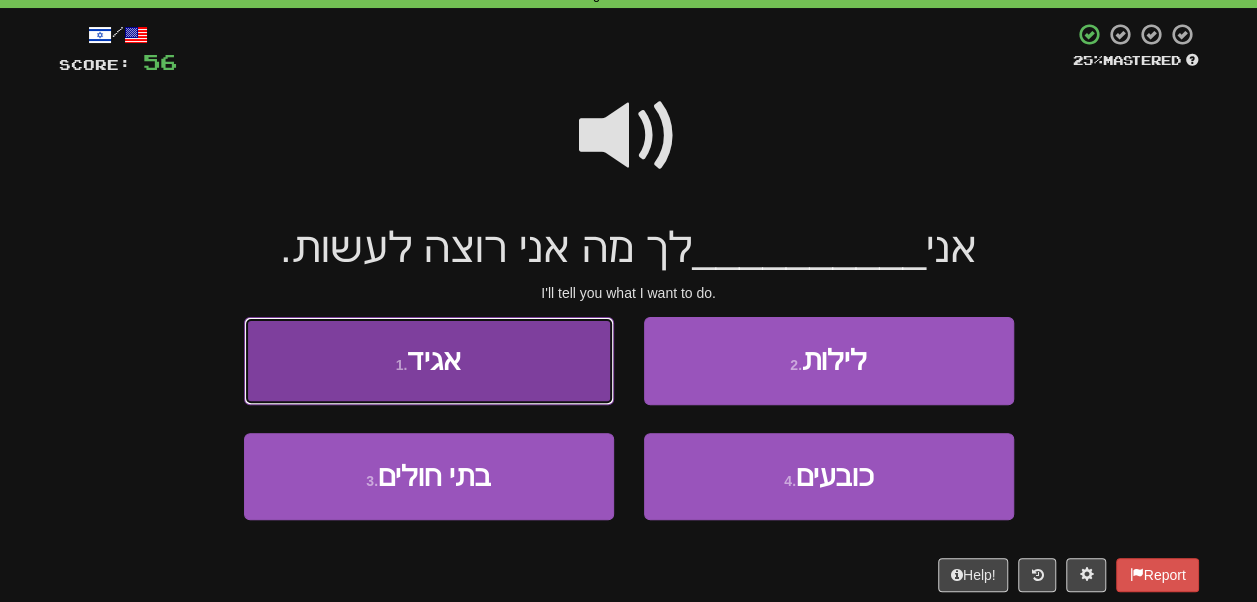 click on "1 .  אגיד" at bounding box center [429, 360] 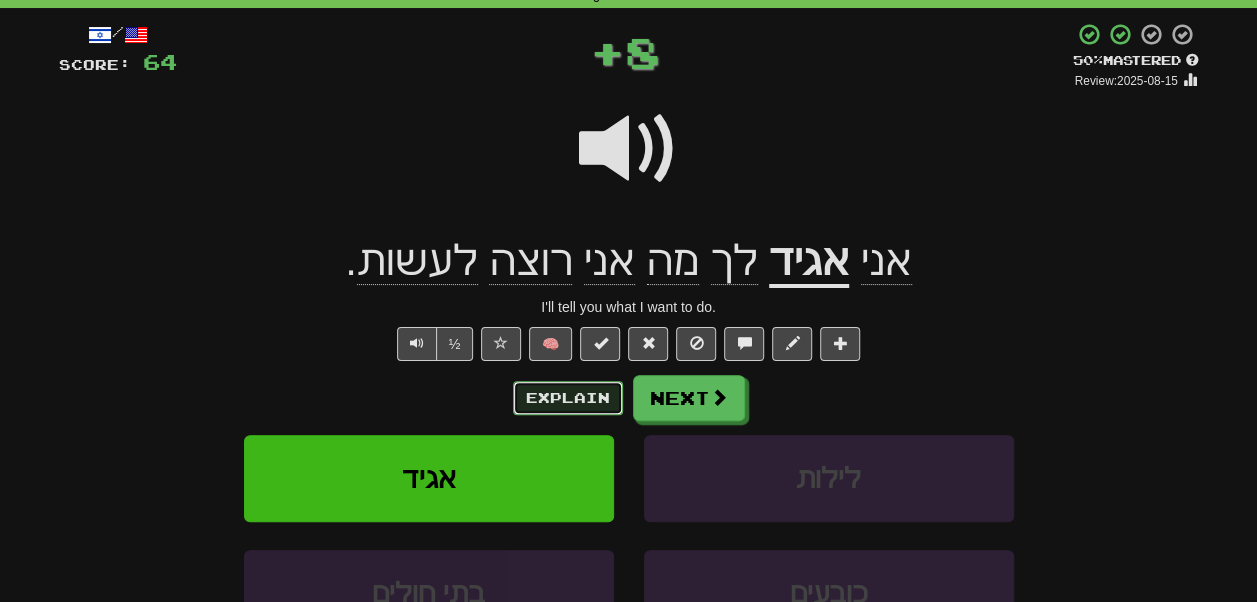 click on "Explain" at bounding box center (568, 398) 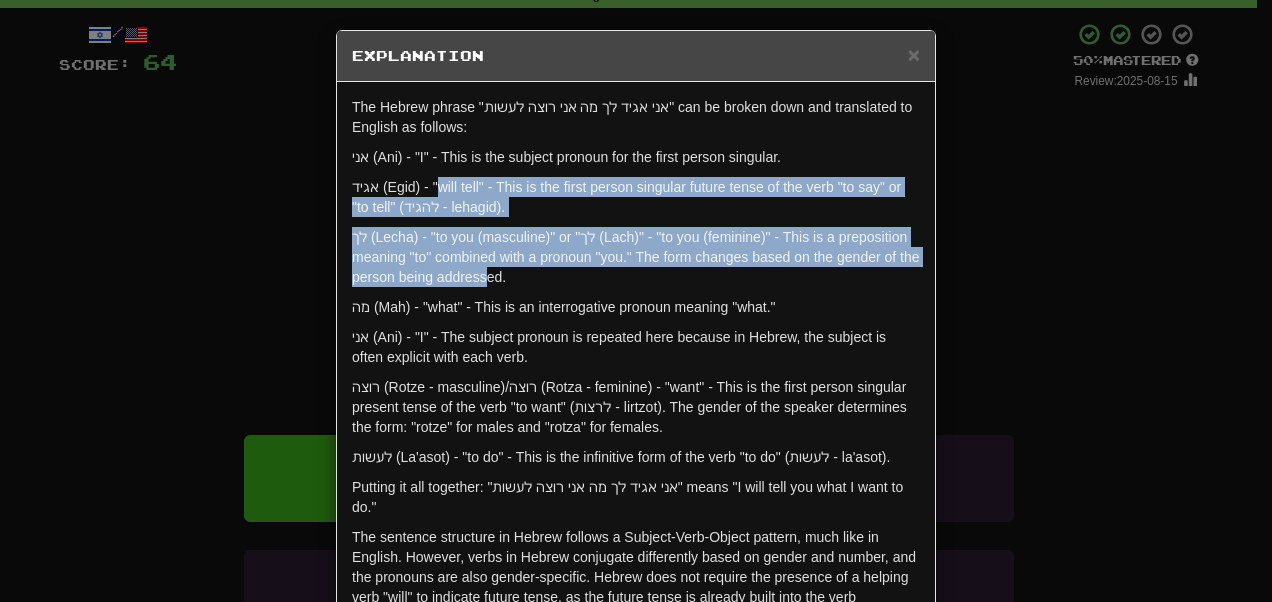 drag, startPoint x: 428, startPoint y: 186, endPoint x: 478, endPoint y: 282, distance: 108.24047 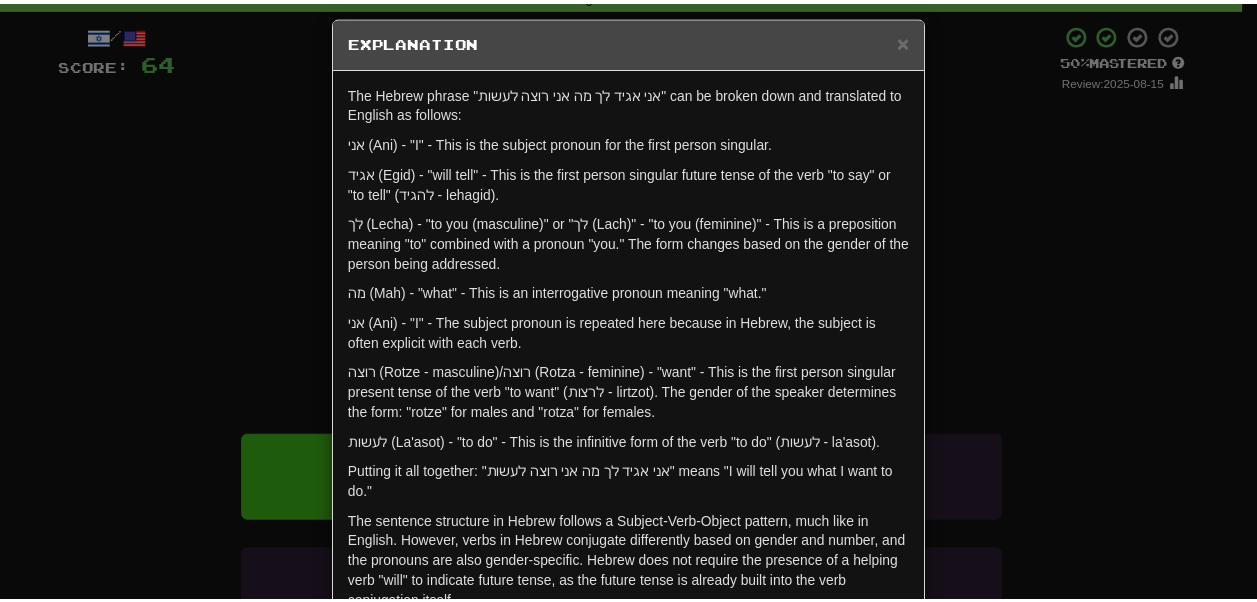 scroll, scrollTop: 18, scrollLeft: 0, axis: vertical 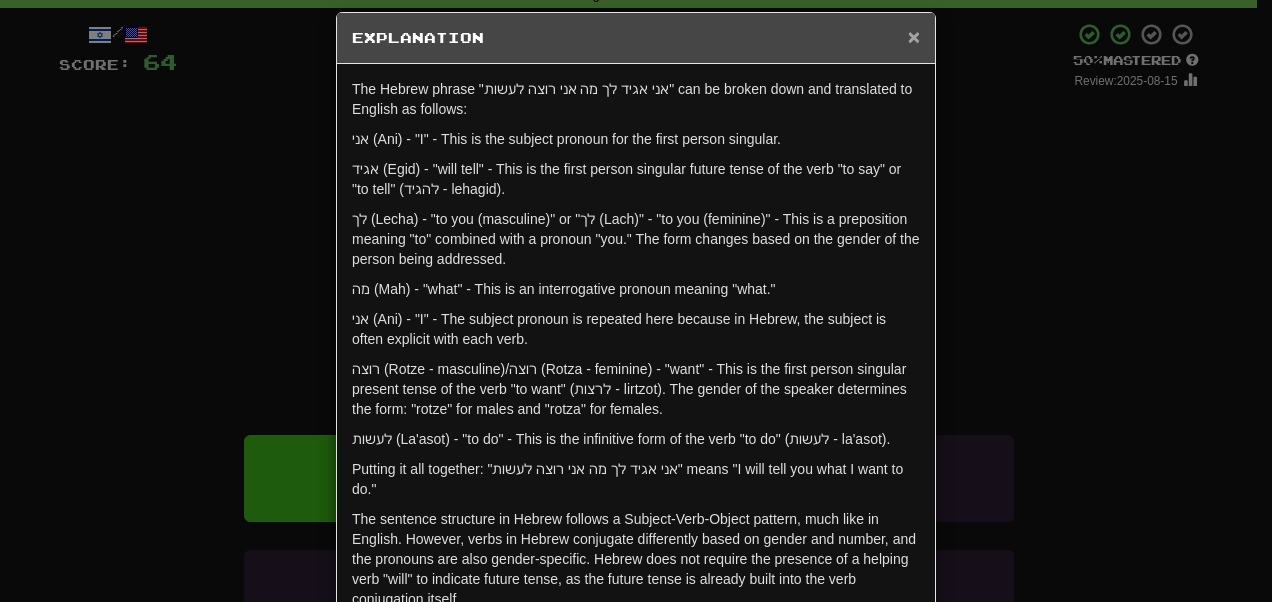 click on "×" at bounding box center (914, 36) 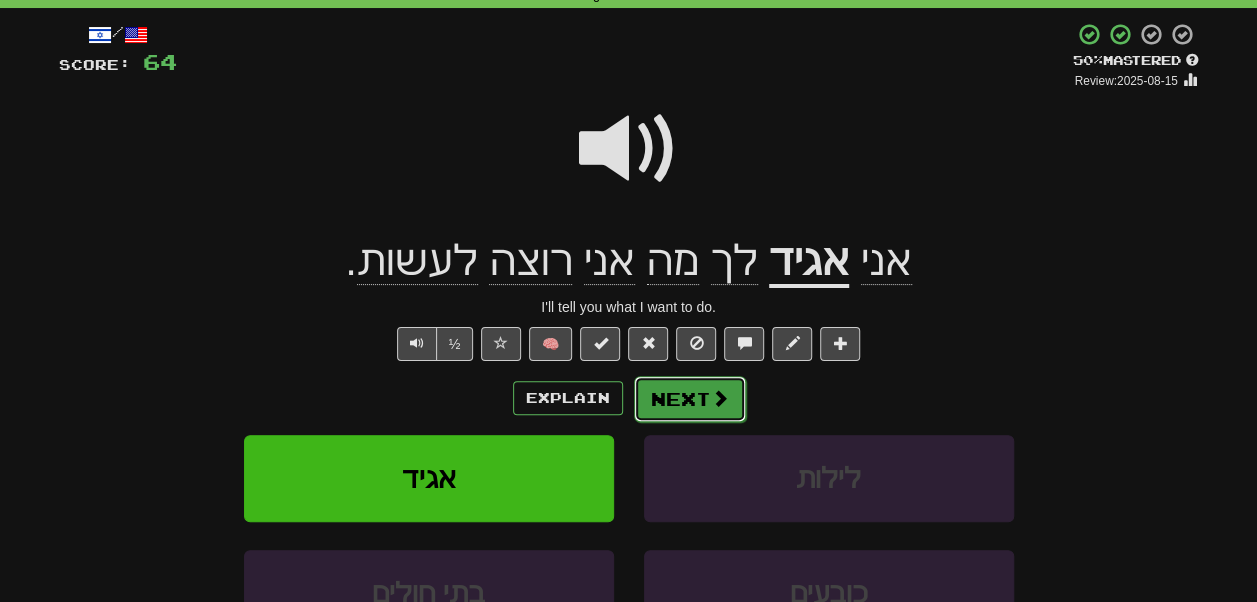 click on "Next" at bounding box center [690, 399] 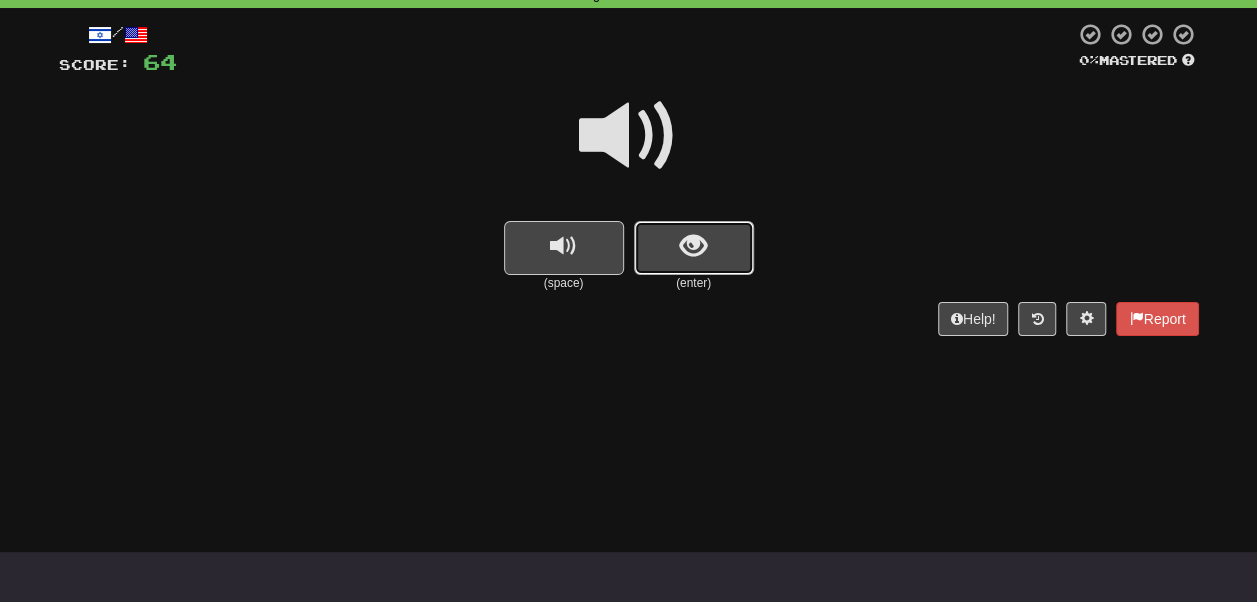 click at bounding box center [694, 248] 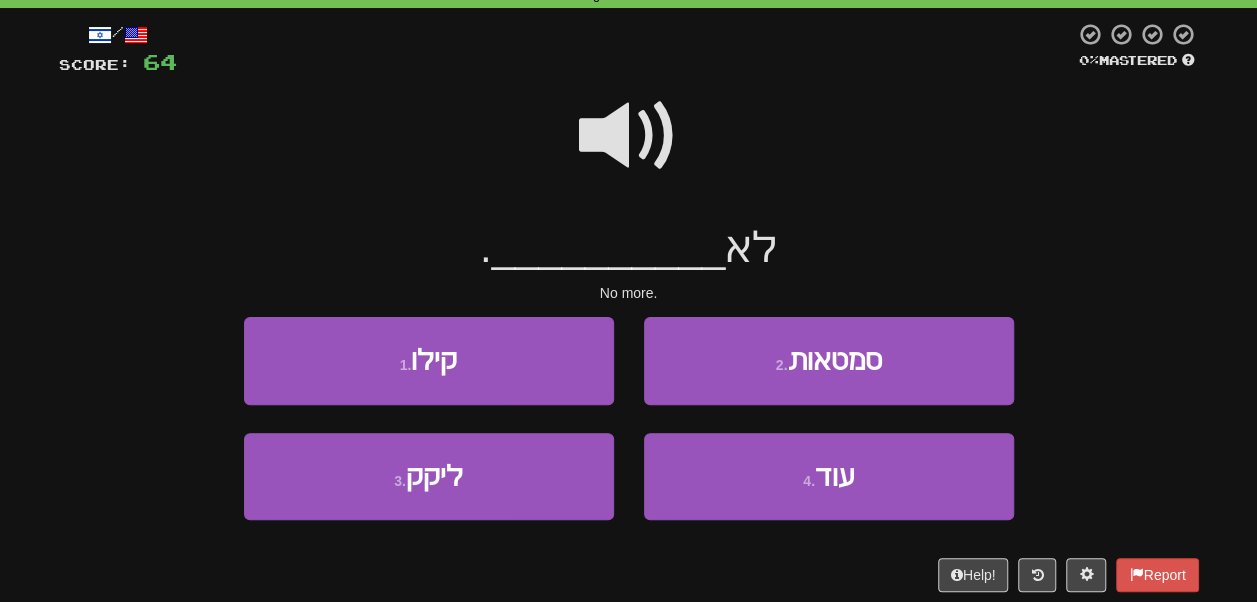 click at bounding box center (629, 136) 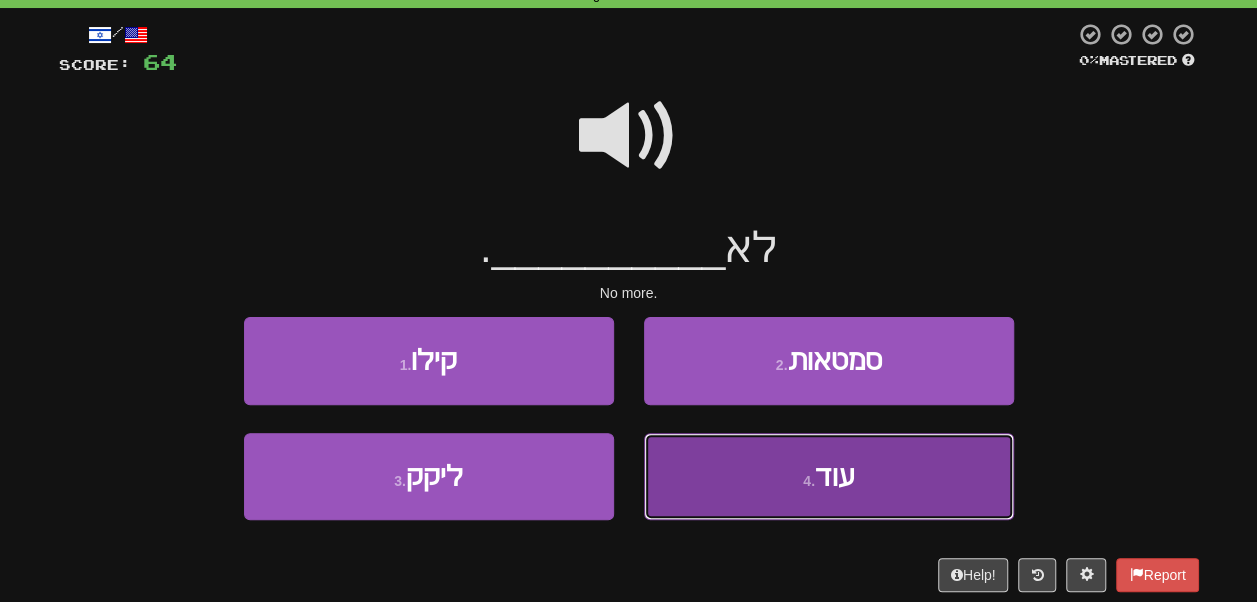 click on "4 .  עוד" at bounding box center (829, 476) 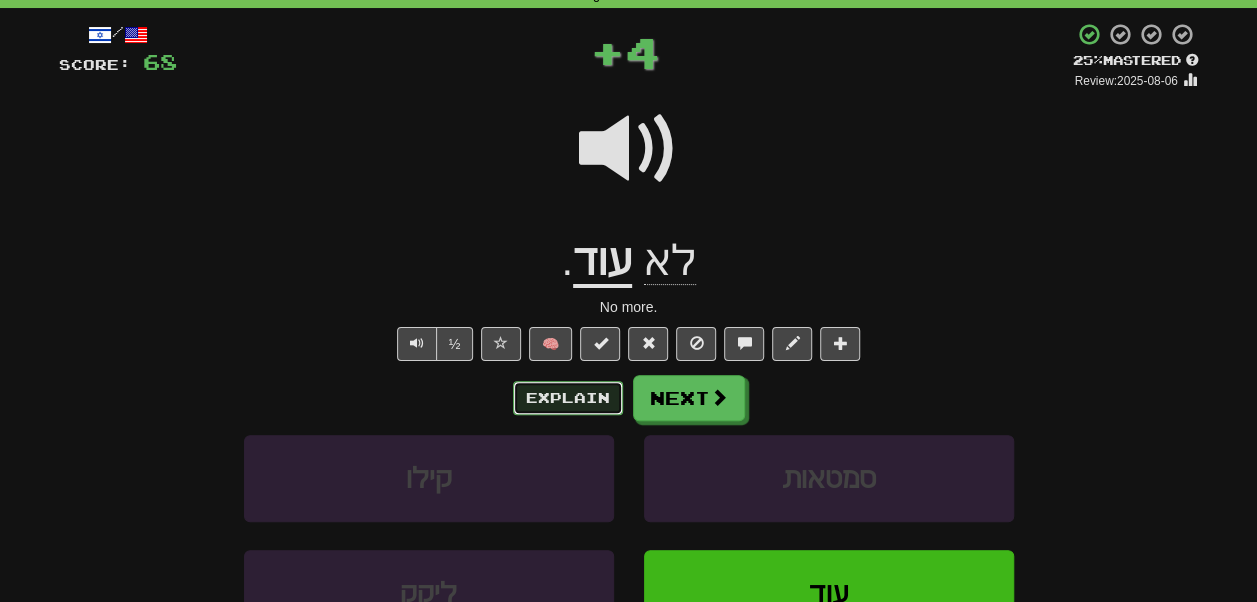 click on "Explain" at bounding box center [568, 398] 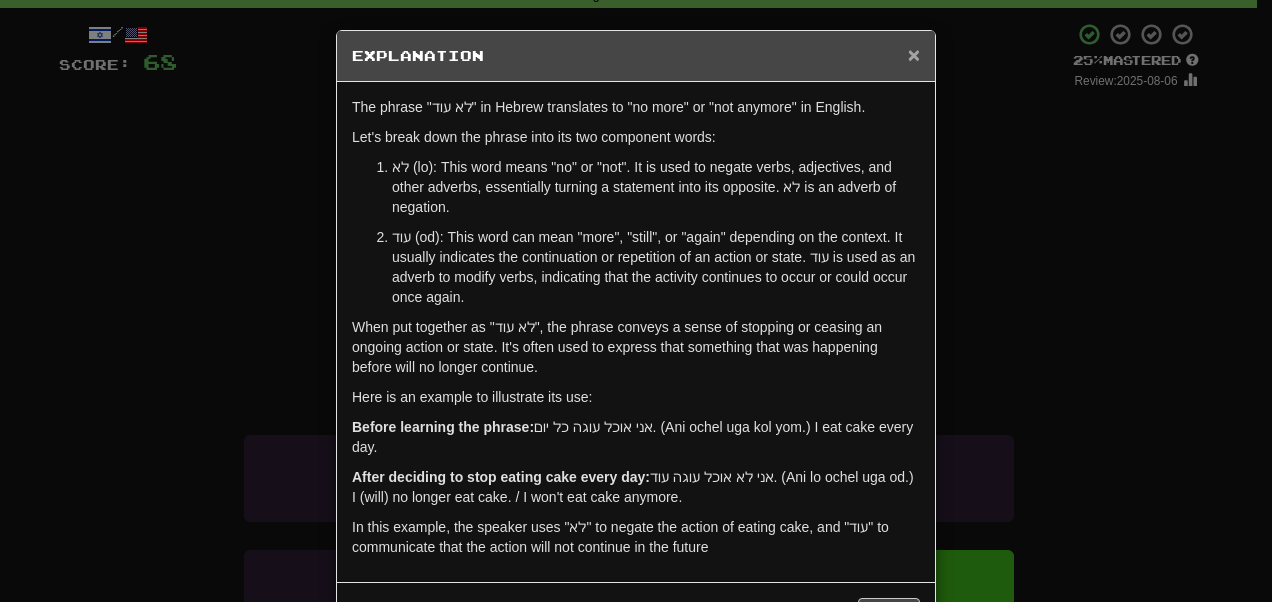 click on "×" at bounding box center [914, 54] 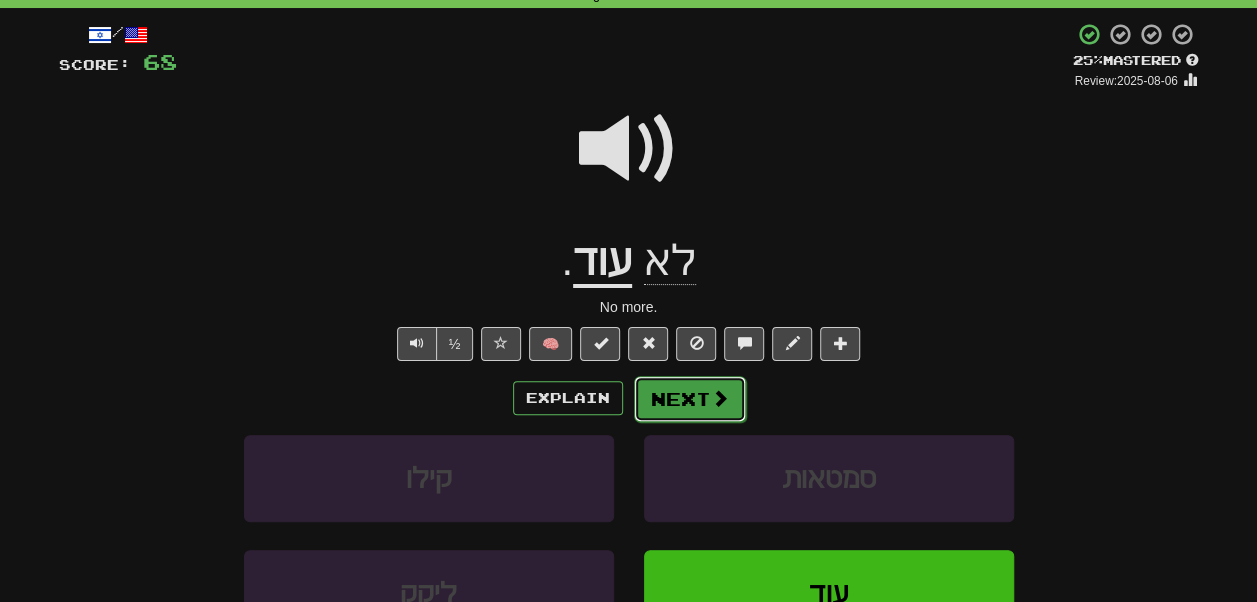 click at bounding box center [720, 398] 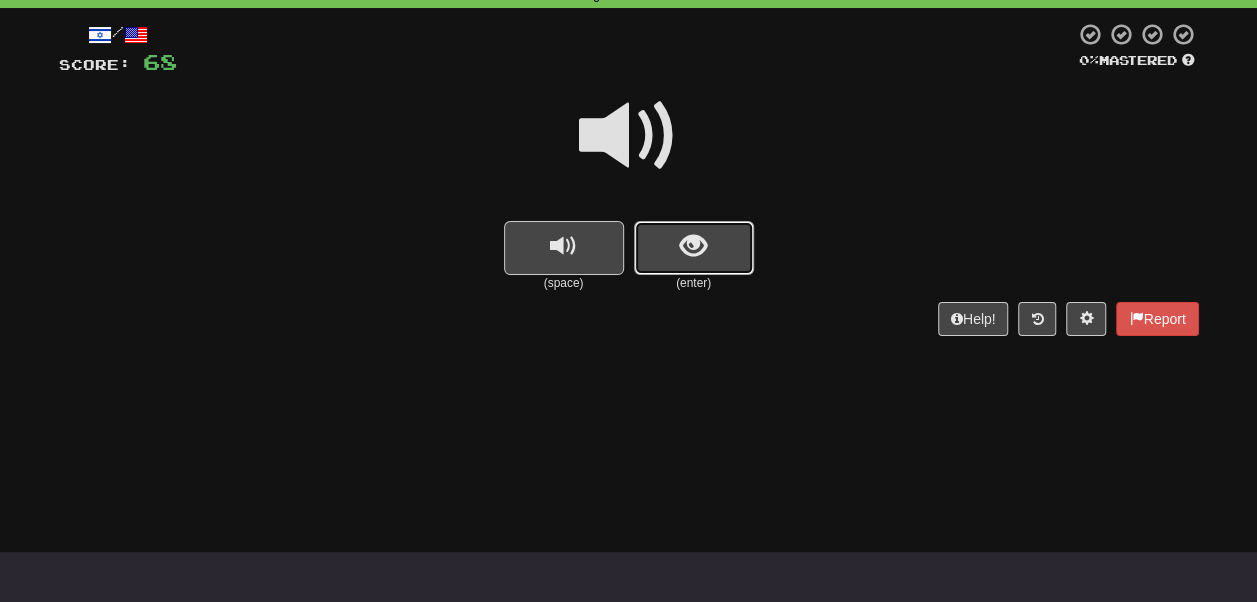 click at bounding box center [694, 248] 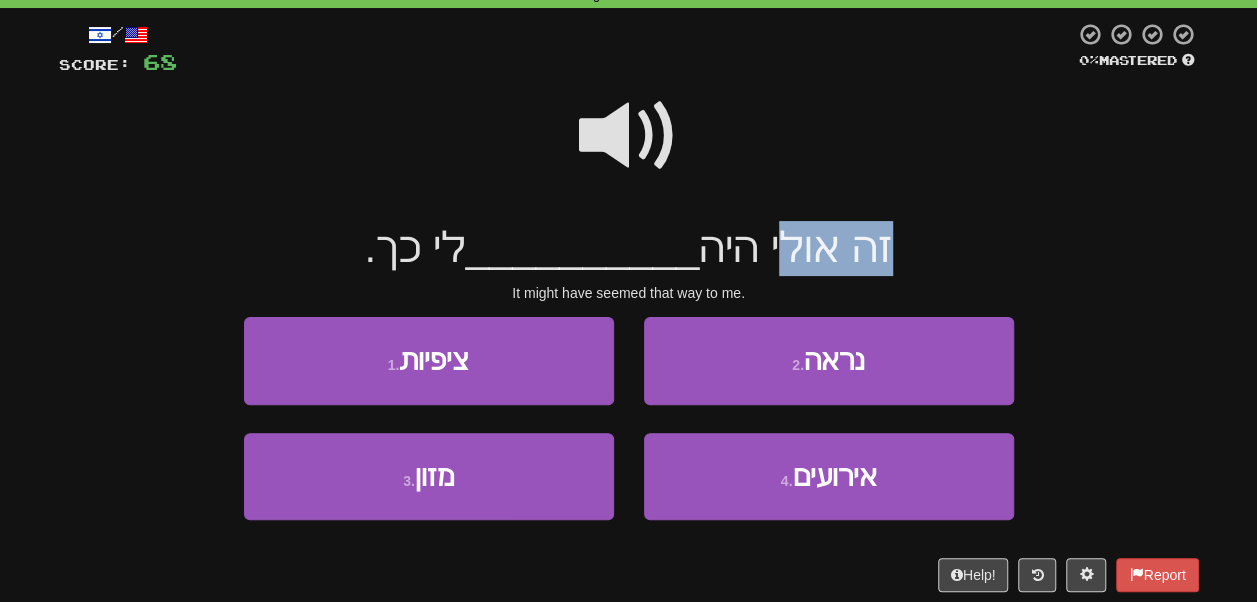 drag, startPoint x: 911, startPoint y: 258, endPoint x: 789, endPoint y: 239, distance: 123.47064 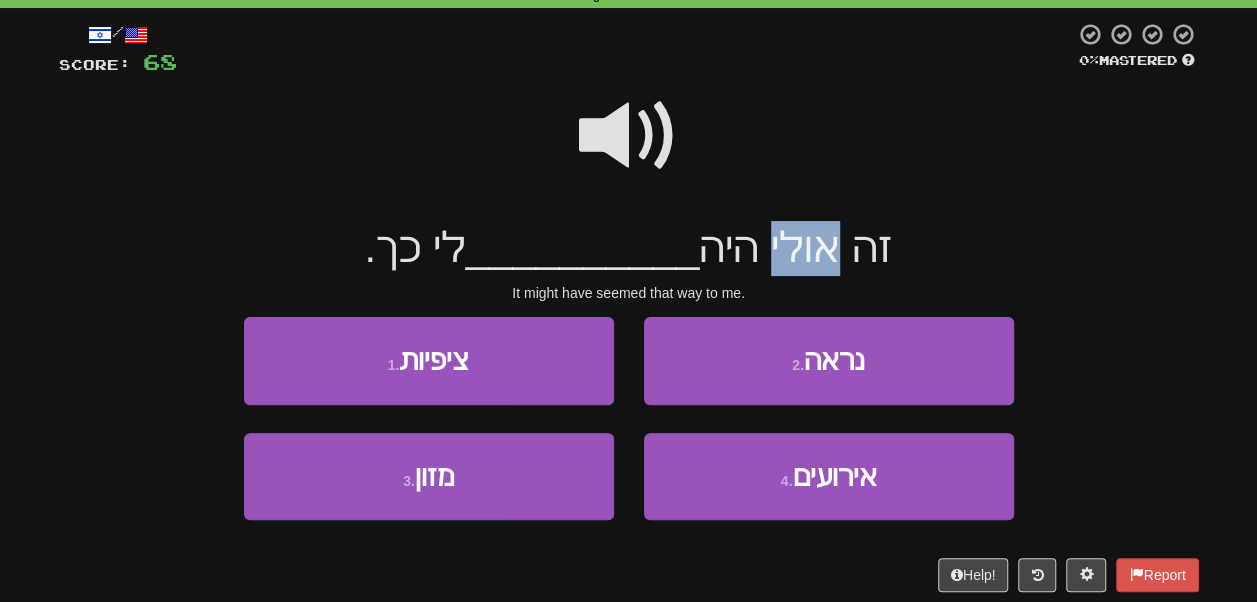 drag, startPoint x: 789, startPoint y: 239, endPoint x: 820, endPoint y: 242, distance: 31.144823 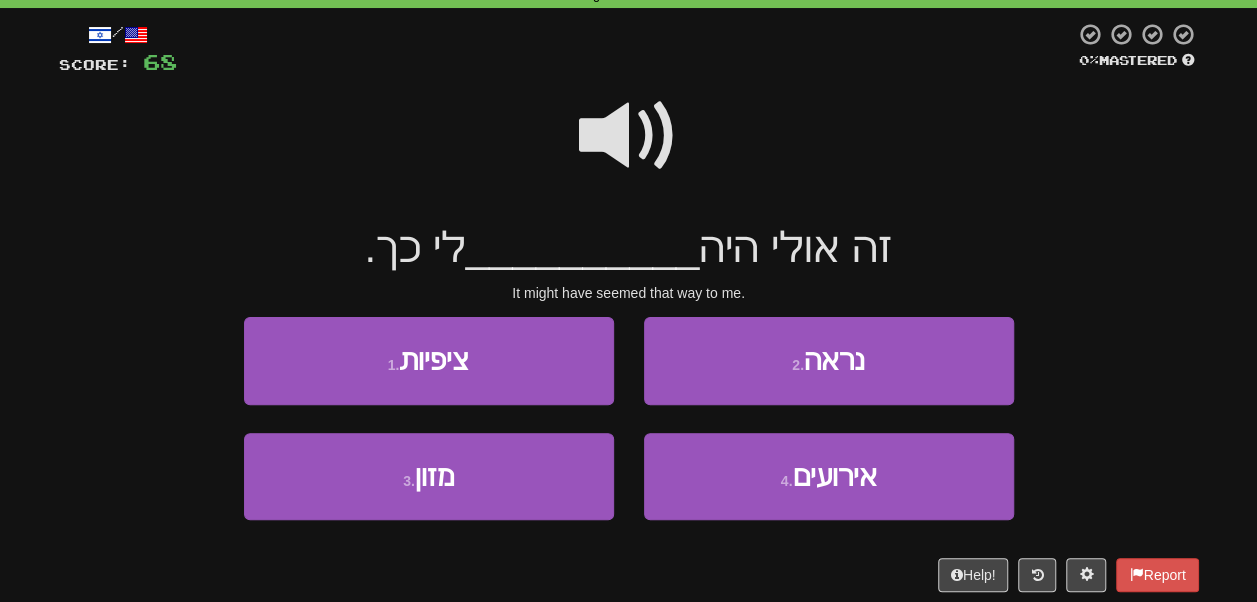 click on "זה אולי היה" at bounding box center (795, 247) 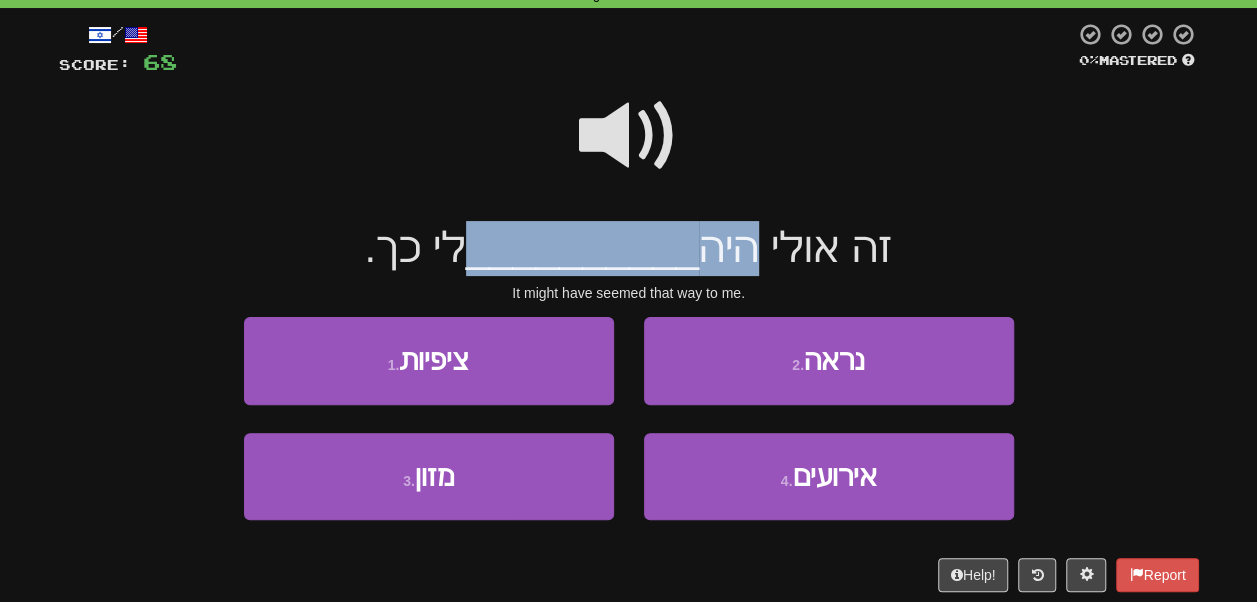 drag, startPoint x: 752, startPoint y: 243, endPoint x: 689, endPoint y: 245, distance: 63.03174 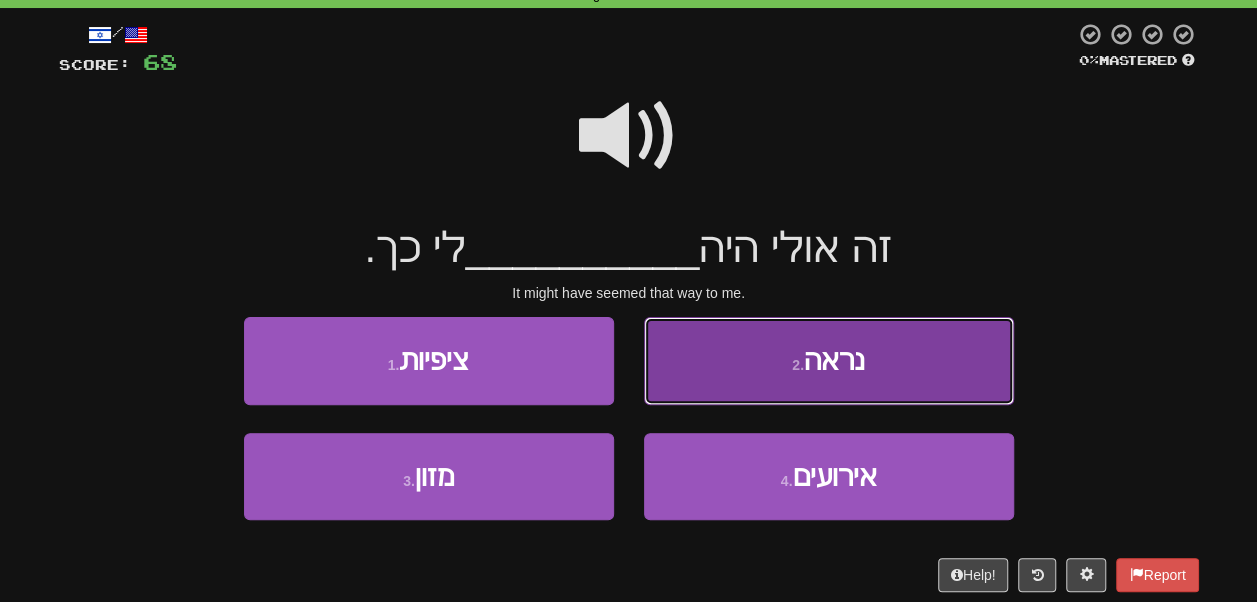 click on "2 .  נראה" at bounding box center (829, 360) 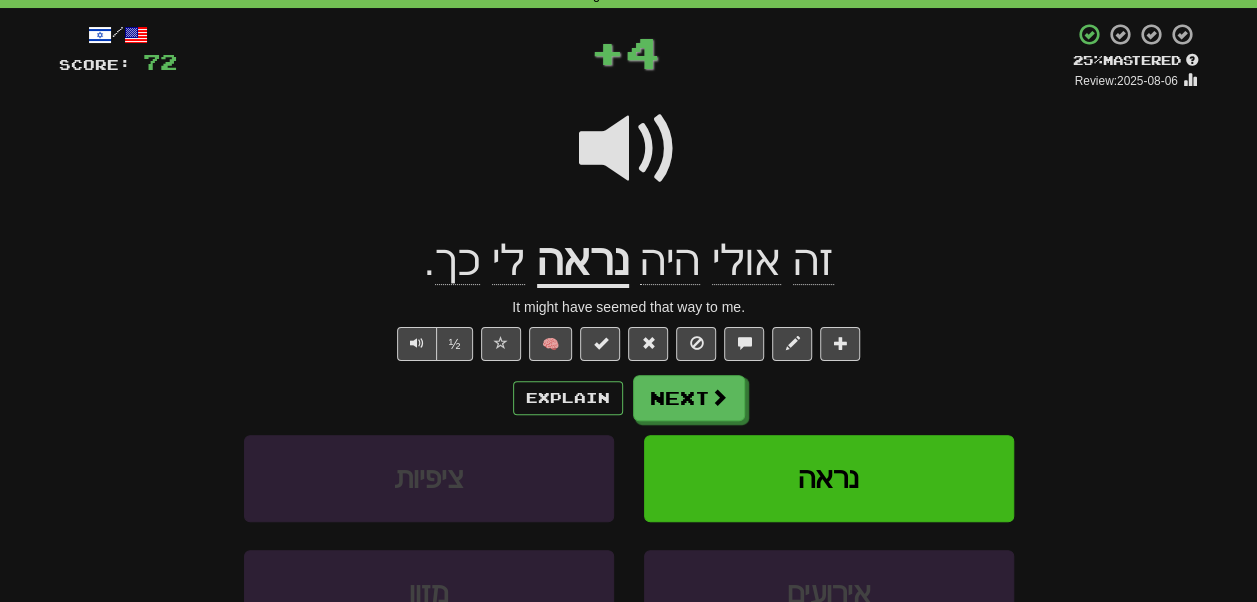 click on "נראה" at bounding box center (583, 262) 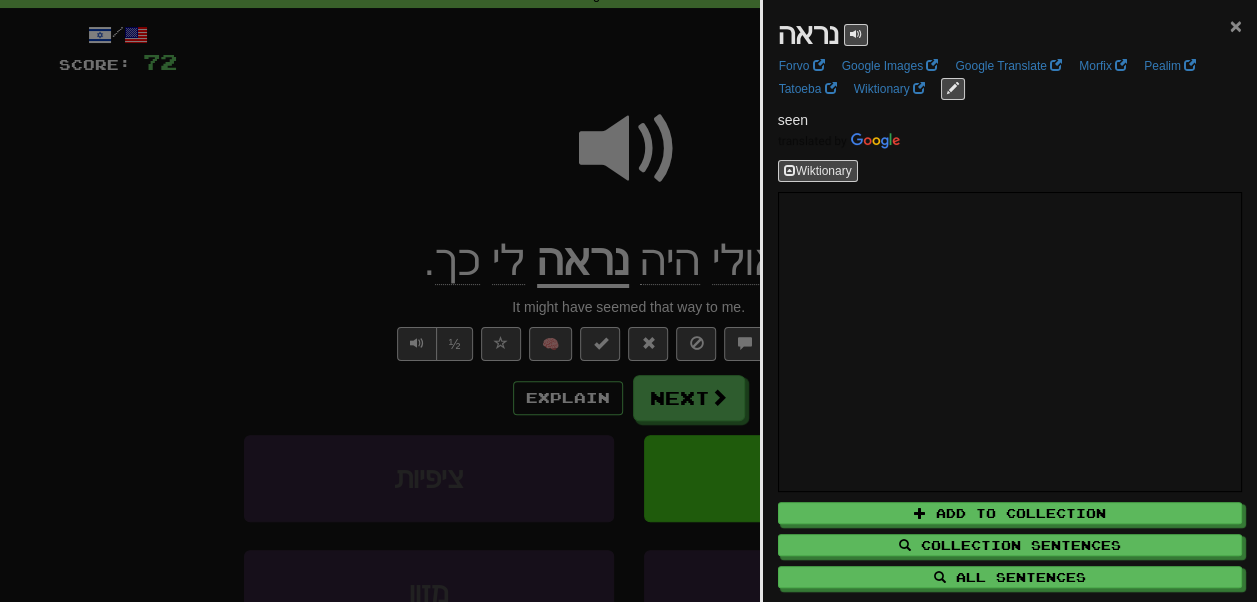 click on "×" at bounding box center [1236, 25] 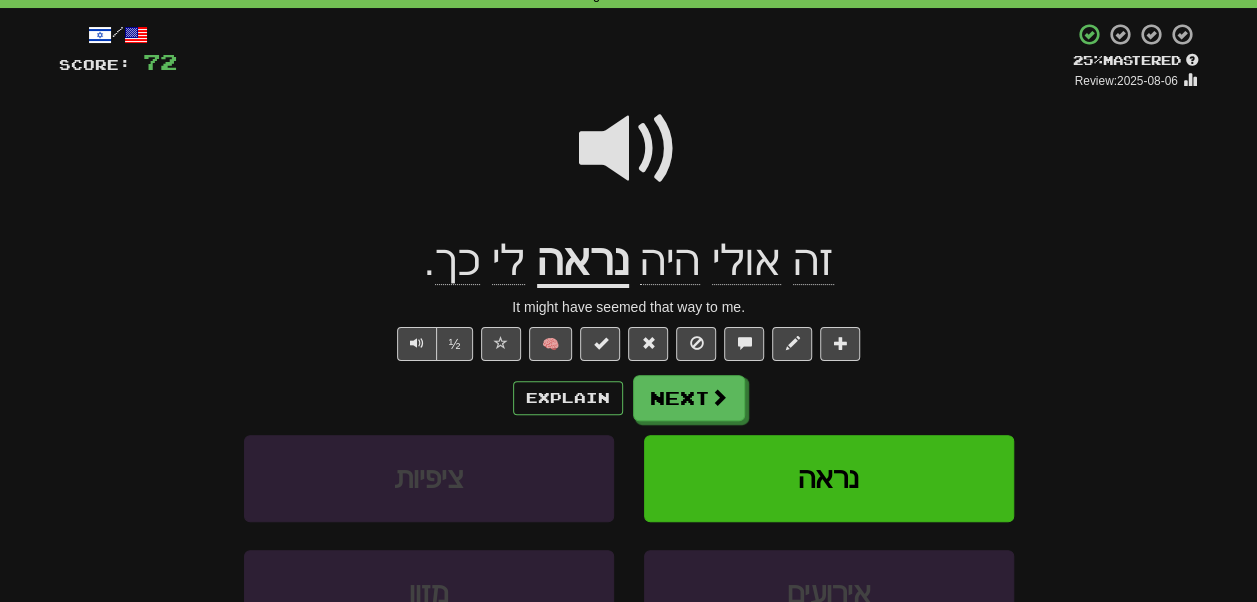 click on "כך" at bounding box center [457, 261] 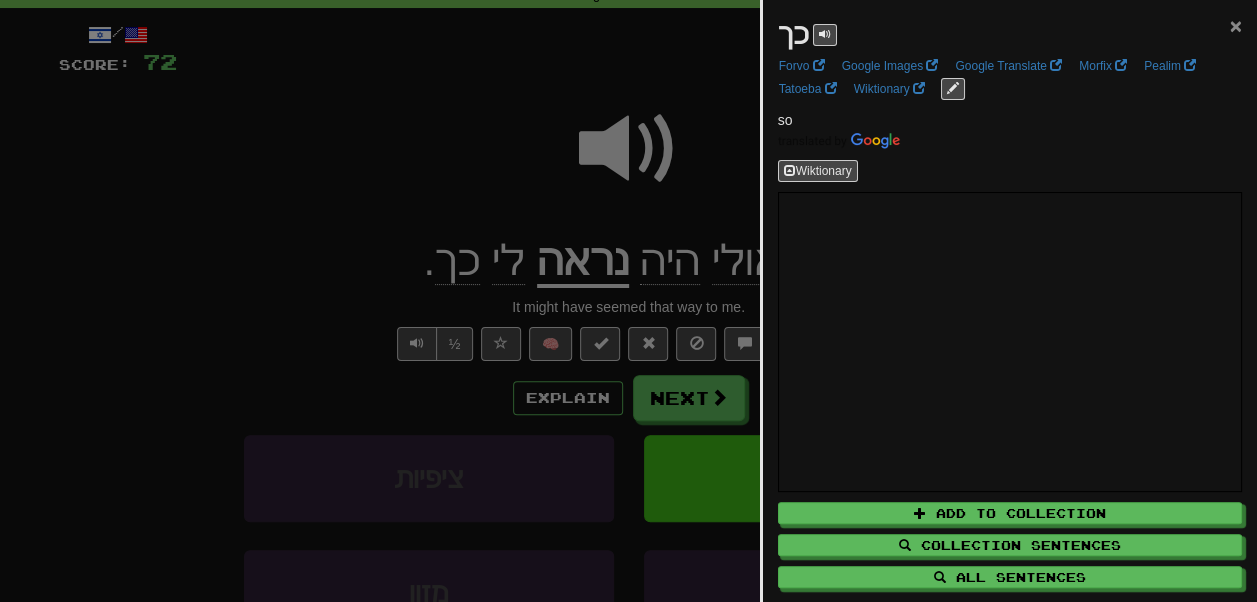 click on "×" at bounding box center [1236, 25] 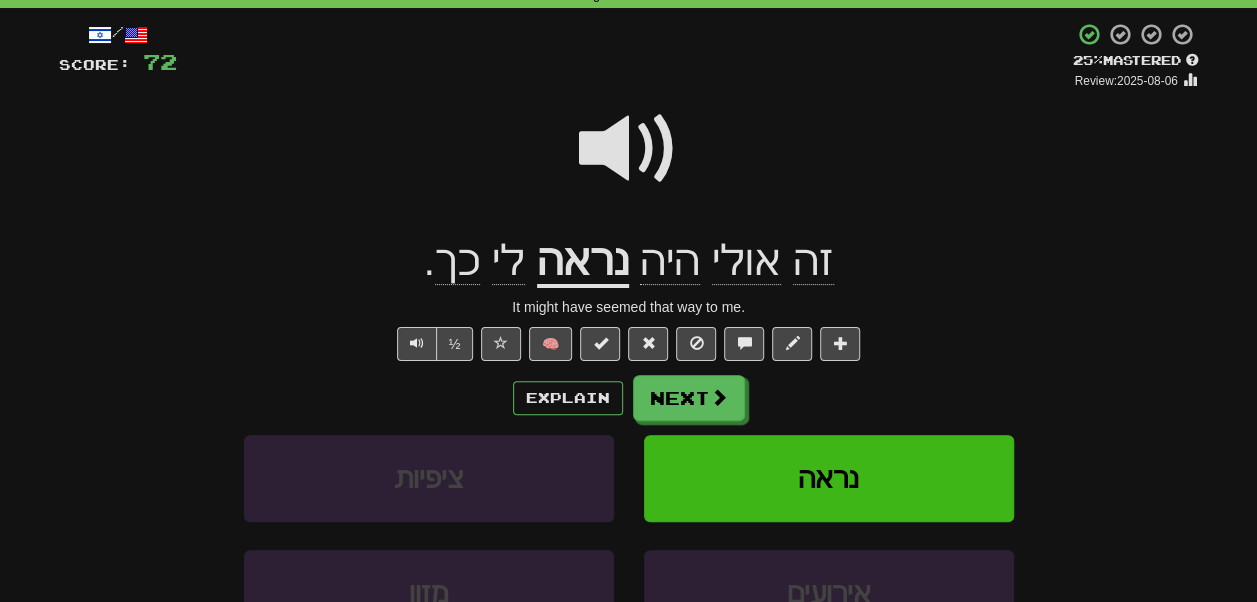 click on "/  Score:   72 + 4 25 %  Mastered Review:  2025-08-06 זה   אולי   היה   נראה   לי   כך . It might have seemed that way to me. ½ 🧠 Explain Next ציפיות נראה מזון אירועים Learn more: ציפיות נראה מזון אירועים  Help!  Report Sentence Source" at bounding box center [629, 396] 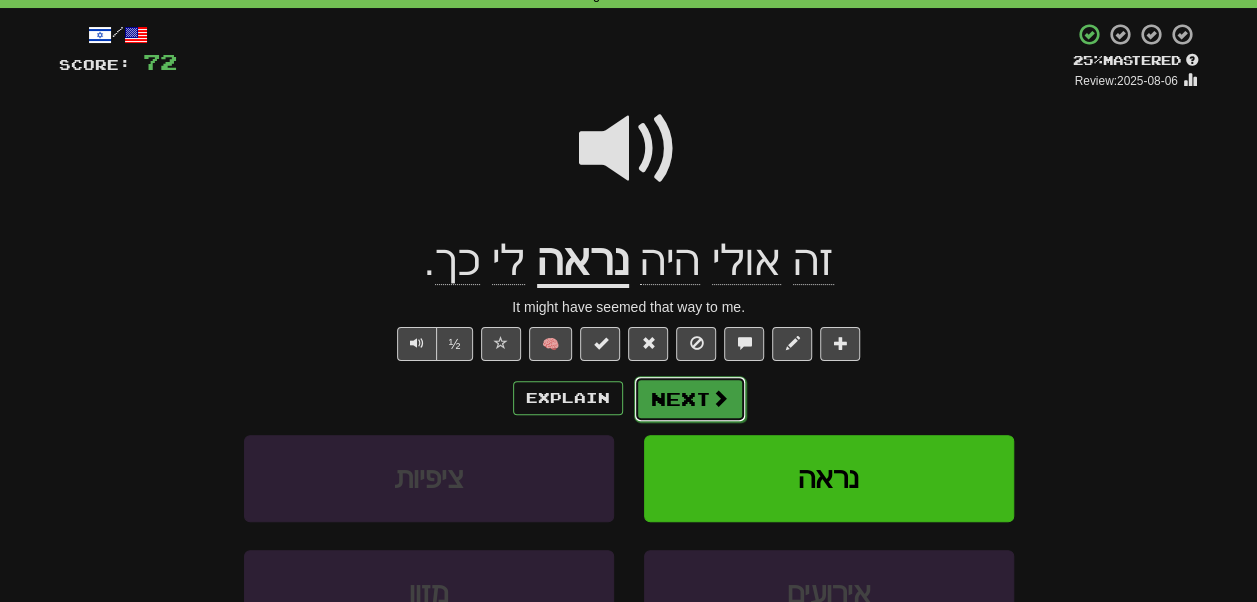 click on "Next" at bounding box center [690, 399] 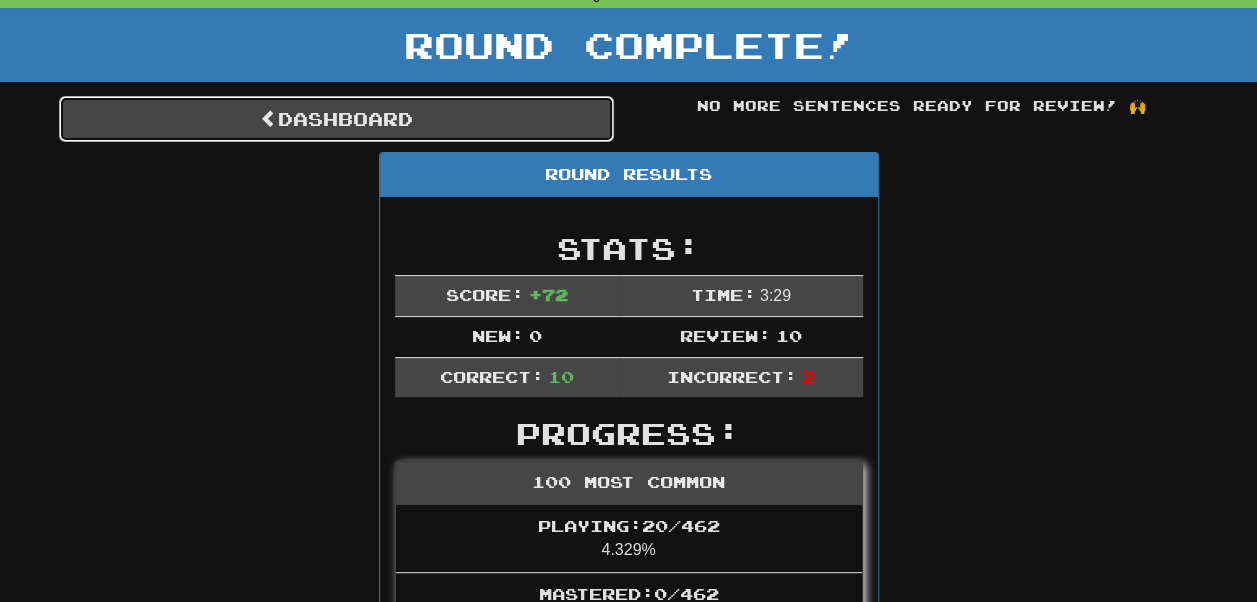 click on "Dashboard" at bounding box center [336, 119] 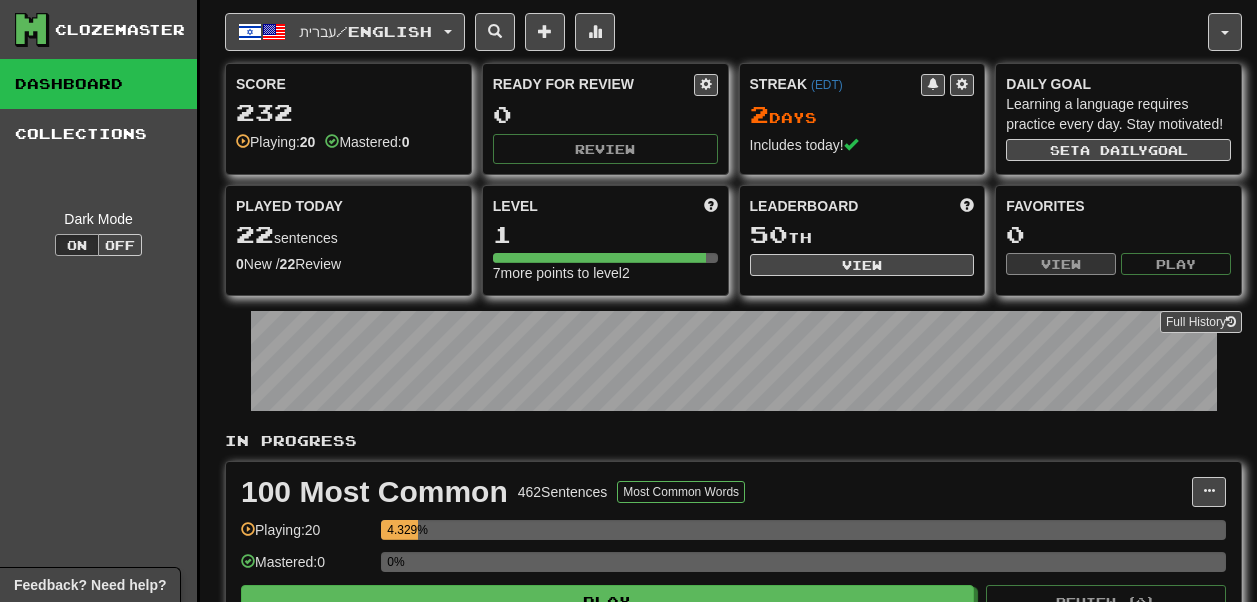 scroll, scrollTop: 0, scrollLeft: 0, axis: both 